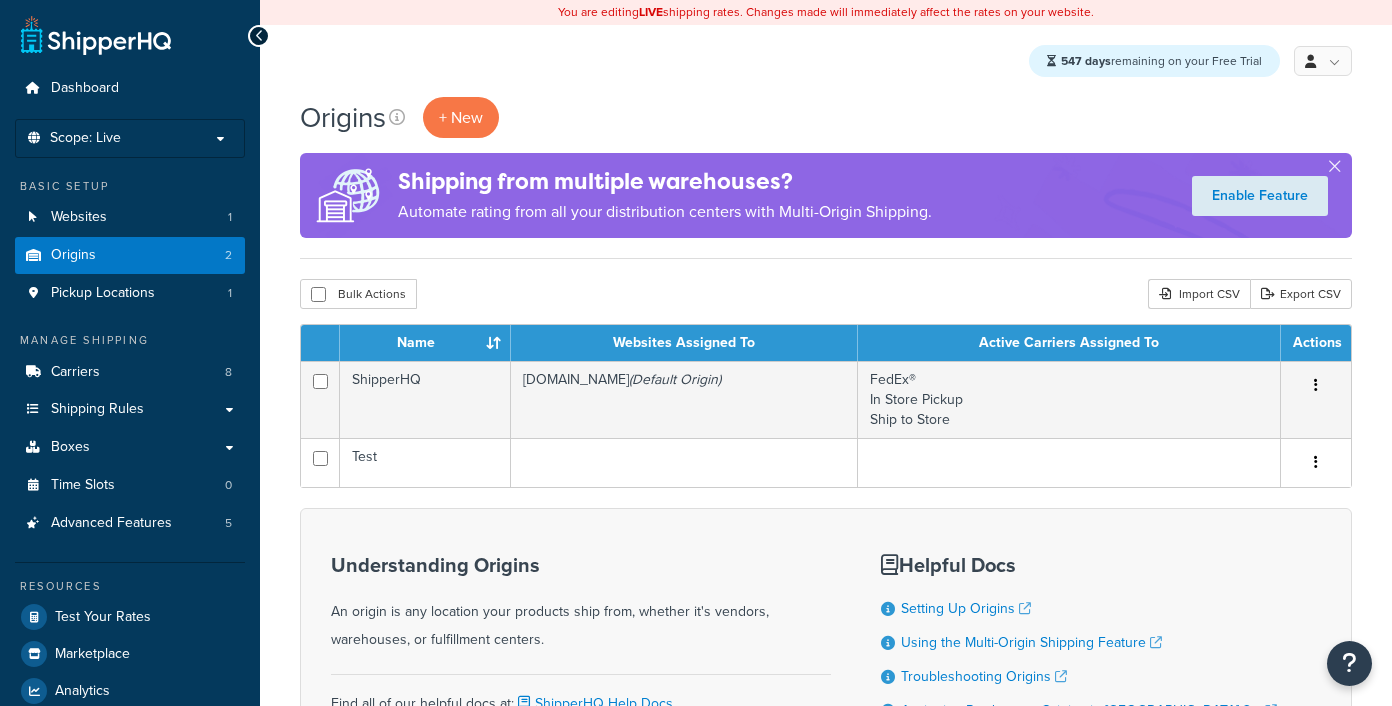 scroll, scrollTop: 0, scrollLeft: 0, axis: both 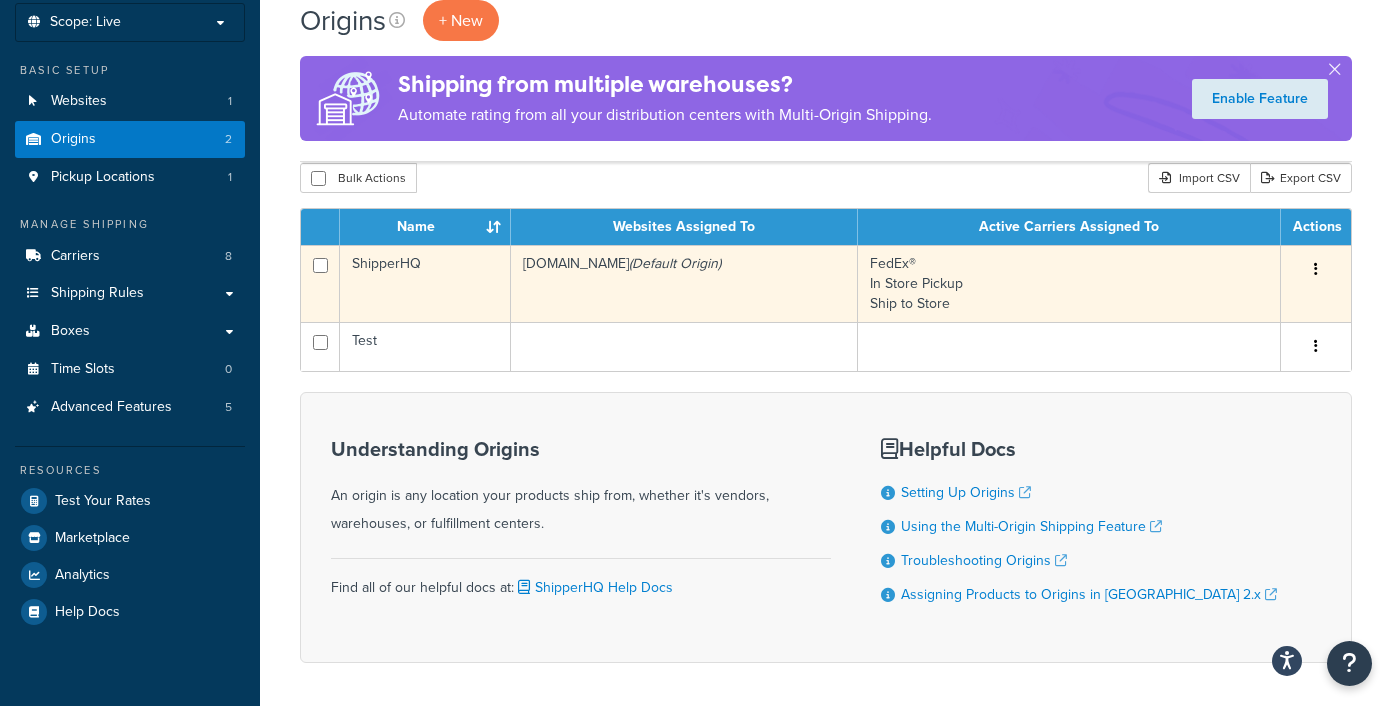 click at bounding box center [1316, 269] 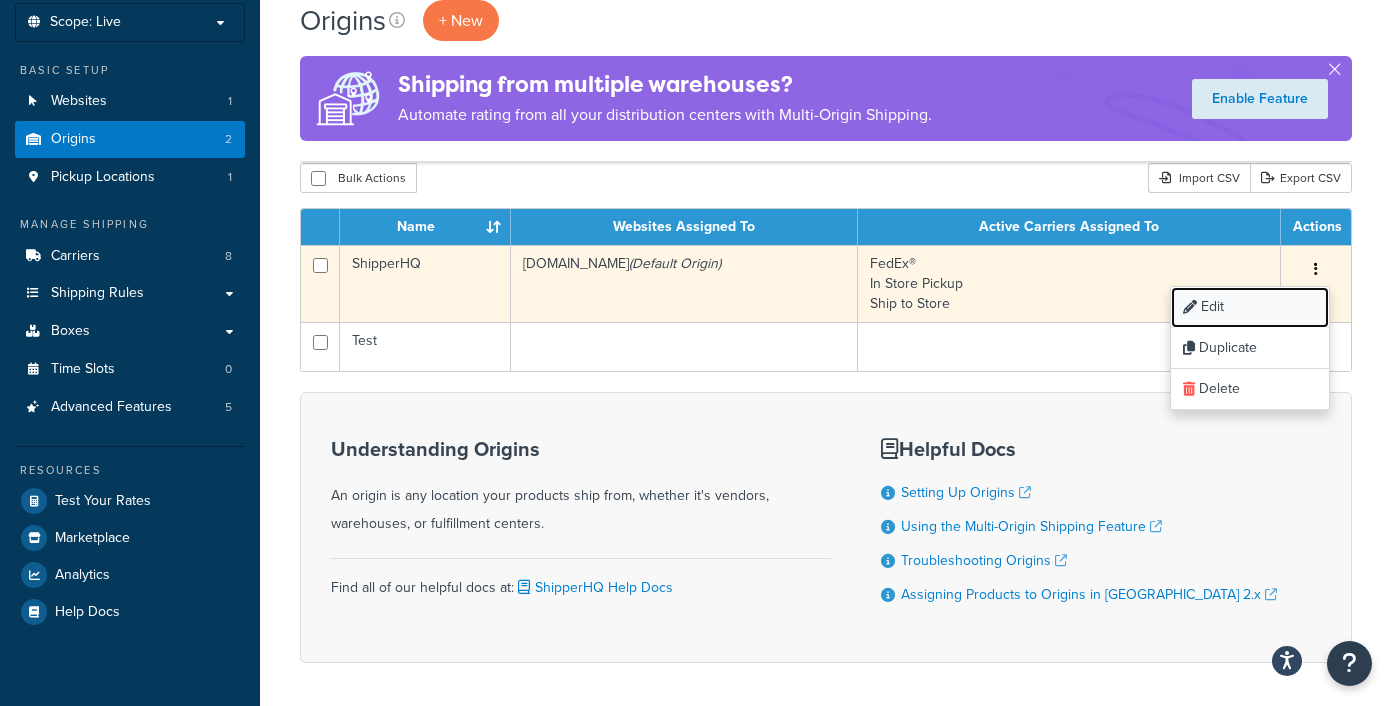 click on "Edit" at bounding box center [1250, 307] 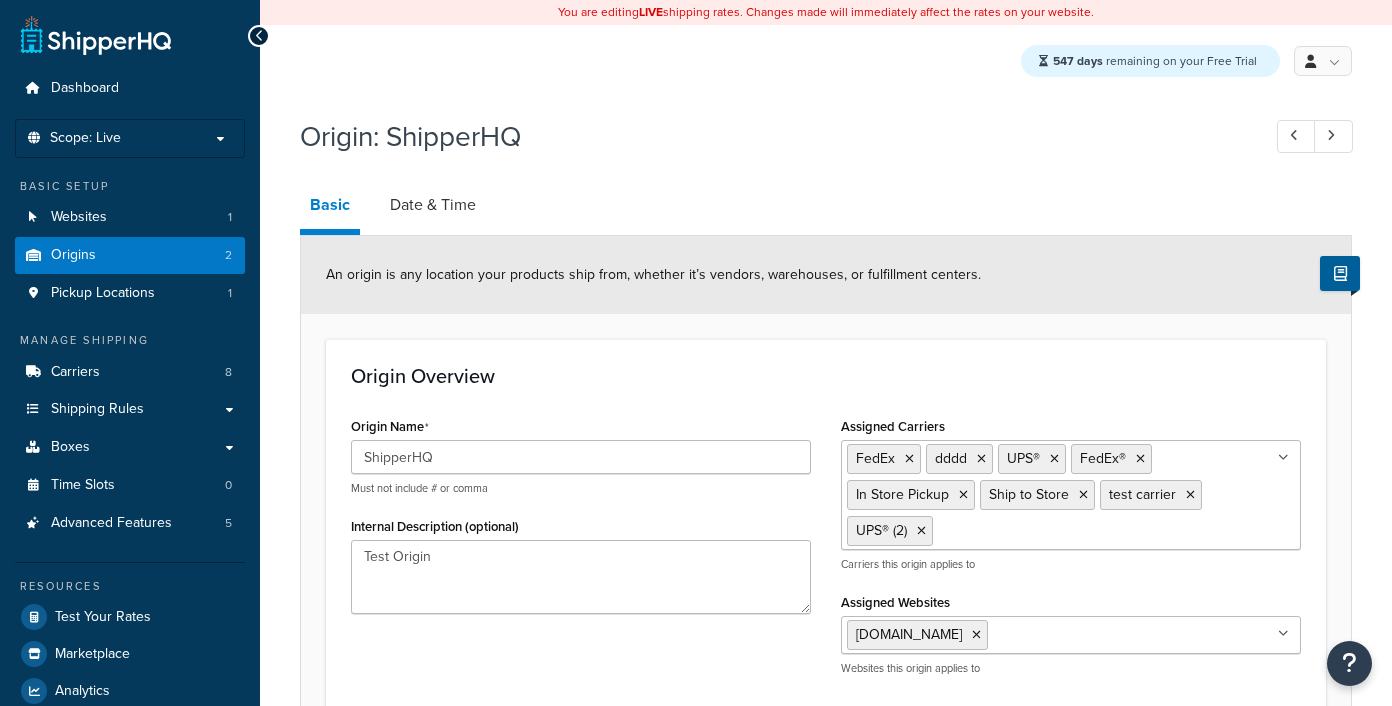 select on "43" 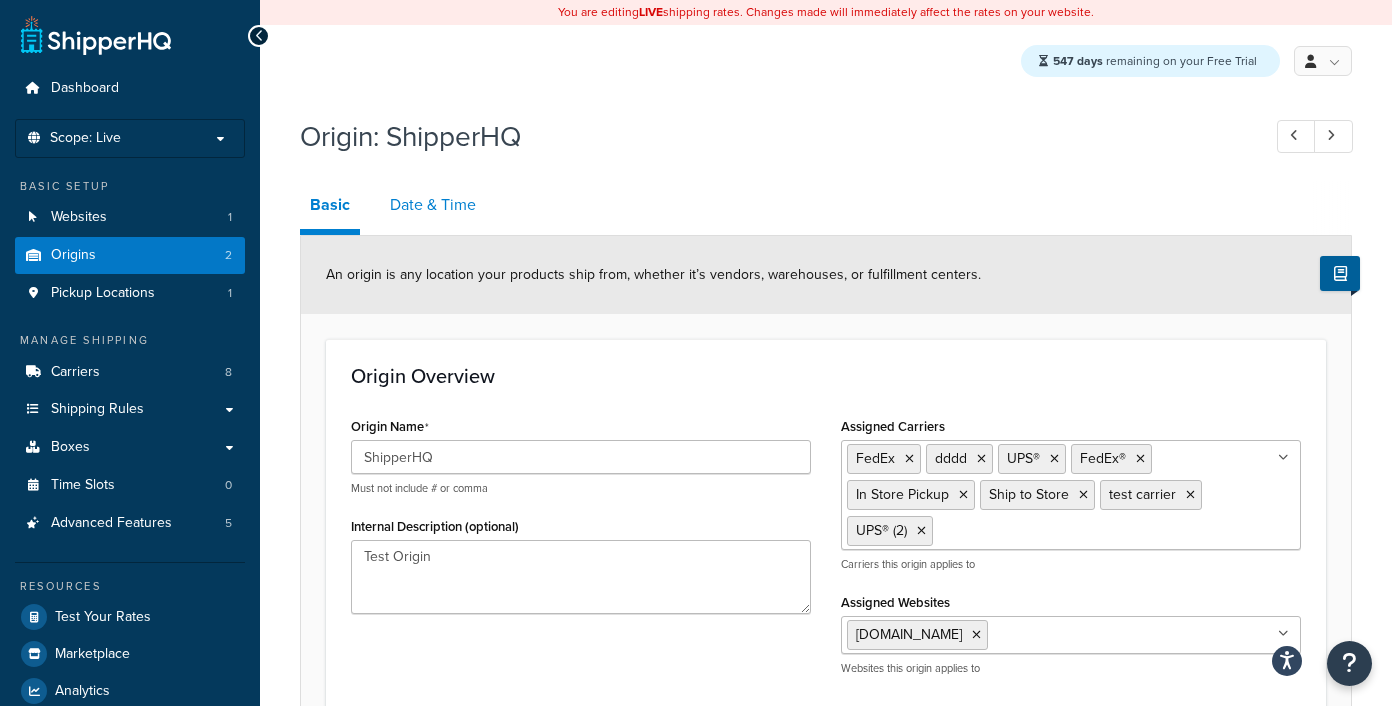 click on "Date & Time" at bounding box center (433, 205) 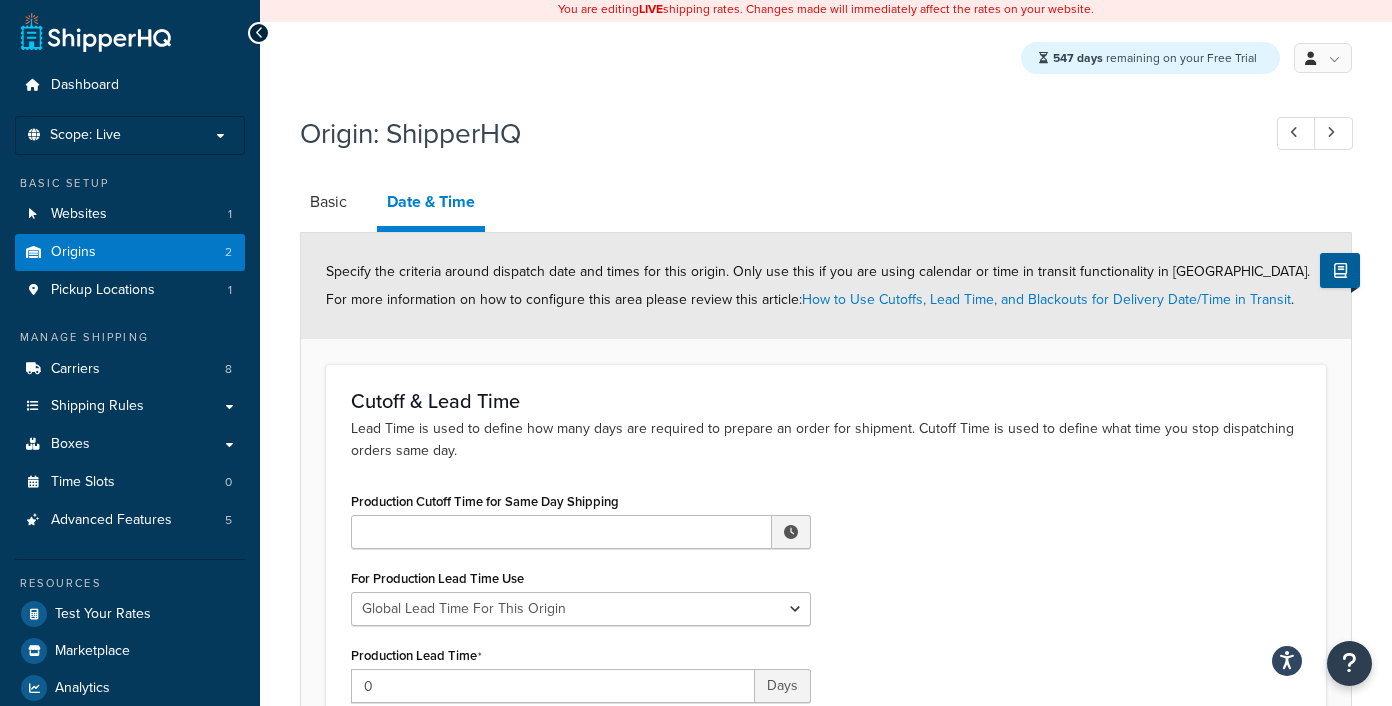 scroll, scrollTop: 0, scrollLeft: 0, axis: both 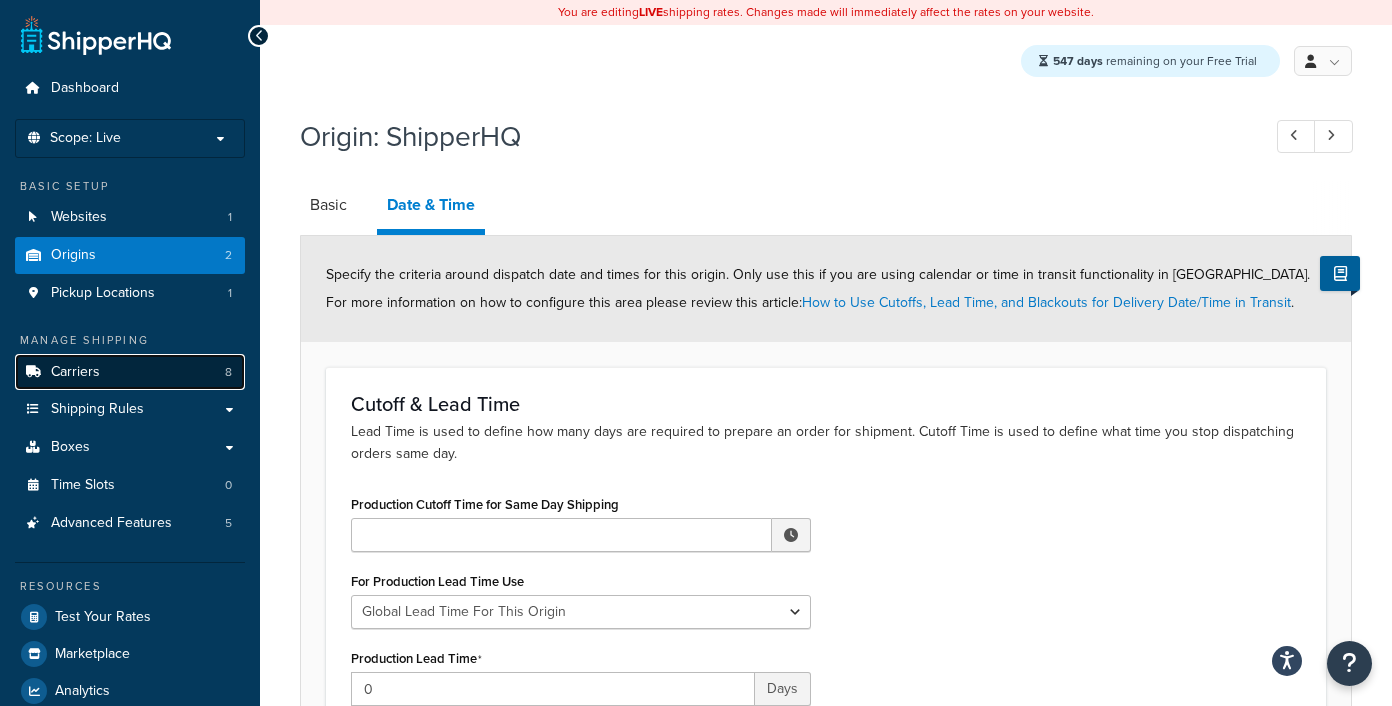 click on "Carriers" at bounding box center [75, 372] 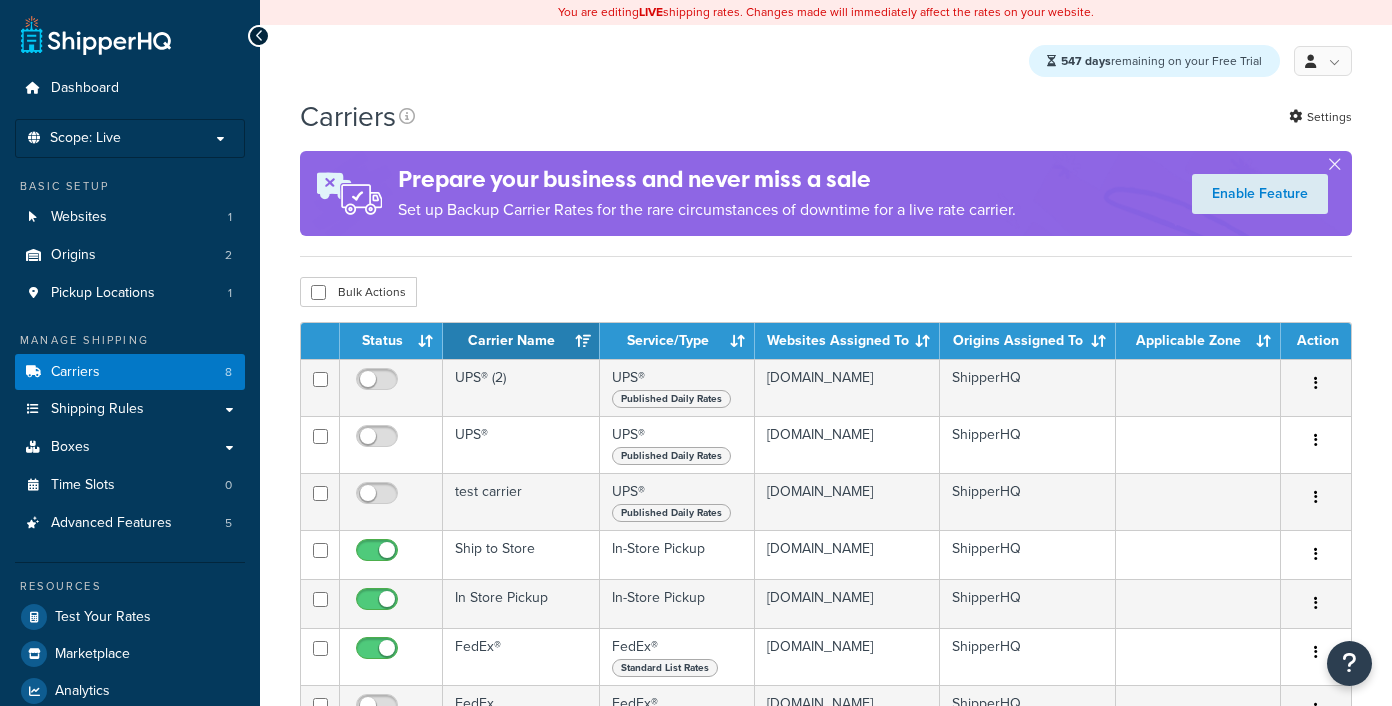 scroll, scrollTop: 0, scrollLeft: 0, axis: both 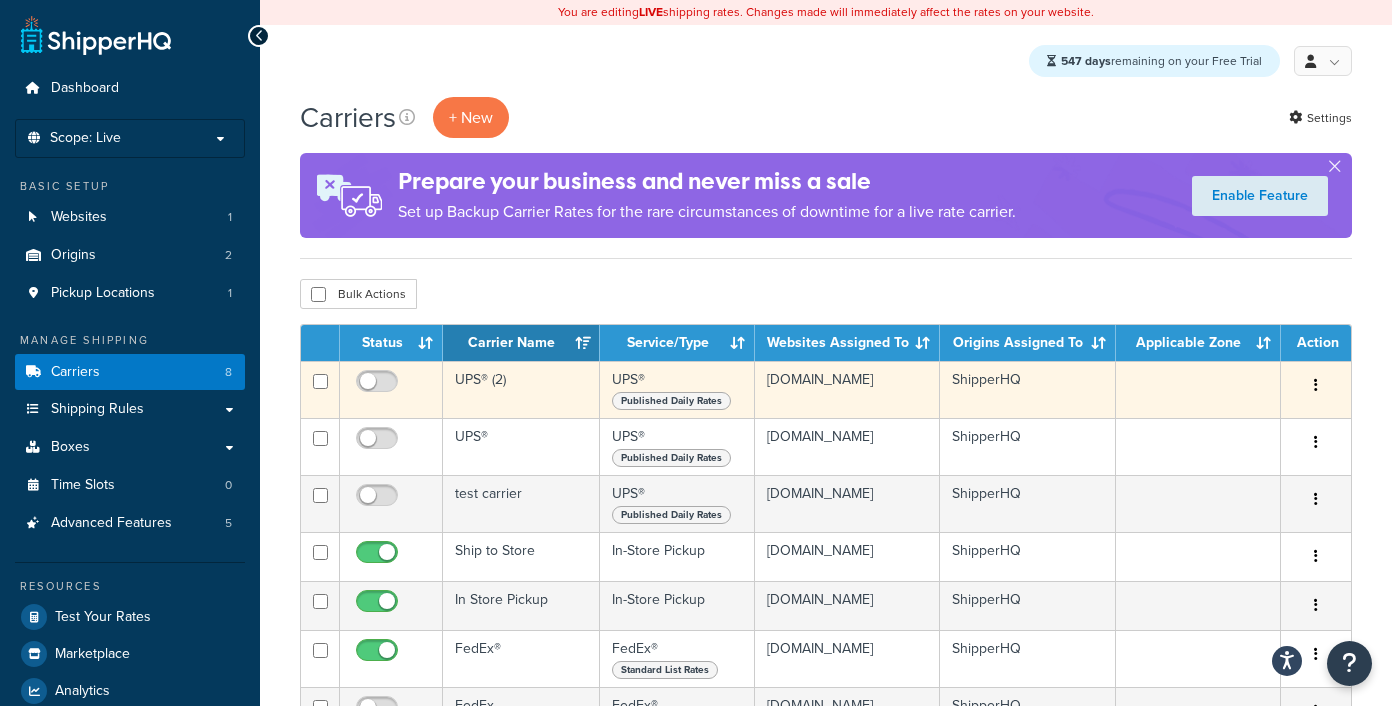 click at bounding box center (1316, 386) 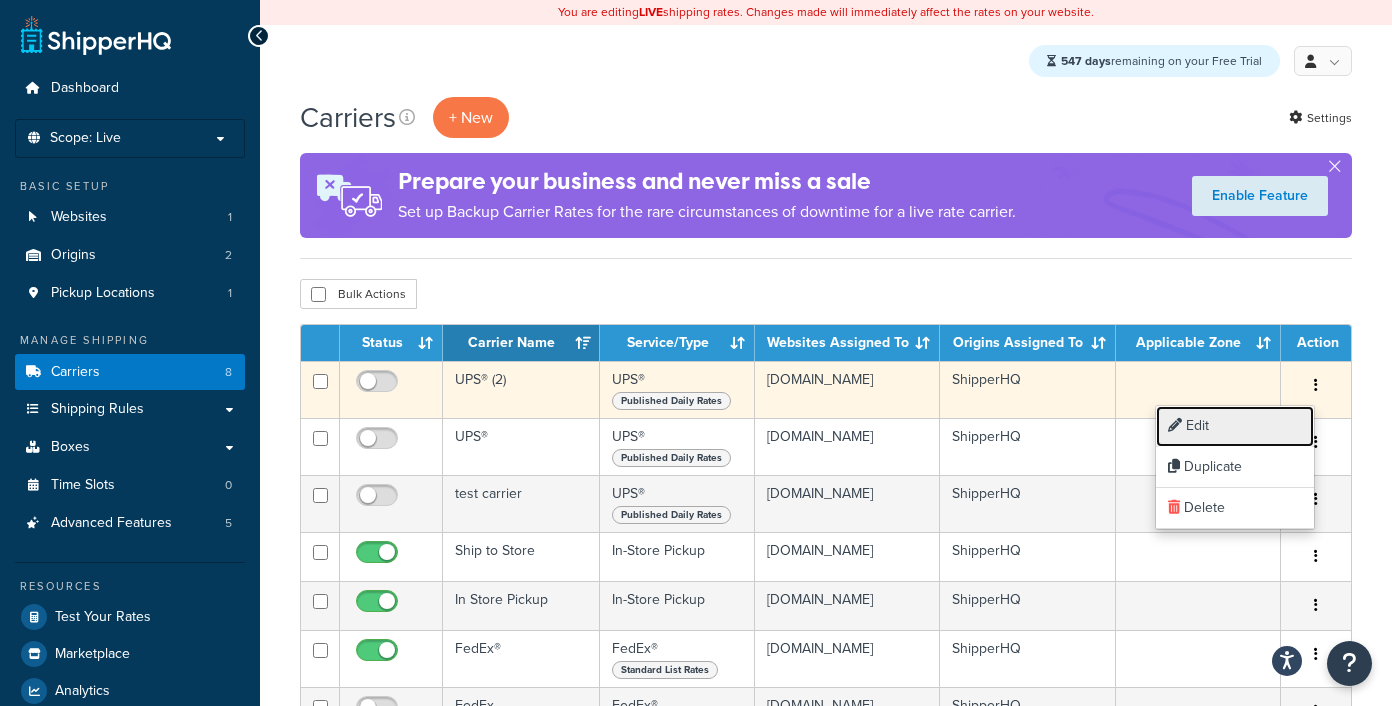 click on "Edit" at bounding box center (1235, 426) 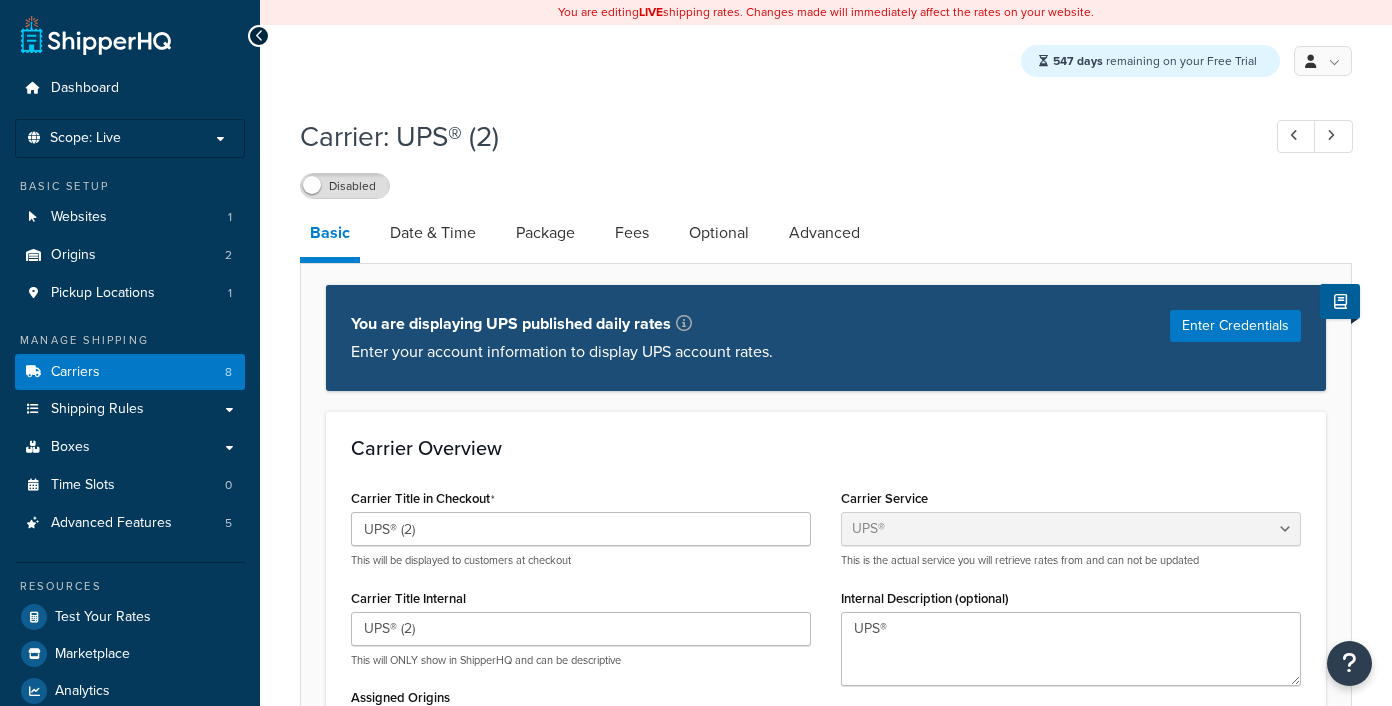 select on "ups" 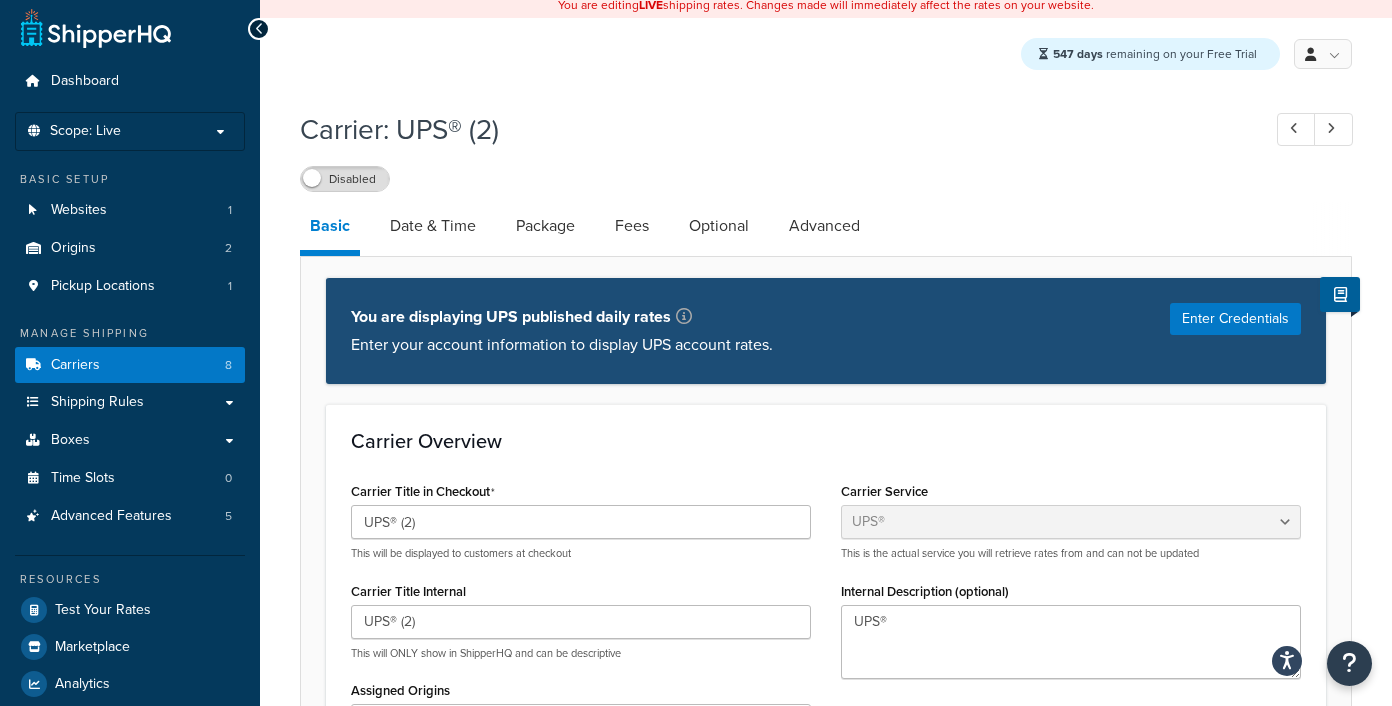 scroll, scrollTop: 8, scrollLeft: 0, axis: vertical 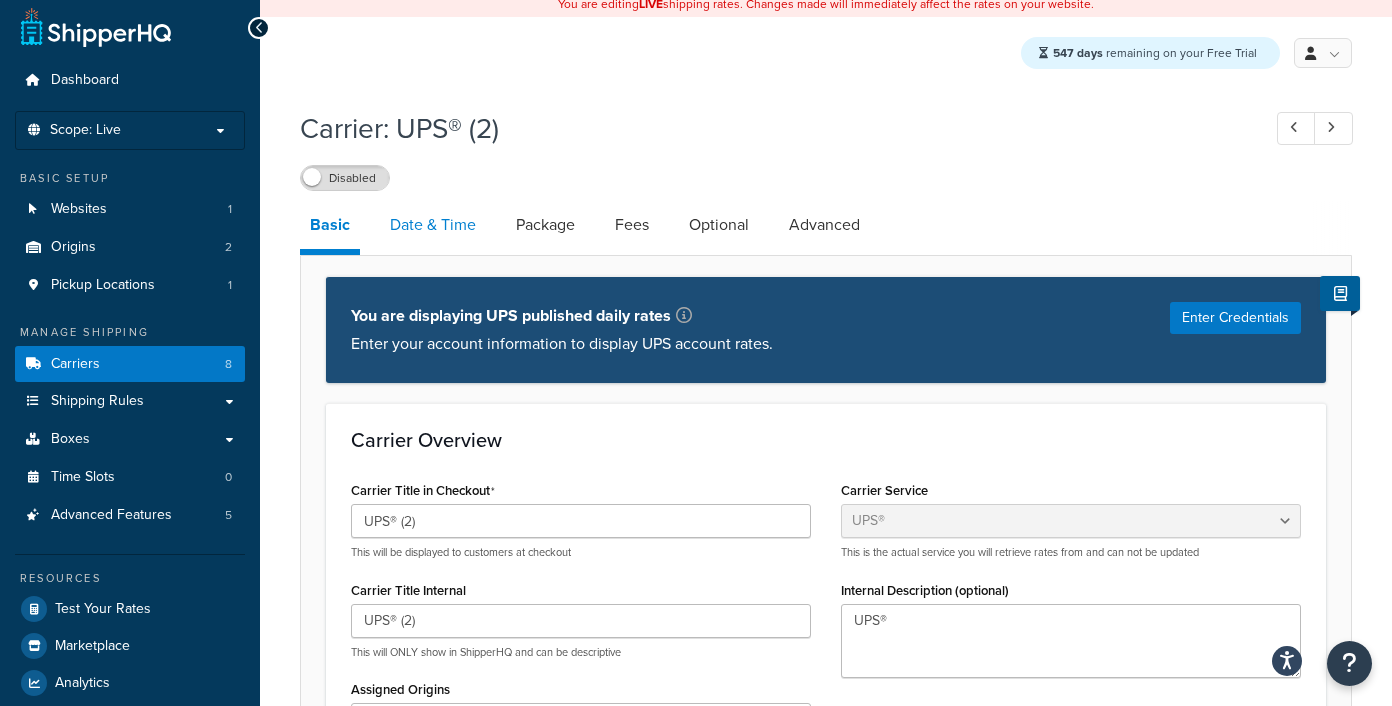 click on "Date & Time" at bounding box center [433, 225] 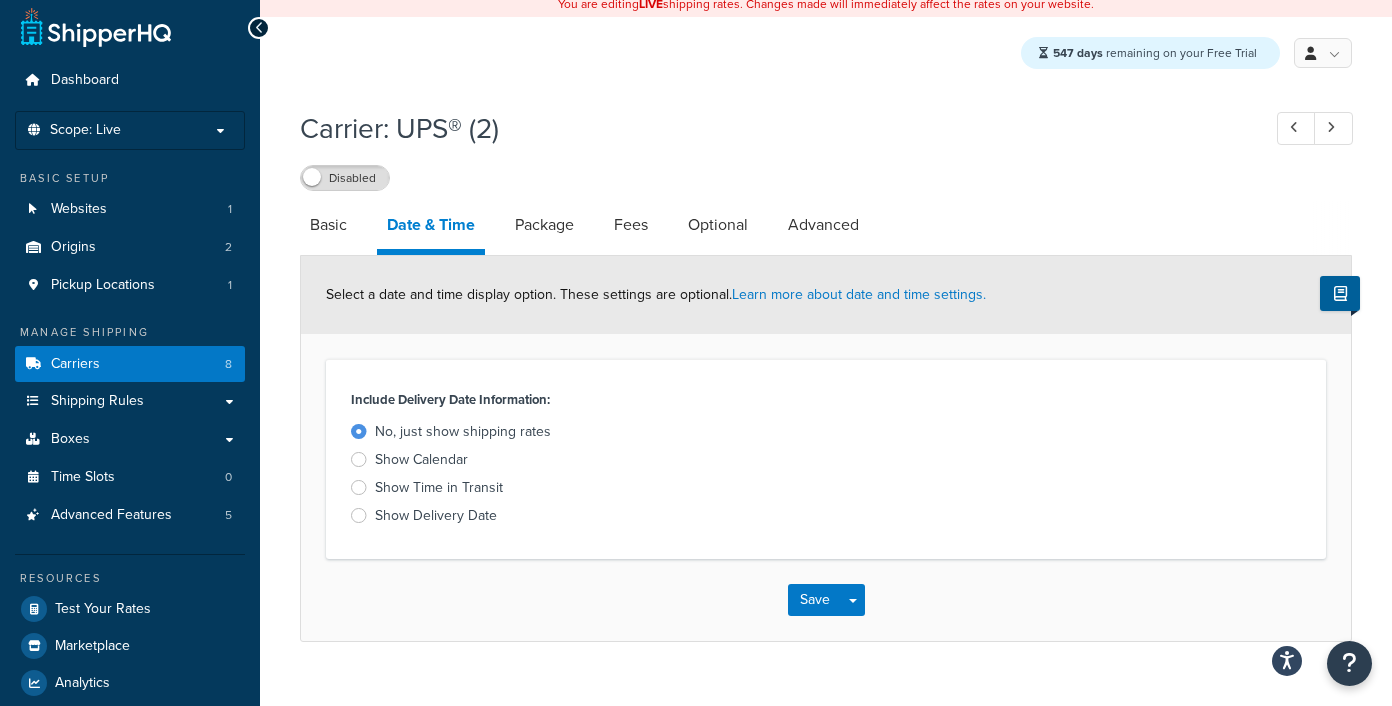 click on "Advanced" at bounding box center (833, 225) 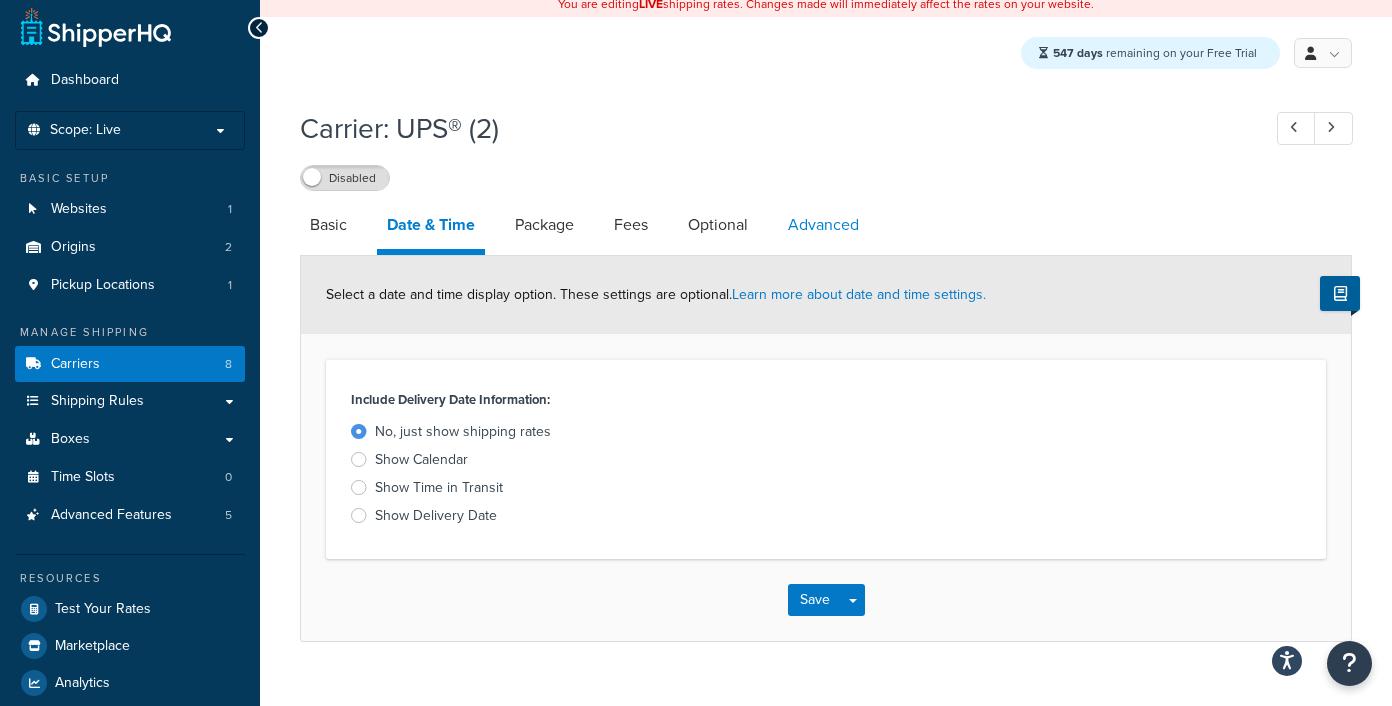 click on "Advanced" at bounding box center [823, 225] 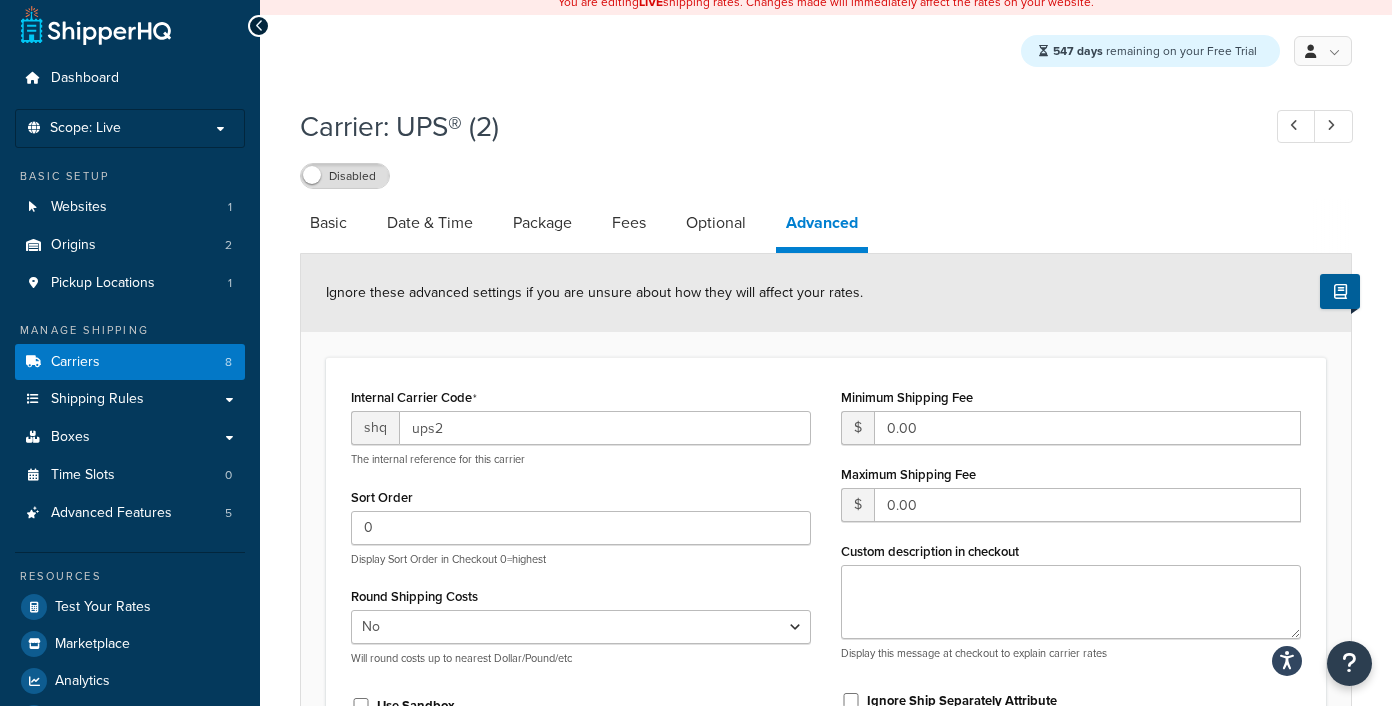 scroll, scrollTop: 0, scrollLeft: 0, axis: both 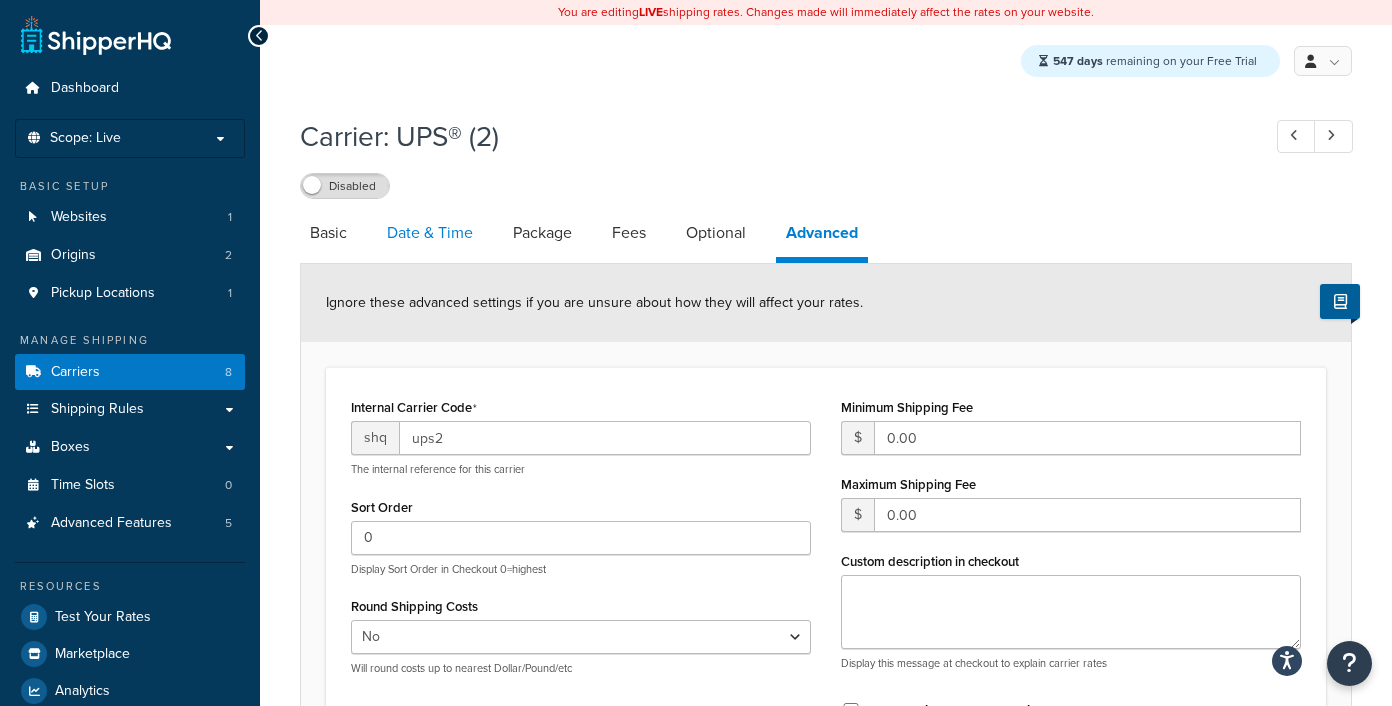 click on "Date & Time" at bounding box center (430, 233) 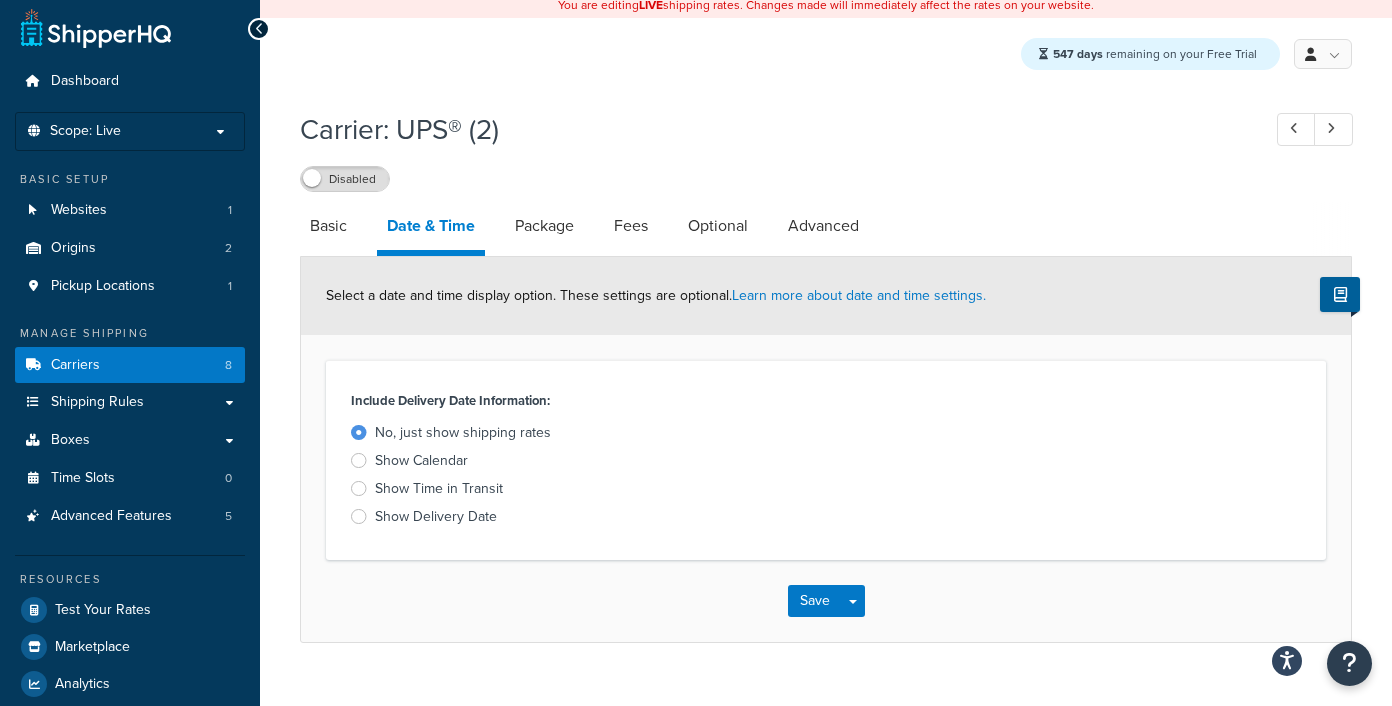 scroll, scrollTop: 8, scrollLeft: 0, axis: vertical 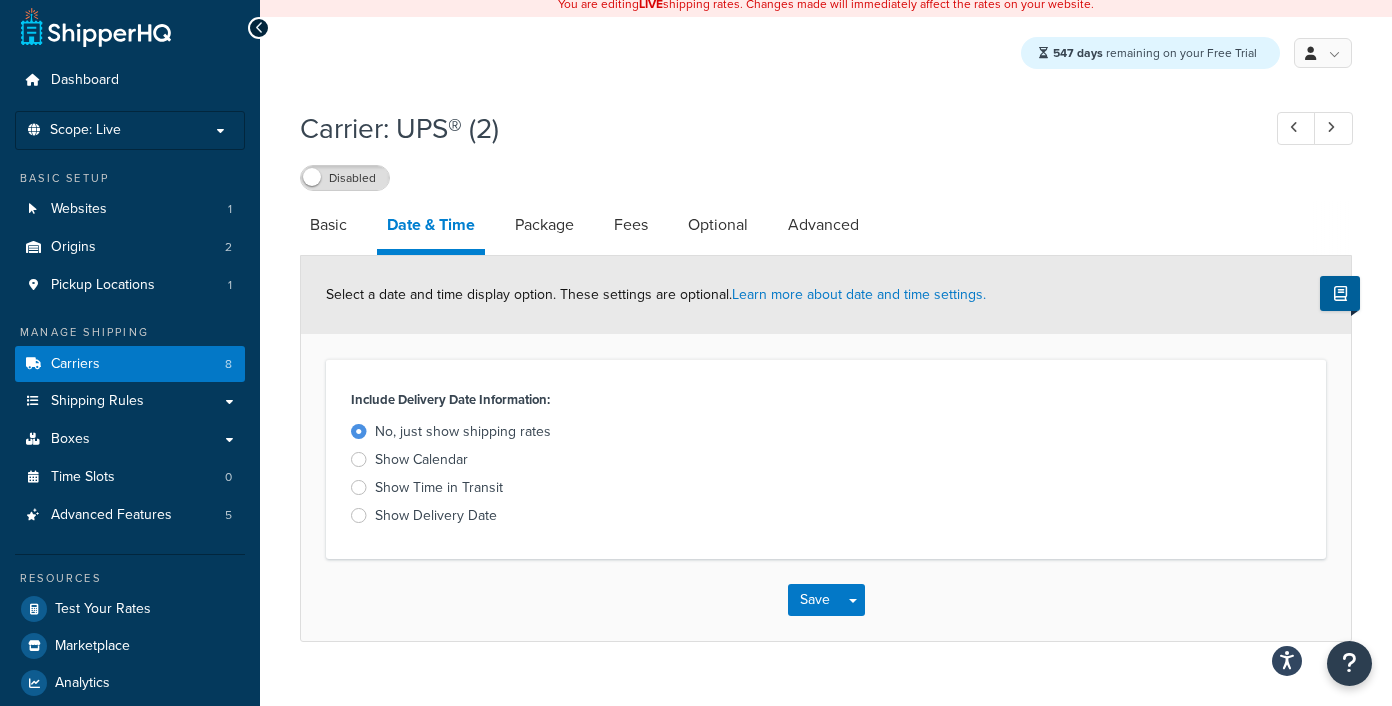 click at bounding box center [359, 487] 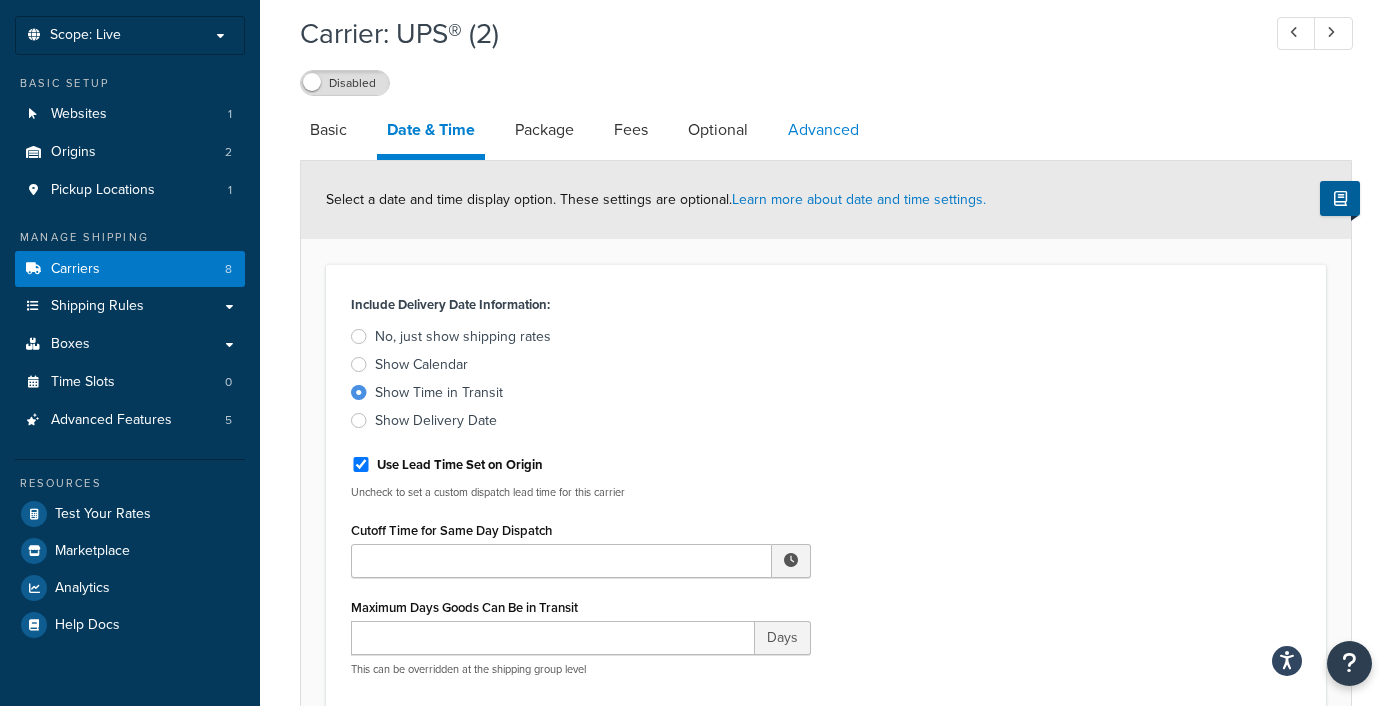 scroll, scrollTop: 0, scrollLeft: 0, axis: both 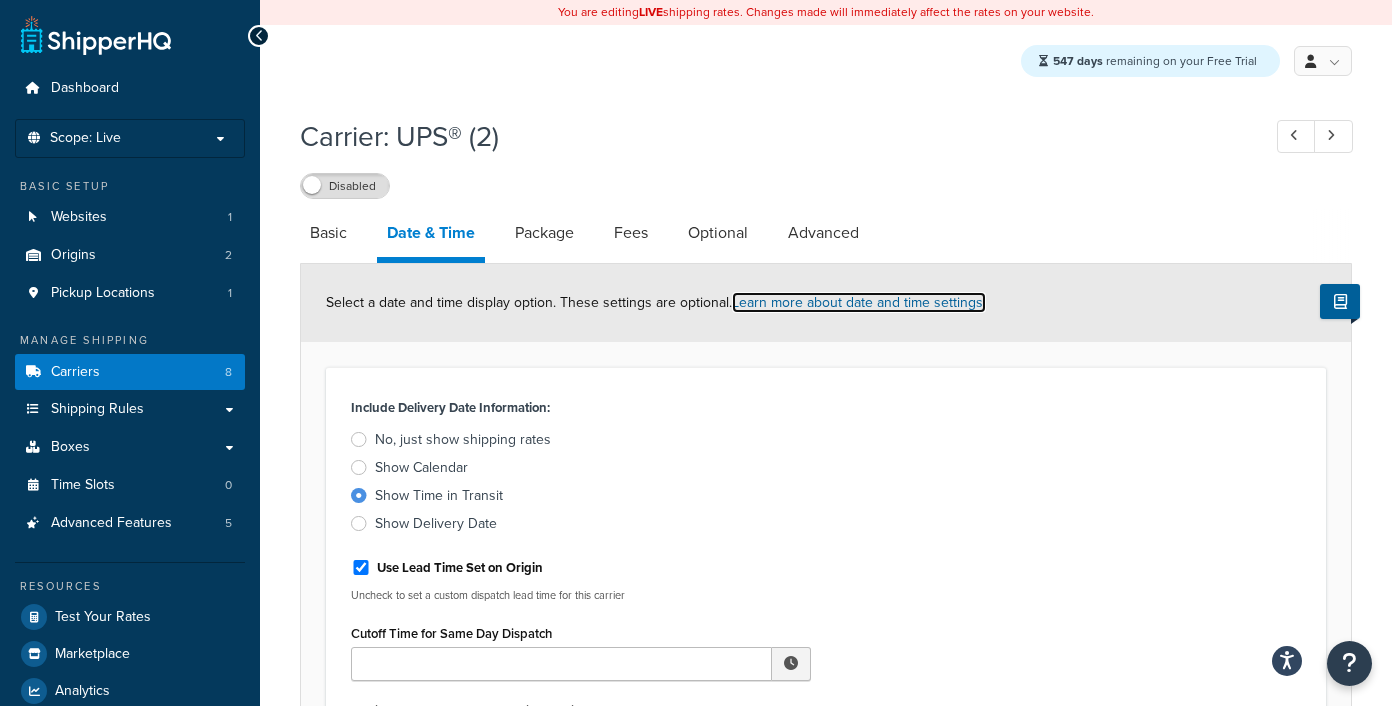 click on "Learn more about date and time settings." at bounding box center (859, 302) 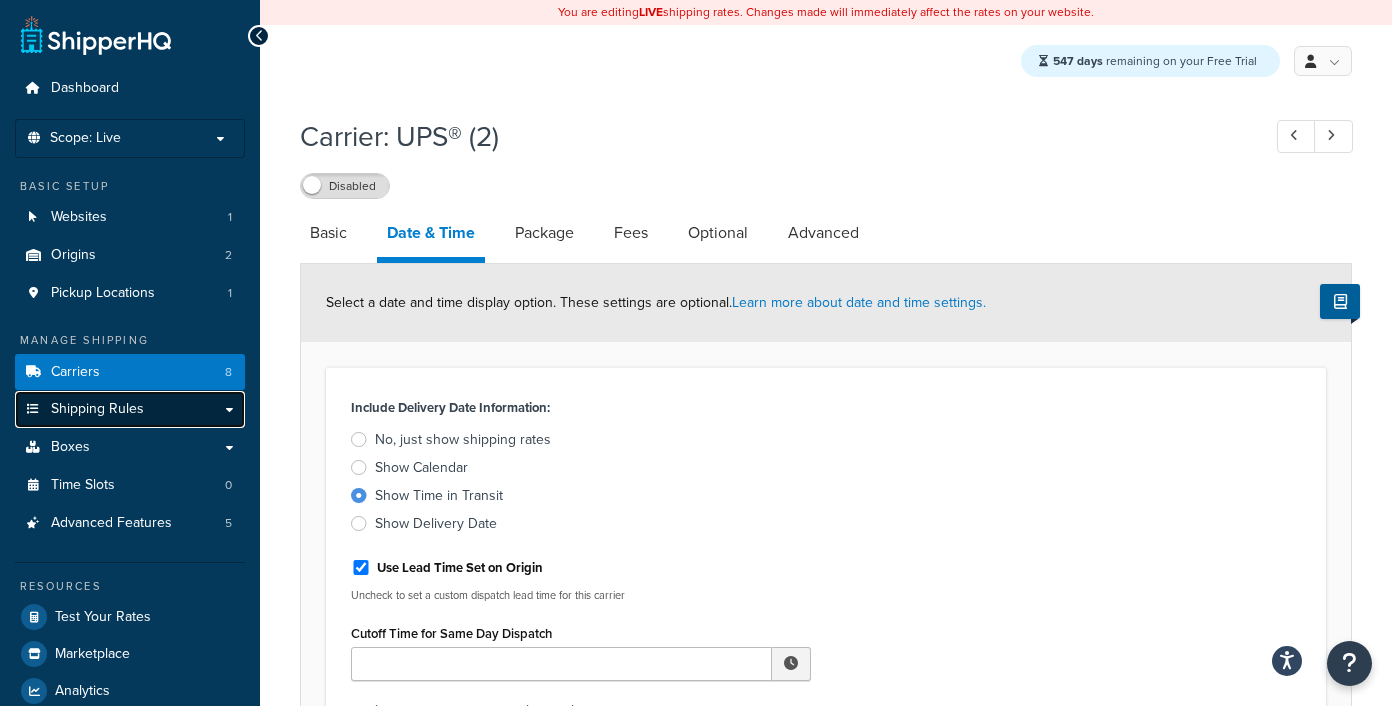 click on "Shipping Rules" at bounding box center [97, 409] 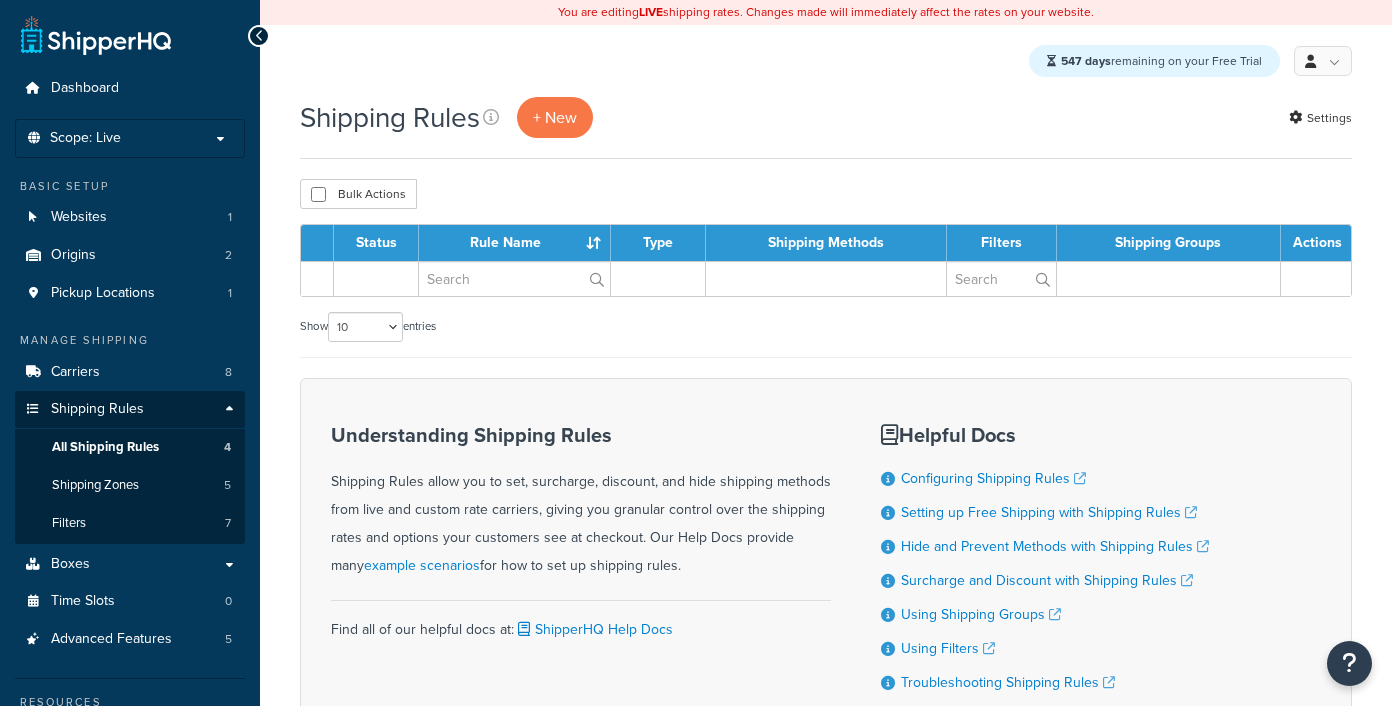 scroll, scrollTop: 0, scrollLeft: 0, axis: both 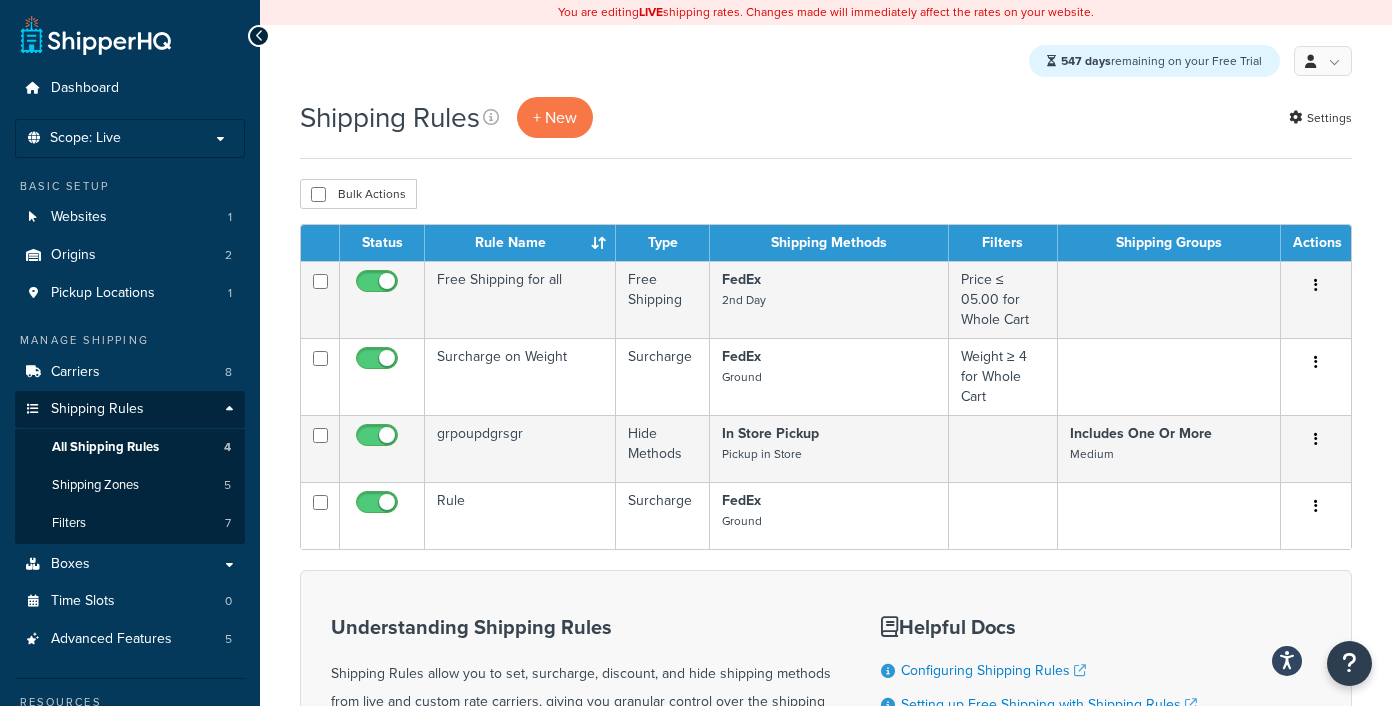 click on "Shipping Rules
+ New
Settings" at bounding box center (826, 117) 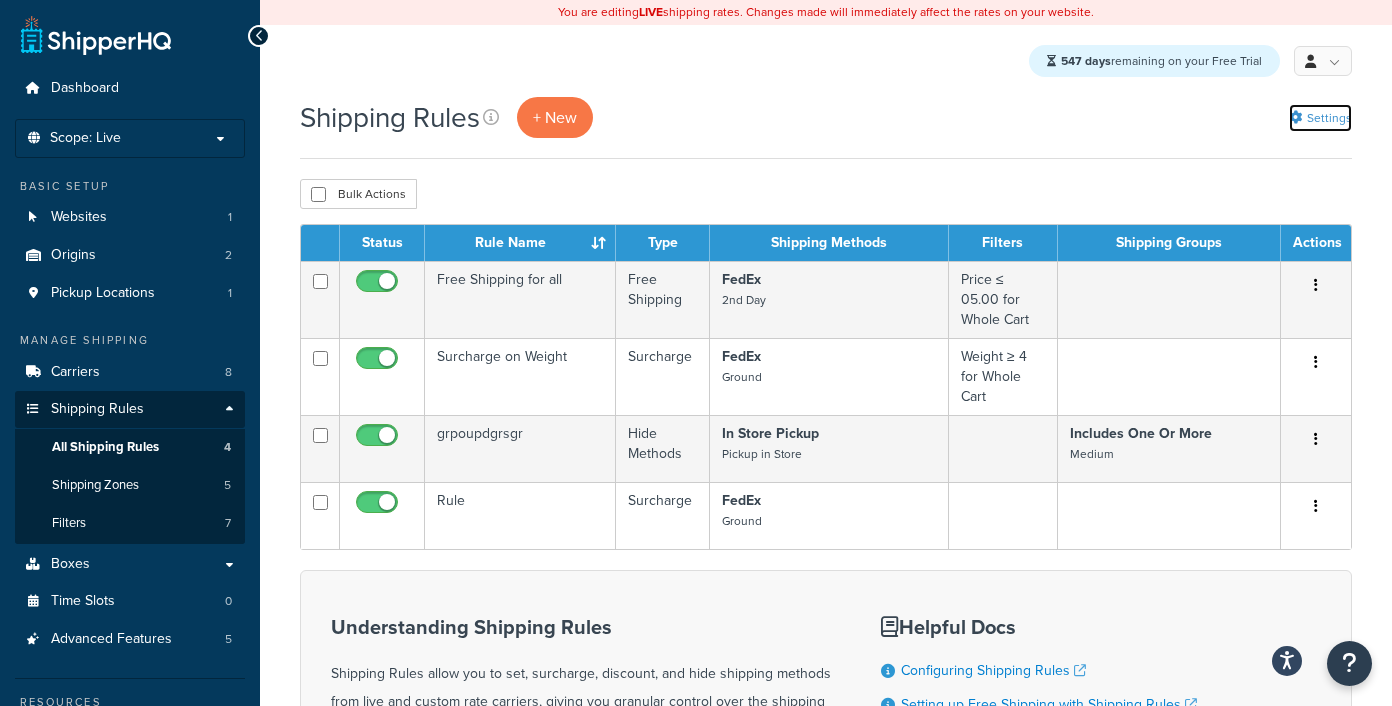 click at bounding box center [1295, 117] 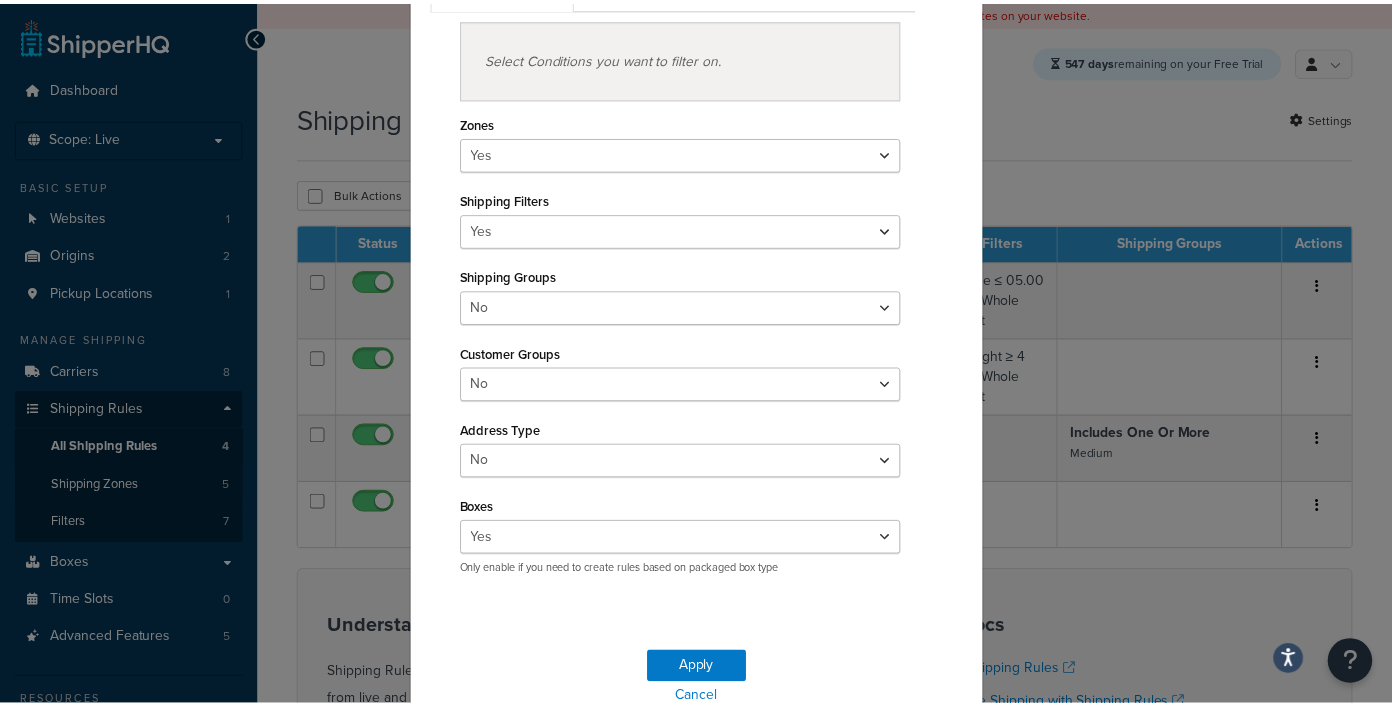 scroll, scrollTop: 0, scrollLeft: 0, axis: both 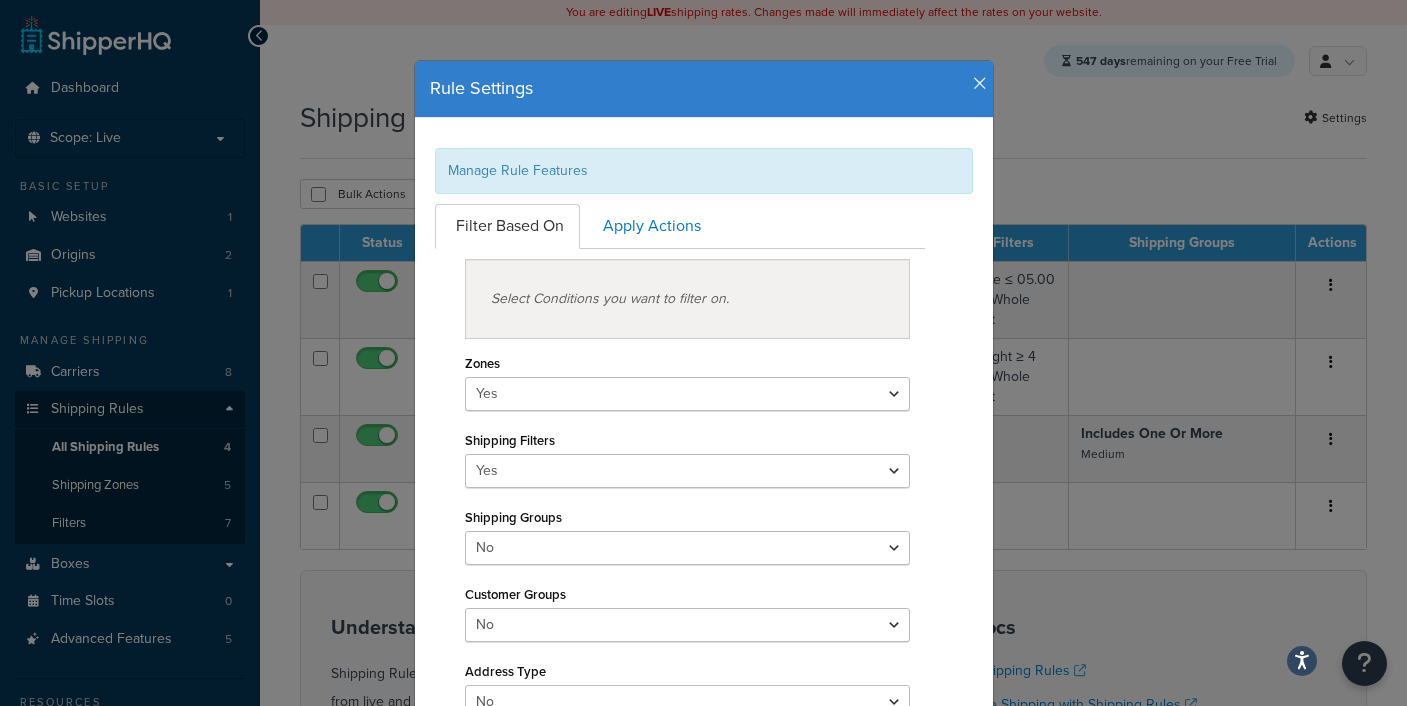 click on "Rule Settings" at bounding box center (704, 89) 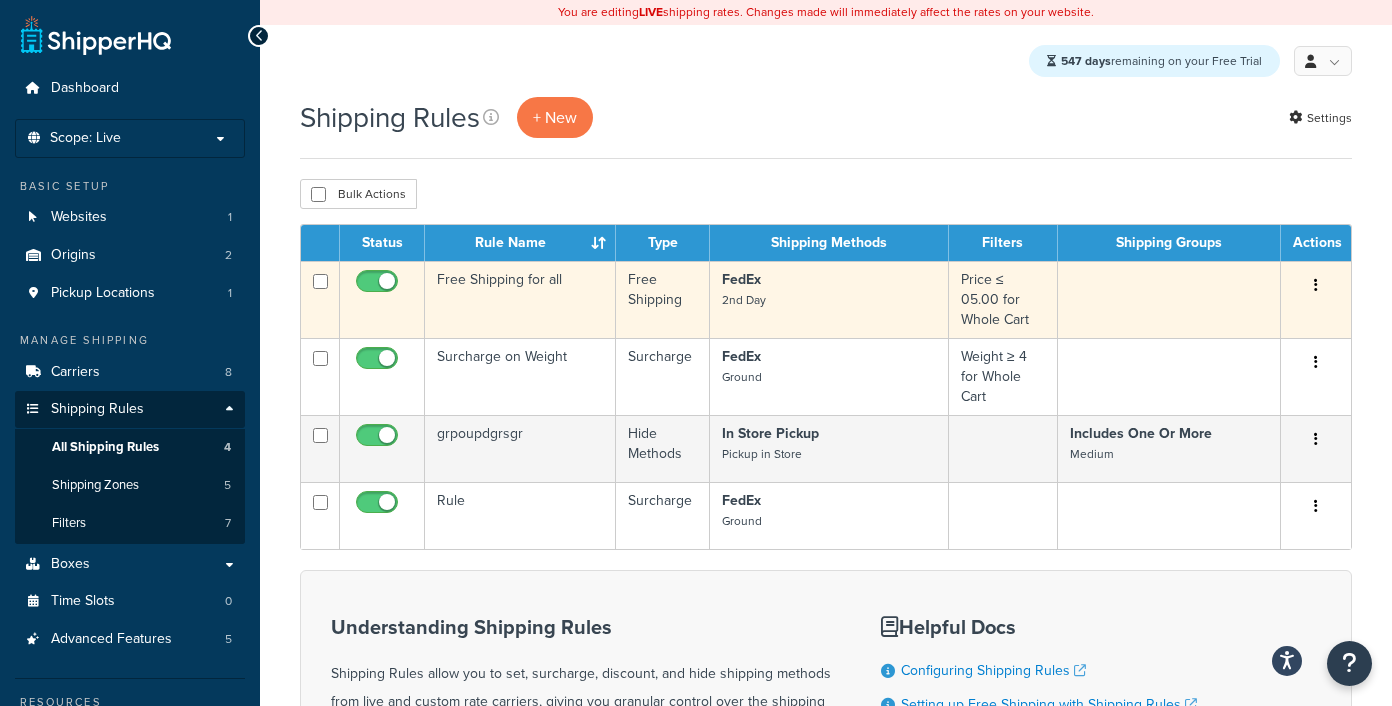 click at bounding box center (1316, 286) 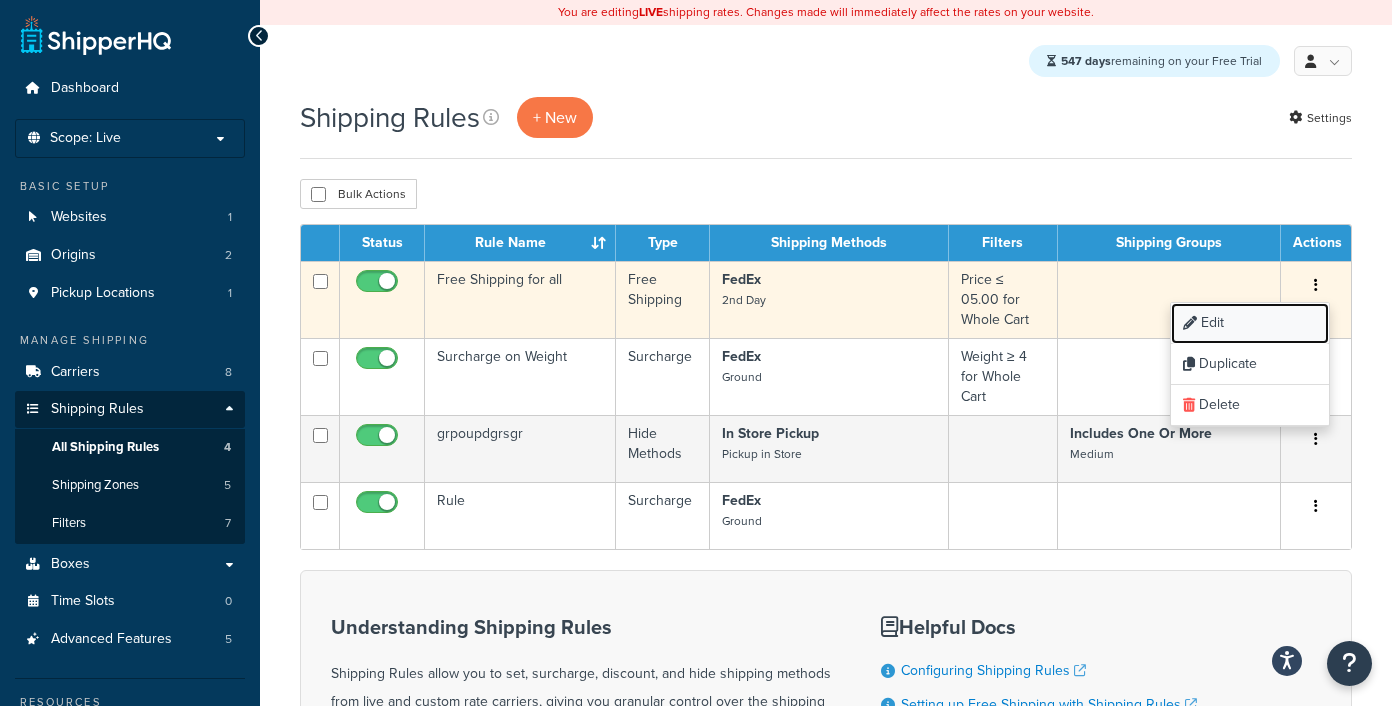 click on "Edit" at bounding box center [1250, 323] 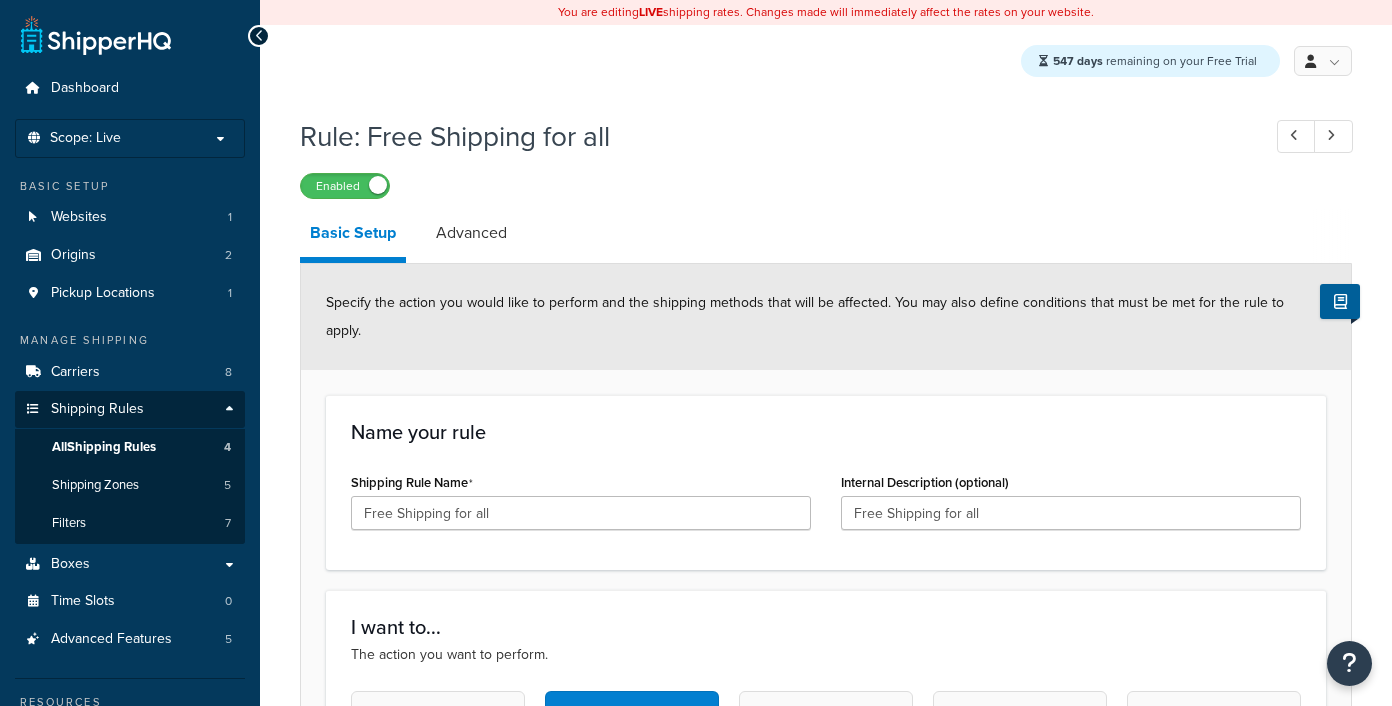scroll, scrollTop: 0, scrollLeft: 0, axis: both 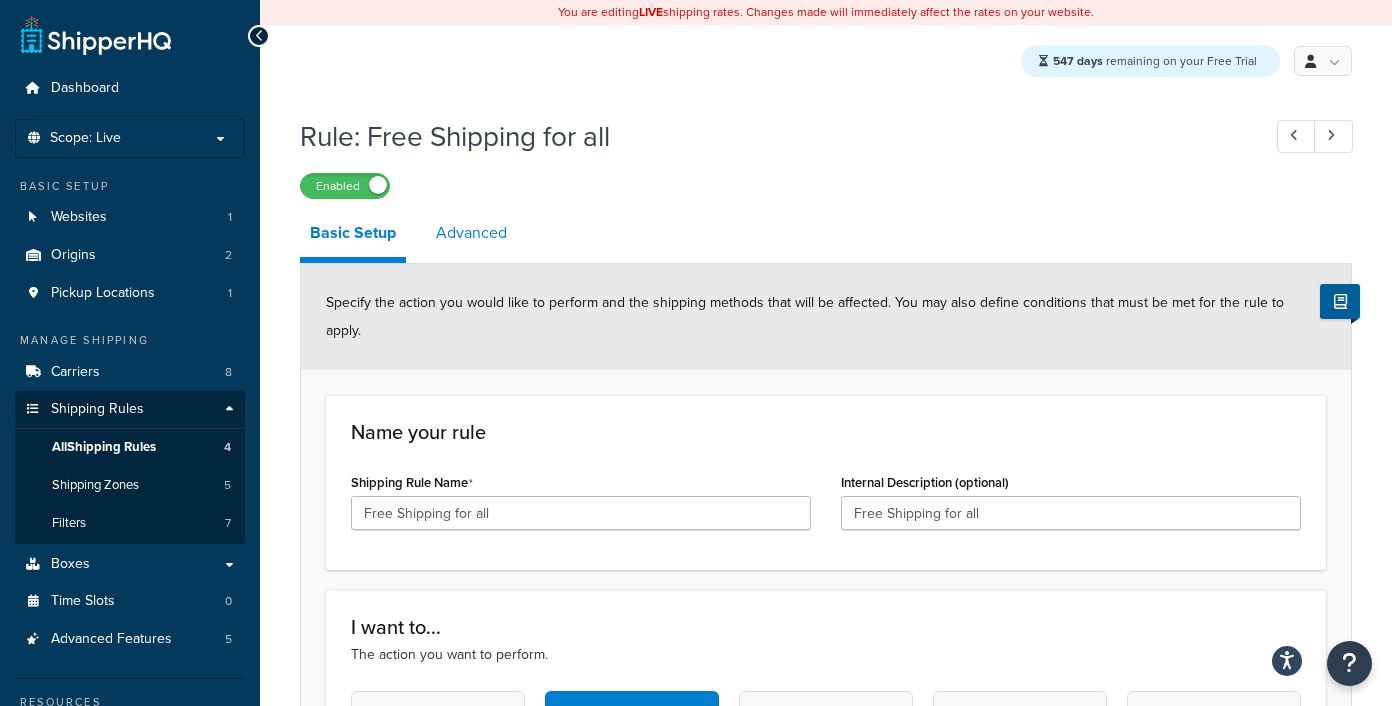 click on "Advanced" at bounding box center [471, 233] 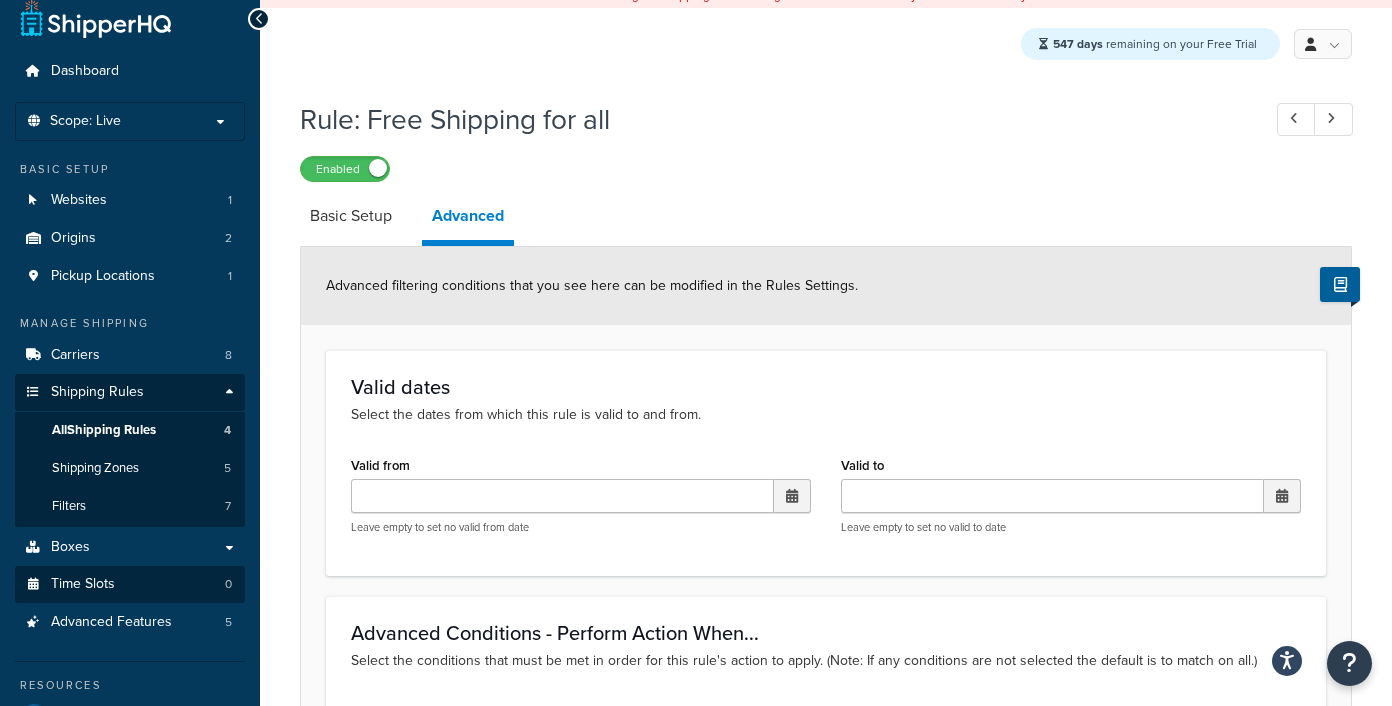 scroll, scrollTop: 34, scrollLeft: 0, axis: vertical 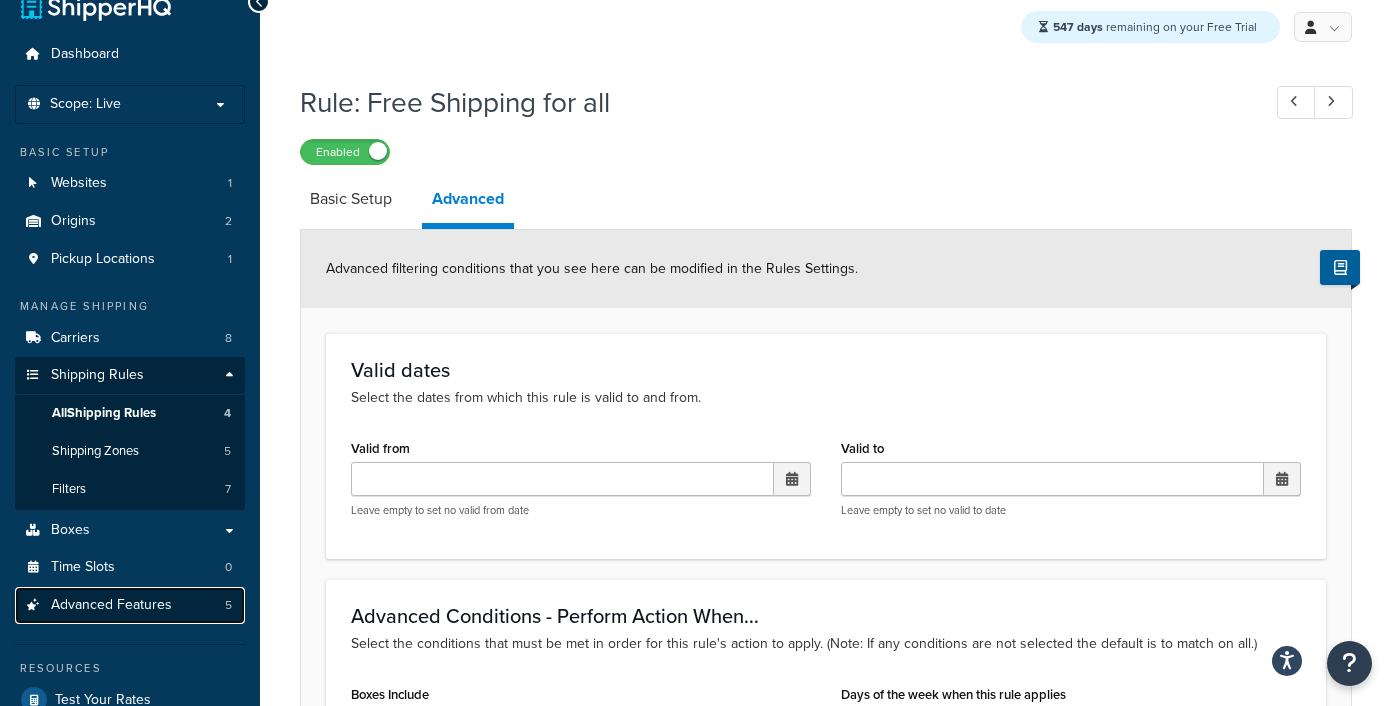 click on "Advanced Features" at bounding box center (111, 605) 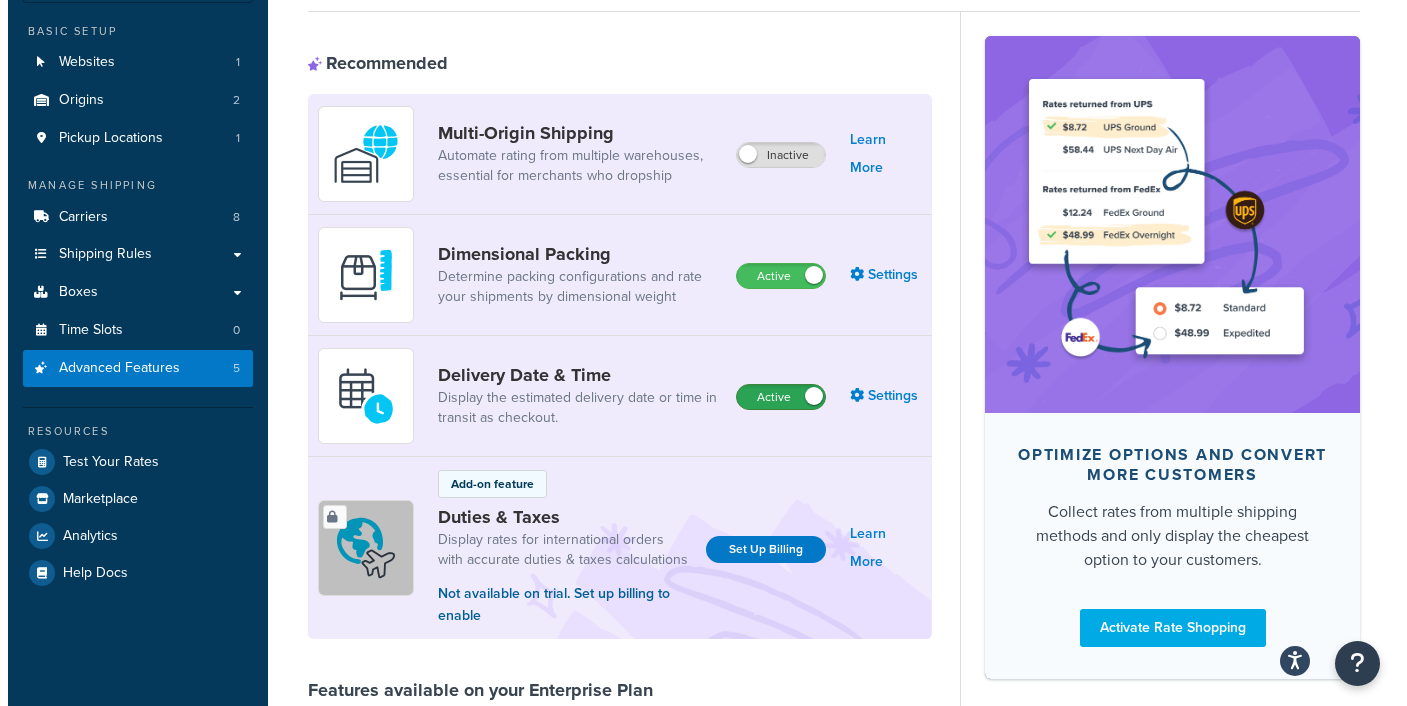 scroll, scrollTop: 156, scrollLeft: 0, axis: vertical 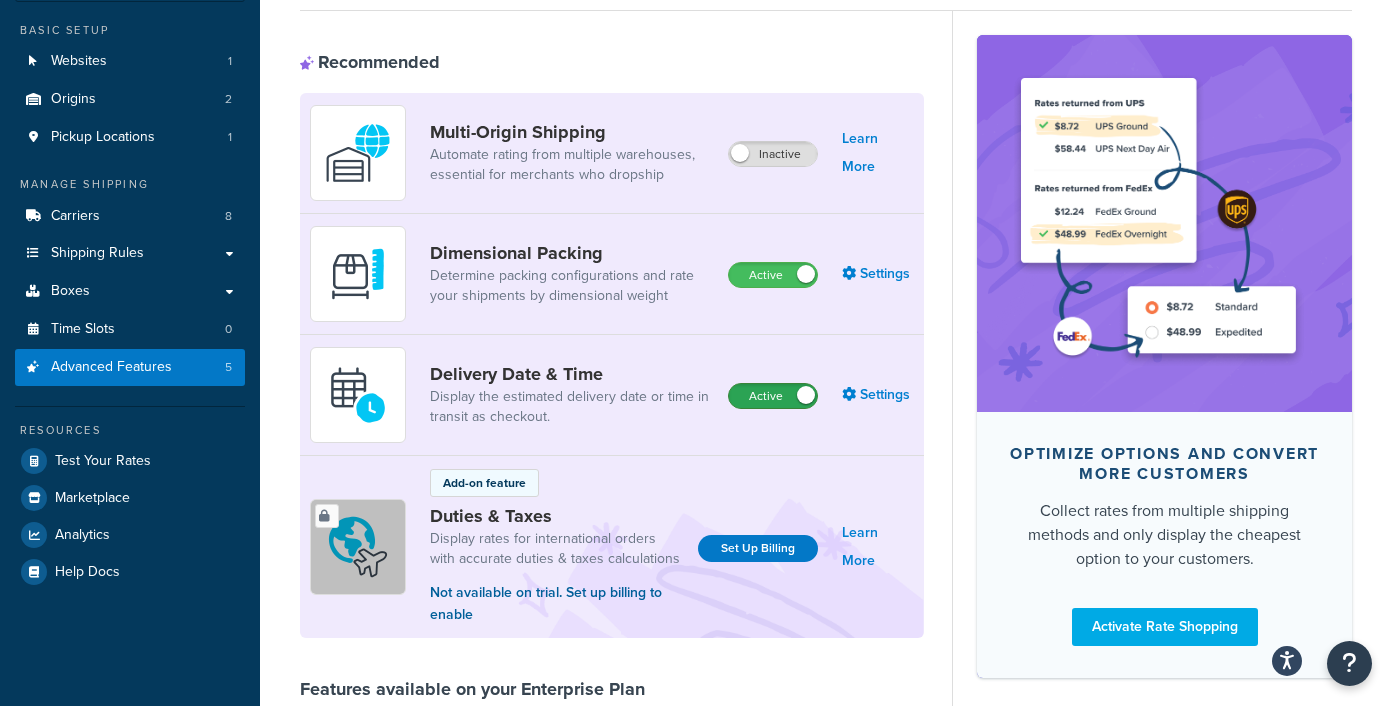 click on "Active" at bounding box center [773, 396] 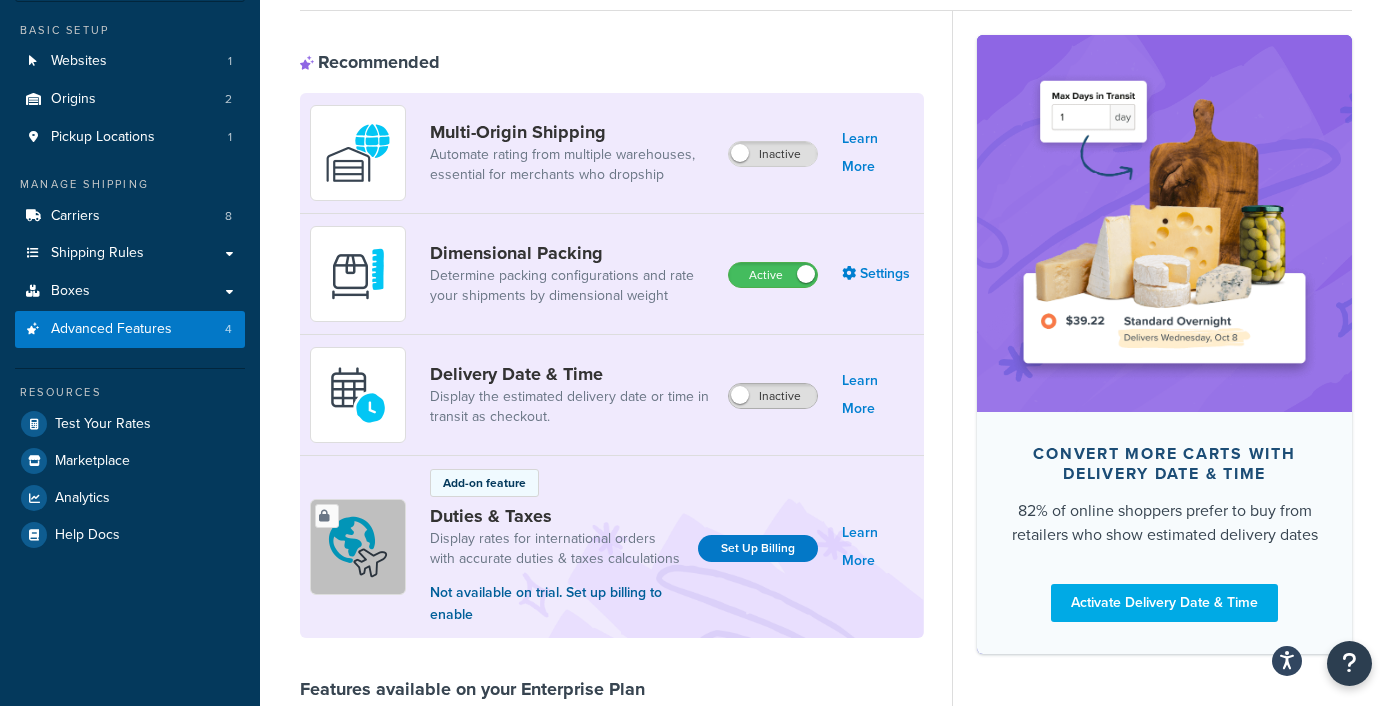click at bounding box center (740, 395) 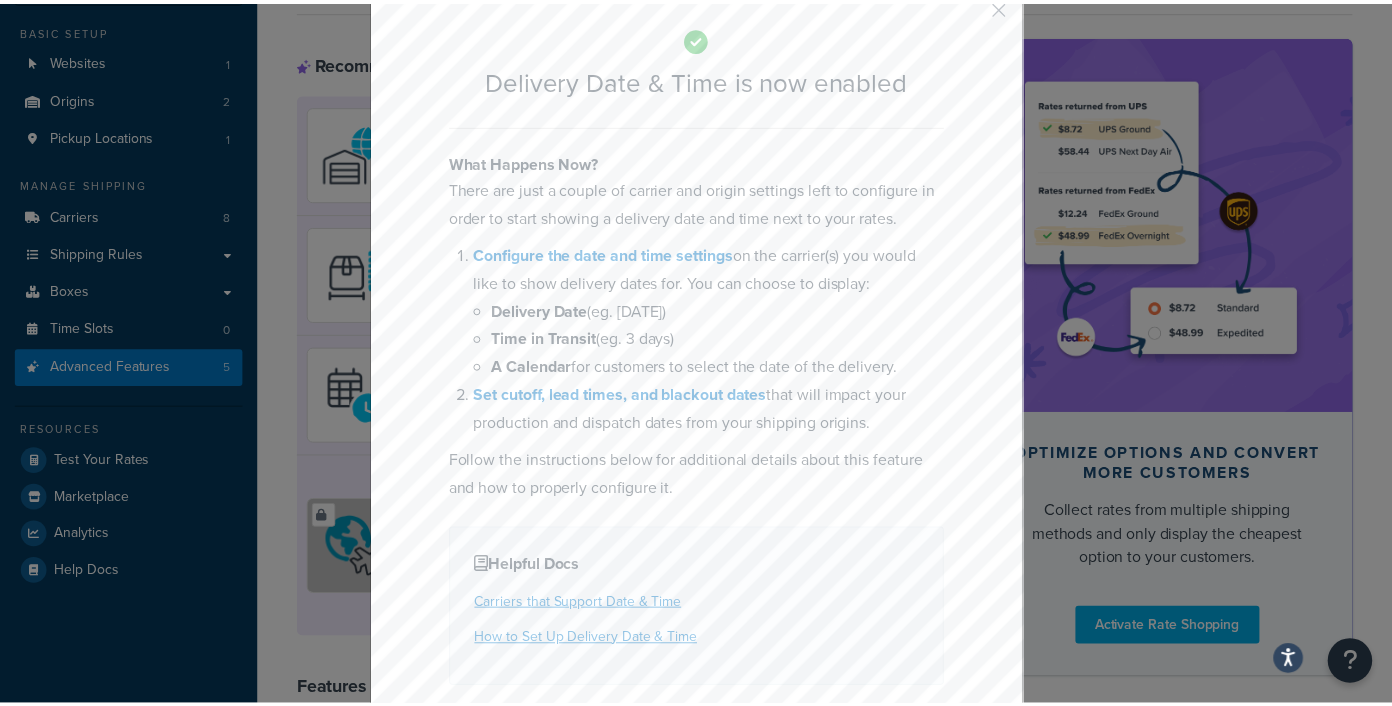scroll, scrollTop: 82, scrollLeft: 0, axis: vertical 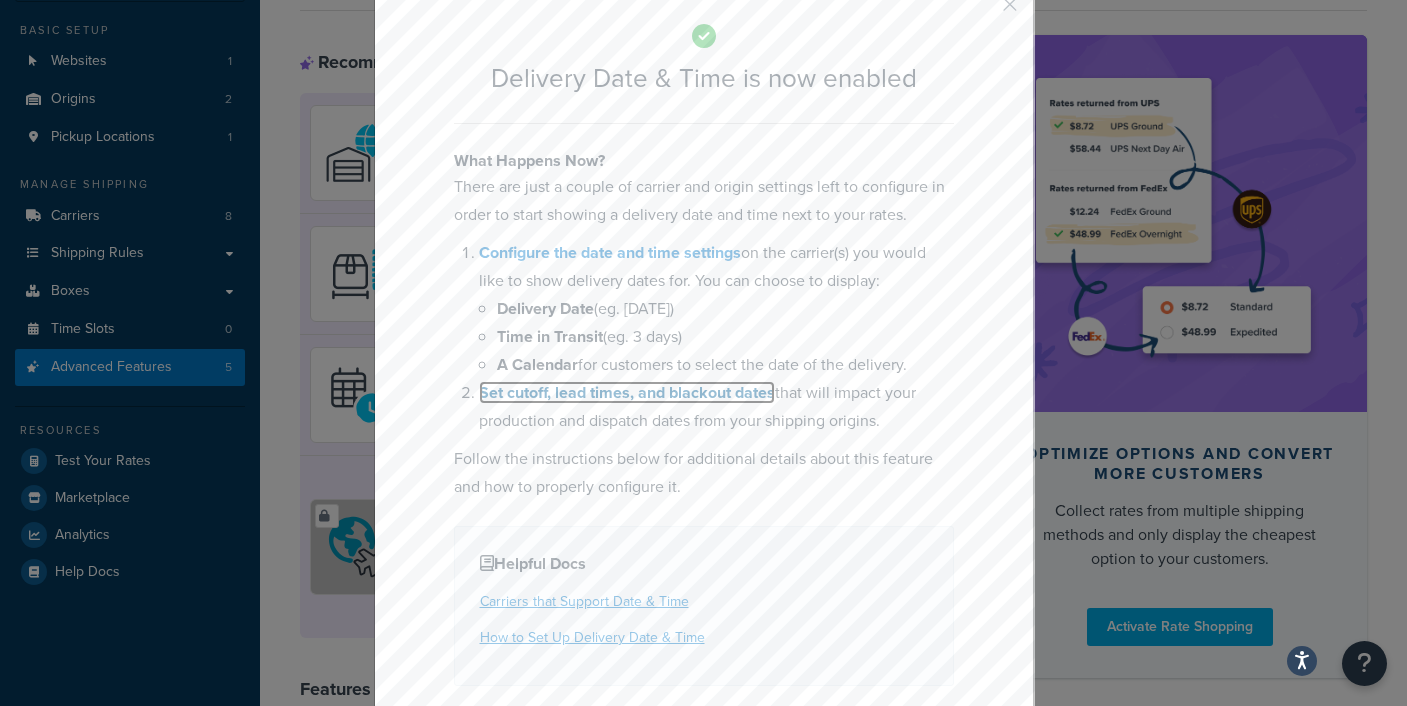 click on "Set cutoff, lead times, and blackout dates" at bounding box center (627, 392) 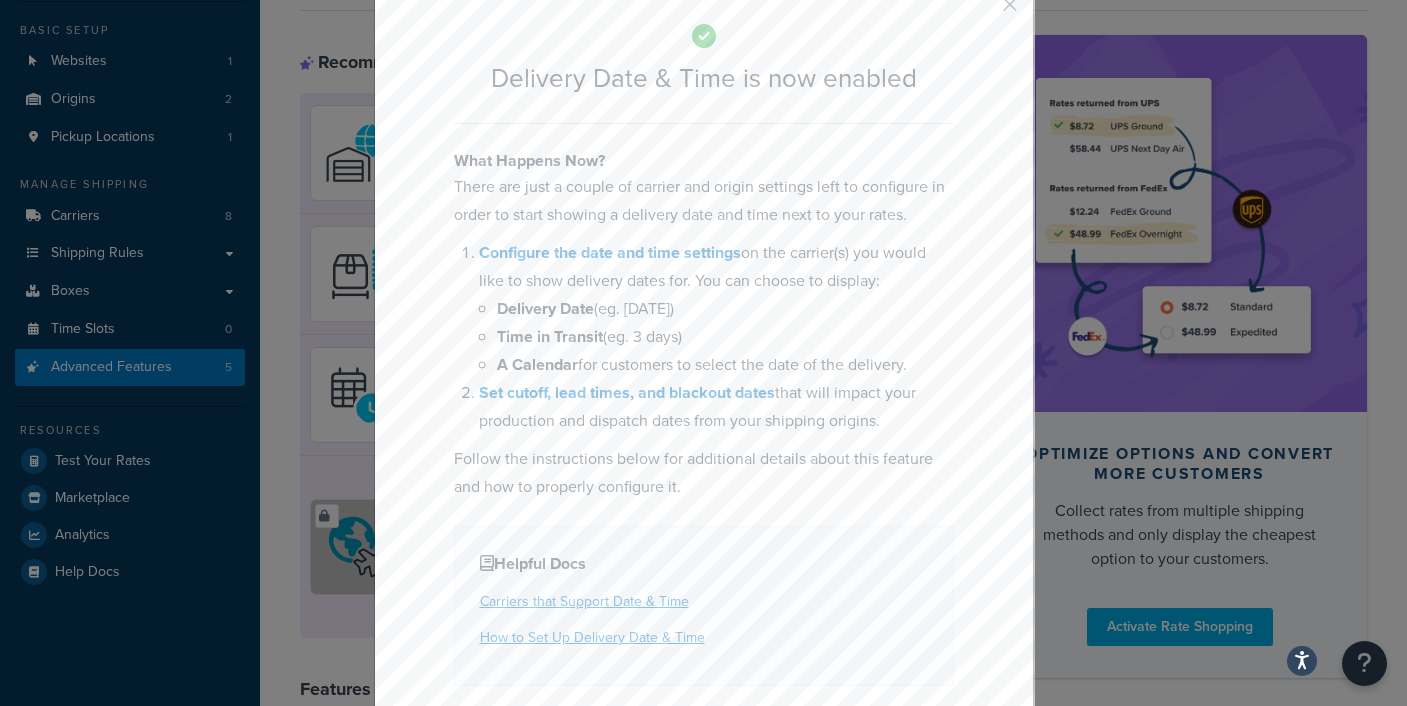 click at bounding box center (980, 11) 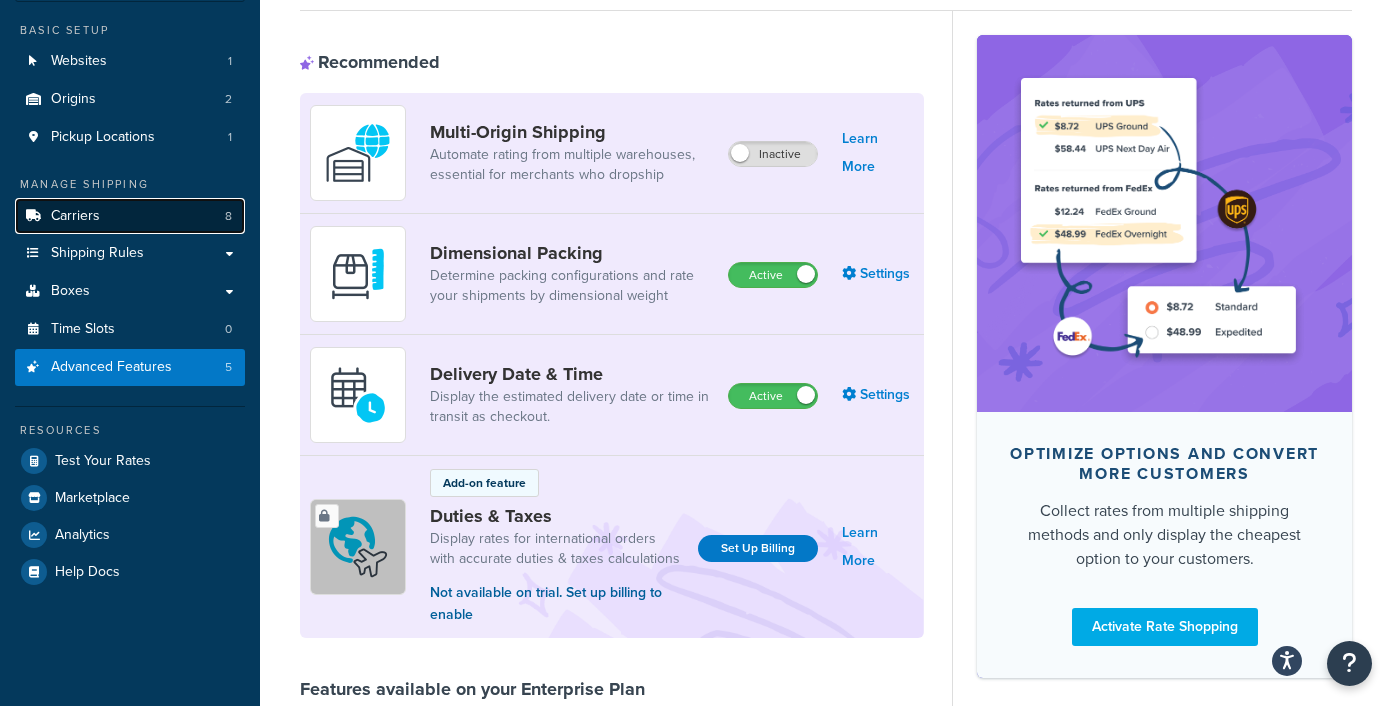 click on "Carriers 8" at bounding box center [130, 216] 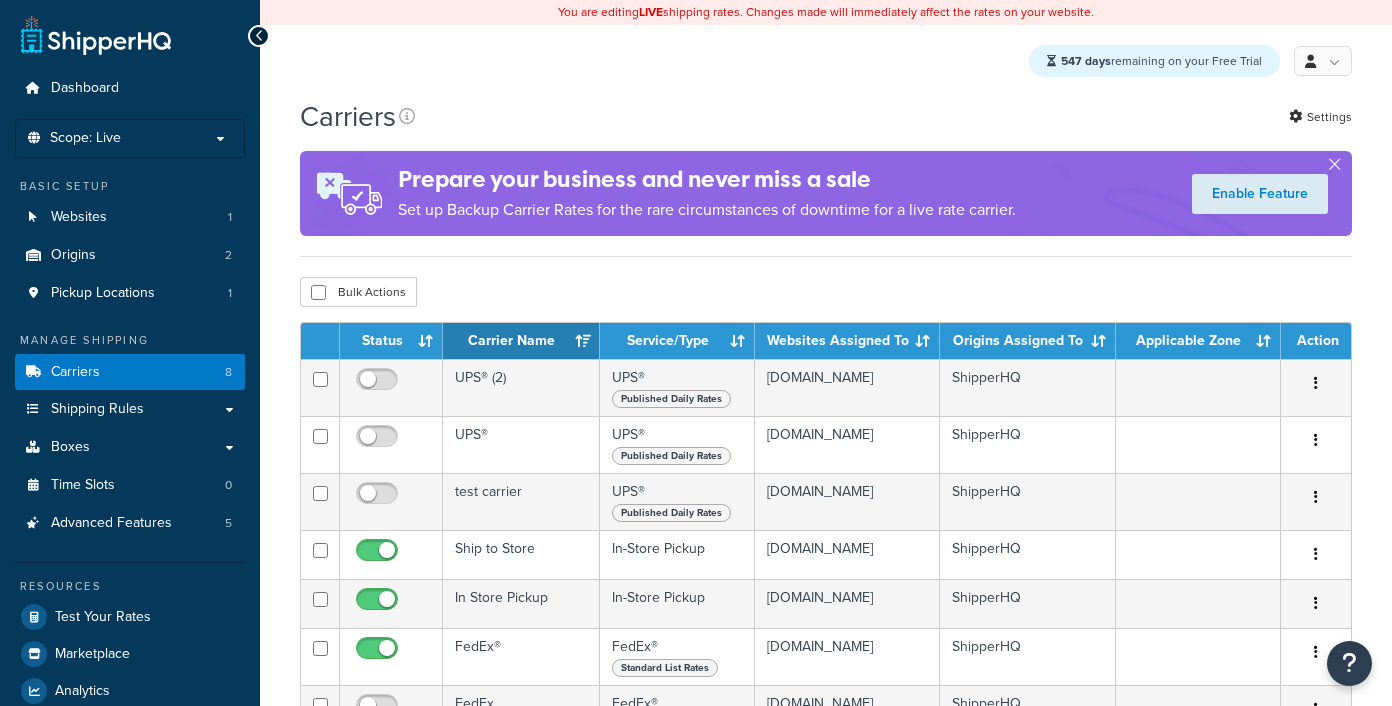 scroll, scrollTop: 0, scrollLeft: 0, axis: both 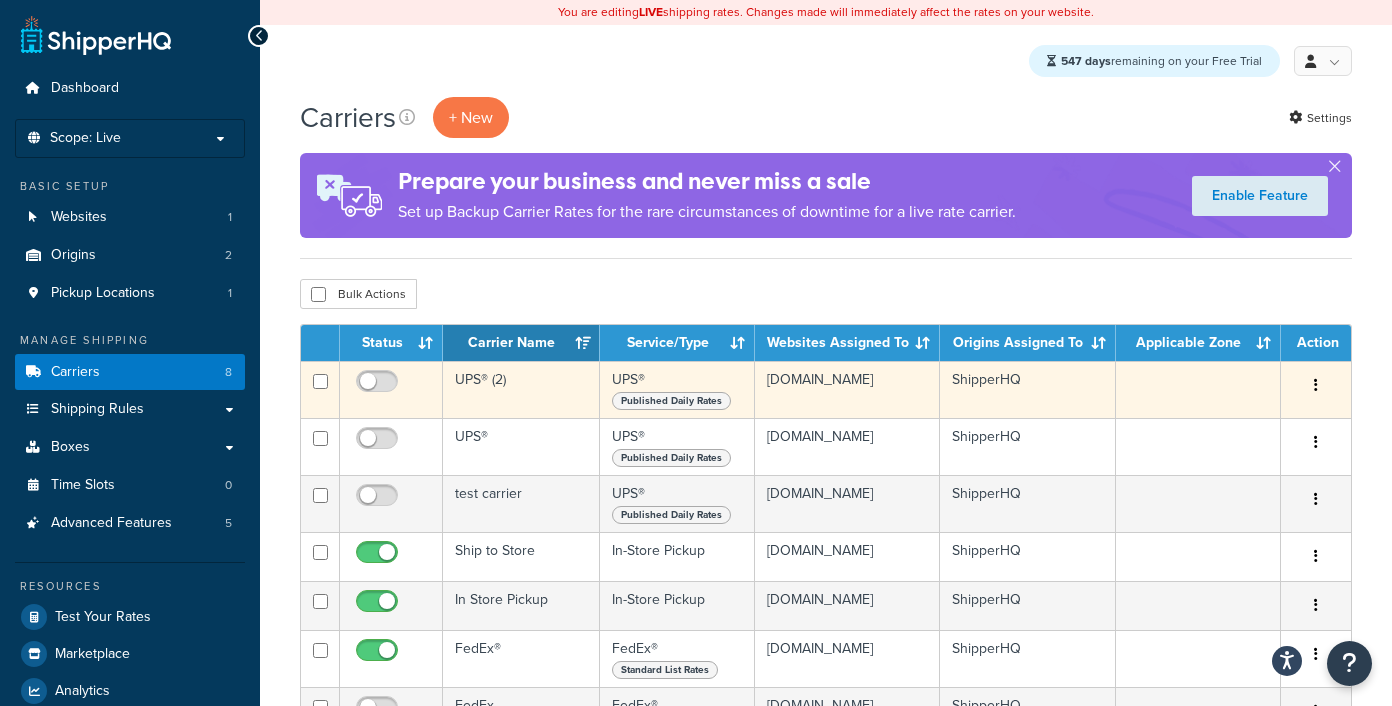 click at bounding box center (1316, 385) 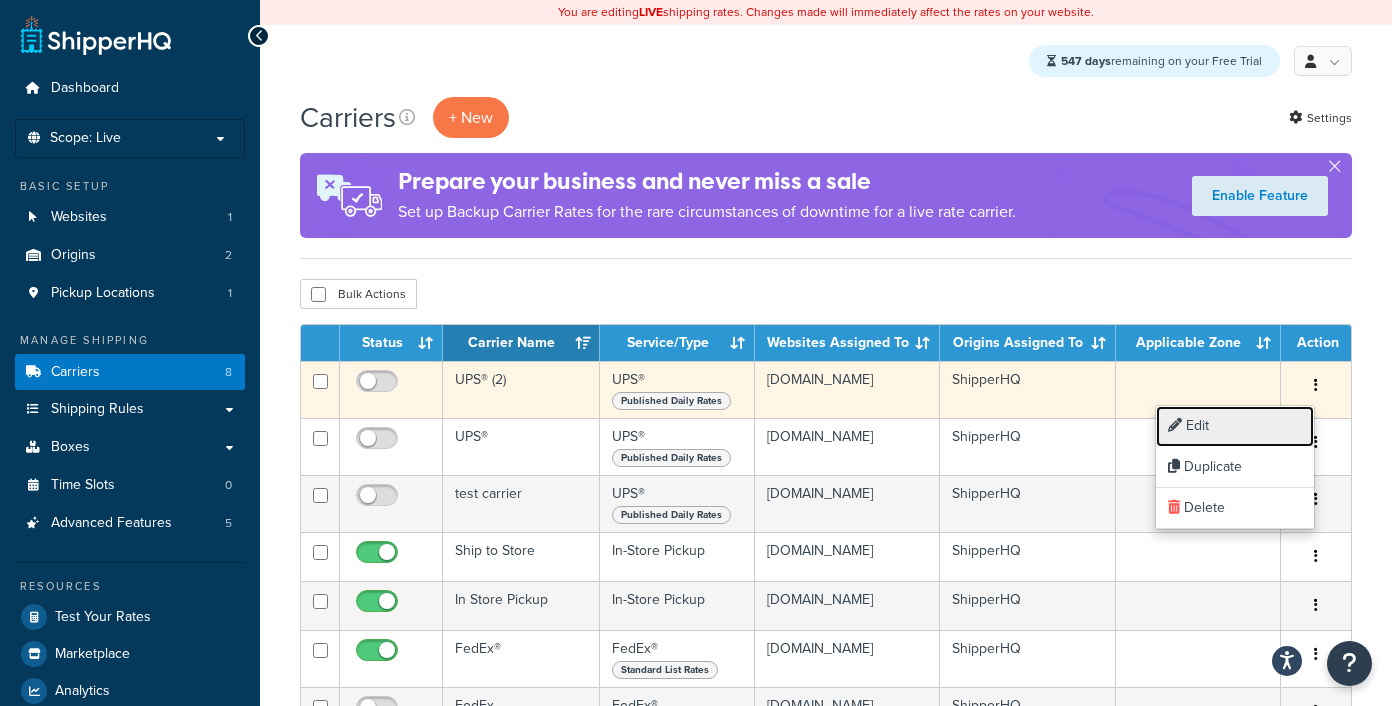 click on "Edit" at bounding box center (1235, 426) 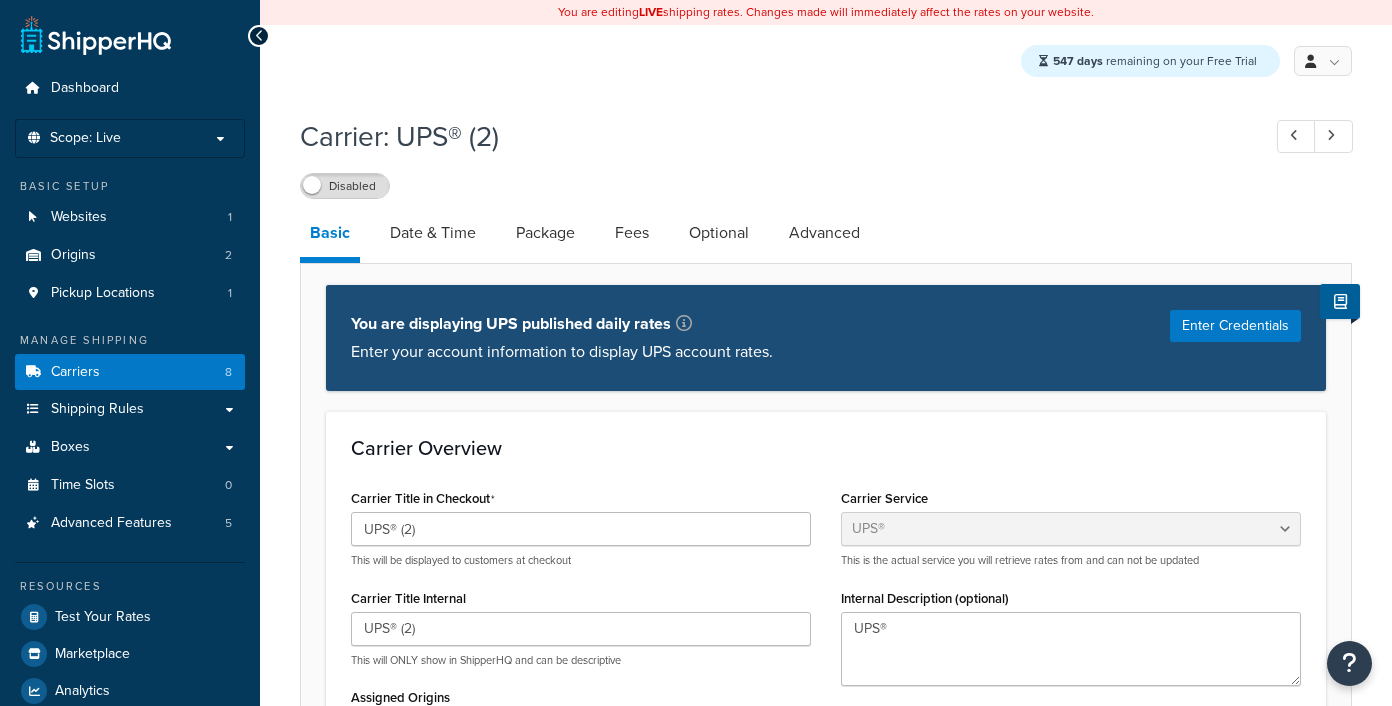 select on "ups" 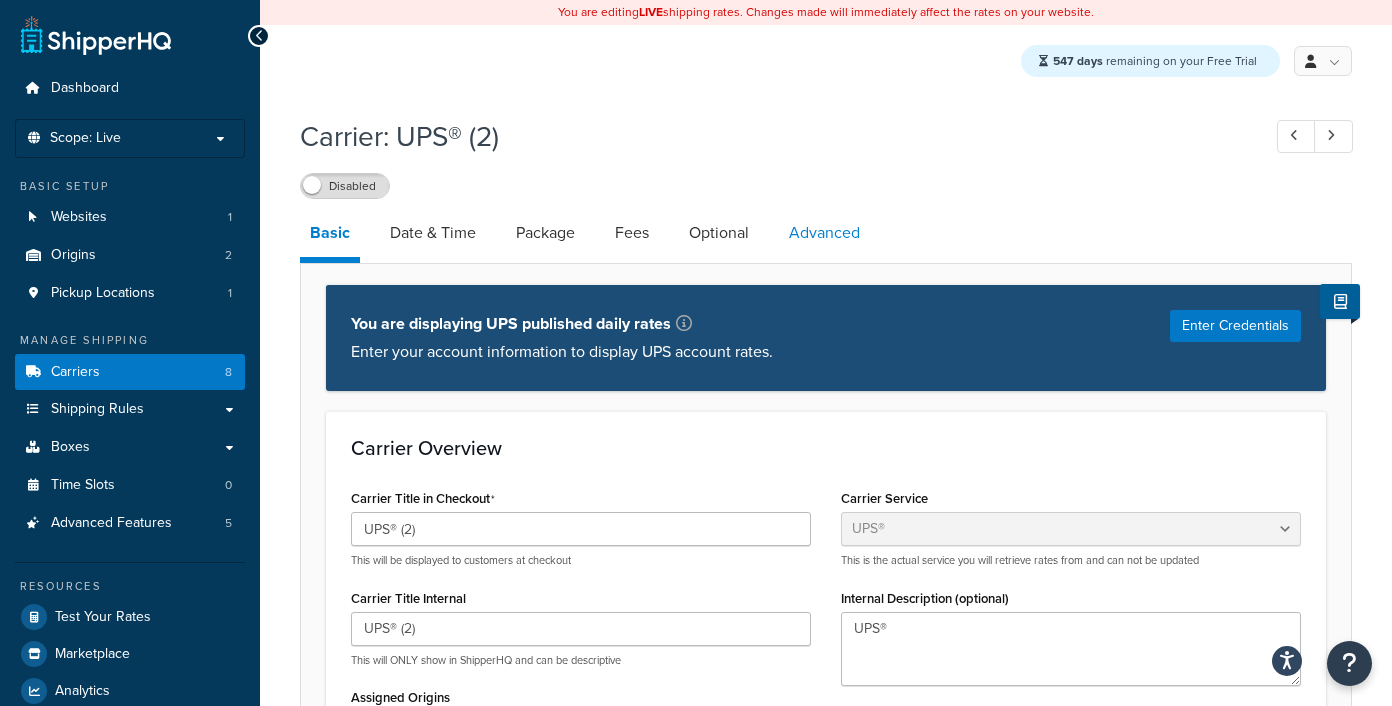 scroll, scrollTop: 0, scrollLeft: 0, axis: both 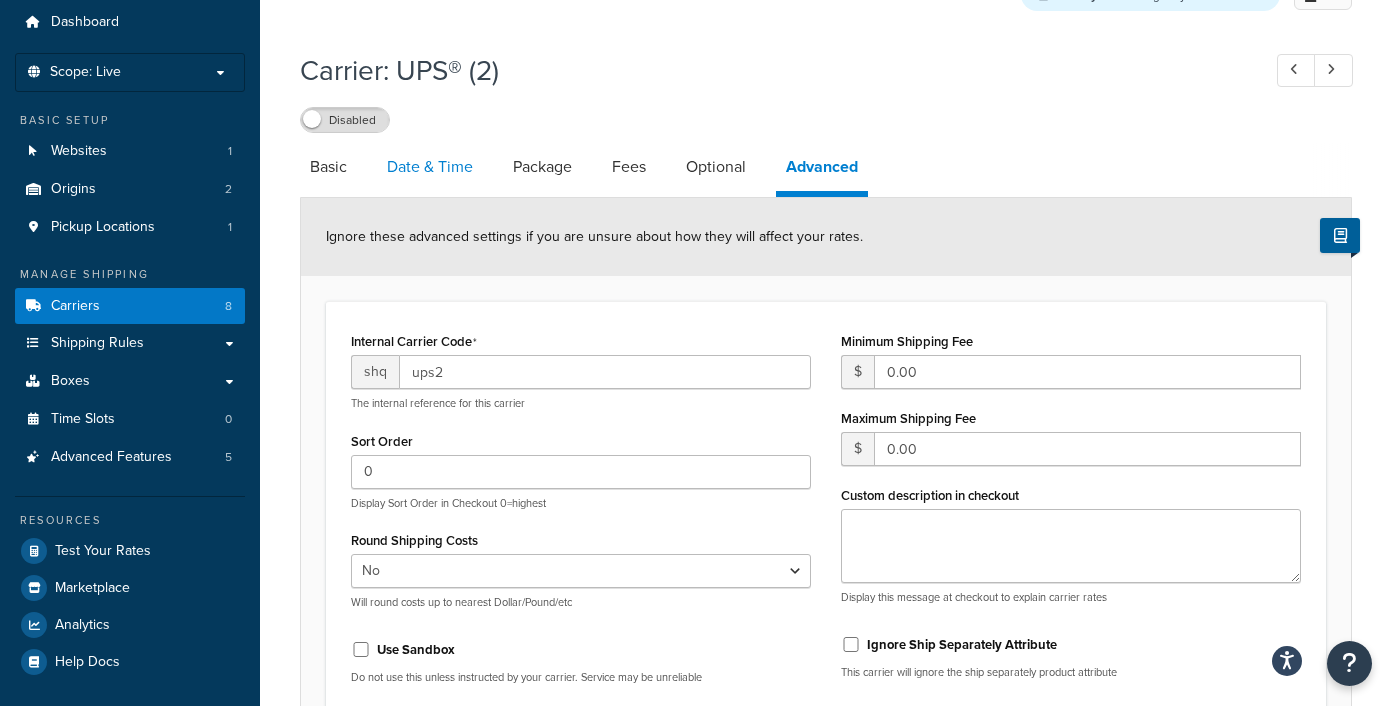click on "Date & Time" at bounding box center [430, 167] 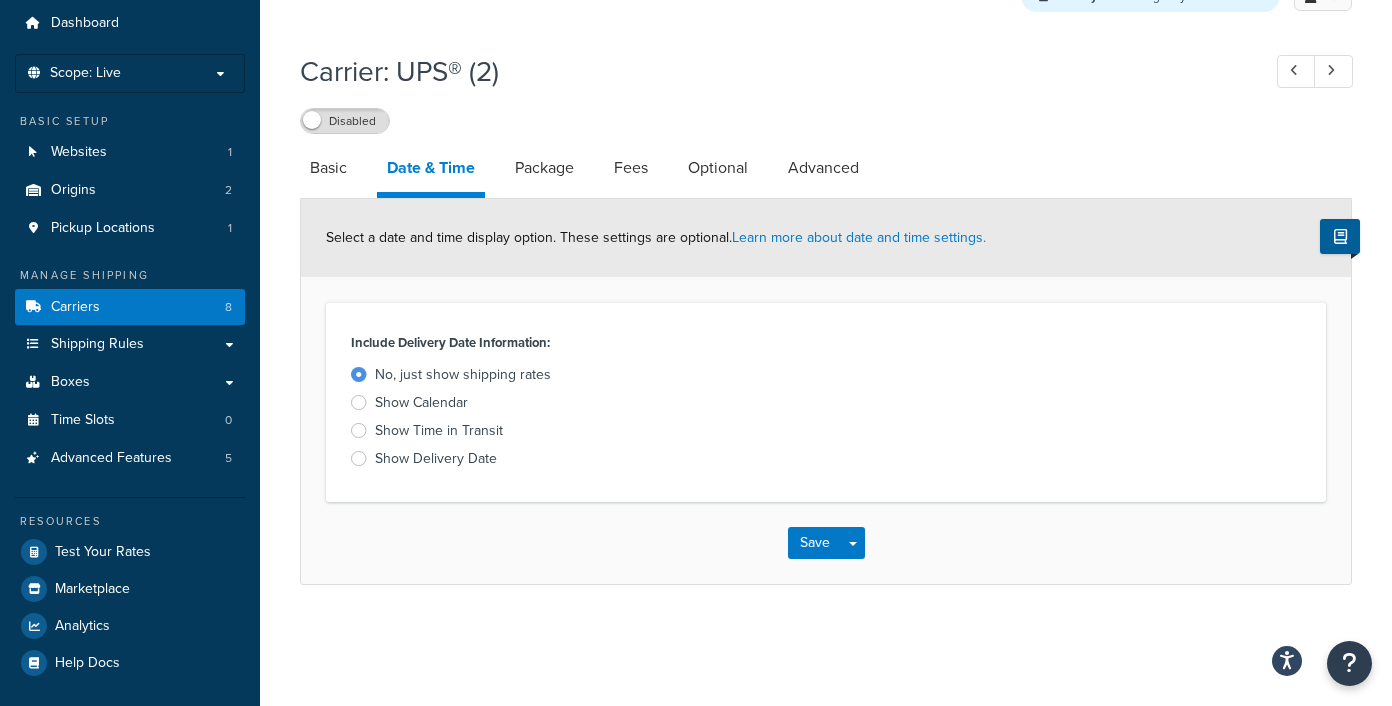 click at bounding box center [359, 430] 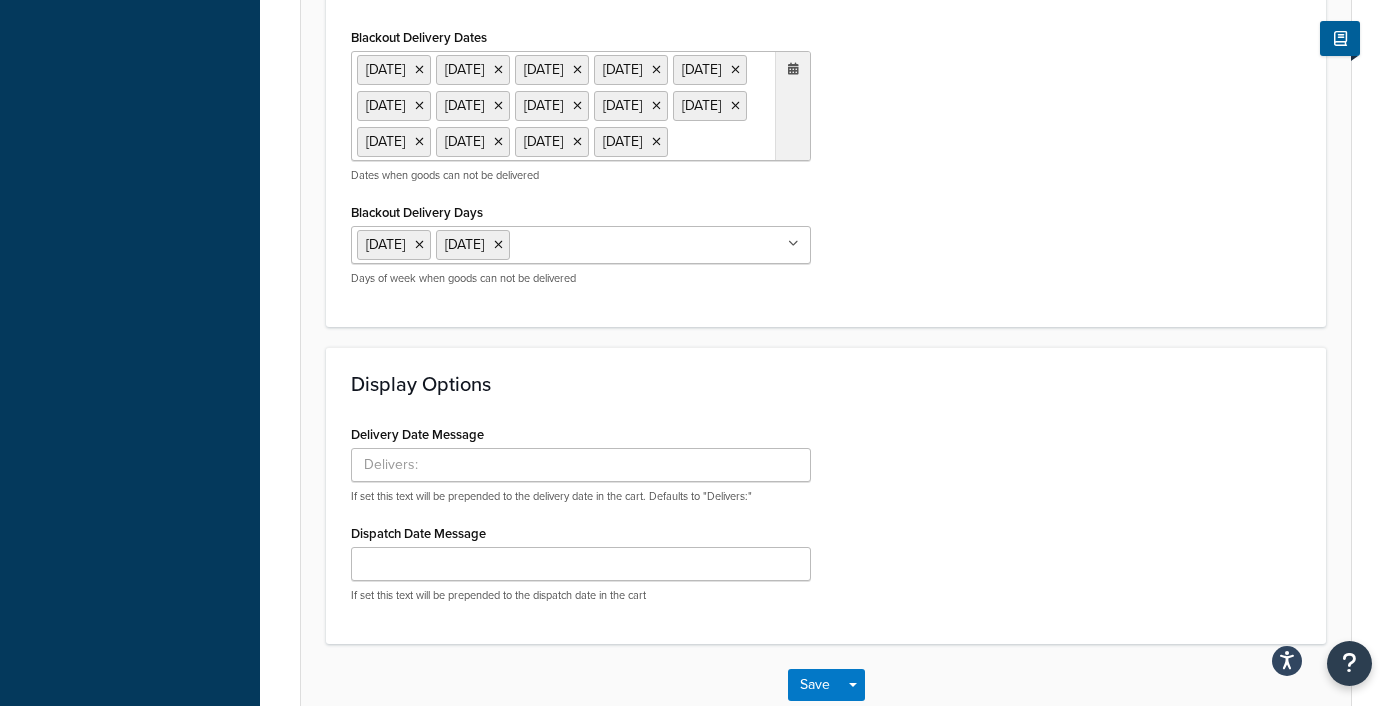 scroll, scrollTop: 1173, scrollLeft: 0, axis: vertical 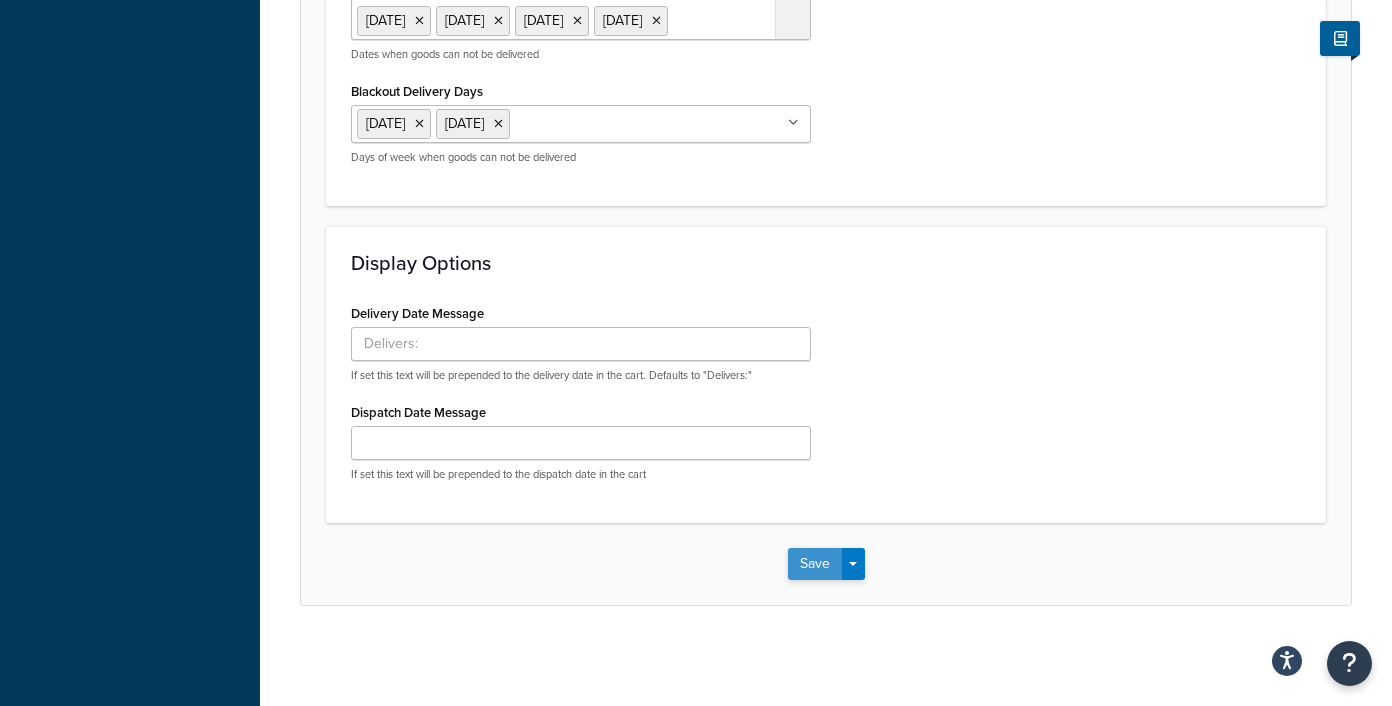 click on "Save" at bounding box center [815, 564] 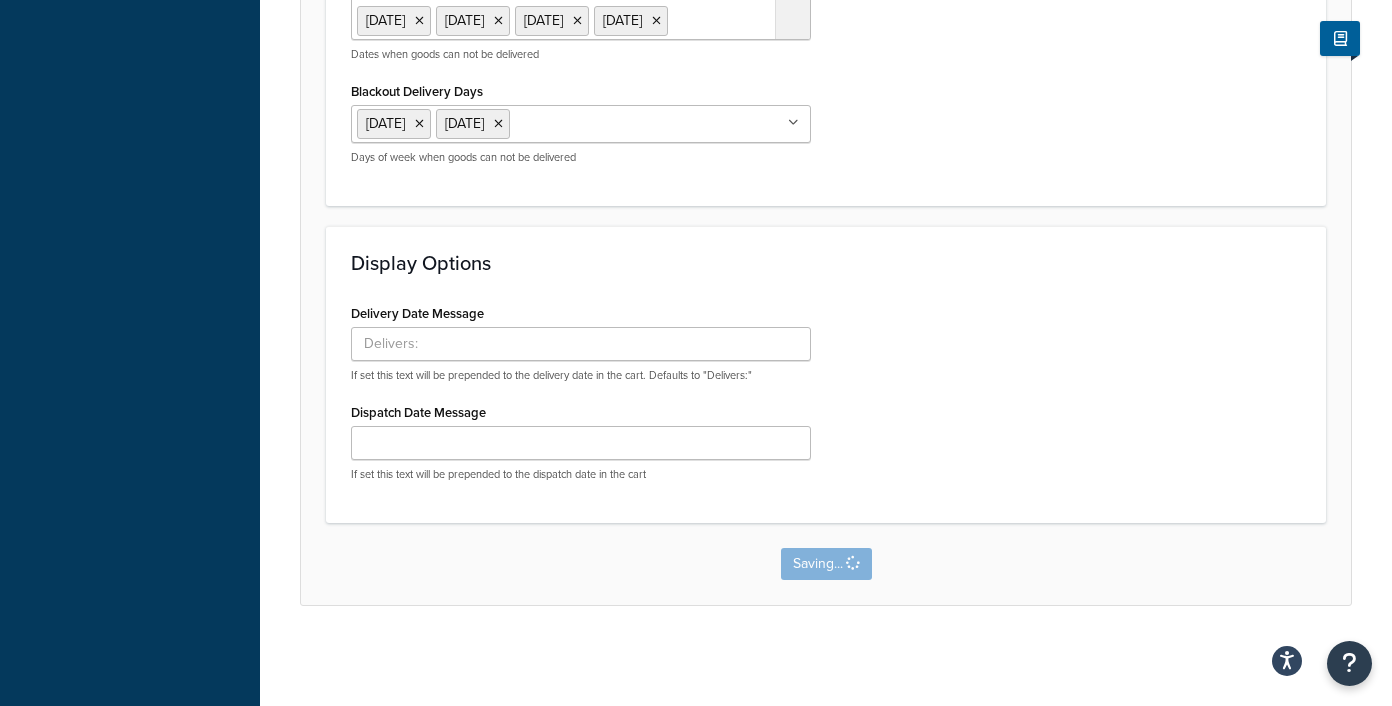 scroll, scrollTop: 0, scrollLeft: 0, axis: both 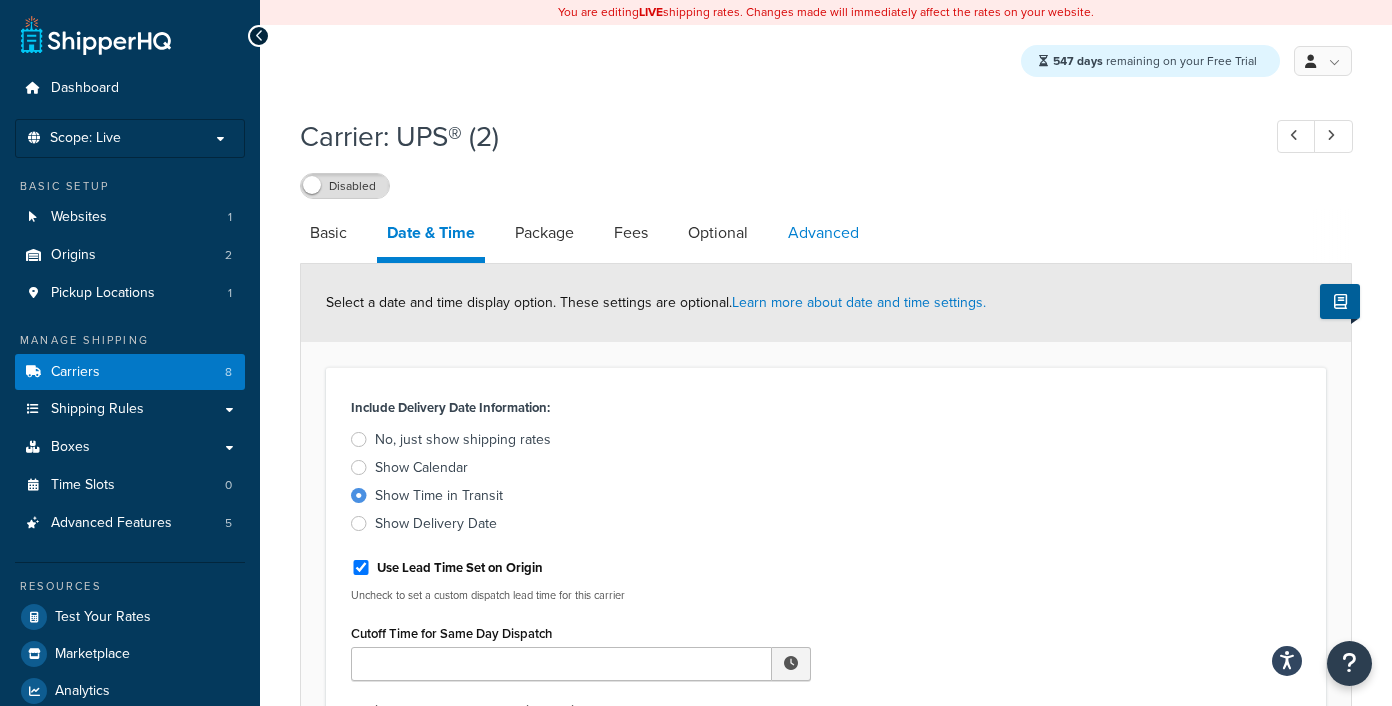 click on "Advanced" at bounding box center (823, 233) 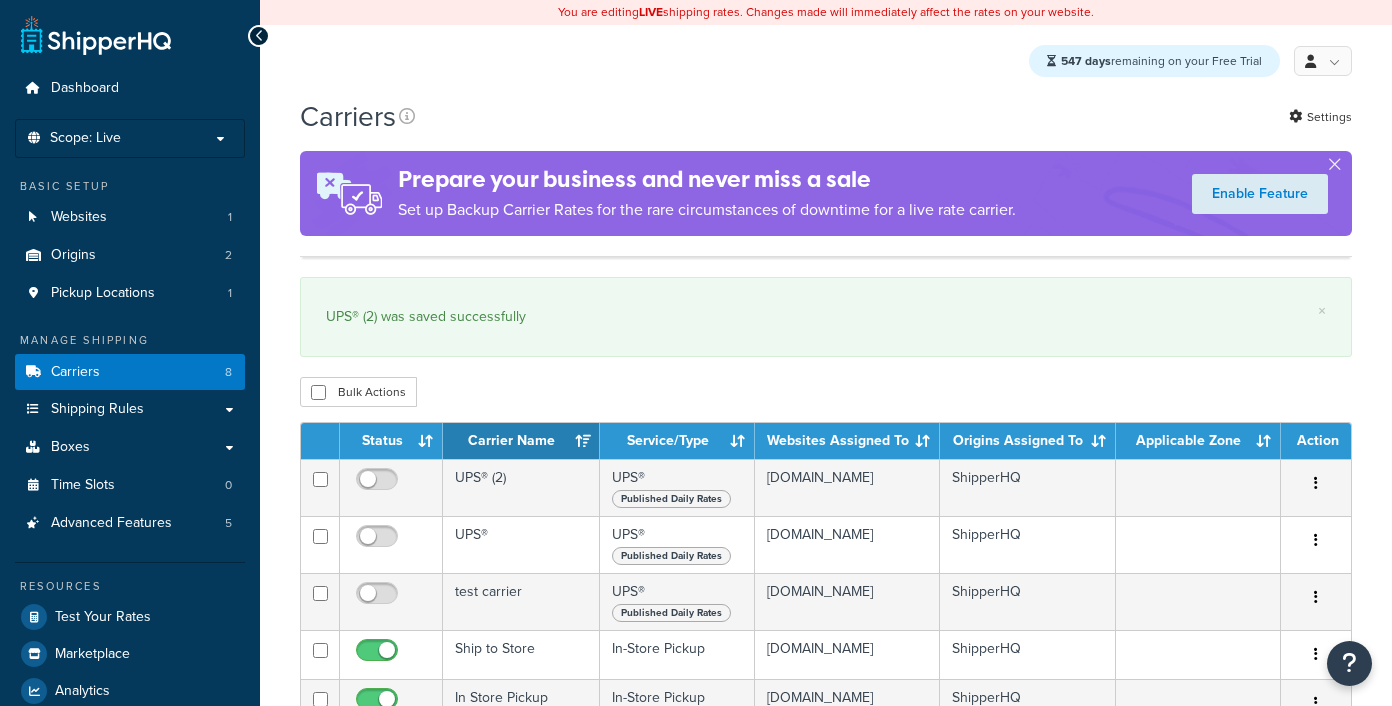scroll, scrollTop: 365, scrollLeft: 0, axis: vertical 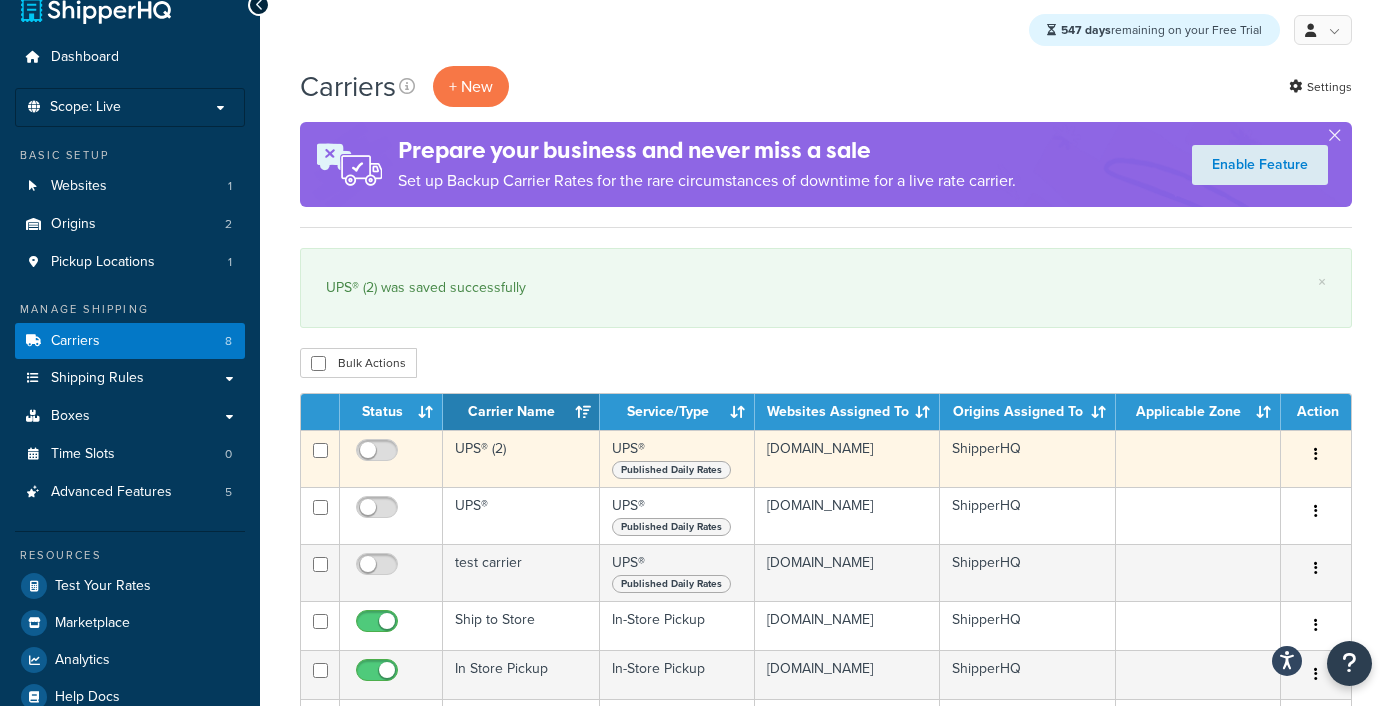 click at bounding box center [1316, 455] 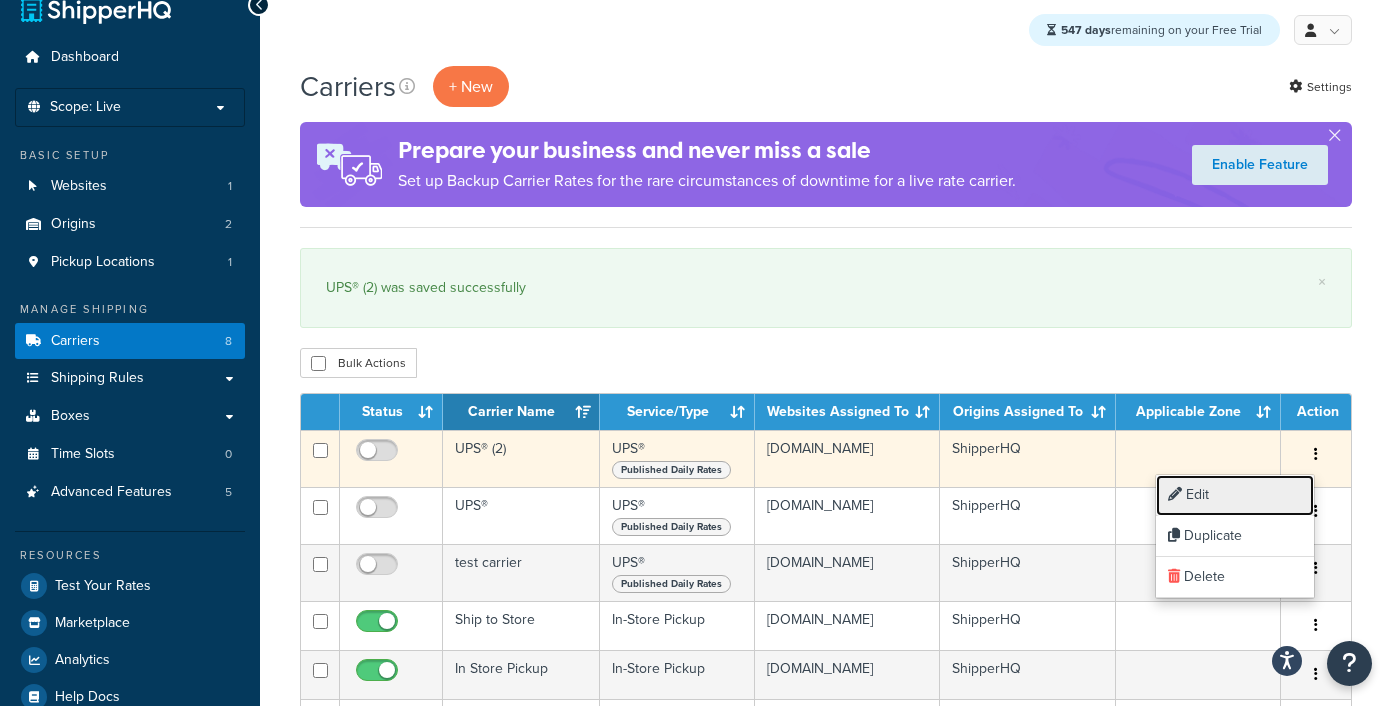 click on "Edit" at bounding box center [1235, 495] 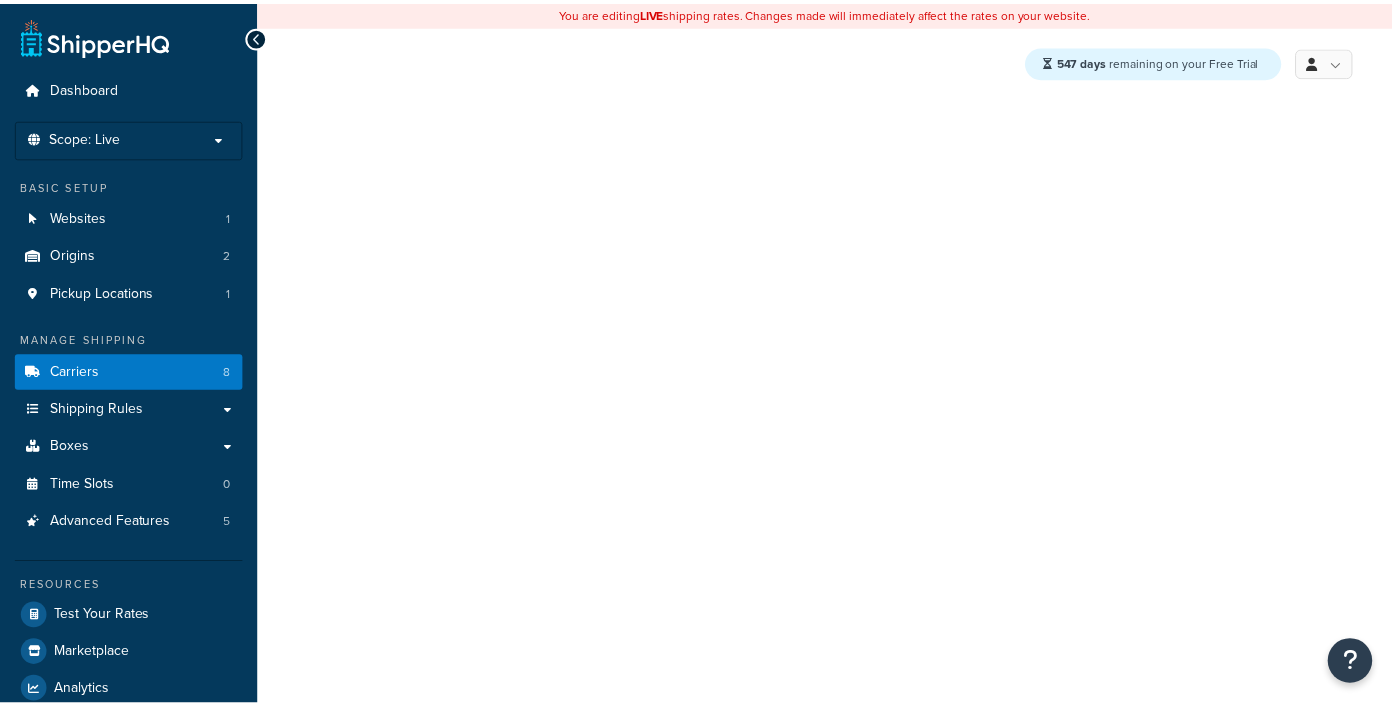scroll, scrollTop: 0, scrollLeft: 0, axis: both 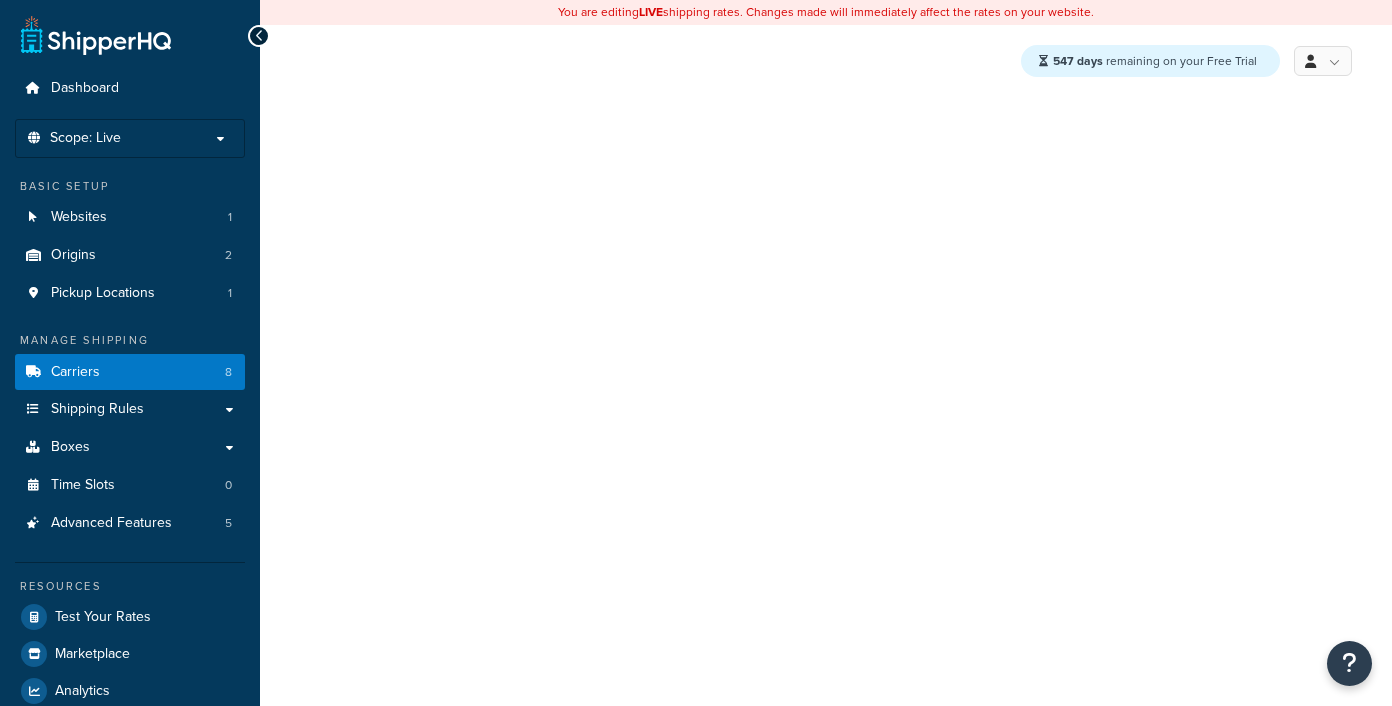 select on "ups" 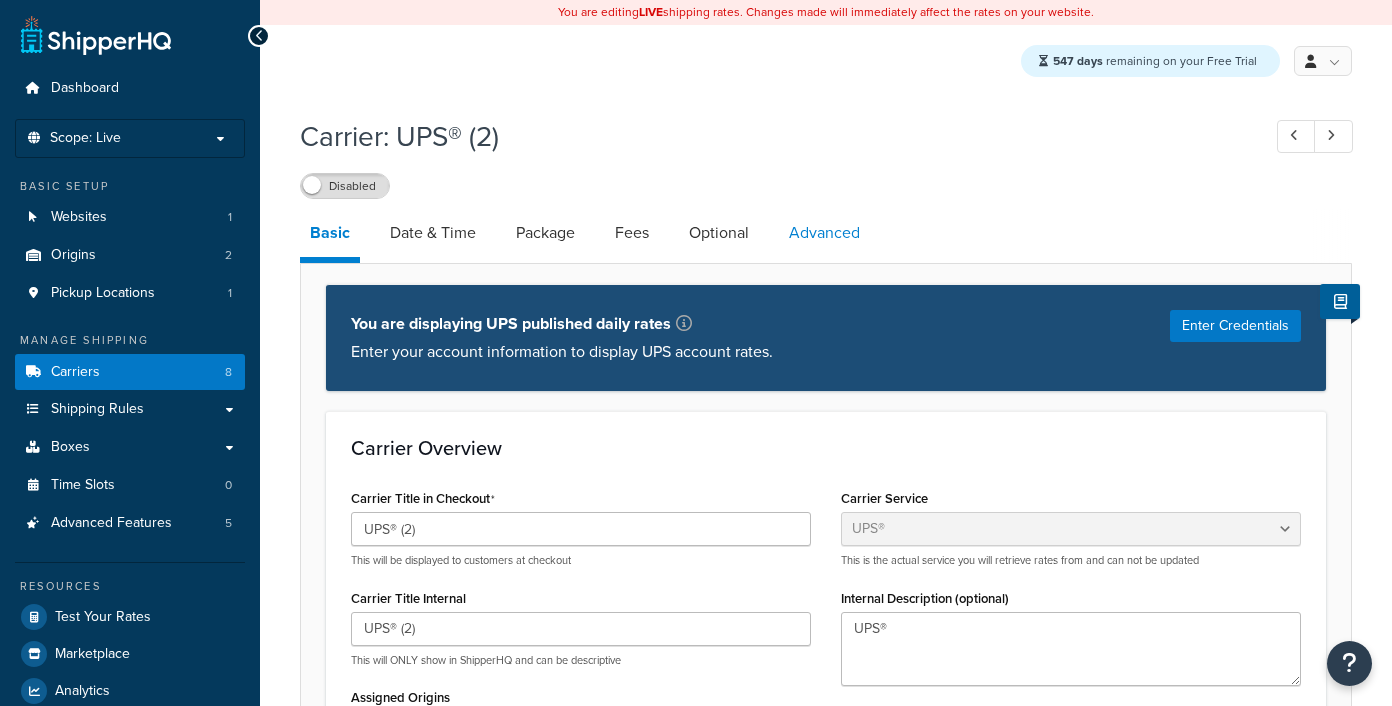 scroll, scrollTop: 0, scrollLeft: 0, axis: both 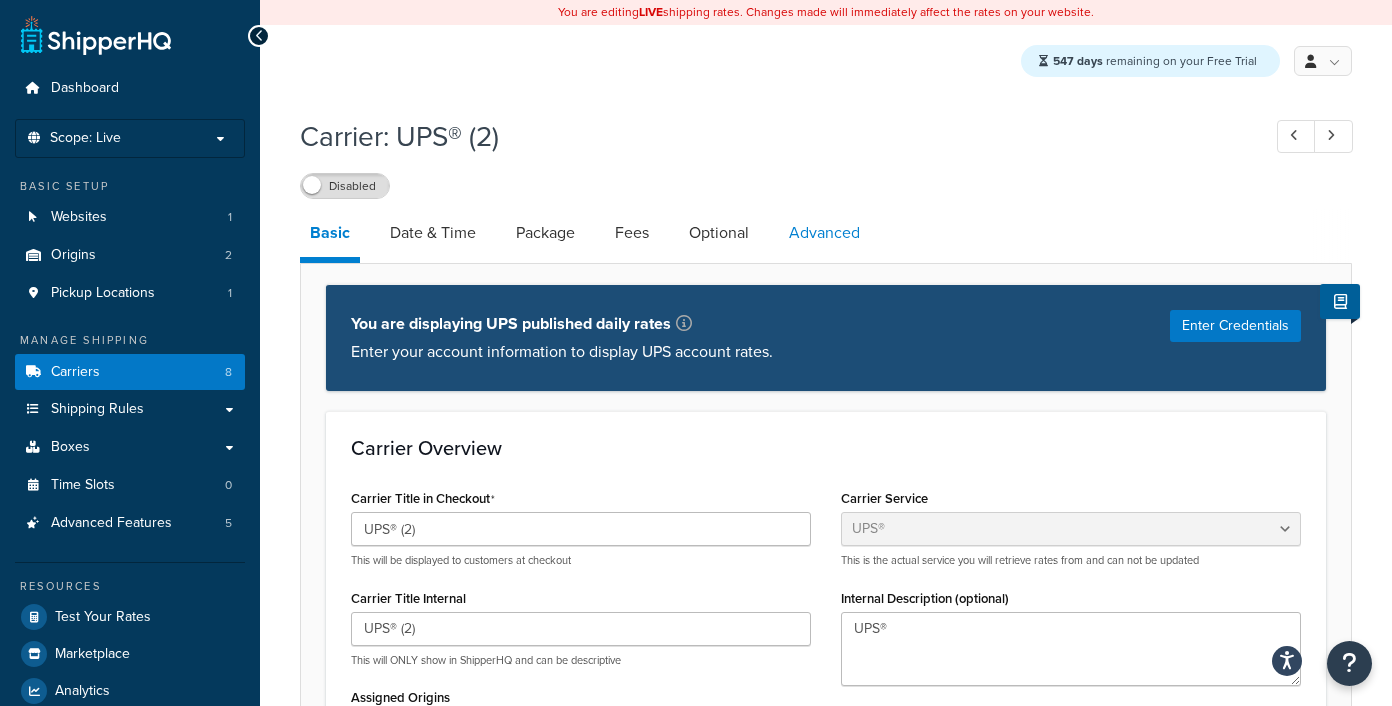 click on "Advanced" at bounding box center (824, 233) 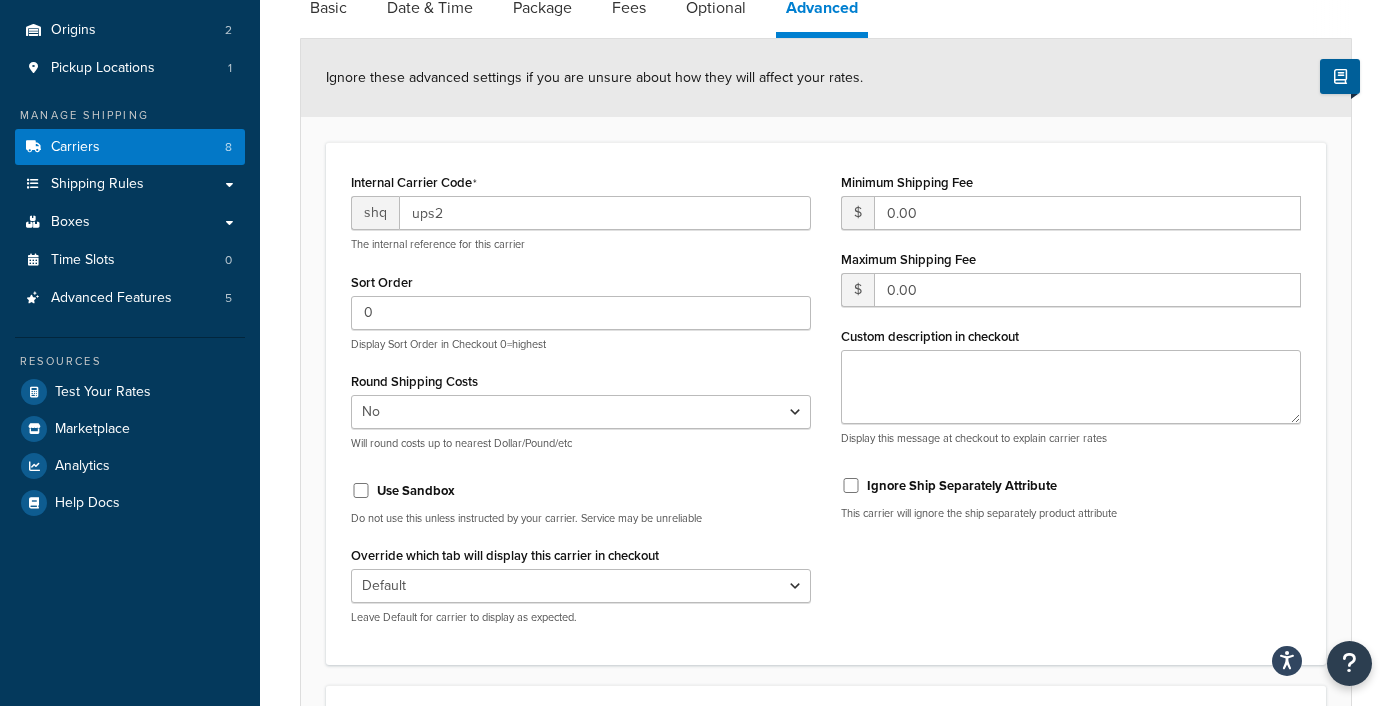 scroll, scrollTop: 138, scrollLeft: 0, axis: vertical 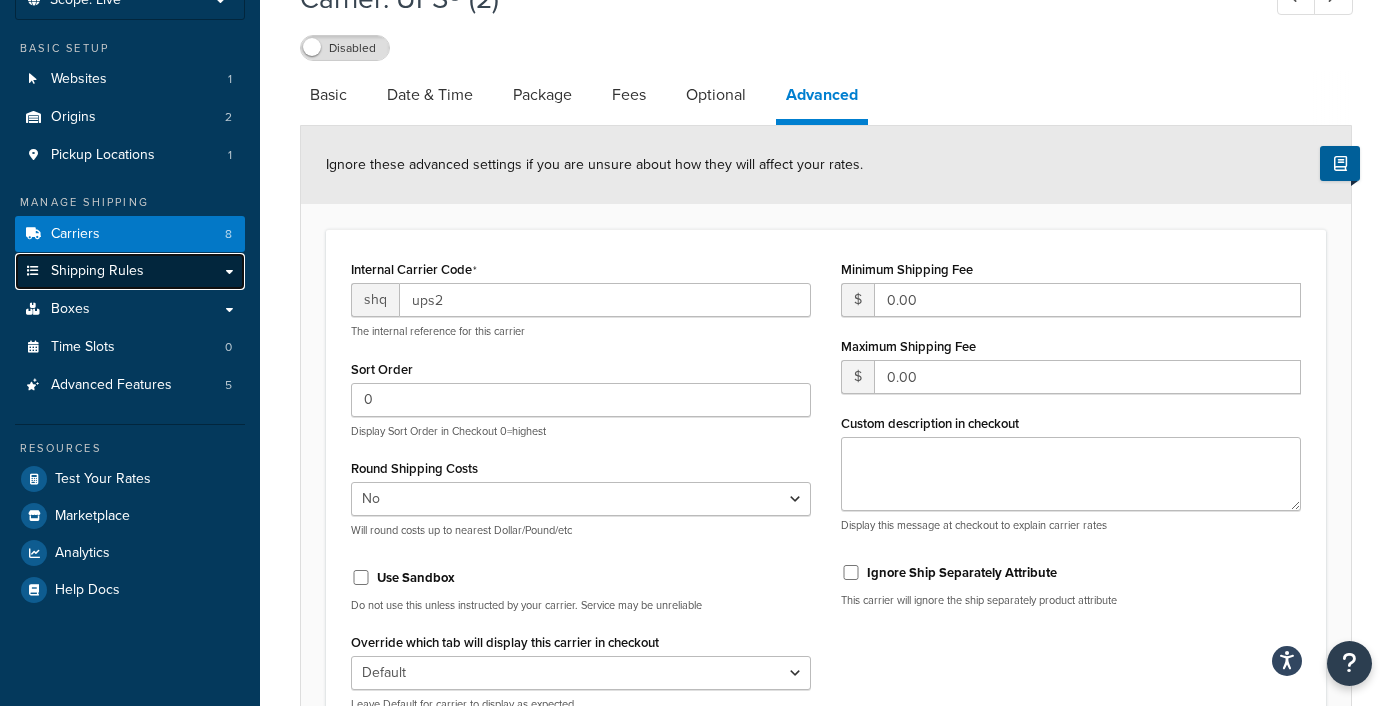 click on "Shipping Rules" at bounding box center [130, 271] 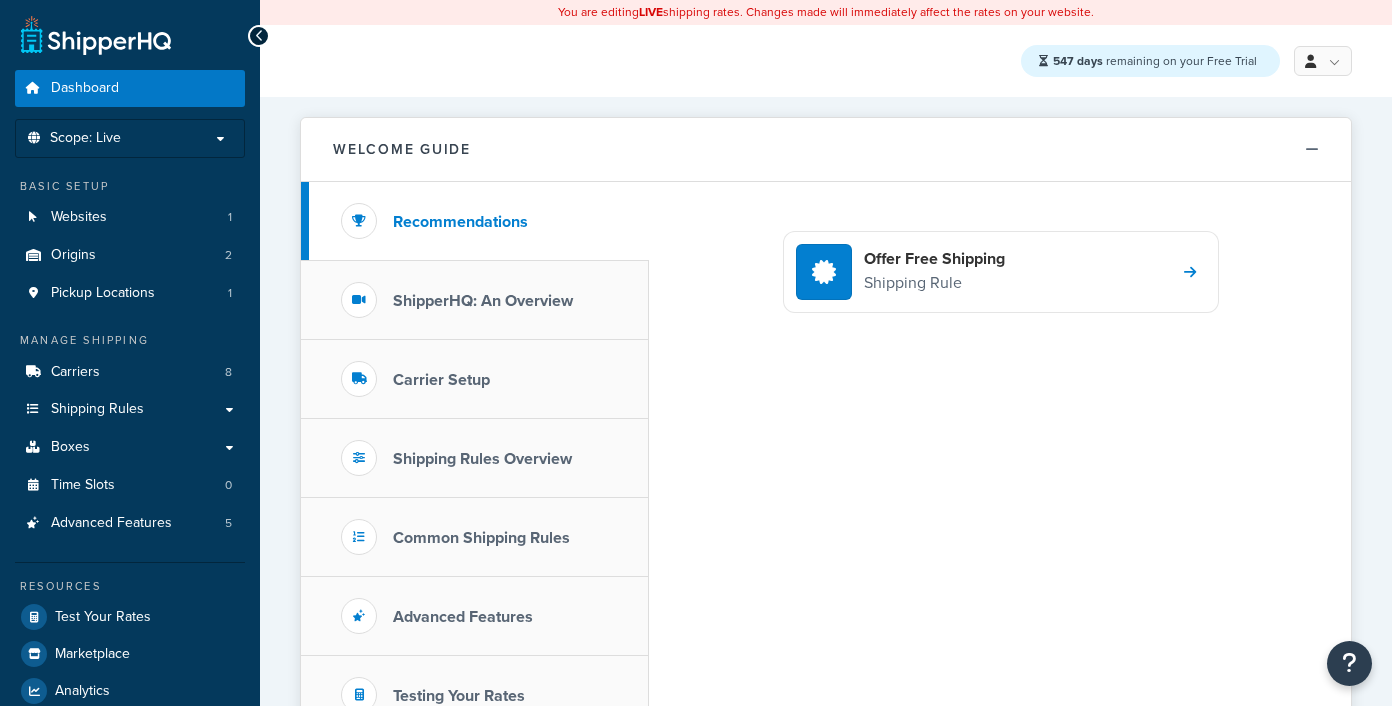 scroll, scrollTop: 0, scrollLeft: 0, axis: both 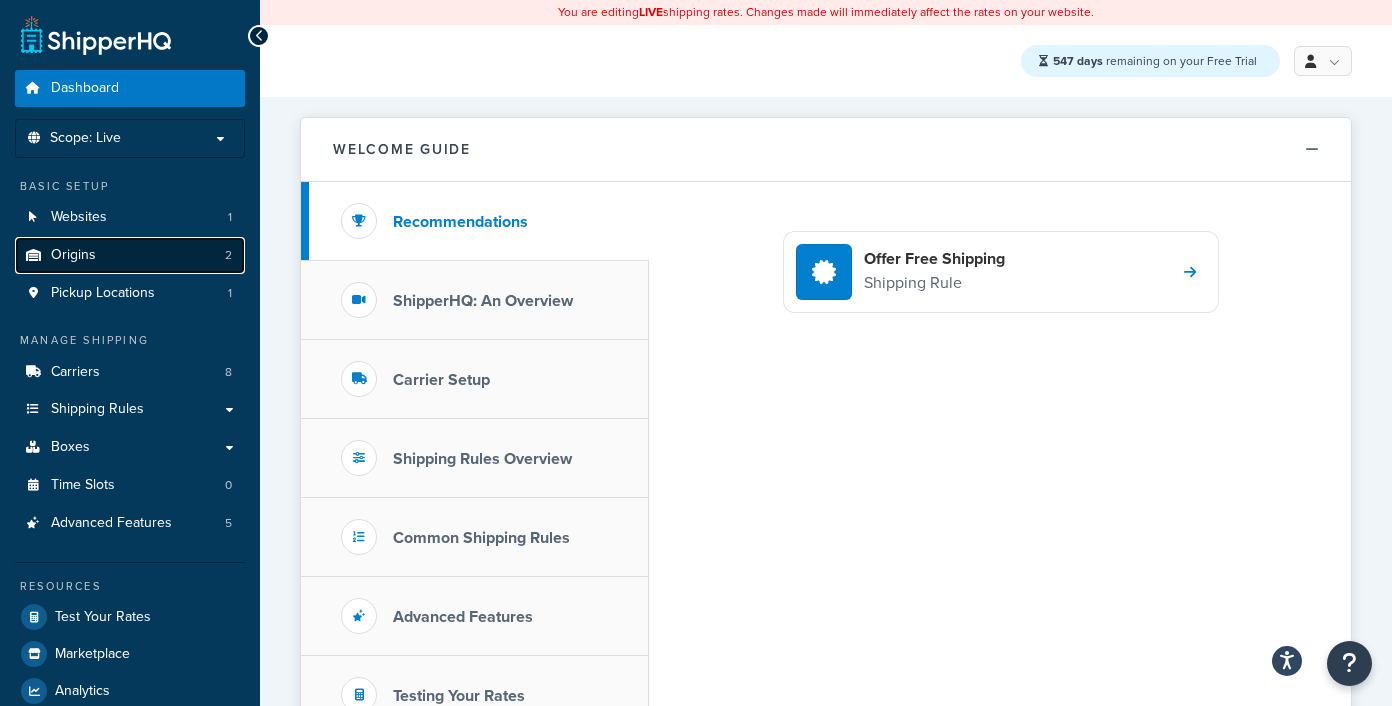 click on "Origins" at bounding box center (73, 255) 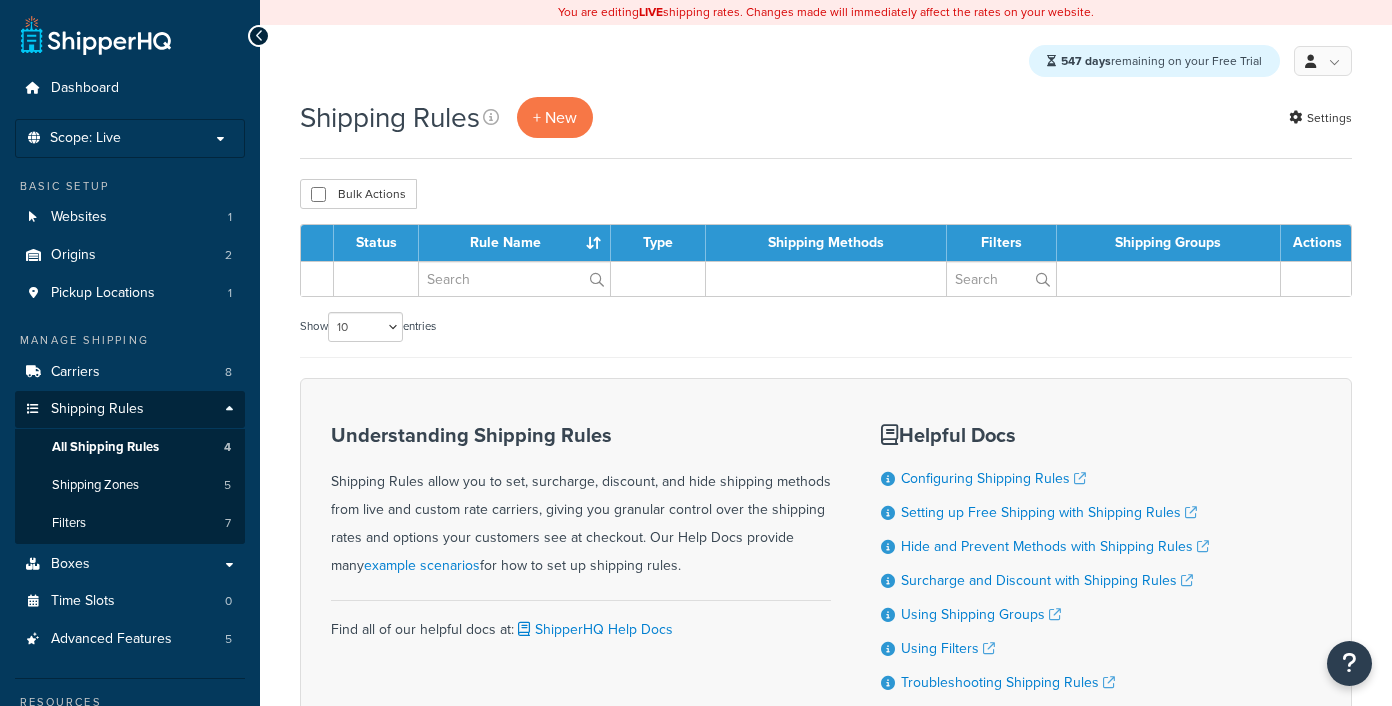 scroll, scrollTop: 0, scrollLeft: 0, axis: both 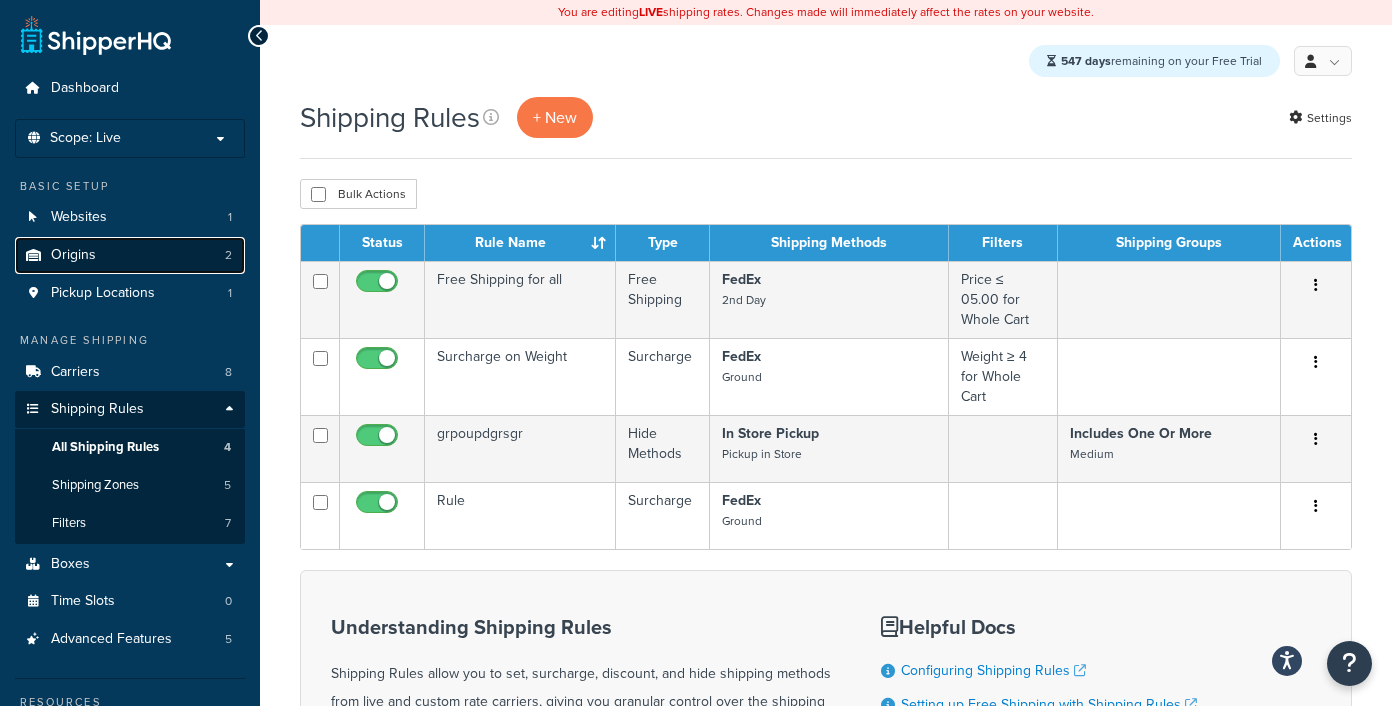 click on "Origins
2" at bounding box center [130, 255] 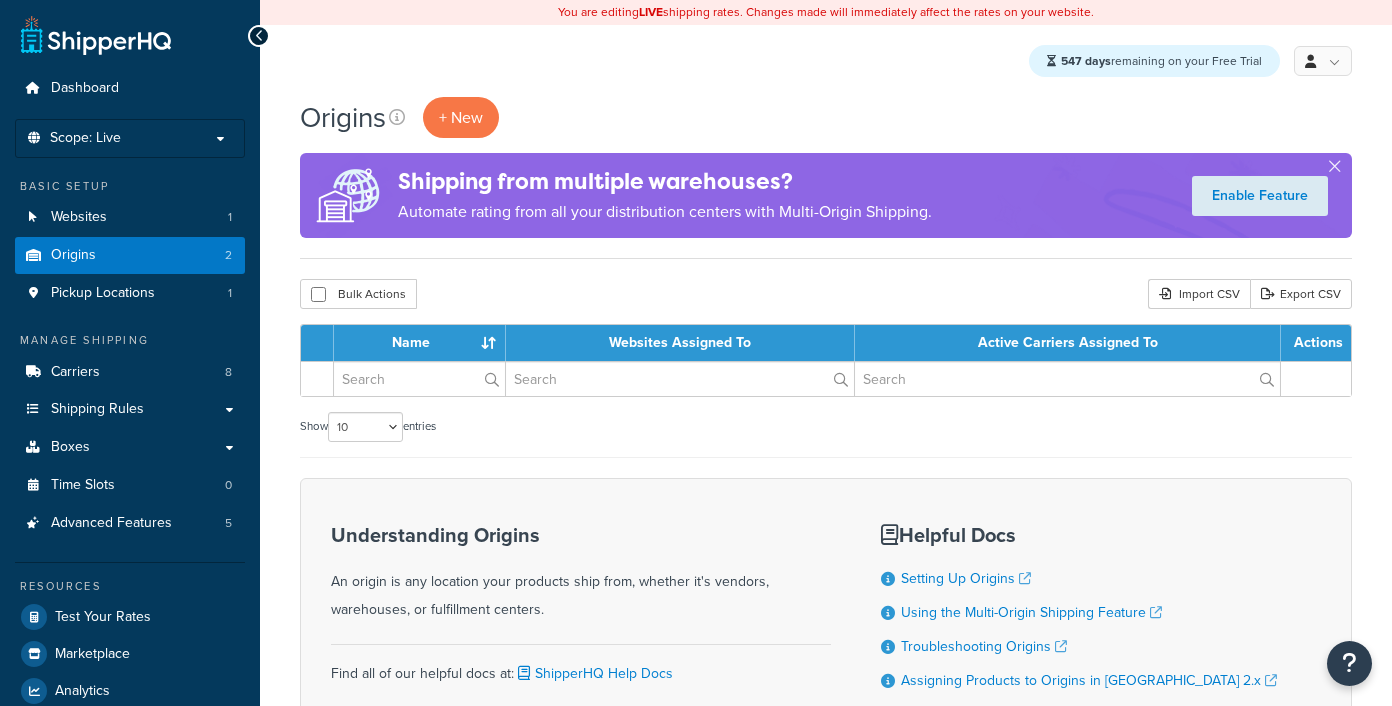 scroll, scrollTop: 0, scrollLeft: 0, axis: both 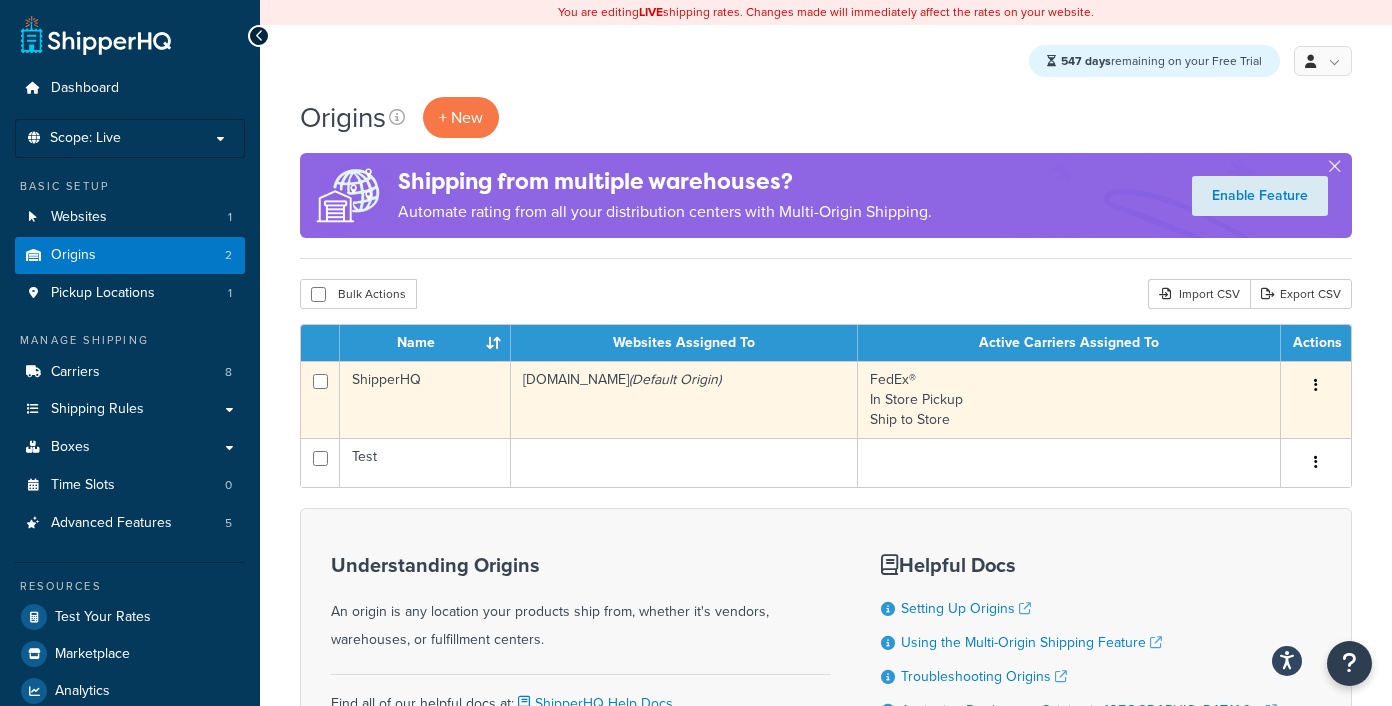 click at bounding box center (1316, 386) 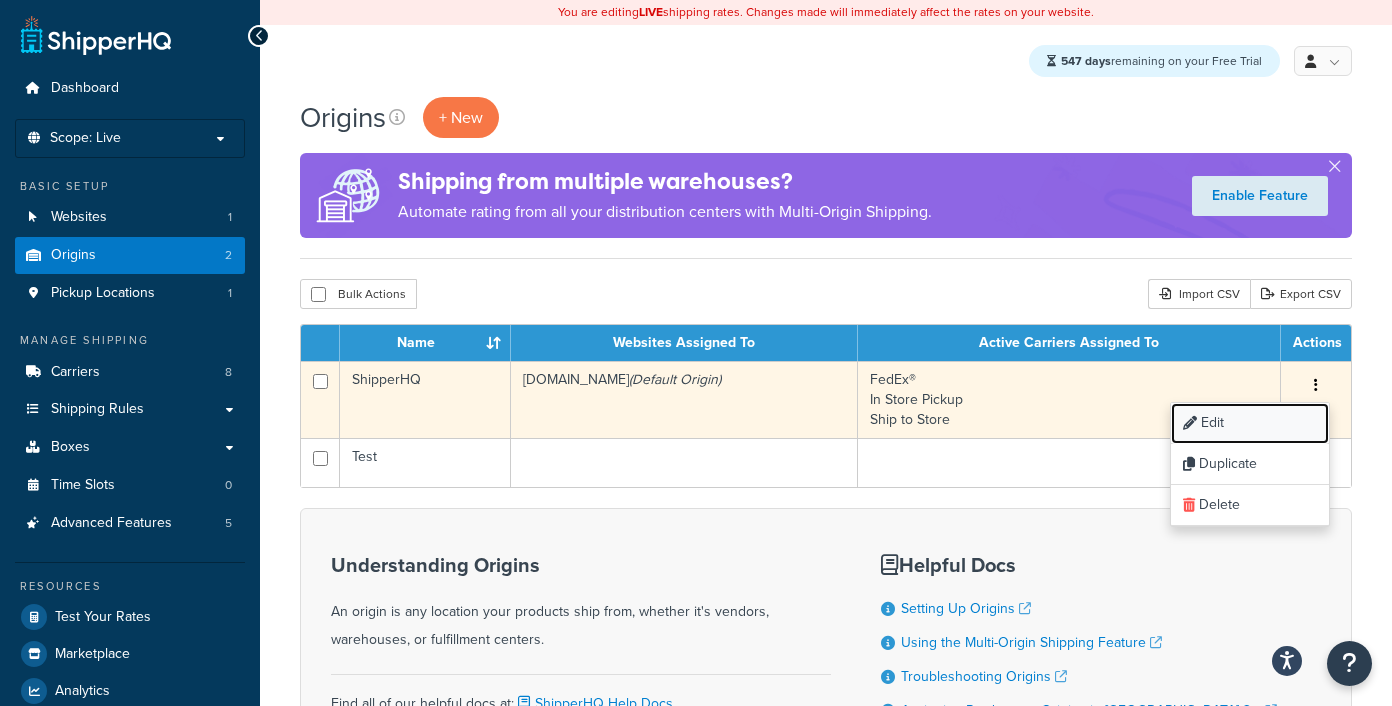 click on "Edit" at bounding box center (1250, 423) 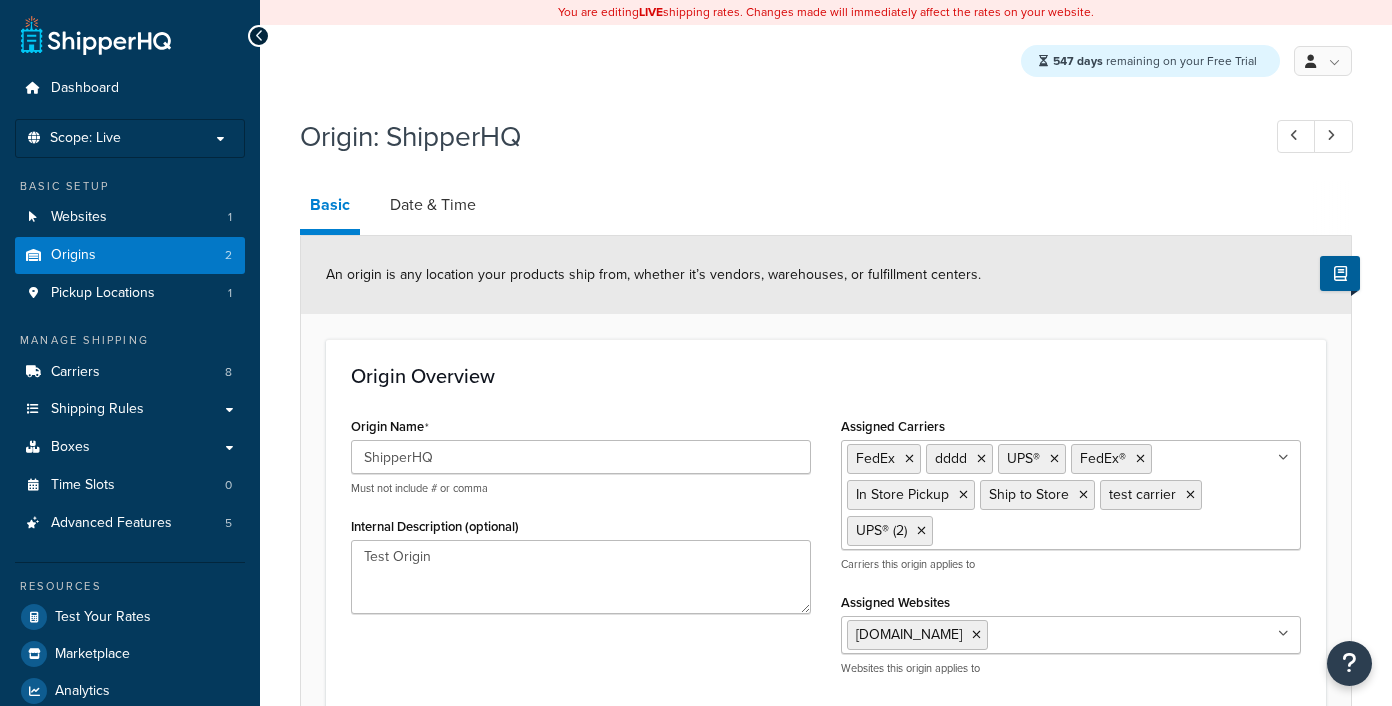 select on "43" 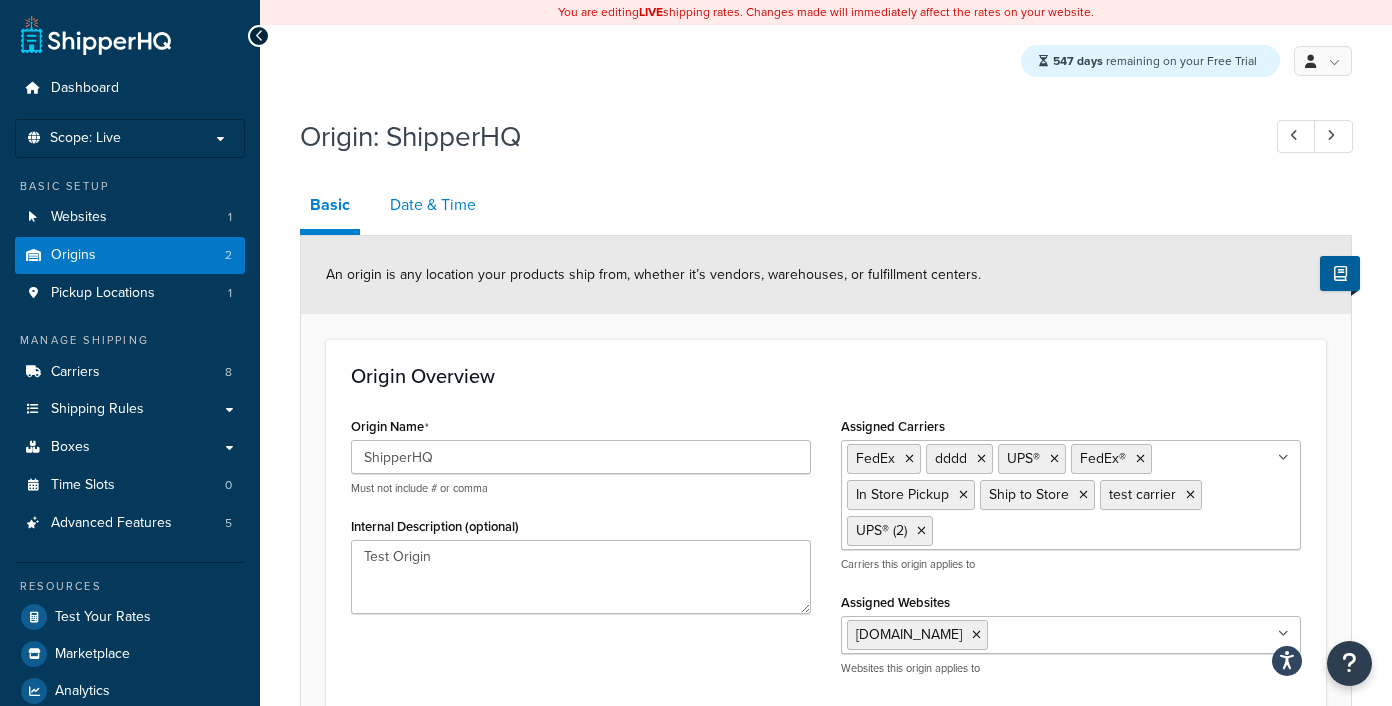 click on "Date & Time" at bounding box center [433, 205] 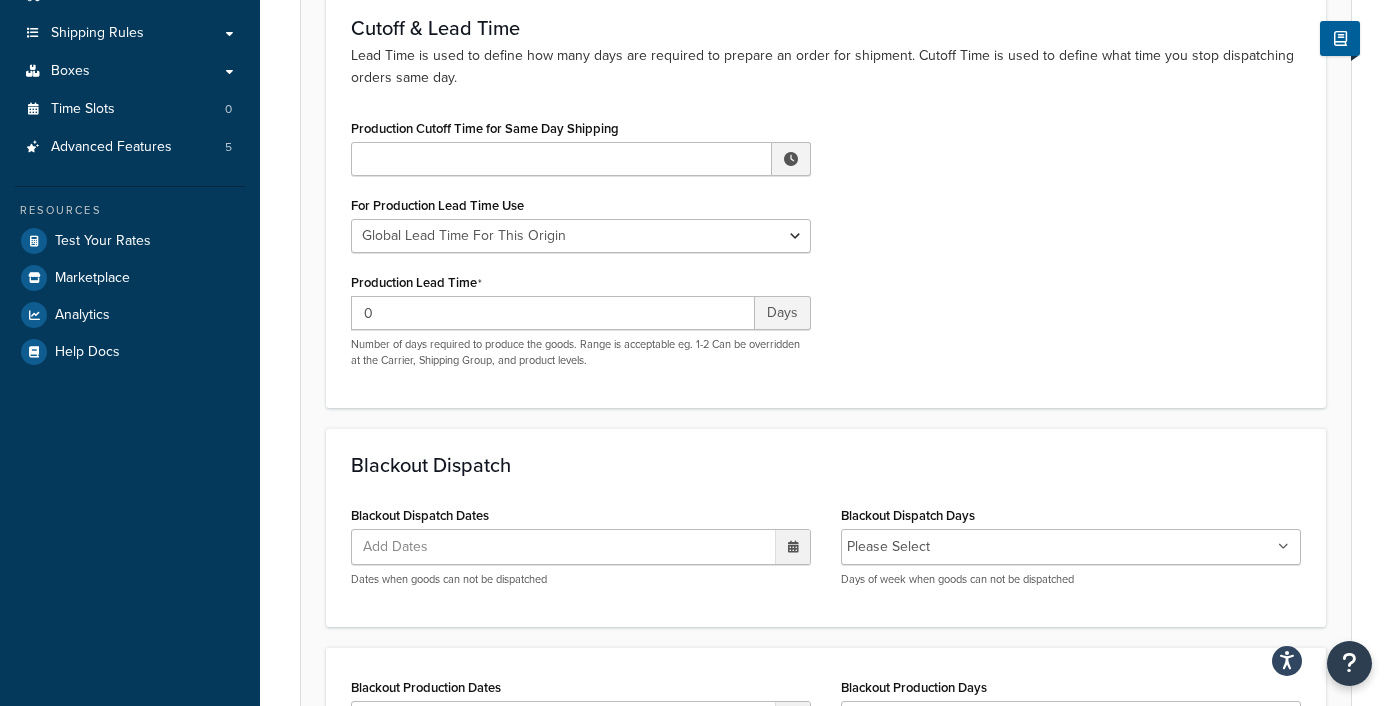 scroll, scrollTop: 0, scrollLeft: 0, axis: both 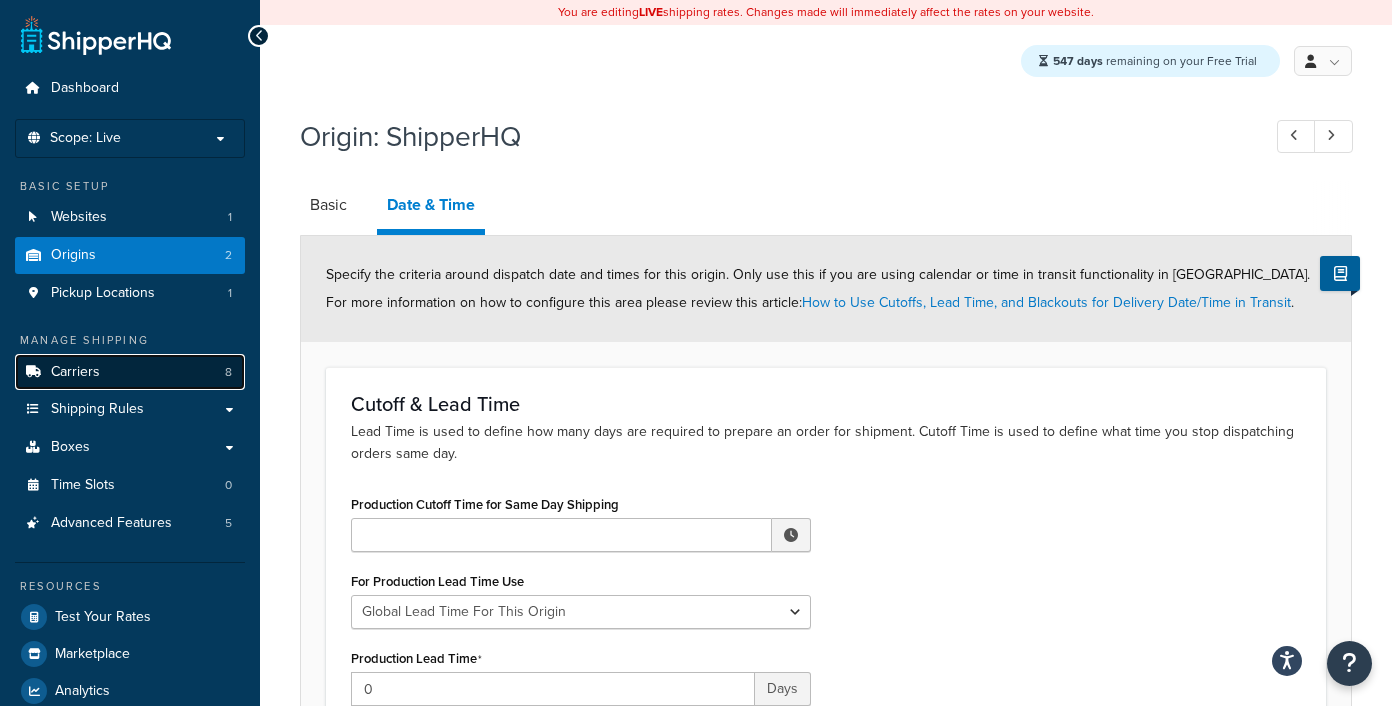 click on "Carriers" at bounding box center [75, 372] 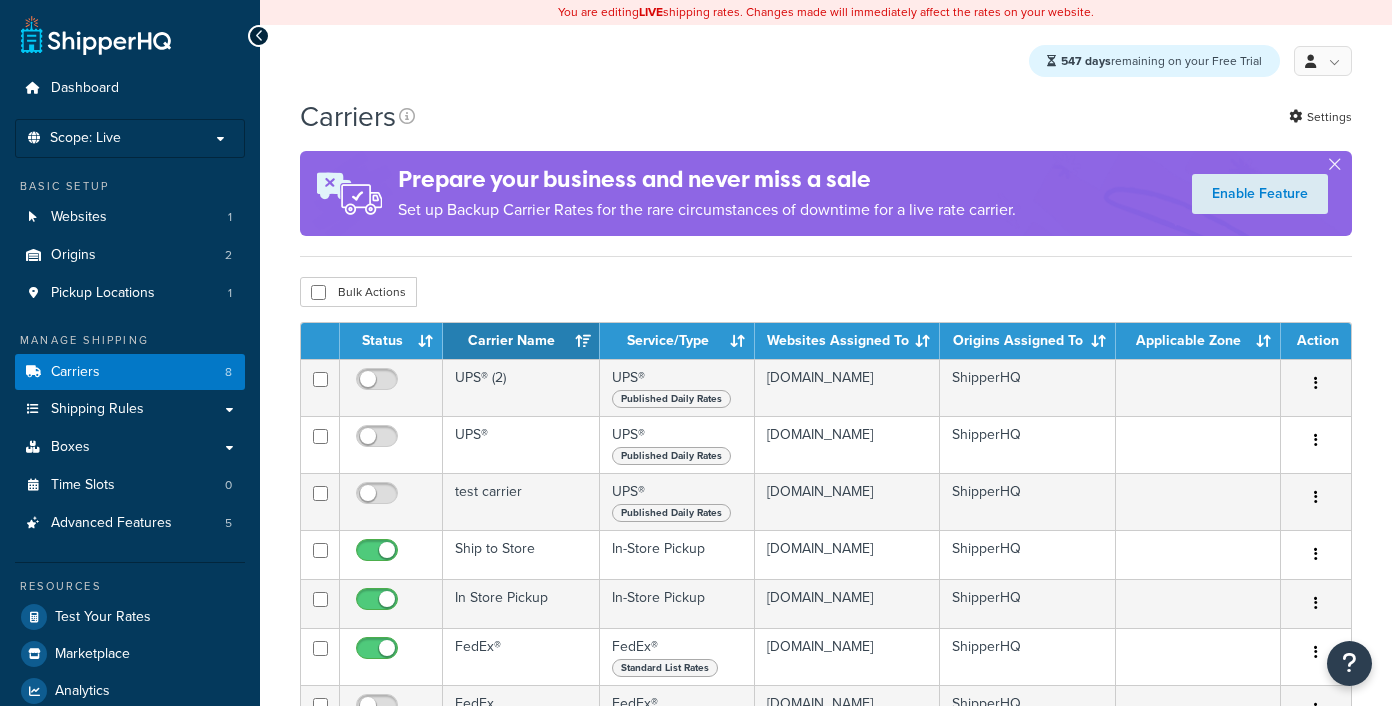 scroll, scrollTop: 0, scrollLeft: 0, axis: both 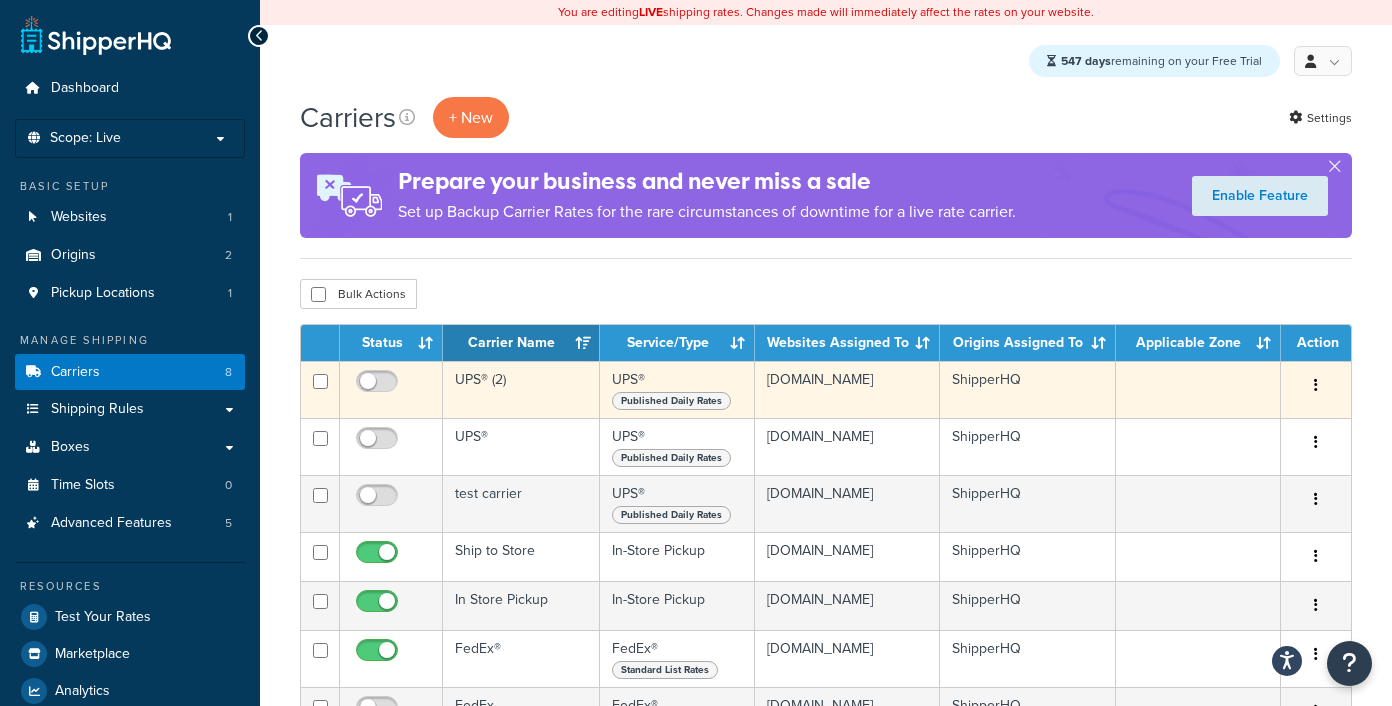 click at bounding box center (1316, 385) 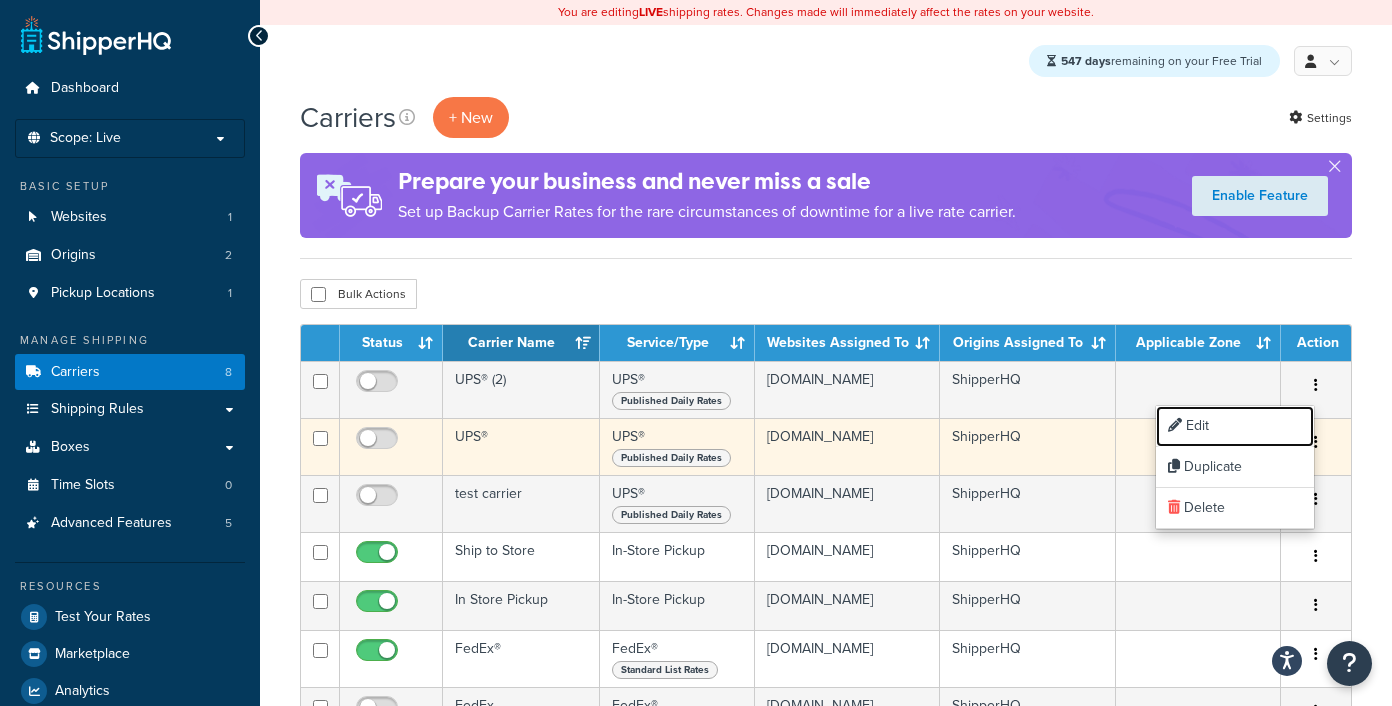 click on "Edit" at bounding box center [1235, 426] 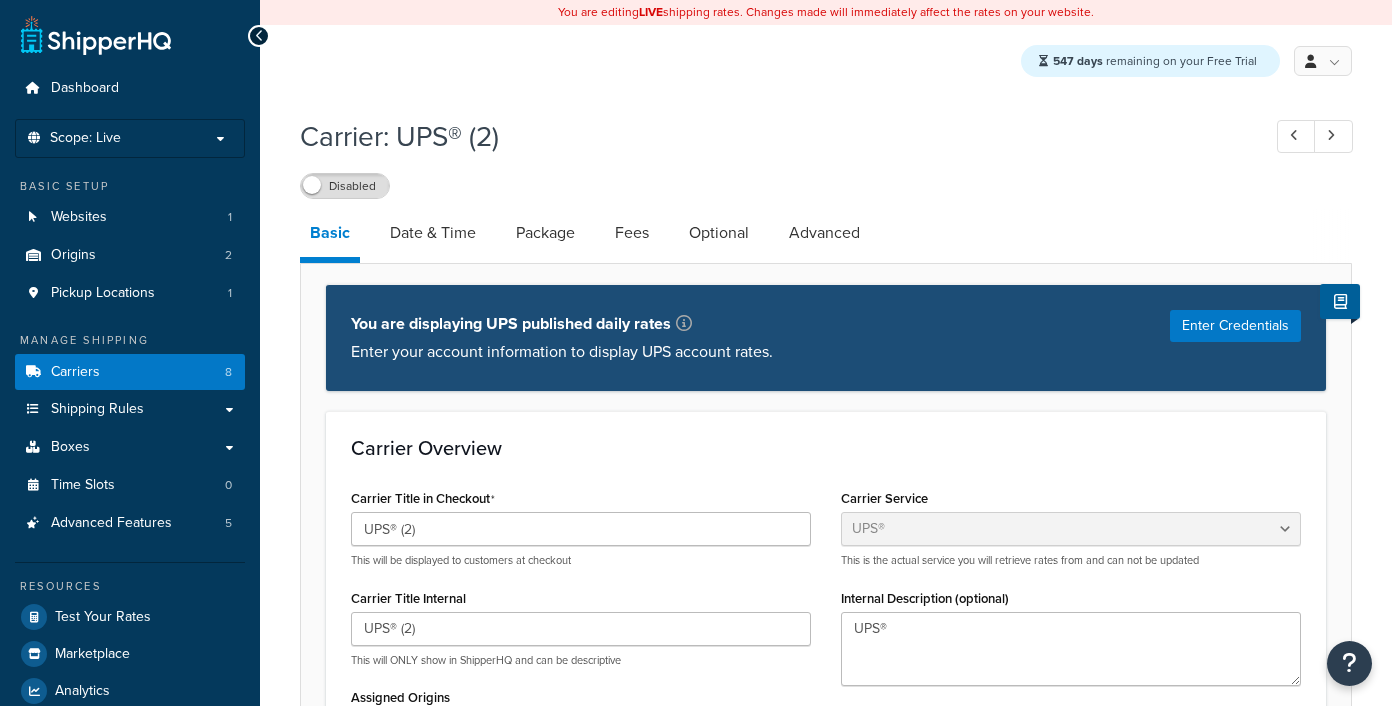 select on "ups" 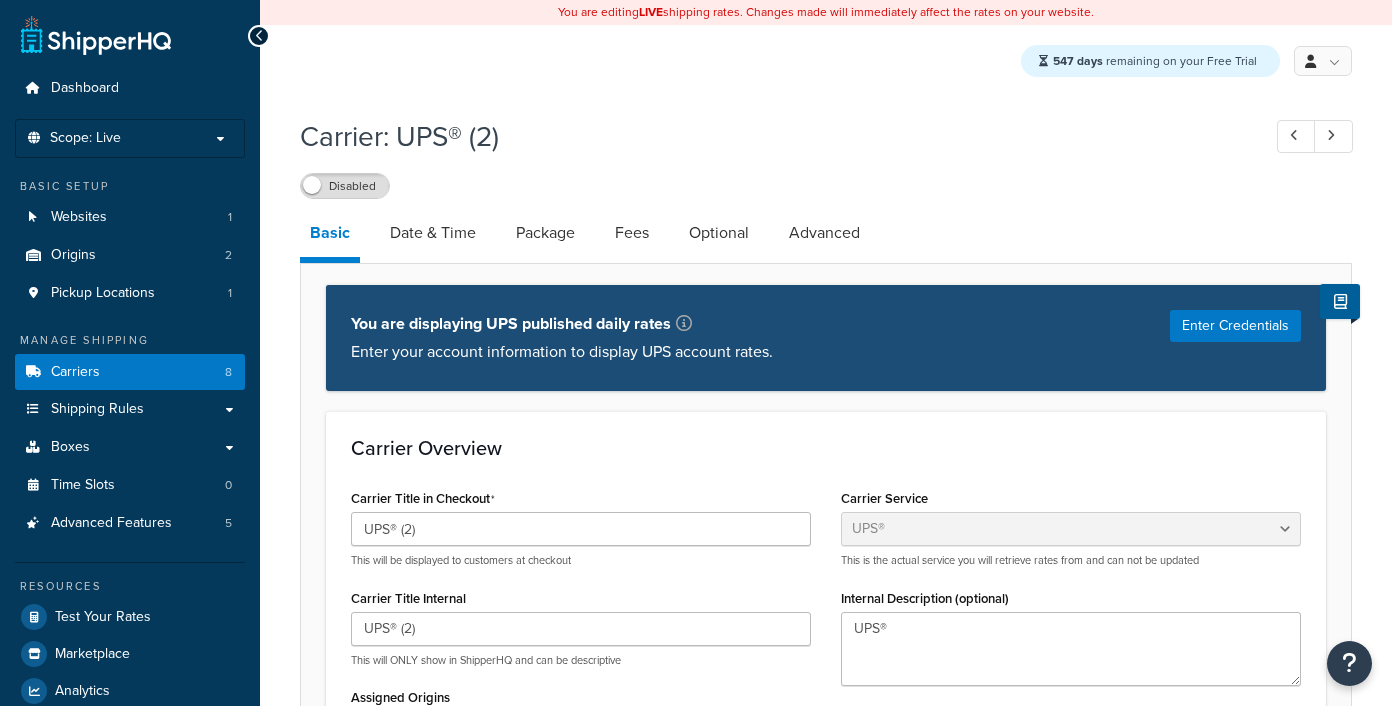 scroll, scrollTop: 0, scrollLeft: 0, axis: both 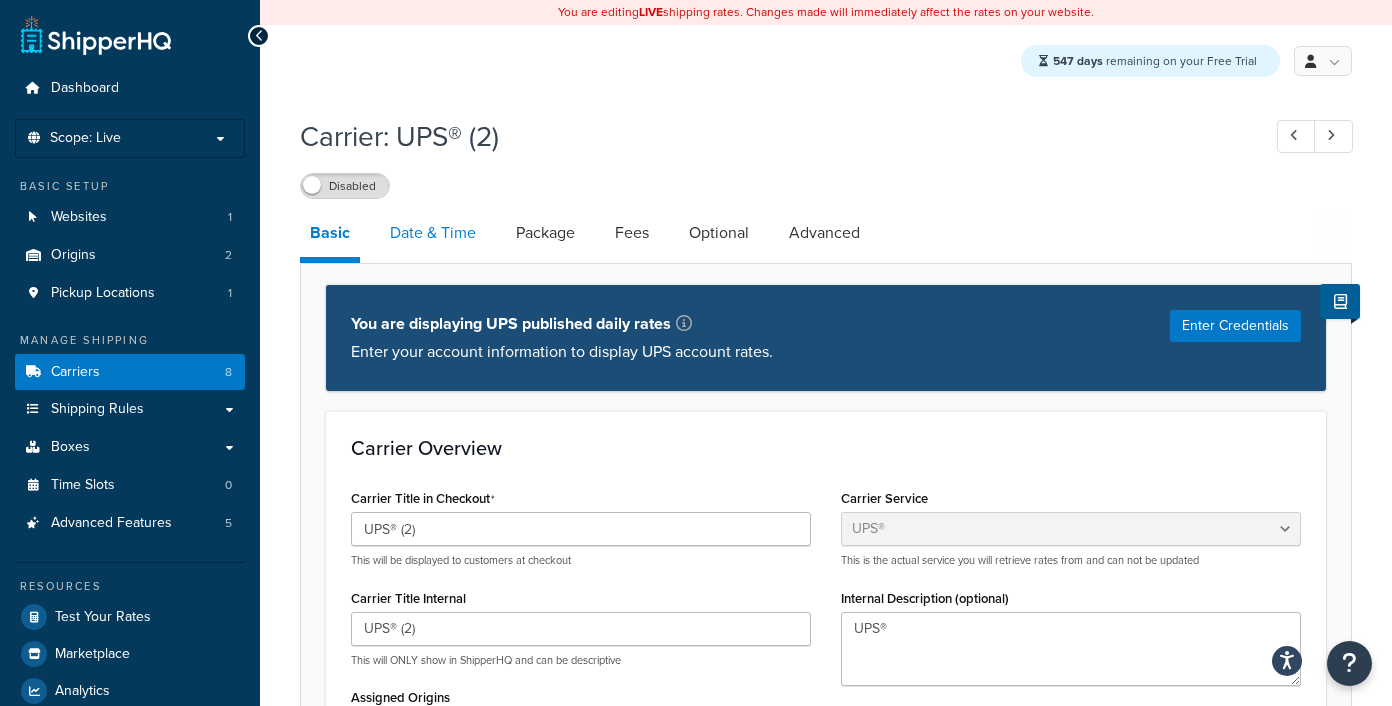 click on "Date & Time" at bounding box center (433, 233) 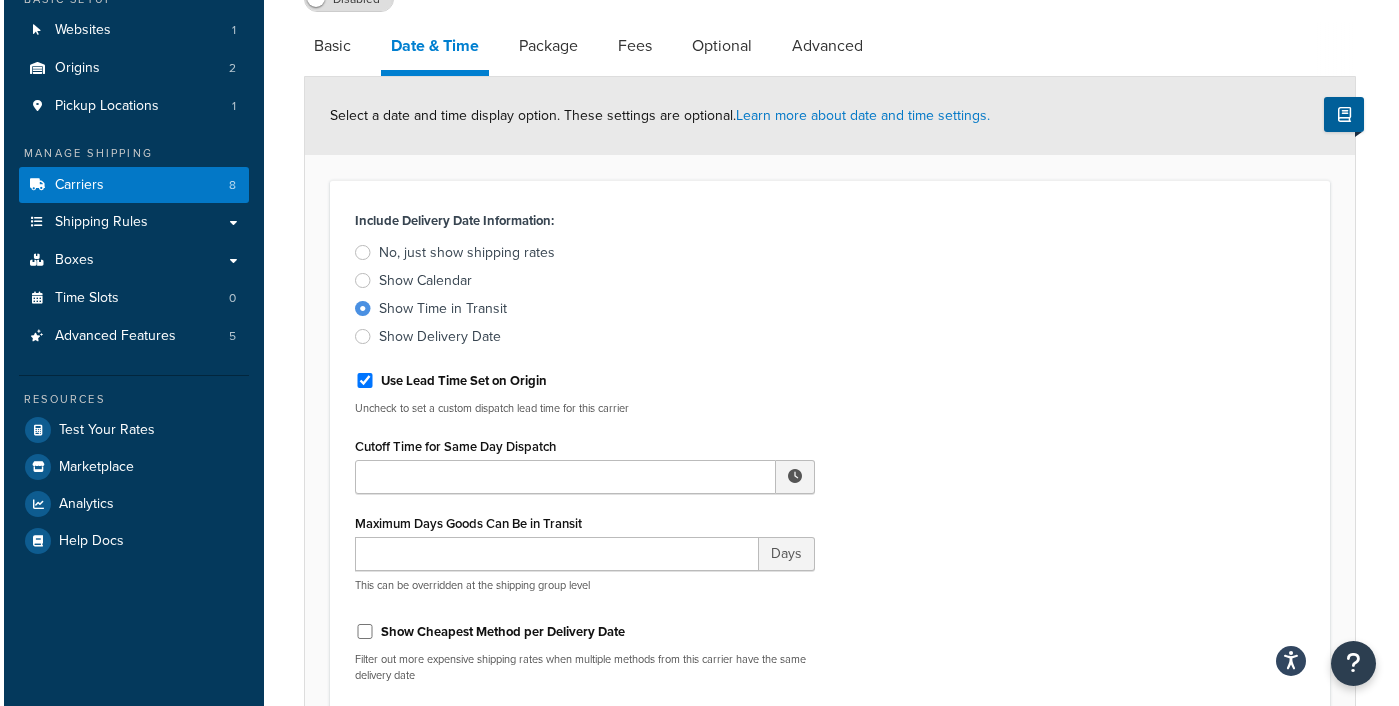 scroll, scrollTop: 72, scrollLeft: 0, axis: vertical 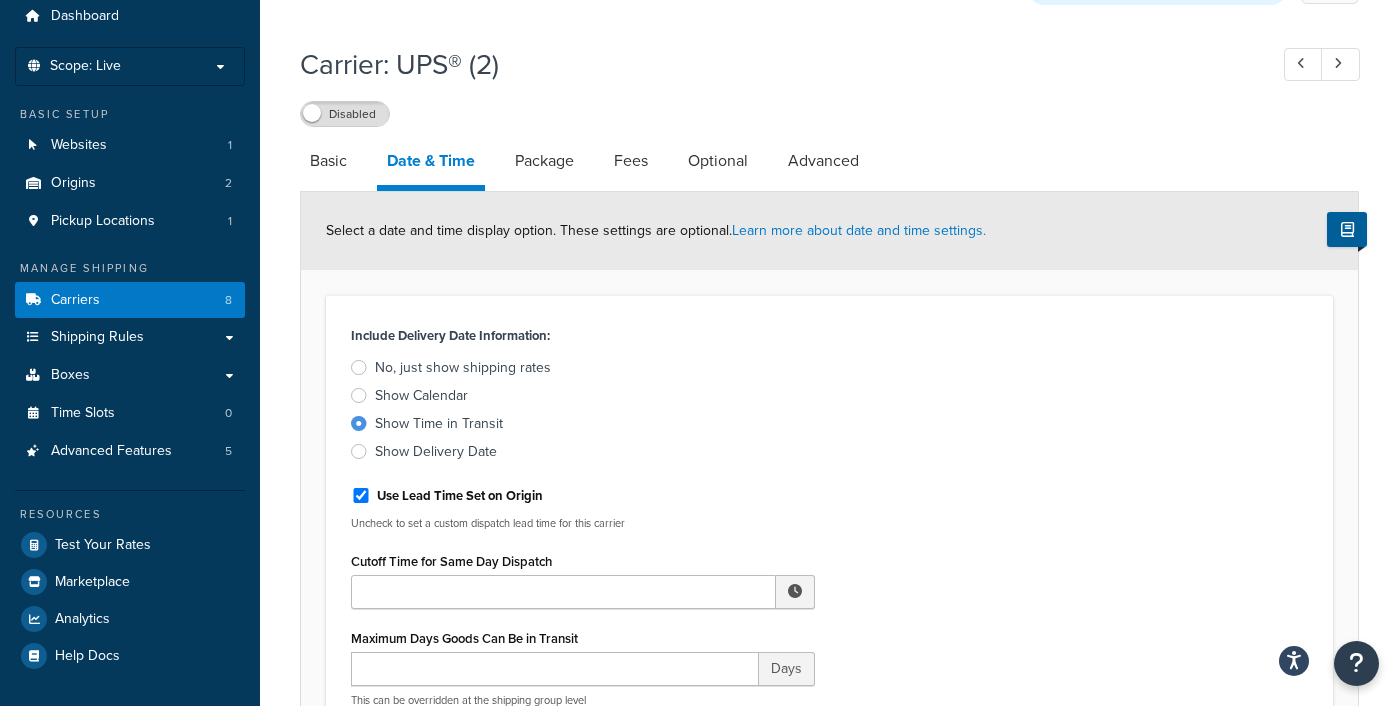 click on "No, just show shipping rates" at bounding box center (583, 368) 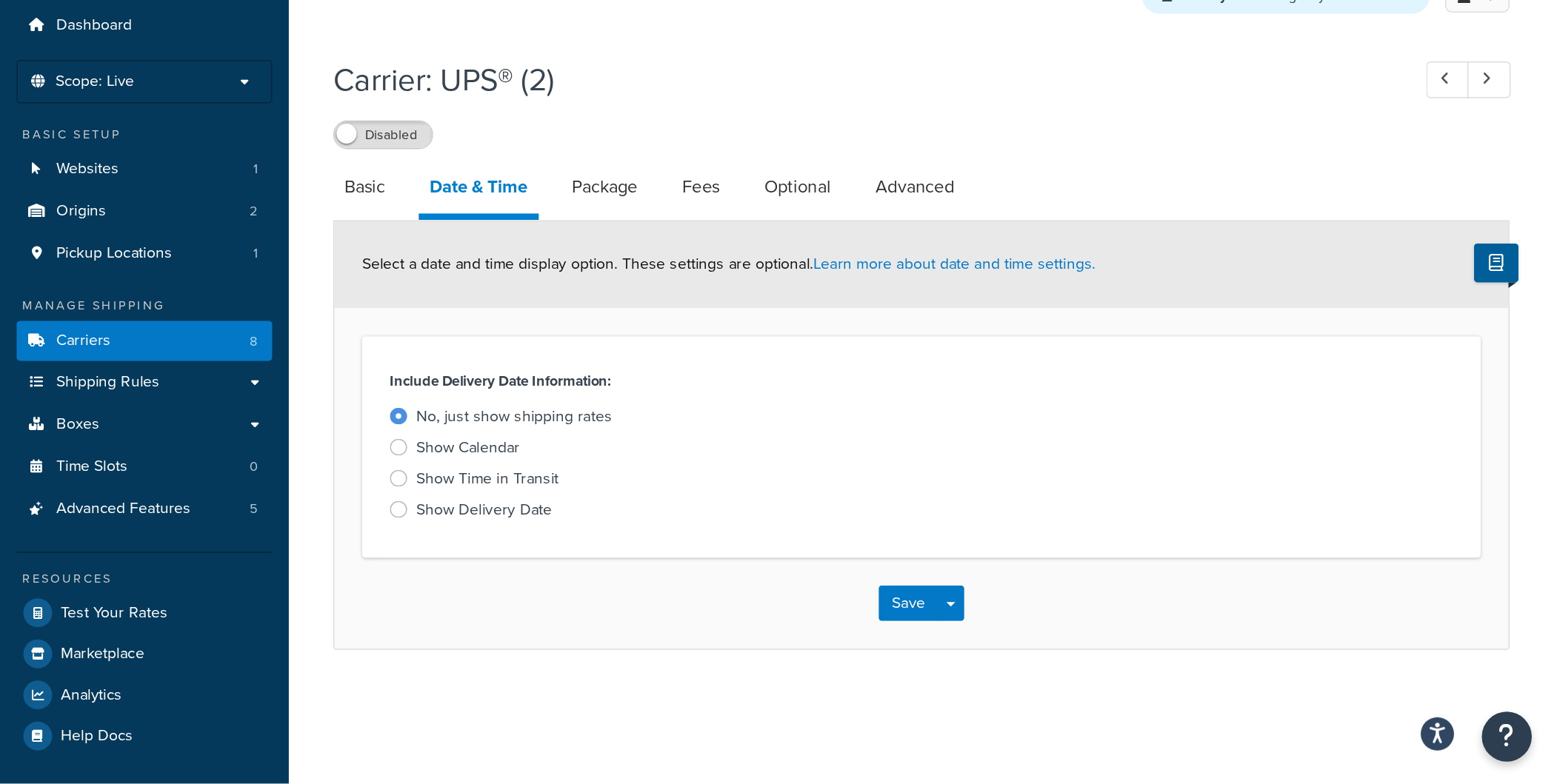scroll, scrollTop: 0, scrollLeft: 0, axis: both 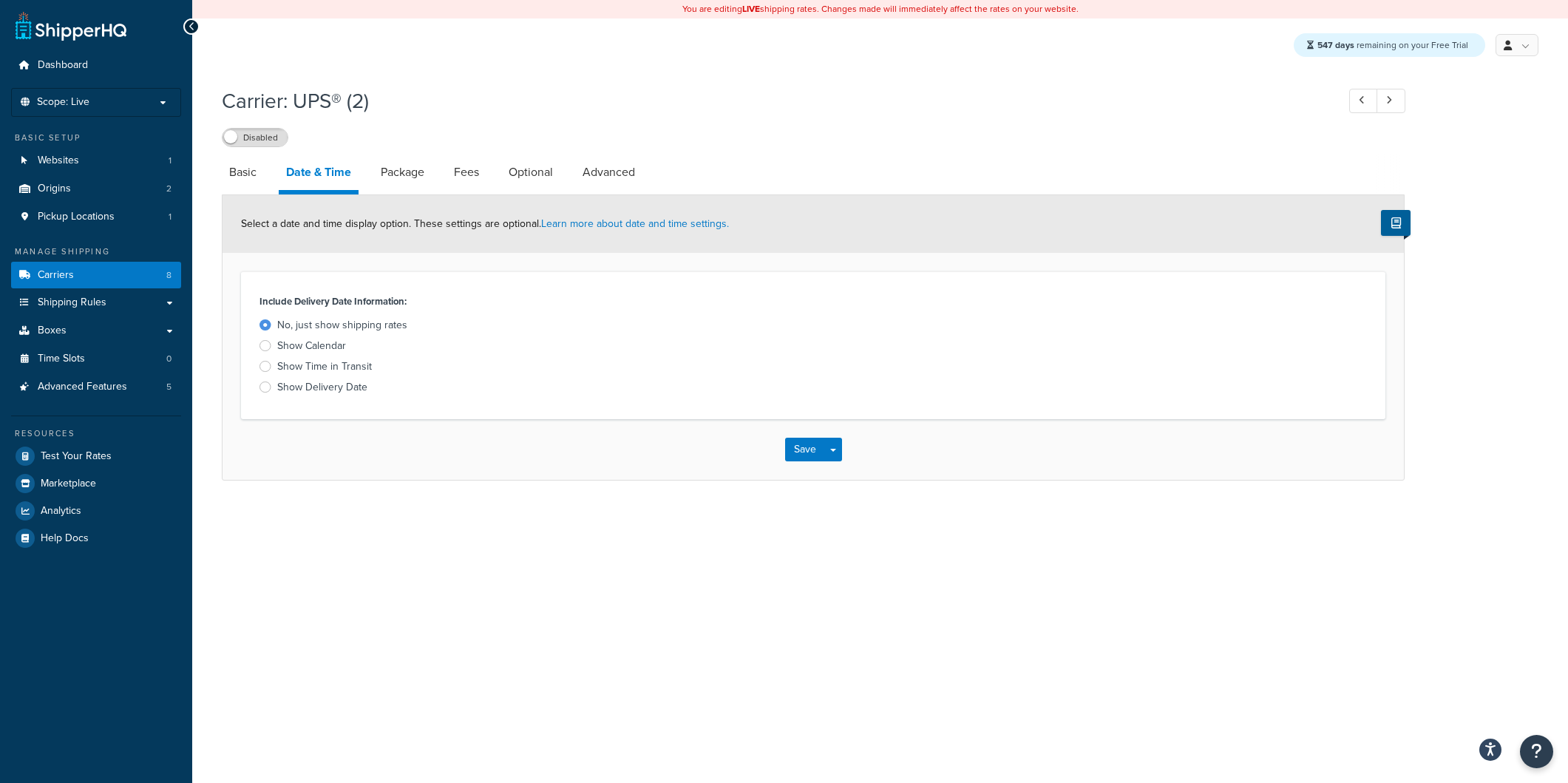 click at bounding box center (265, 345) 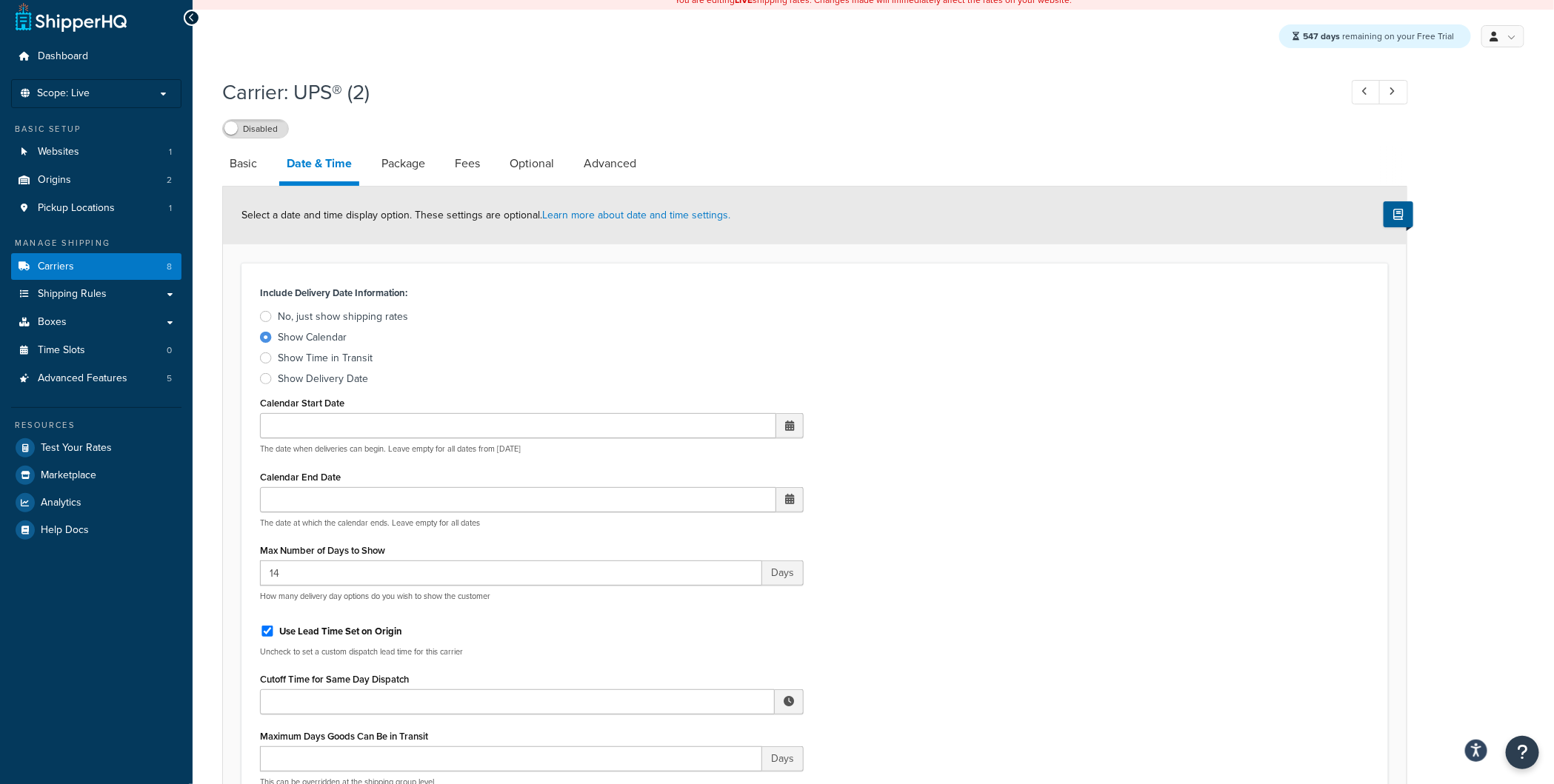 scroll, scrollTop: 0, scrollLeft: 0, axis: both 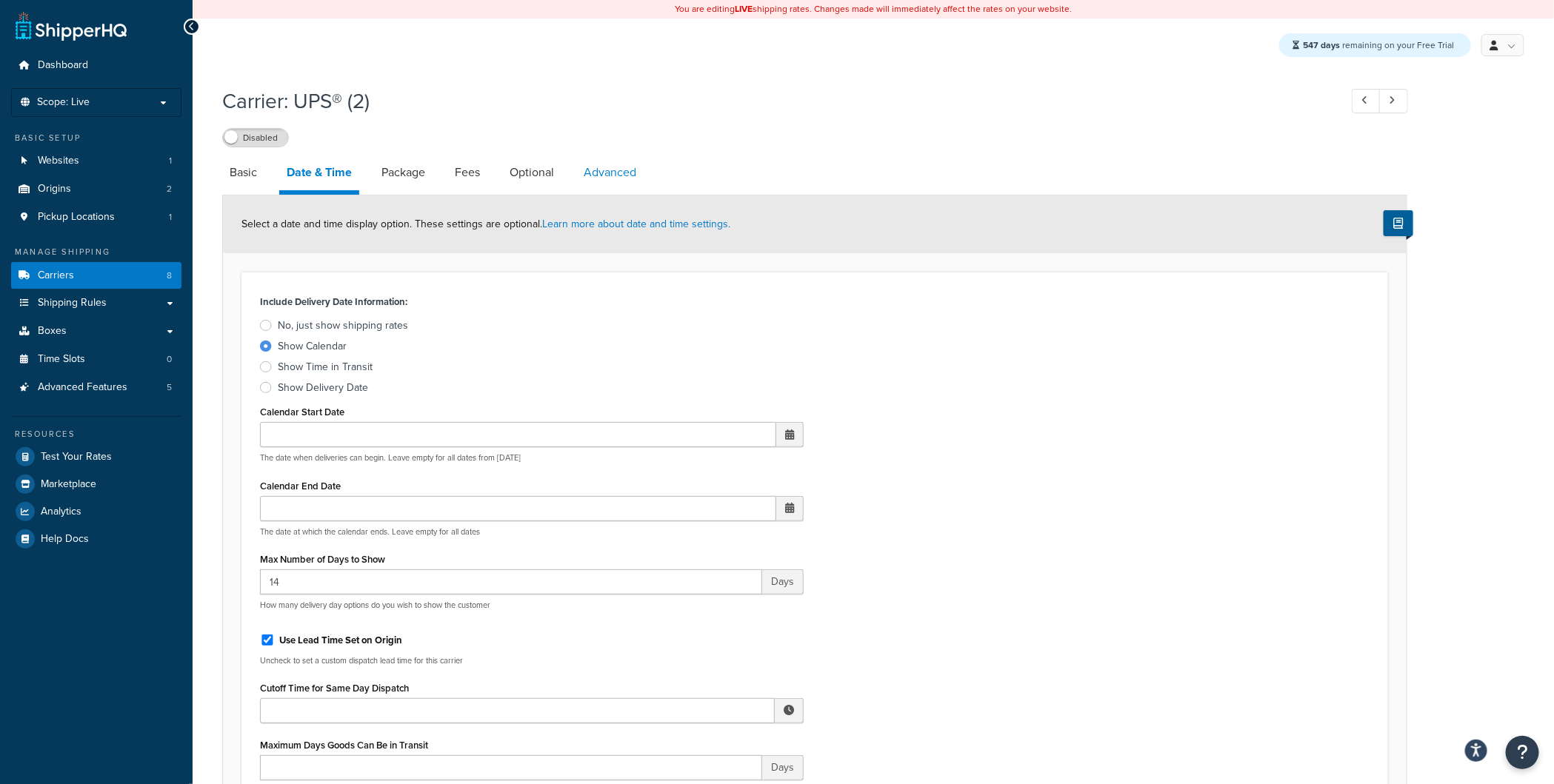 click on "Advanced" at bounding box center [610, 172] 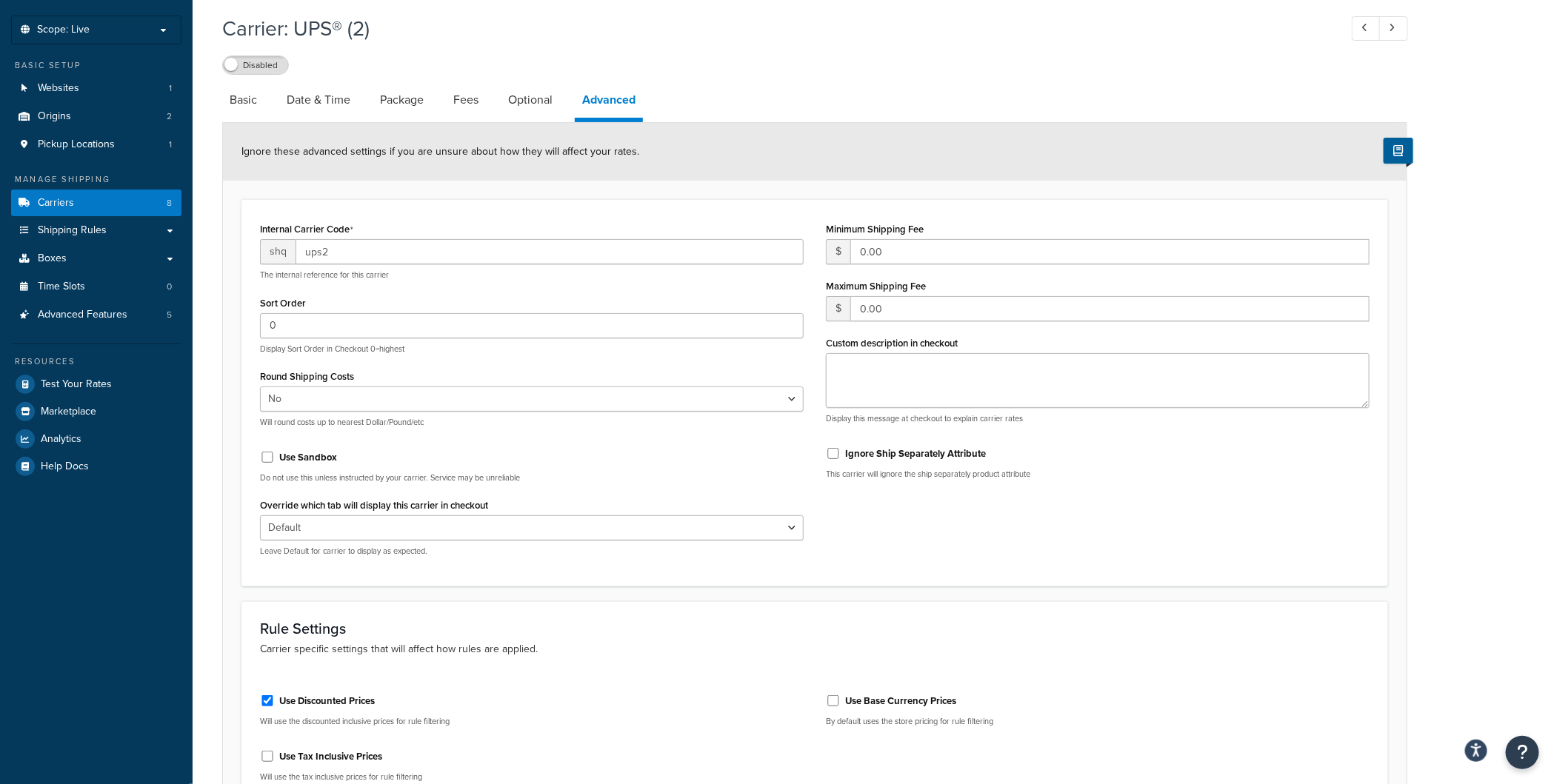 scroll, scrollTop: 0, scrollLeft: 0, axis: both 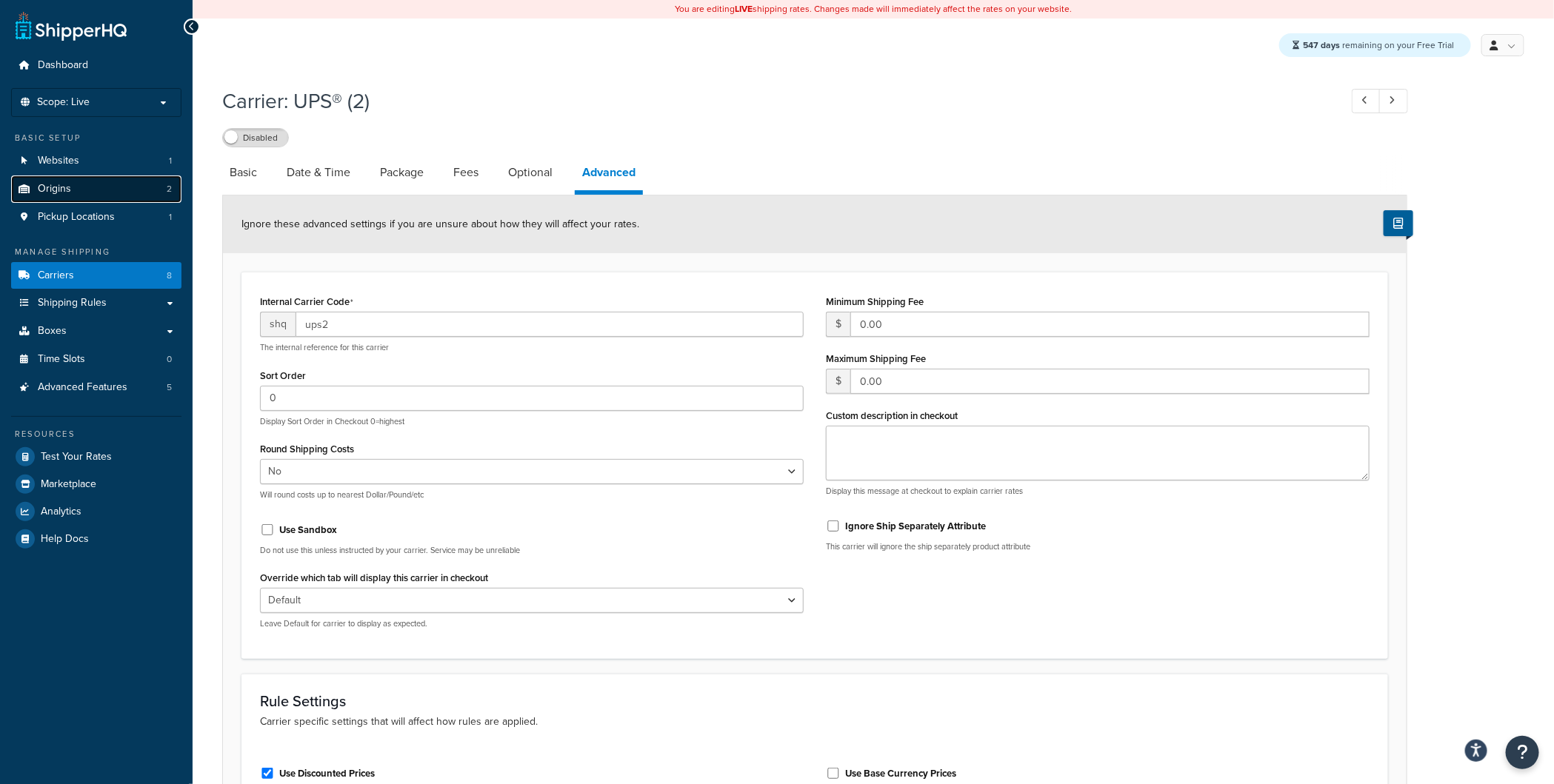 click on "Origins" at bounding box center (54, 189) 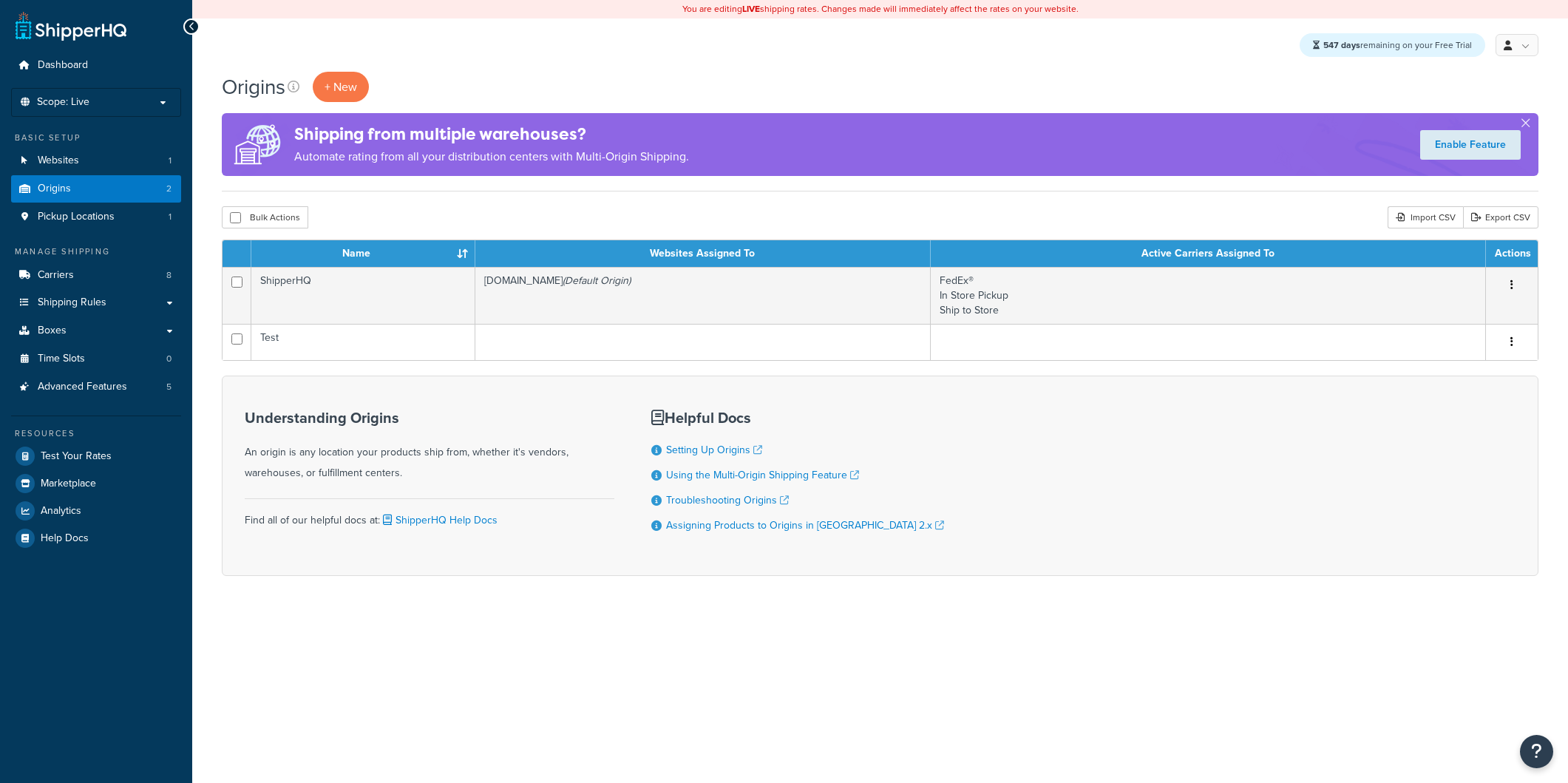 scroll, scrollTop: 0, scrollLeft: 0, axis: both 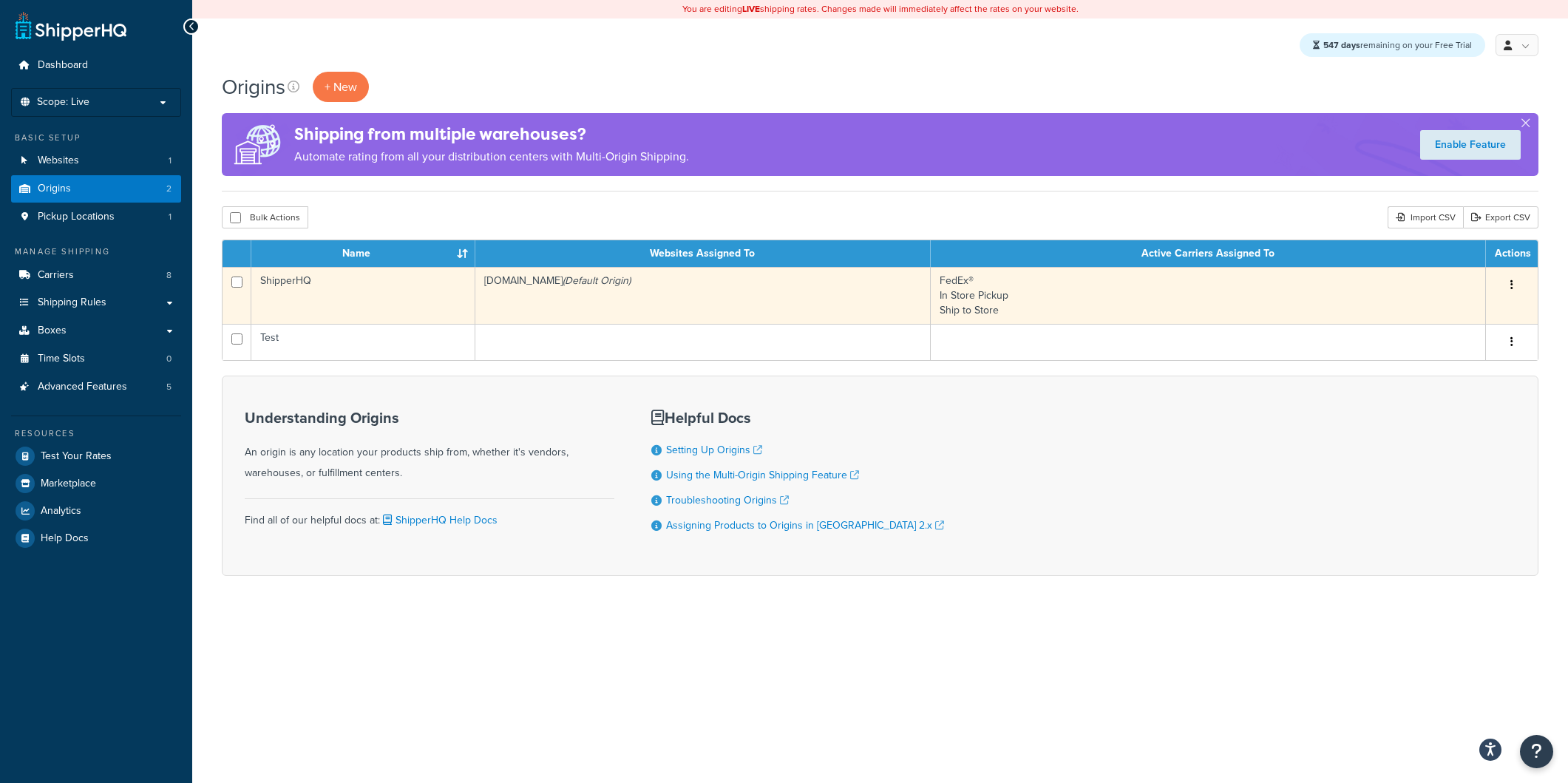 click at bounding box center [1512, 285] 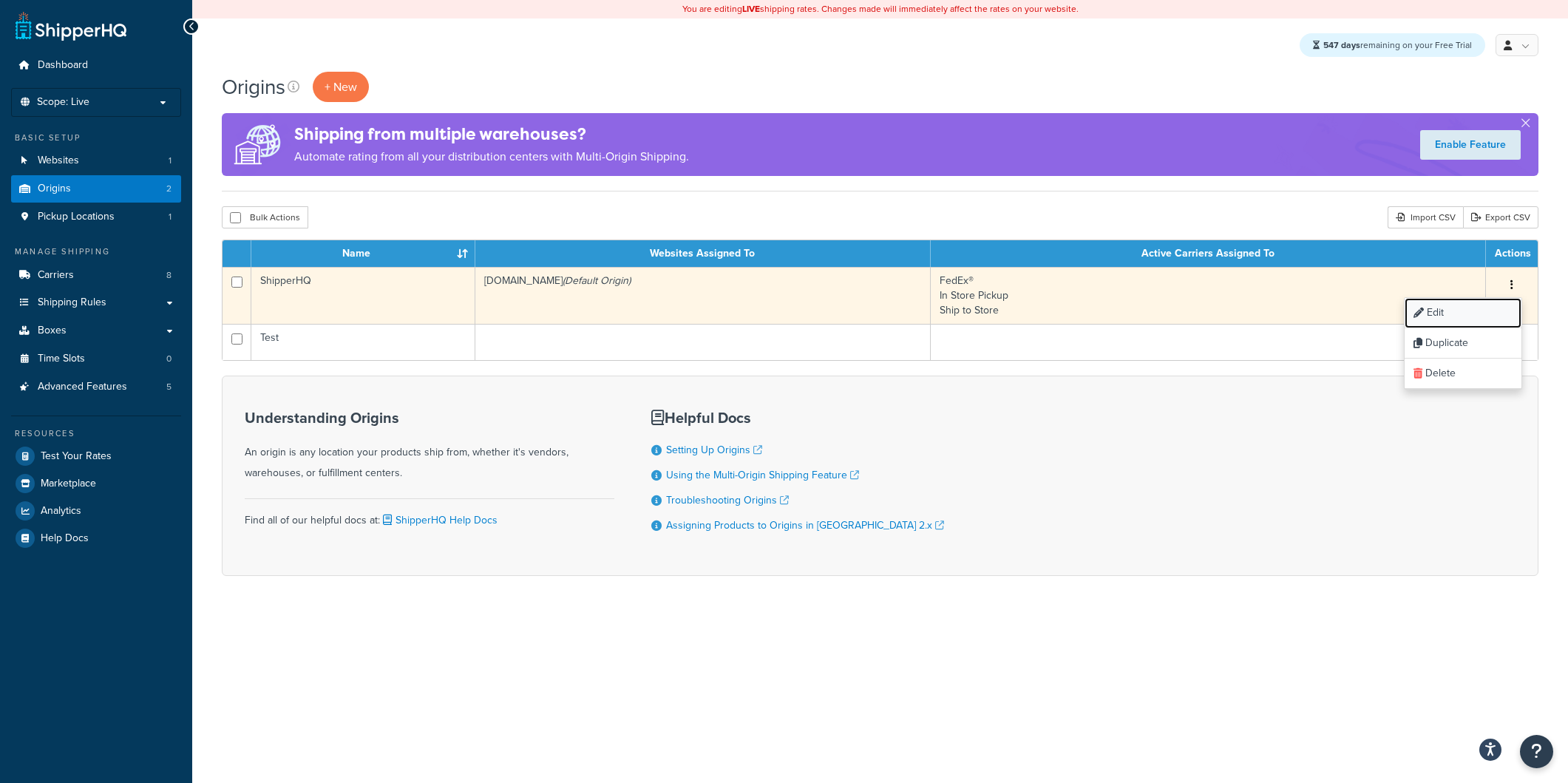 click on "Edit" at bounding box center (1463, 313) 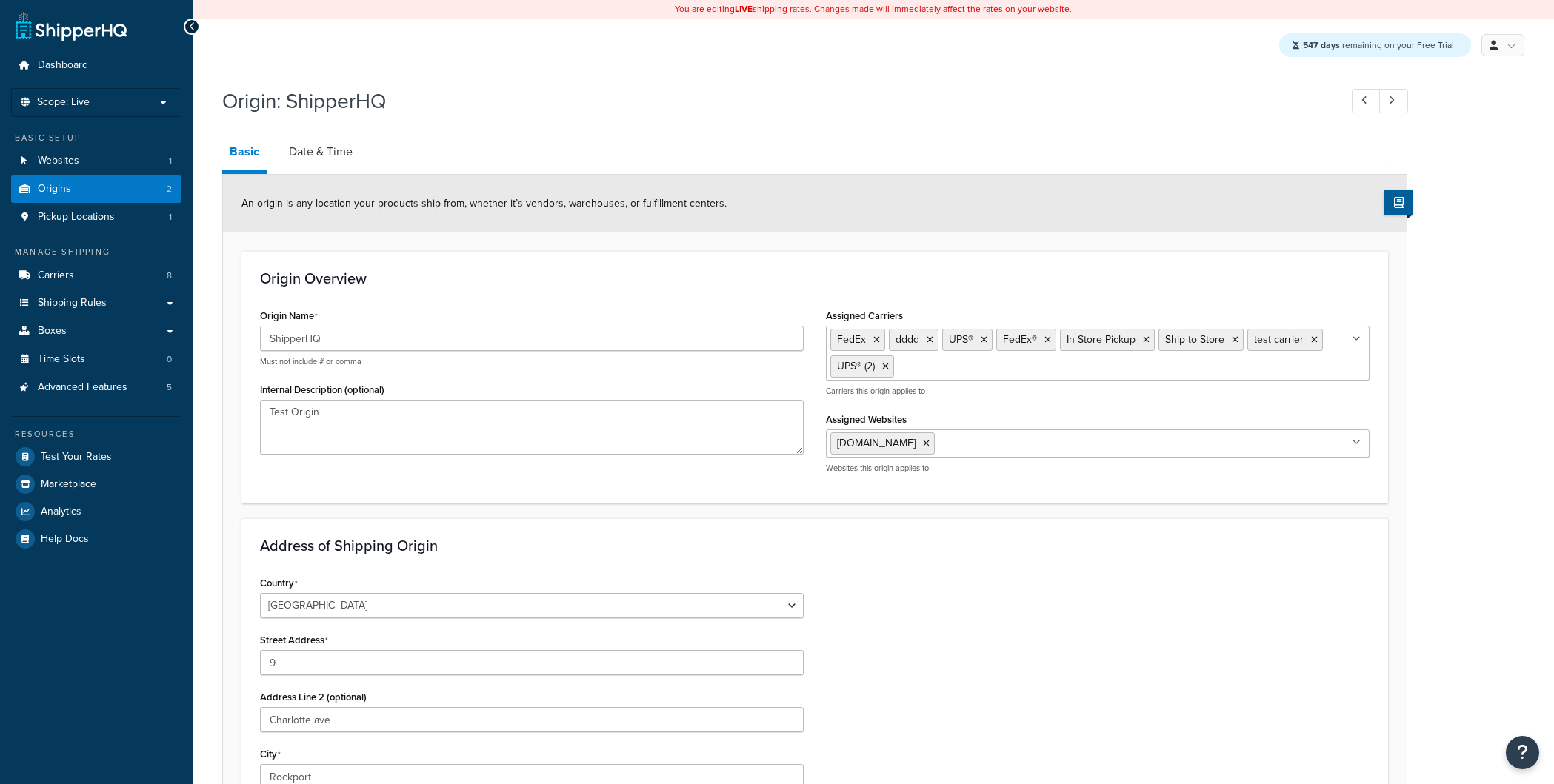 select on "43" 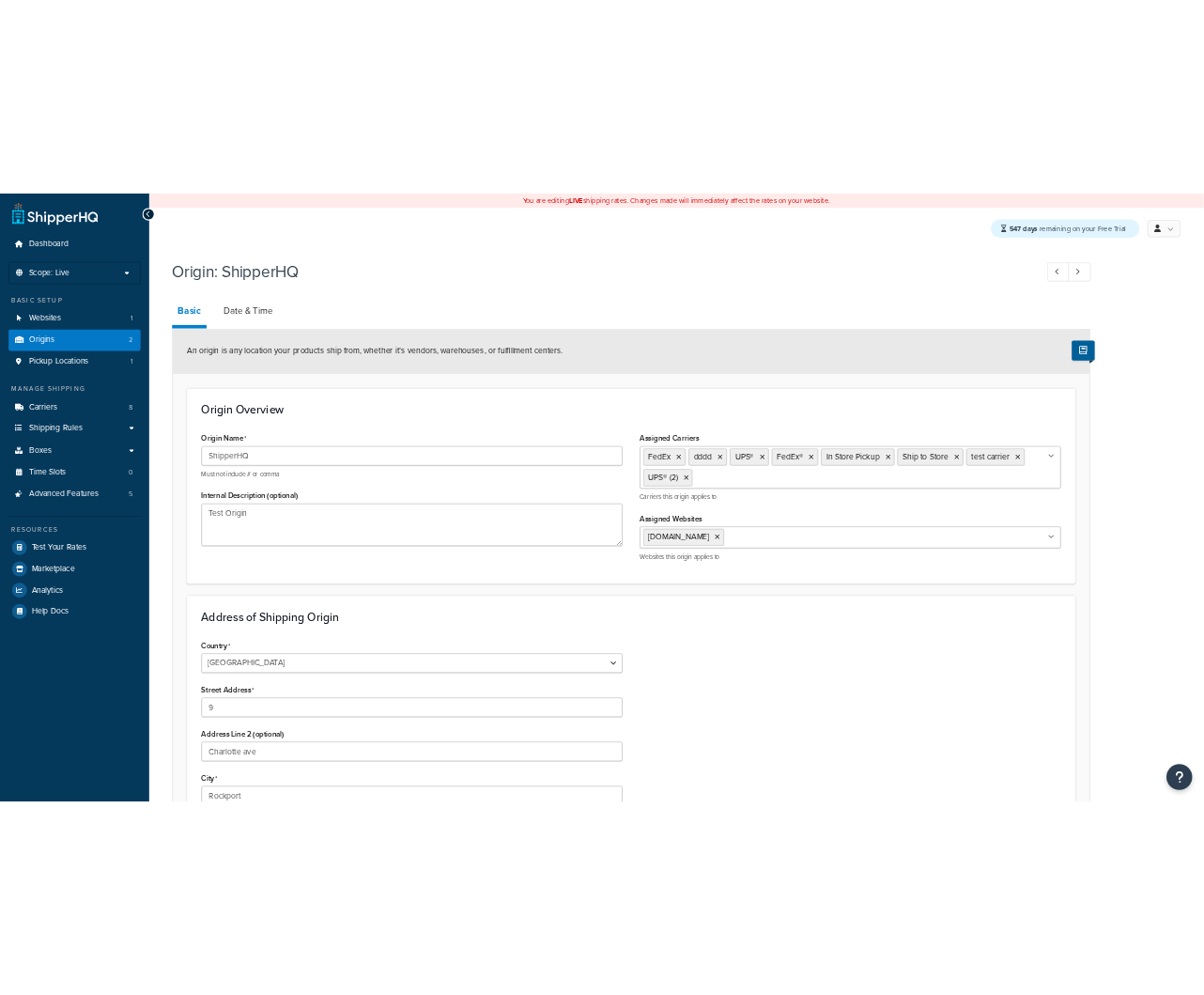 scroll, scrollTop: 0, scrollLeft: 0, axis: both 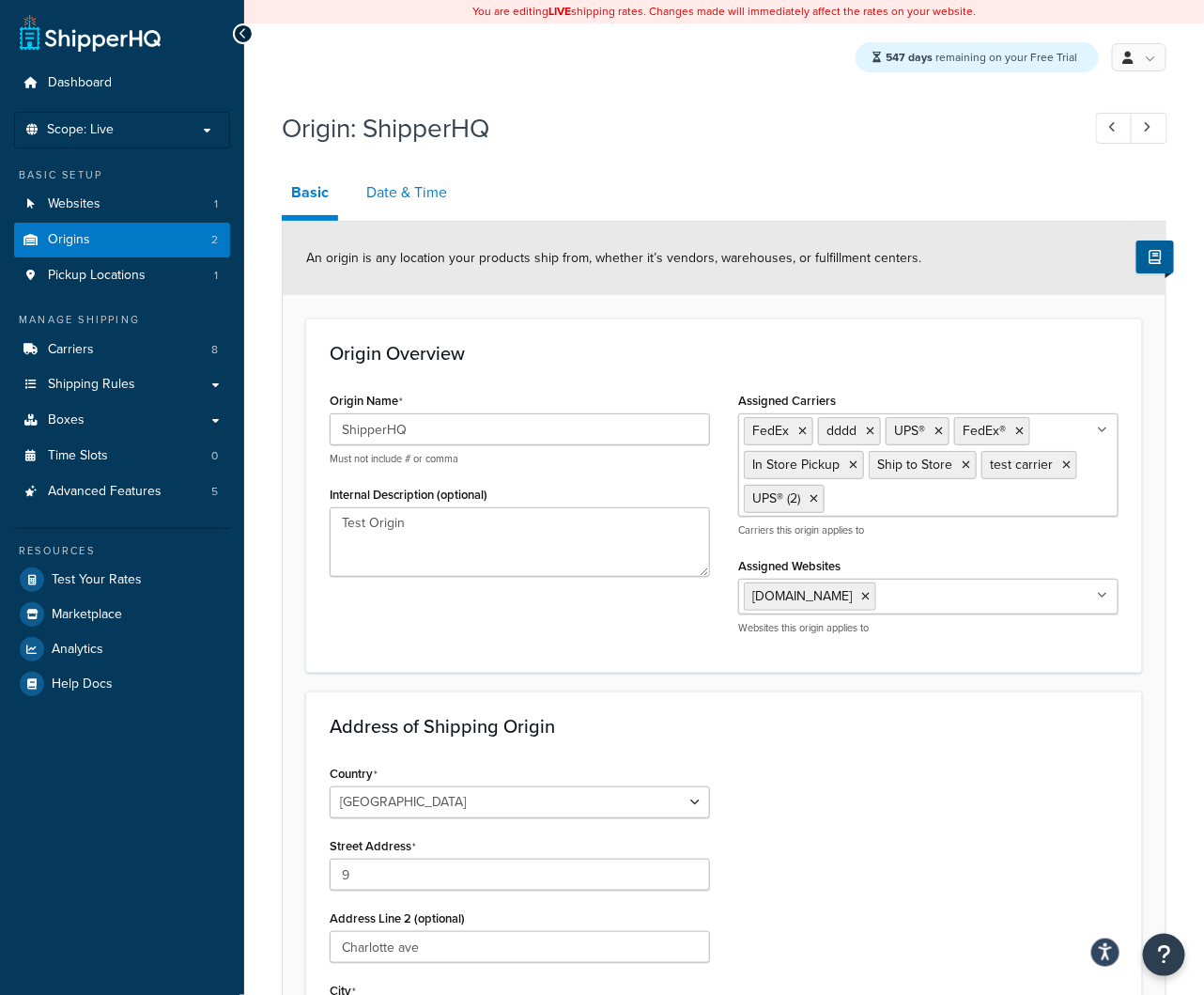 click on "Date & Time" at bounding box center [407, 193] 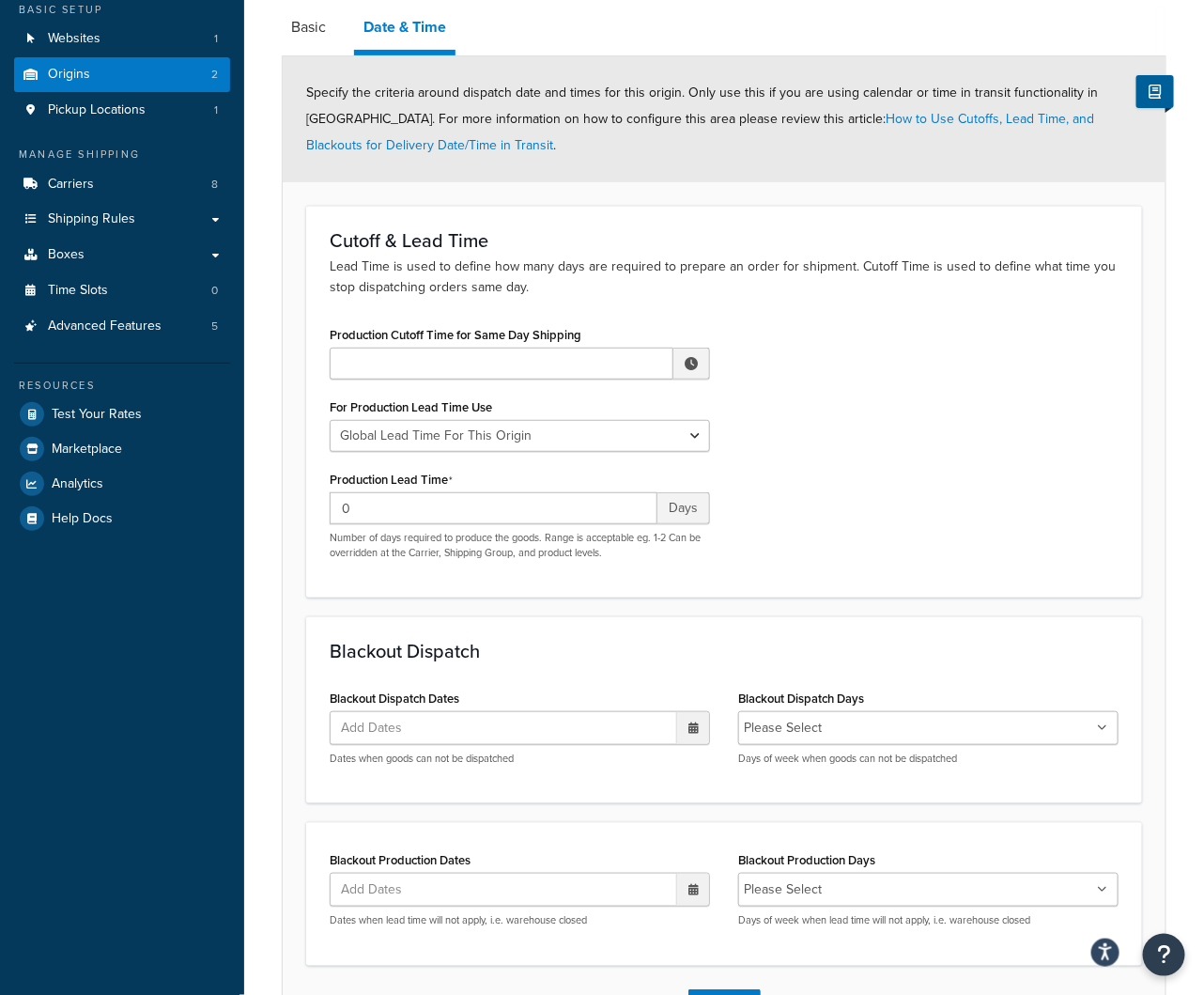 scroll, scrollTop: 0, scrollLeft: 0, axis: both 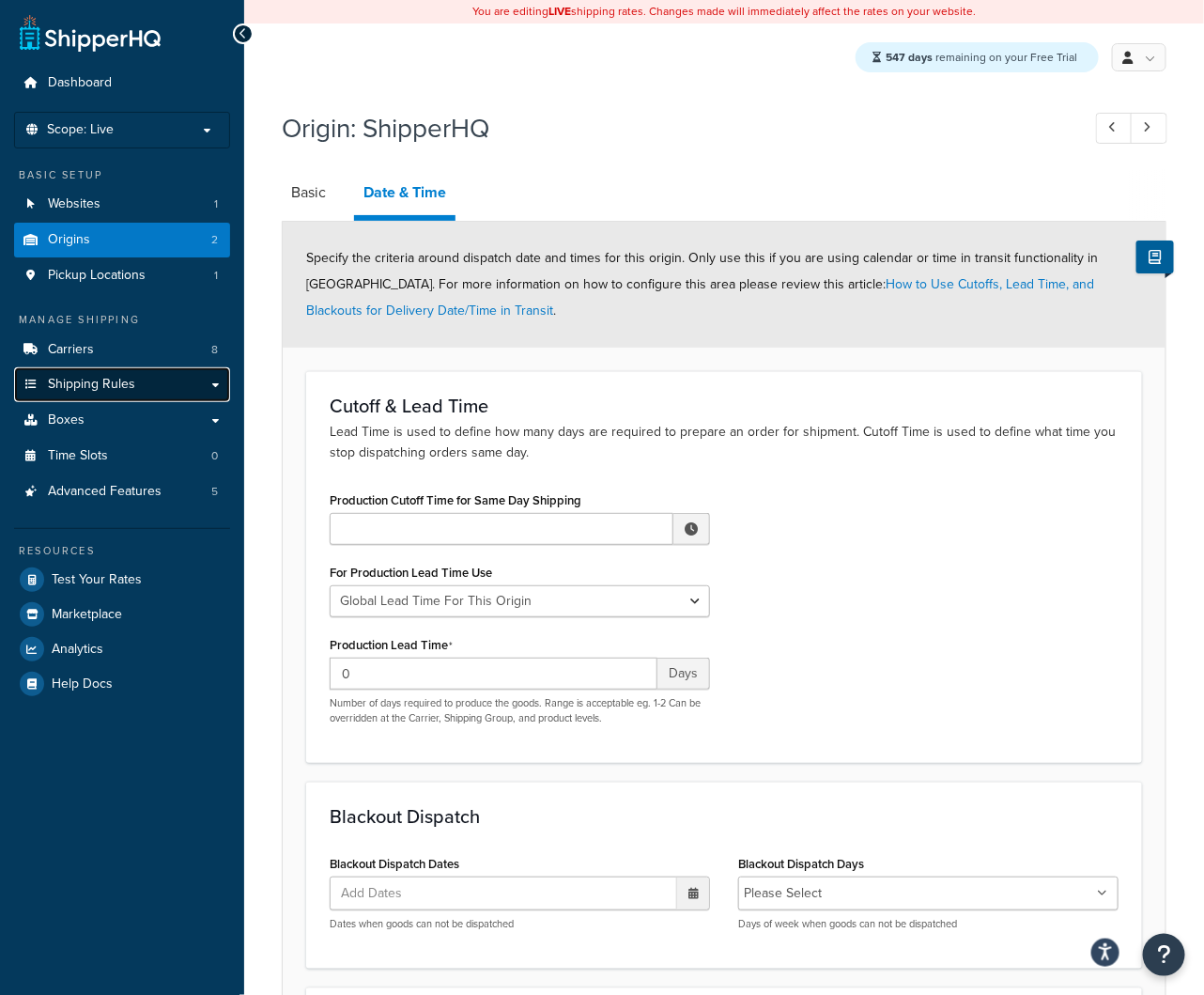 click on "Shipping Rules" at bounding box center (122, 384) 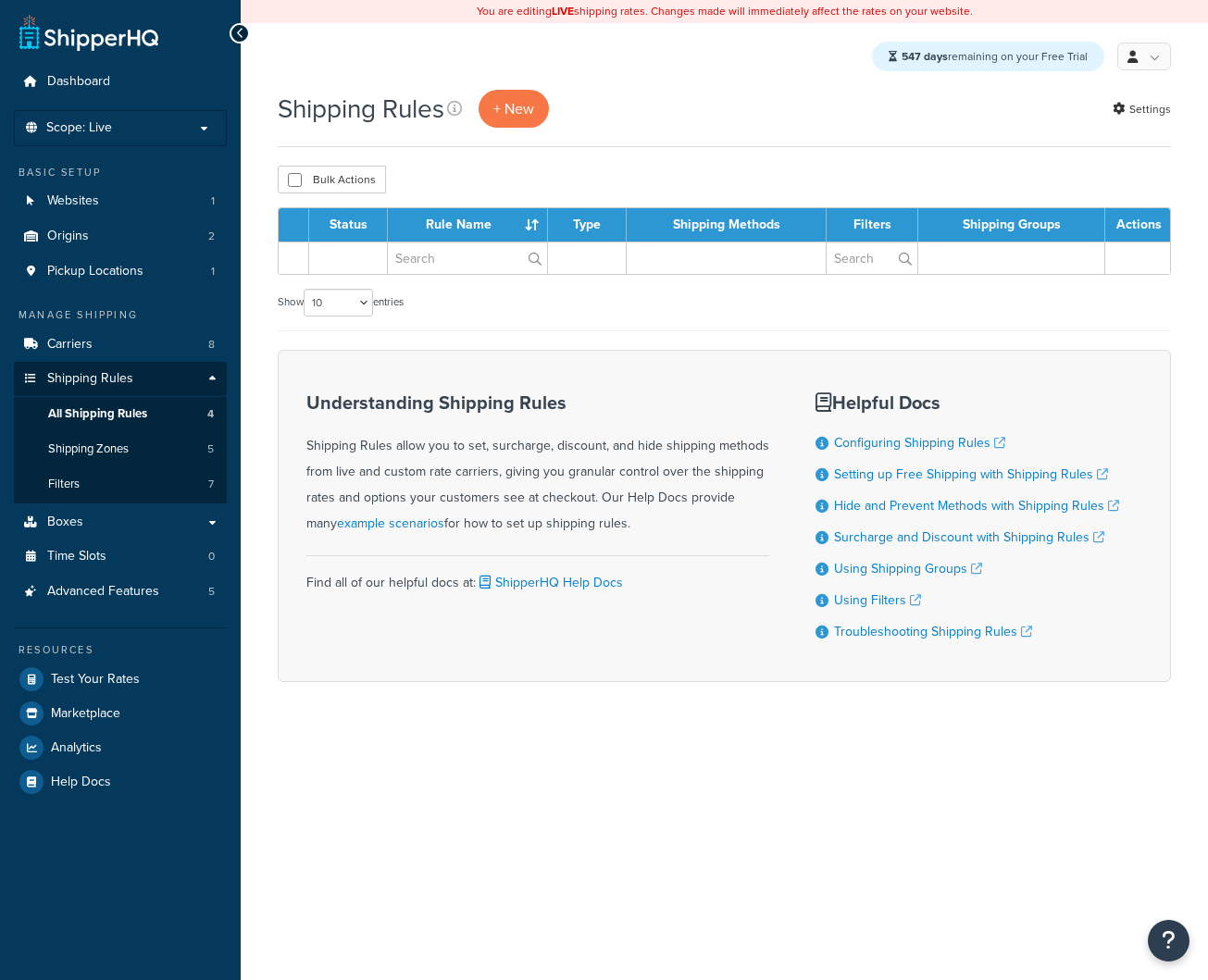 scroll, scrollTop: 0, scrollLeft: 0, axis: both 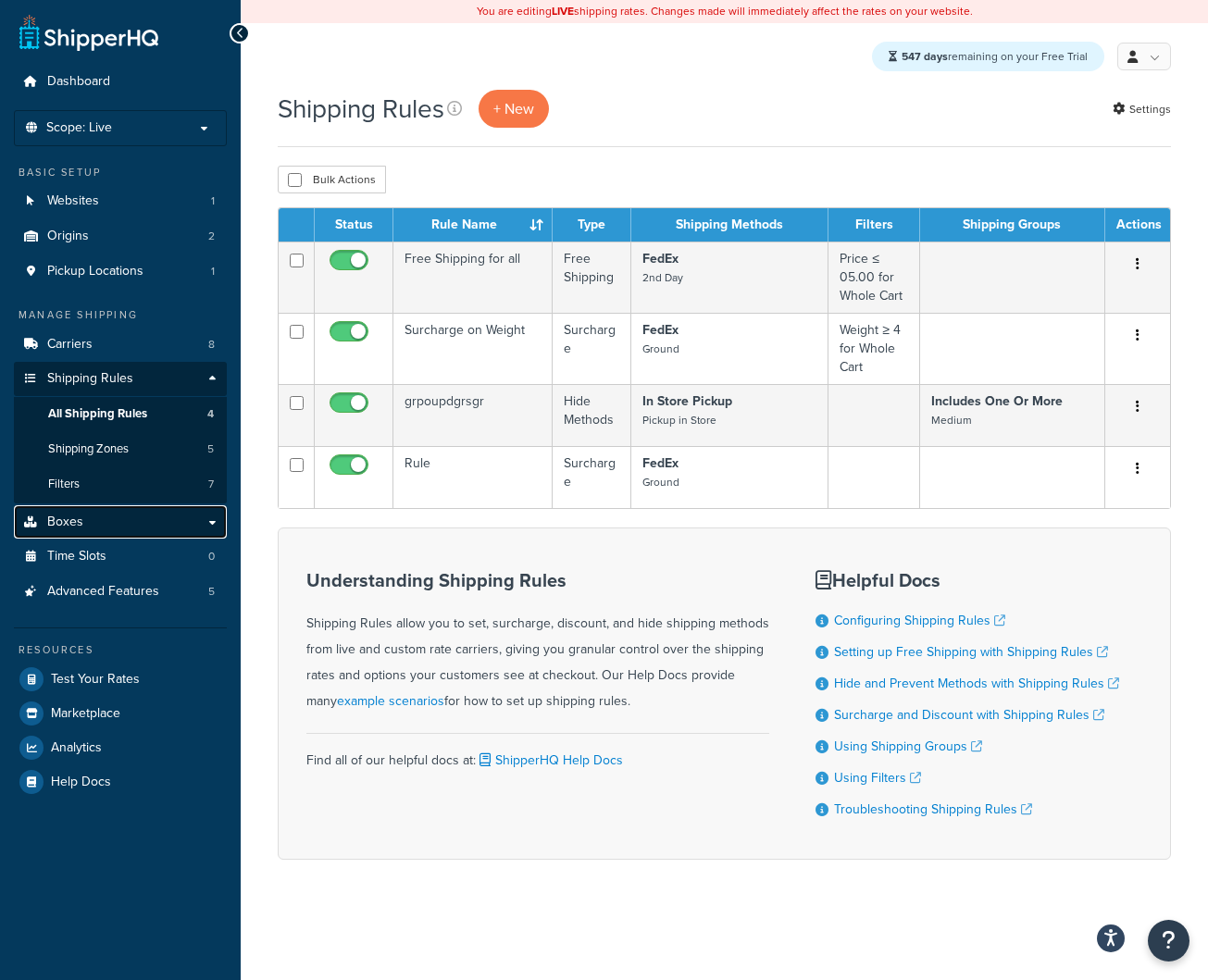click on "Boxes" at bounding box center [120, 522] 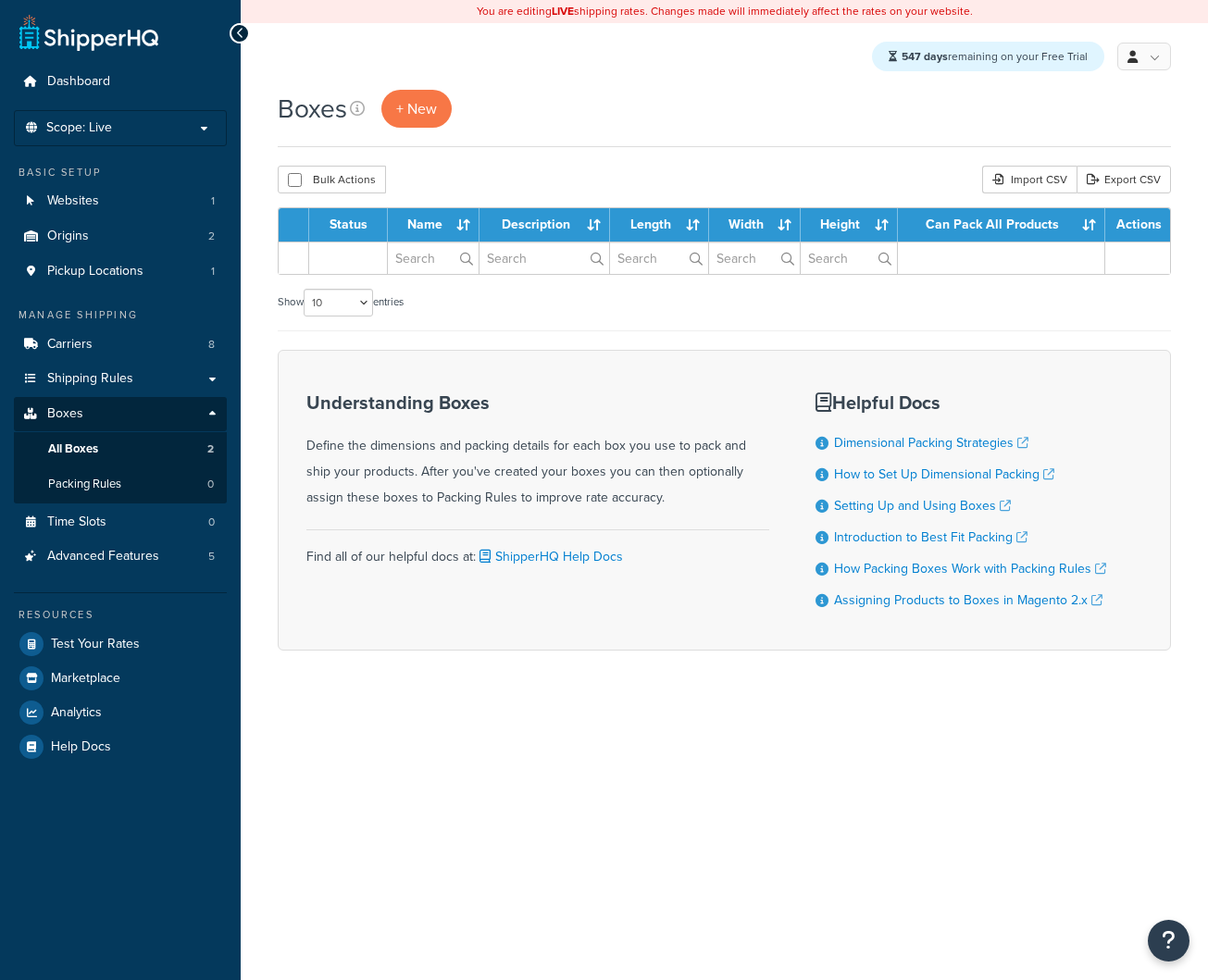 scroll, scrollTop: 0, scrollLeft: 0, axis: both 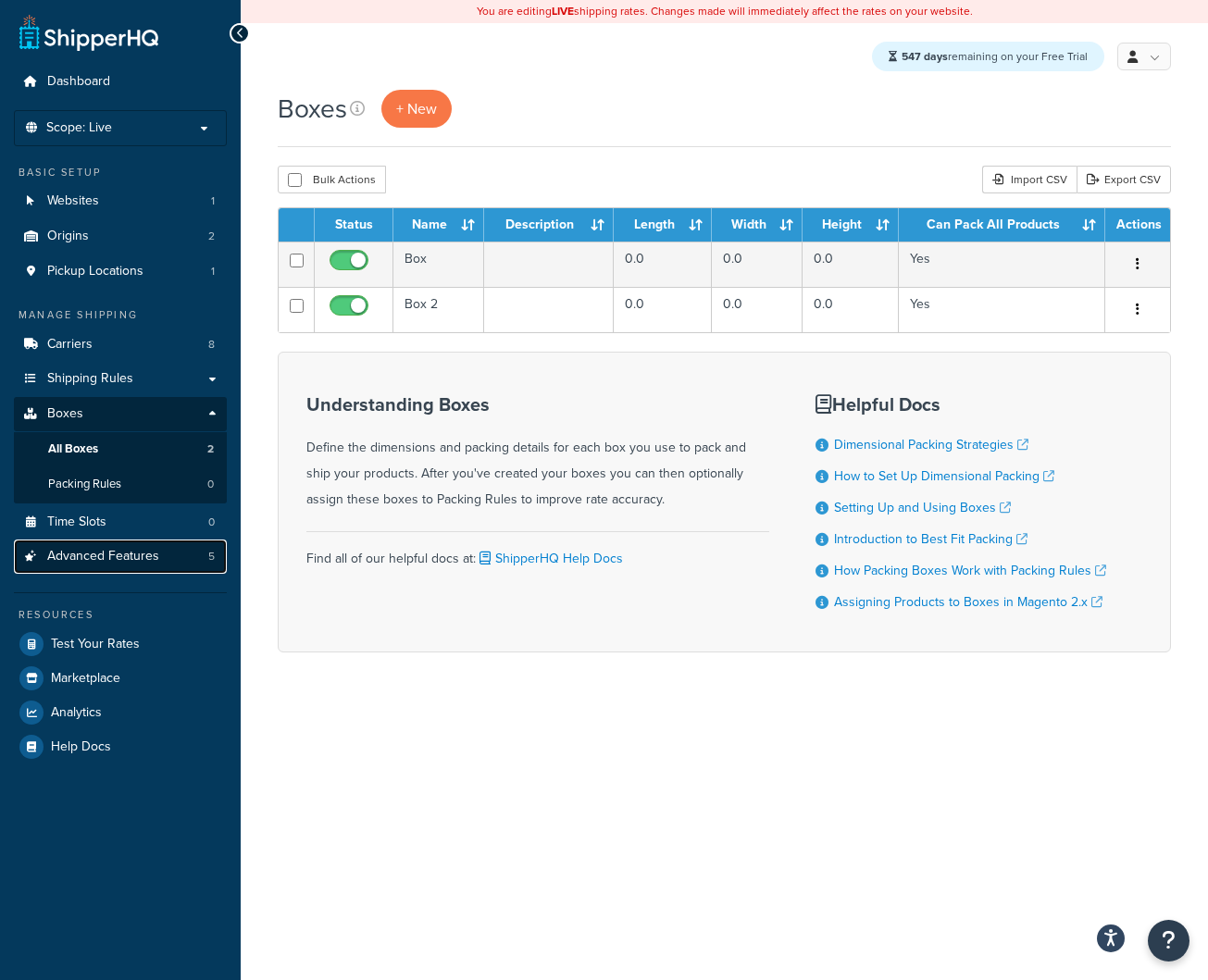 click on "Advanced Features
5" at bounding box center (120, 556) 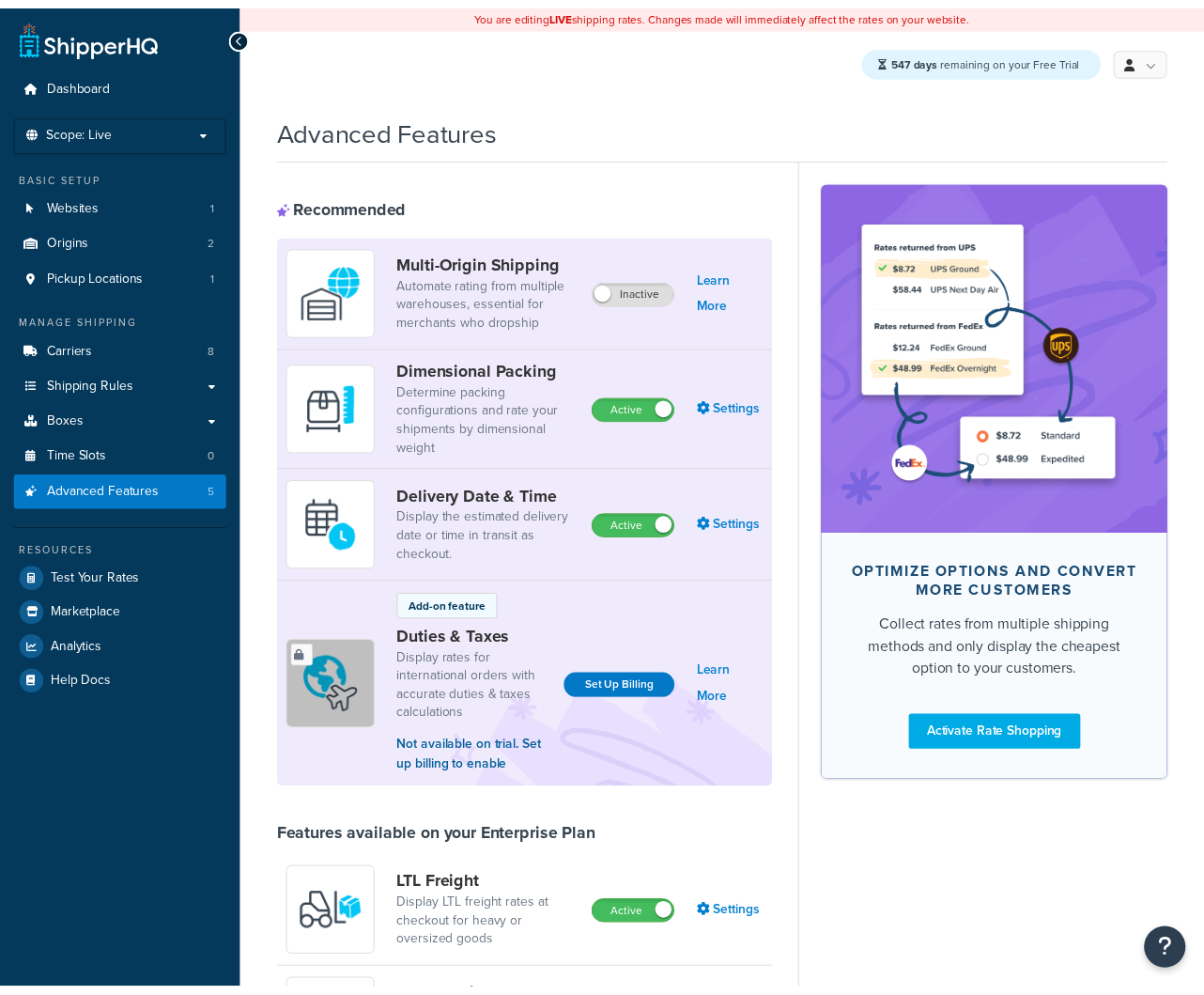 scroll, scrollTop: 0, scrollLeft: 0, axis: both 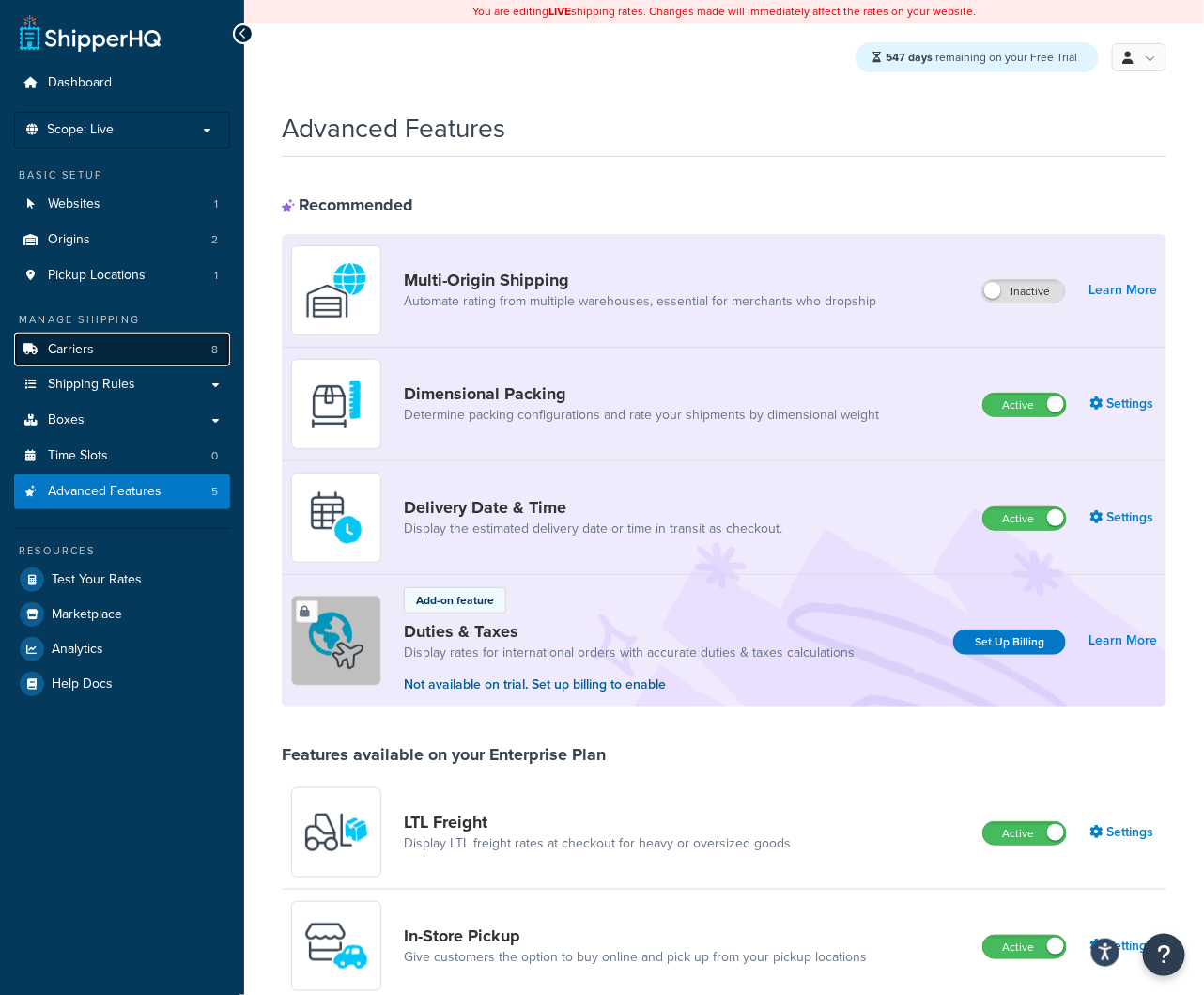 click on "Carriers" at bounding box center (70, 350) 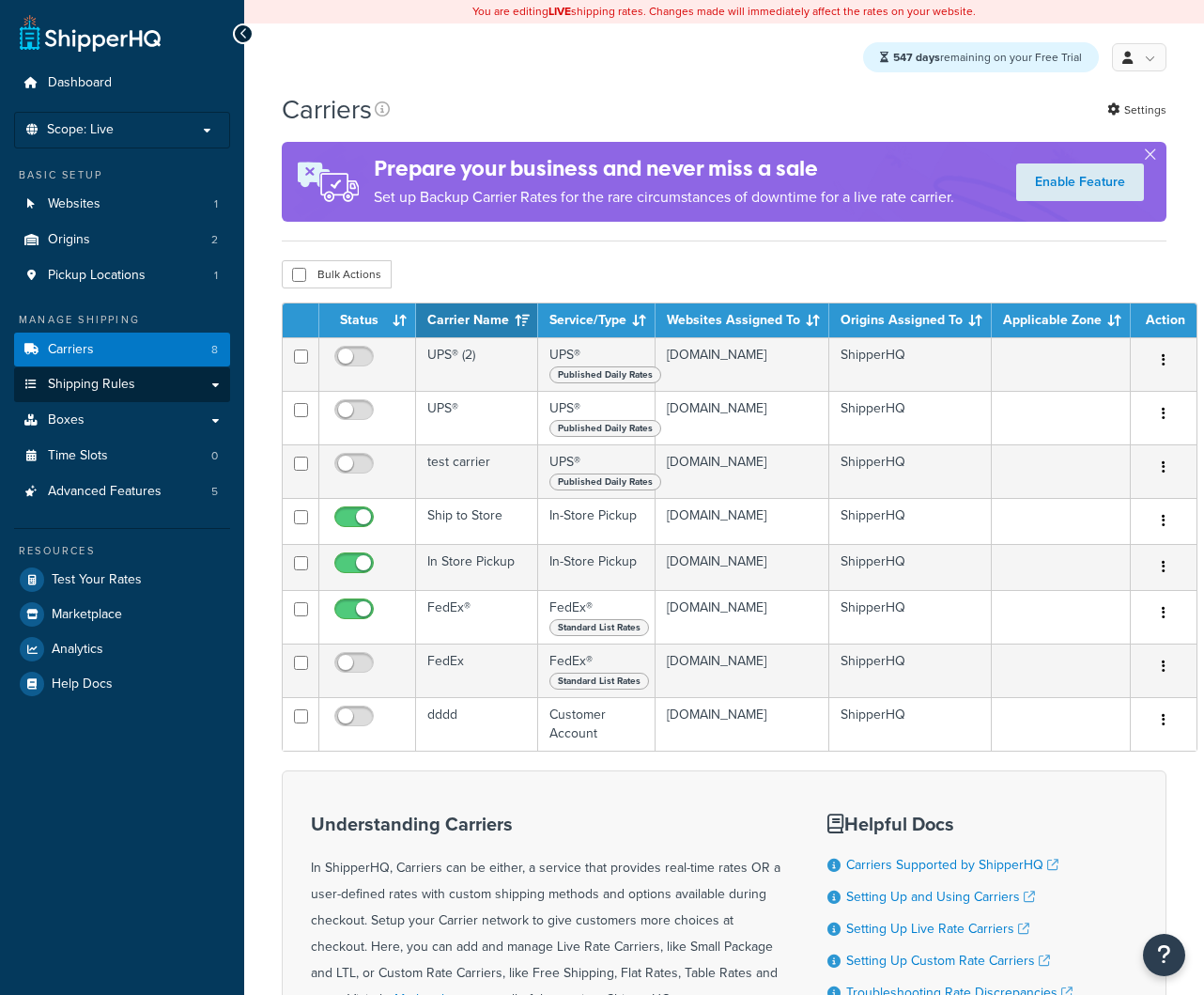 scroll, scrollTop: 0, scrollLeft: 0, axis: both 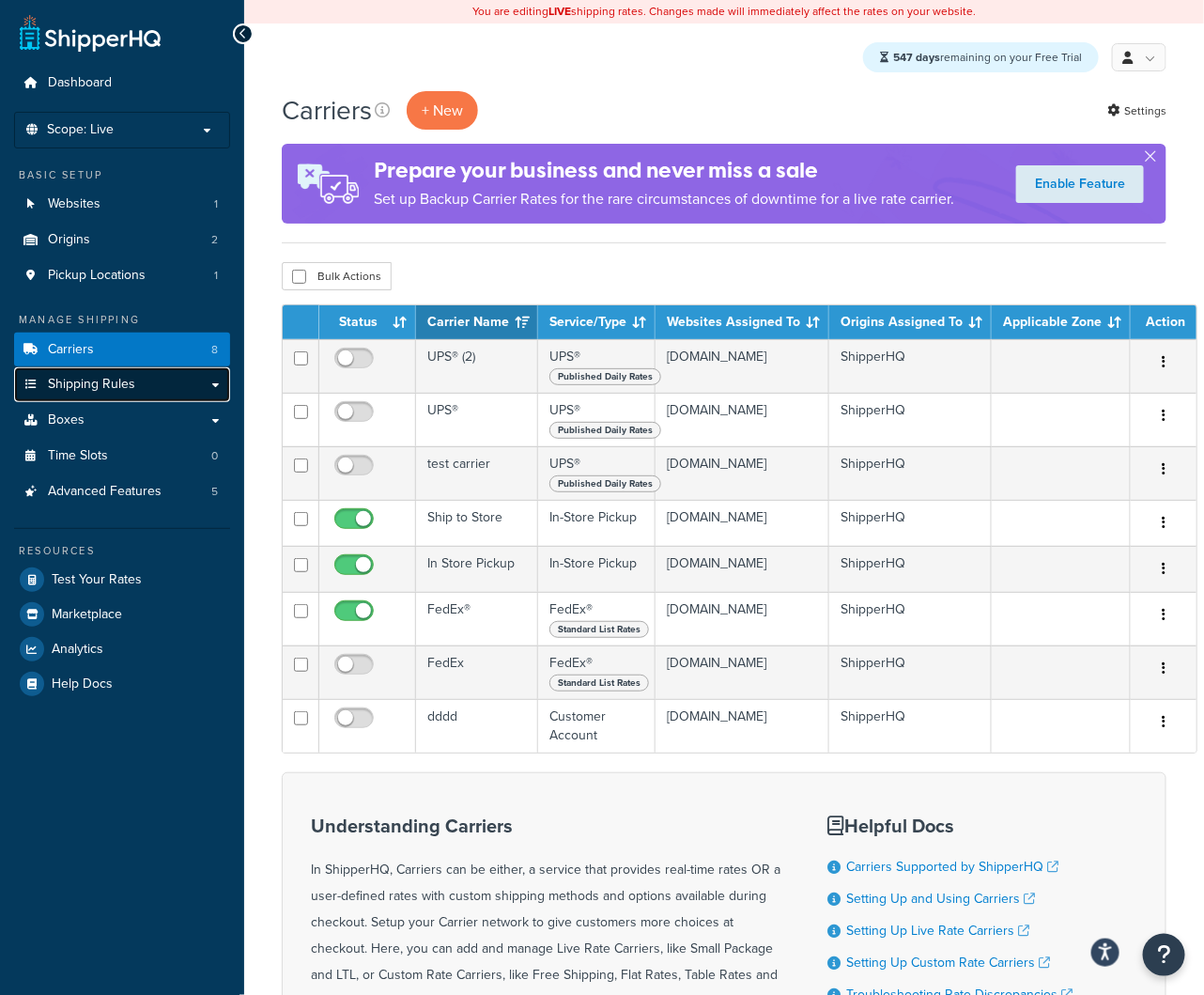 click on "Shipping Rules" at bounding box center (122, 384) 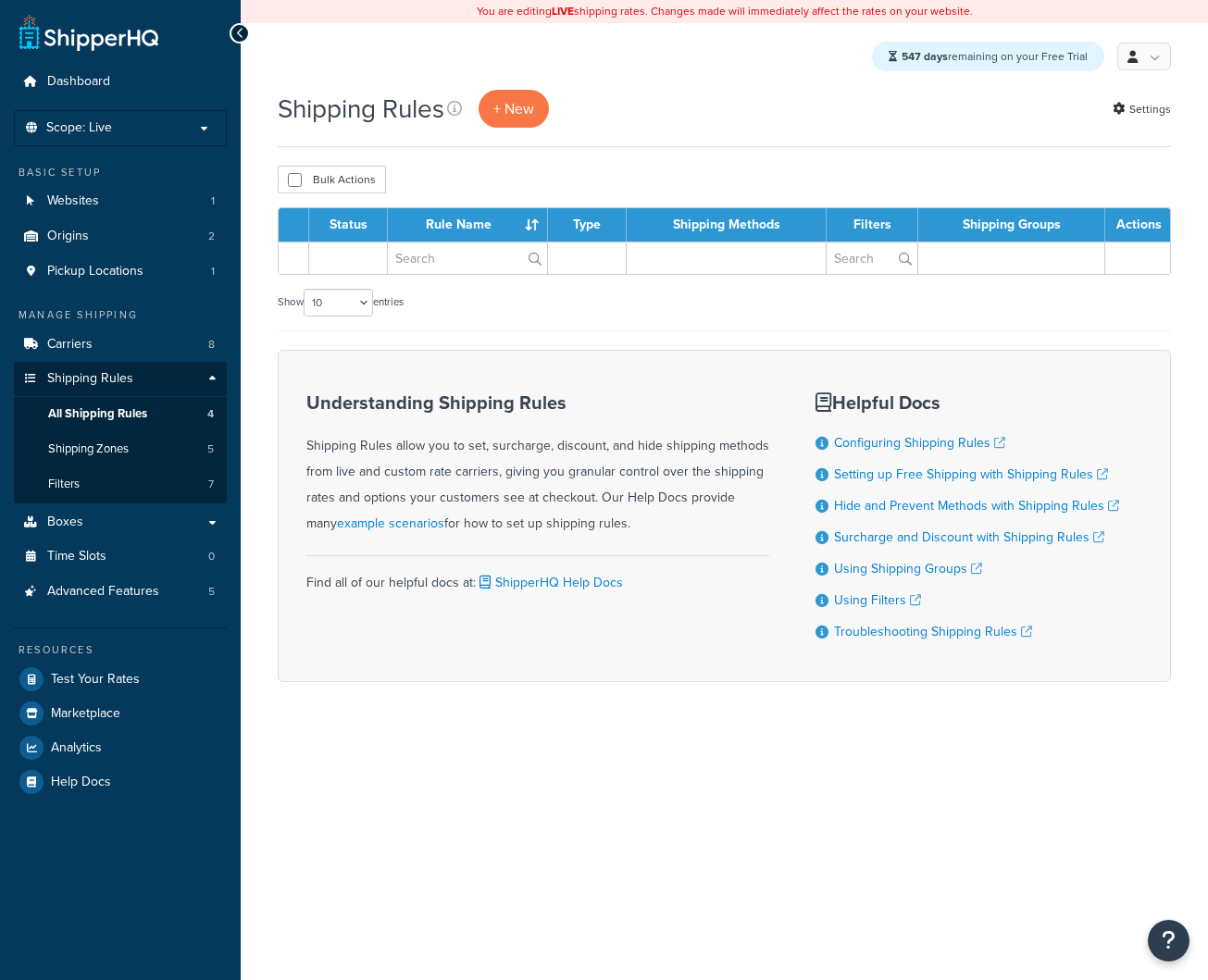 scroll, scrollTop: 0, scrollLeft: 0, axis: both 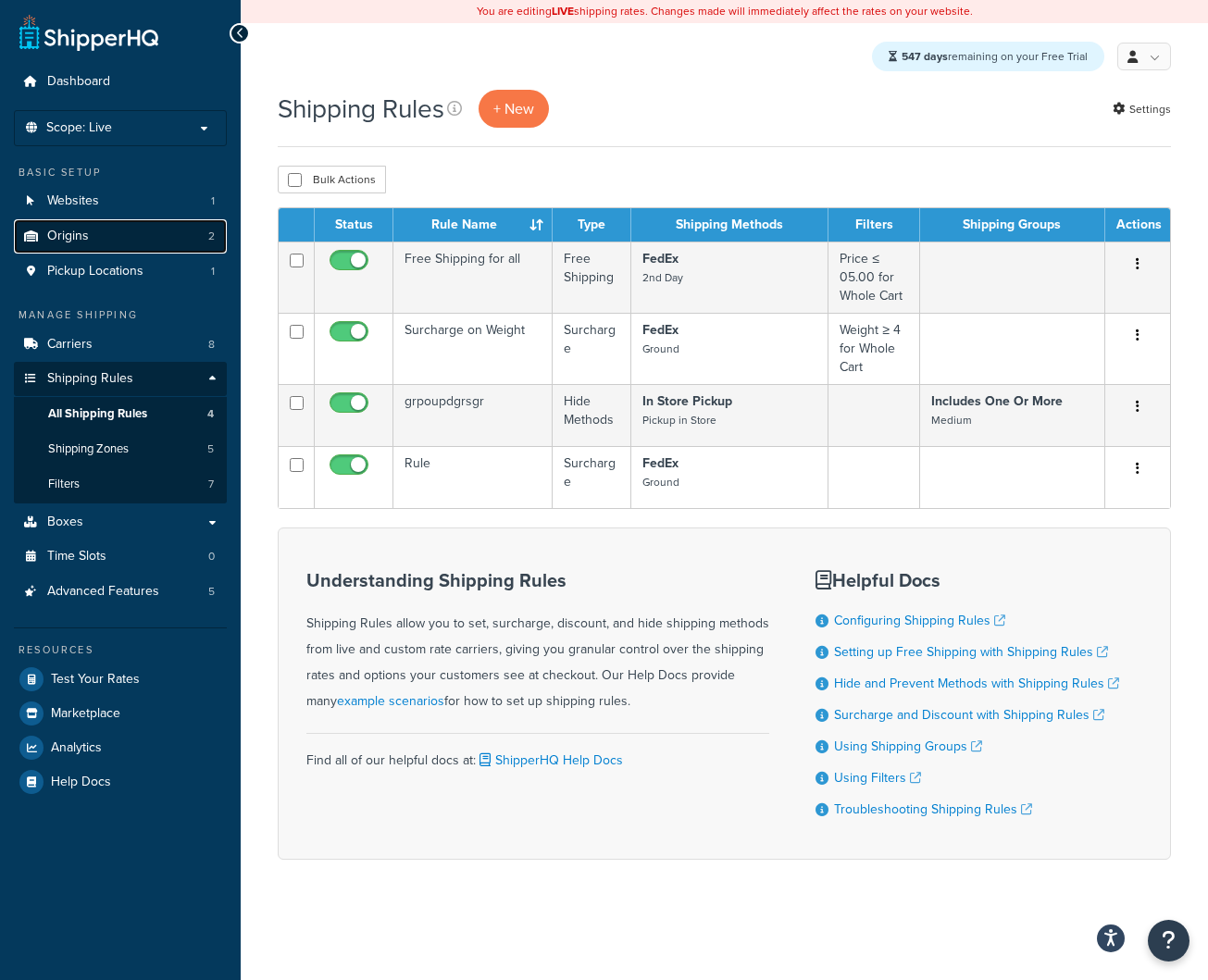 click on "Origins" at bounding box center (68, 236) 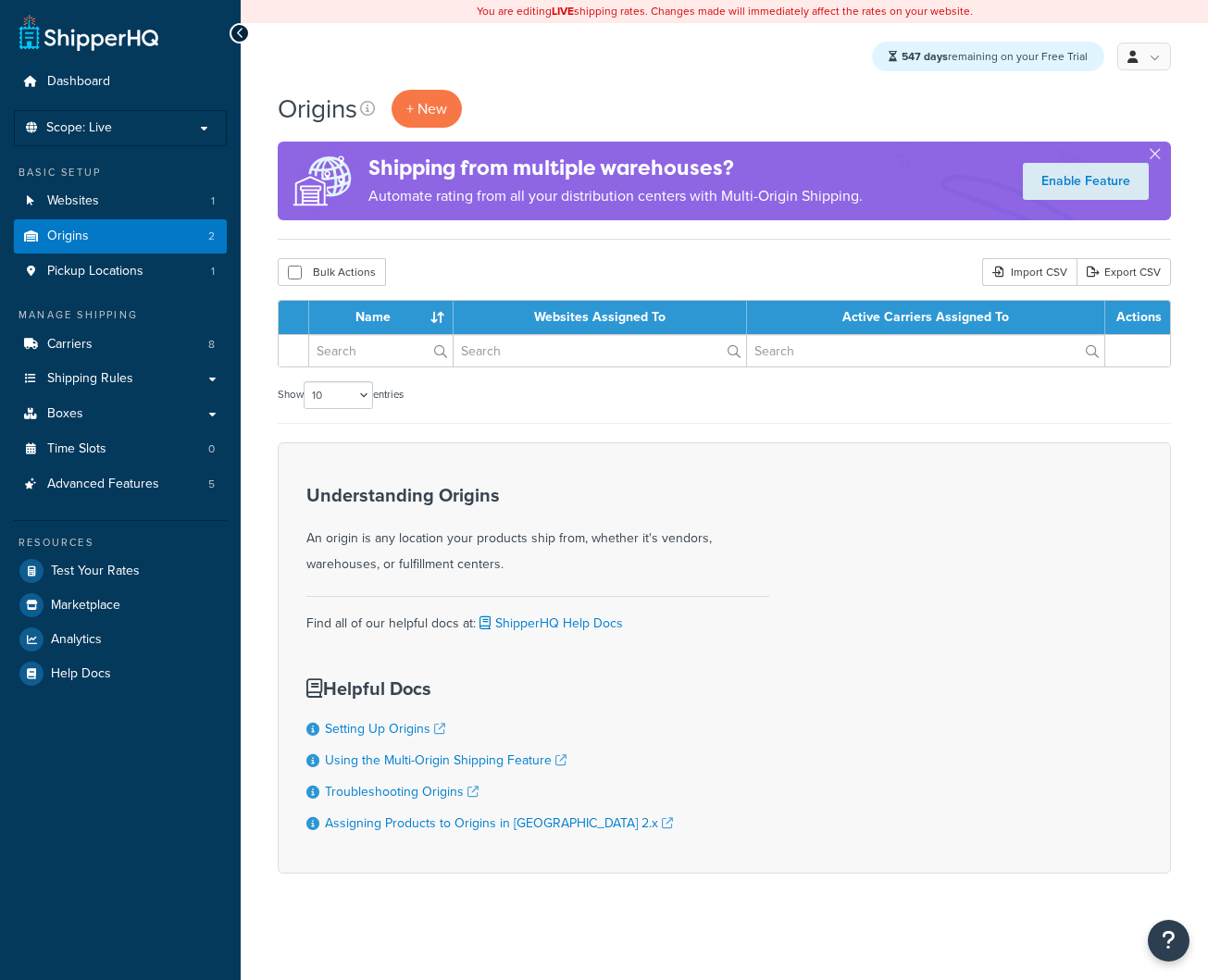 scroll, scrollTop: 0, scrollLeft: 0, axis: both 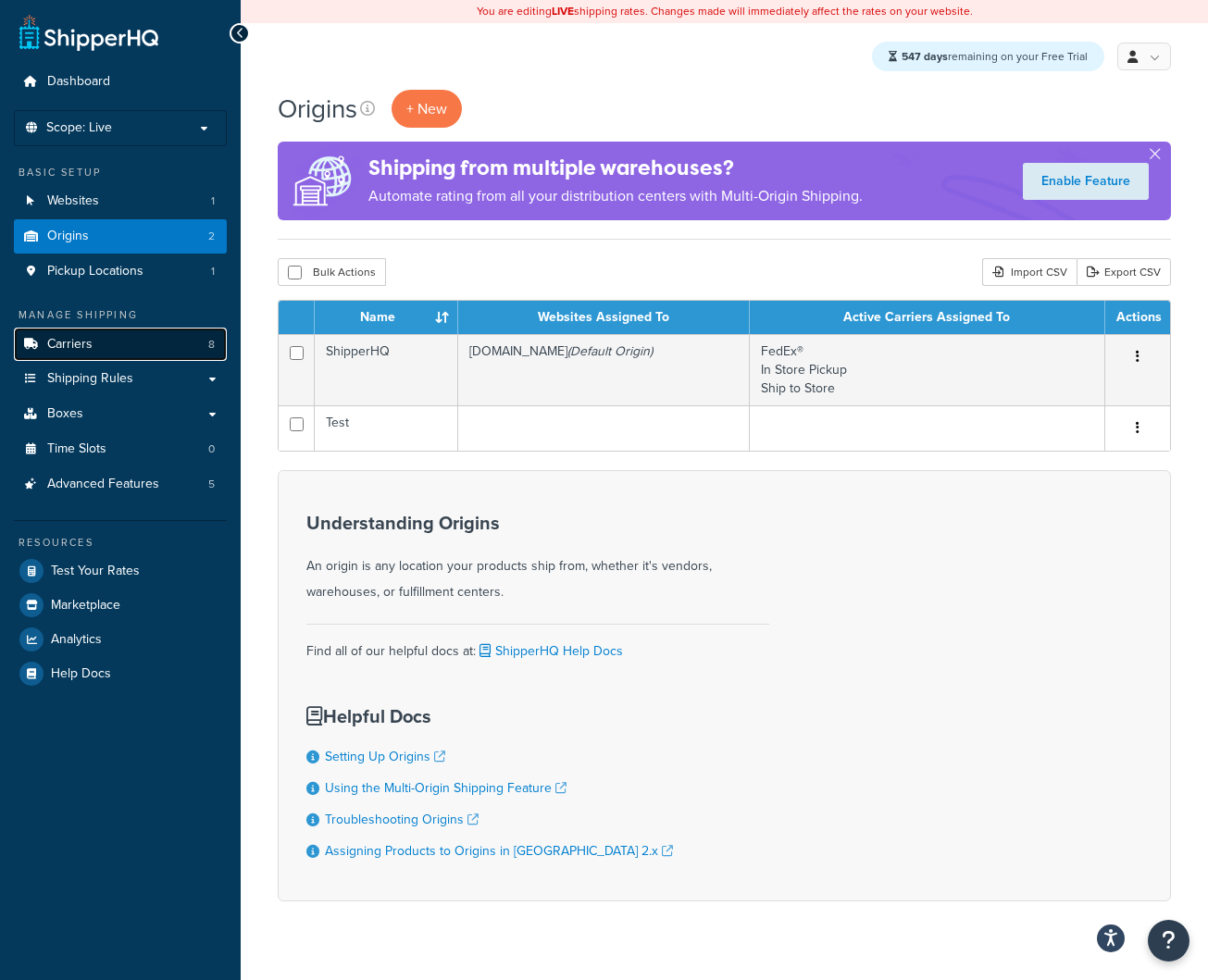 click on "Carriers" at bounding box center [69, 344] 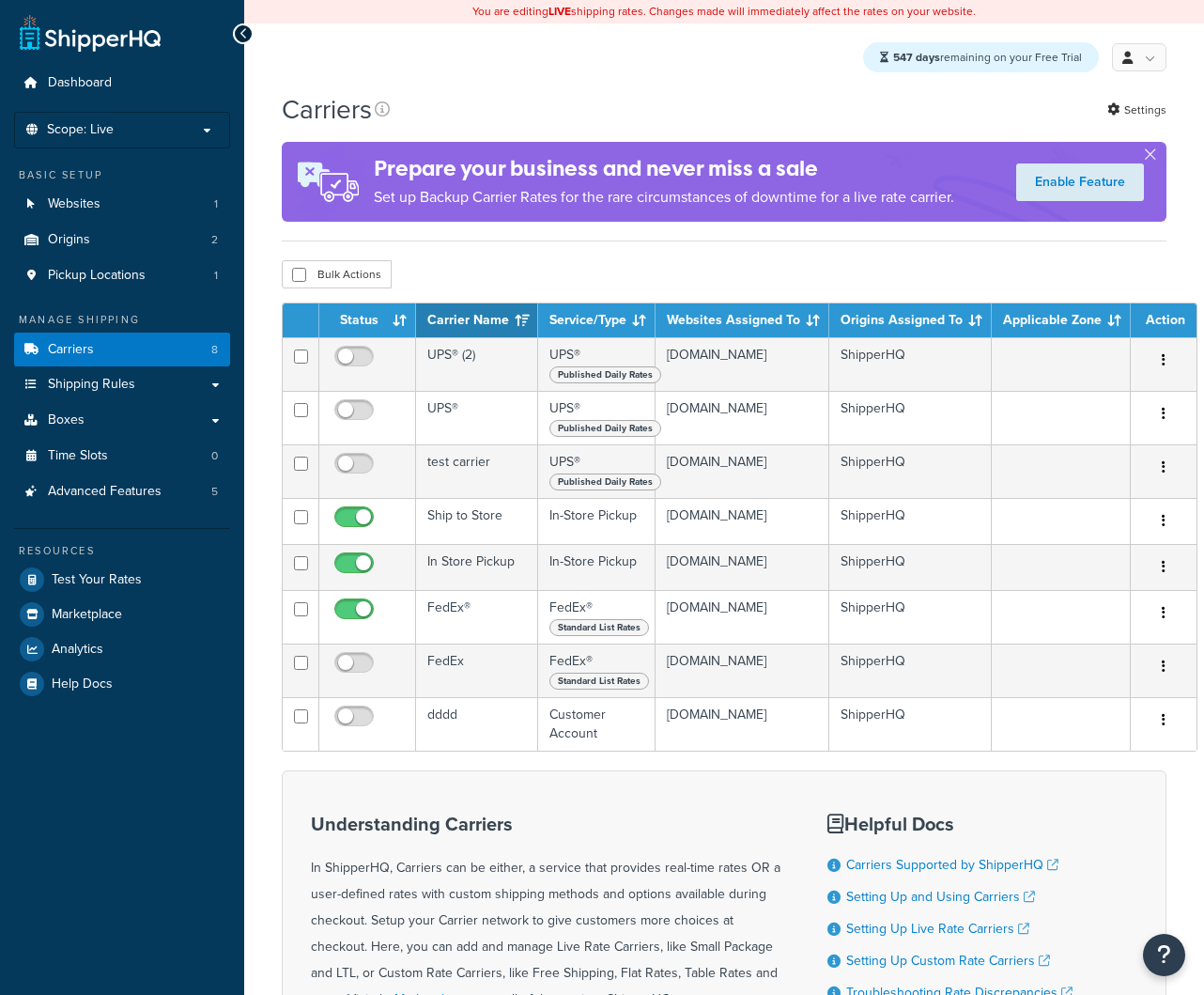 scroll, scrollTop: 0, scrollLeft: 0, axis: both 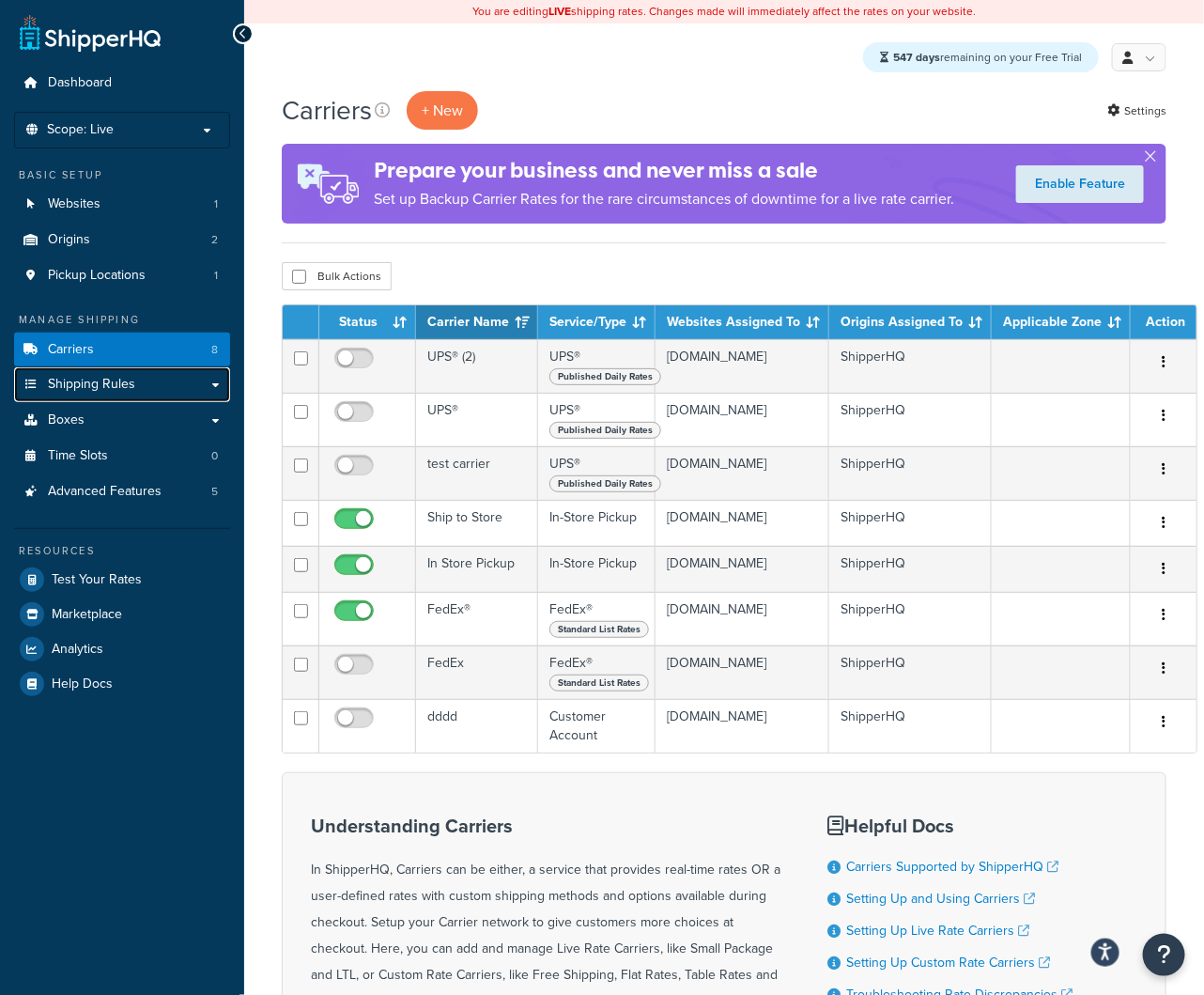 click on "Shipping Rules" at bounding box center (91, 384) 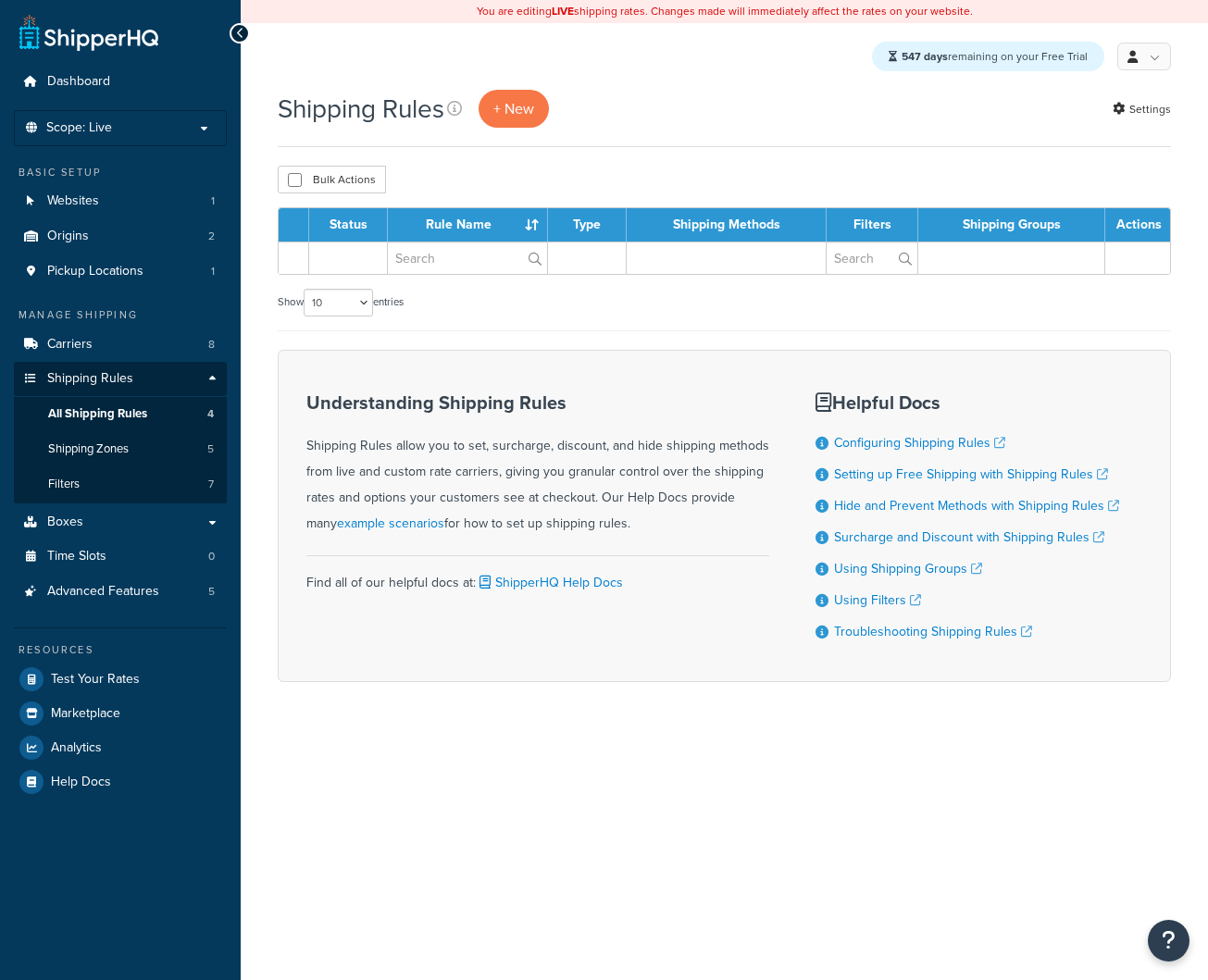 scroll, scrollTop: 0, scrollLeft: 0, axis: both 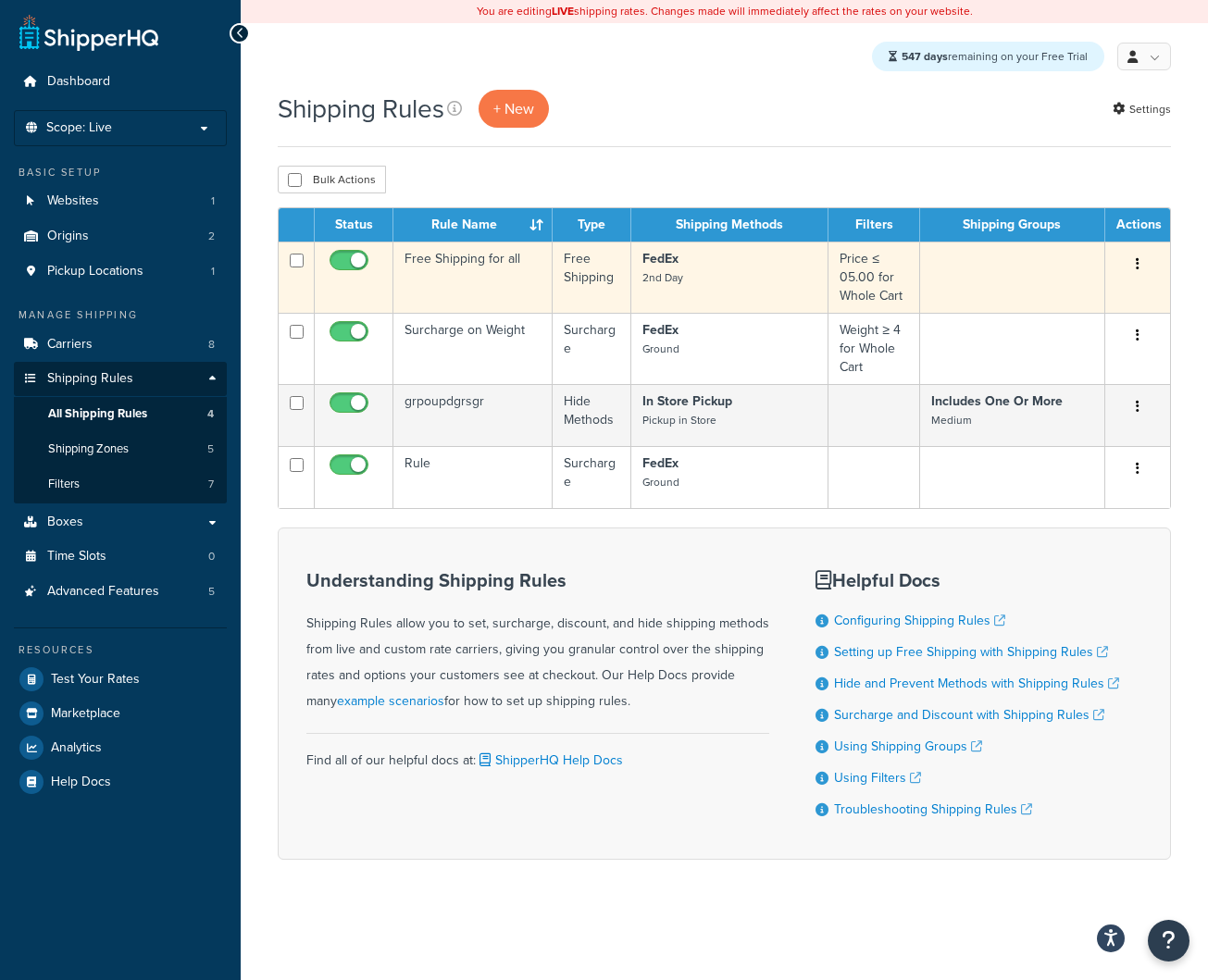 click at bounding box center [1013, 277] 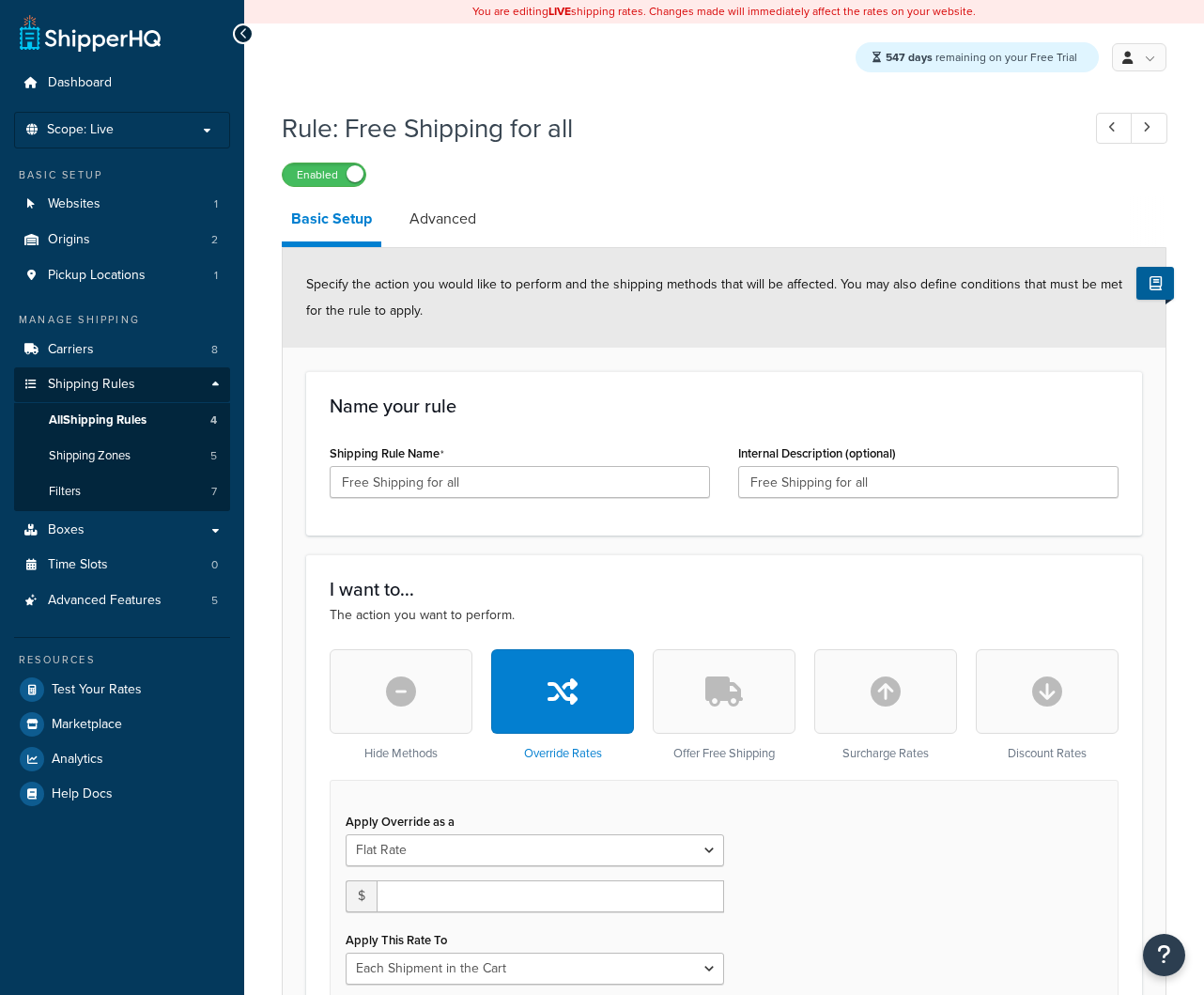 scroll, scrollTop: 0, scrollLeft: 0, axis: both 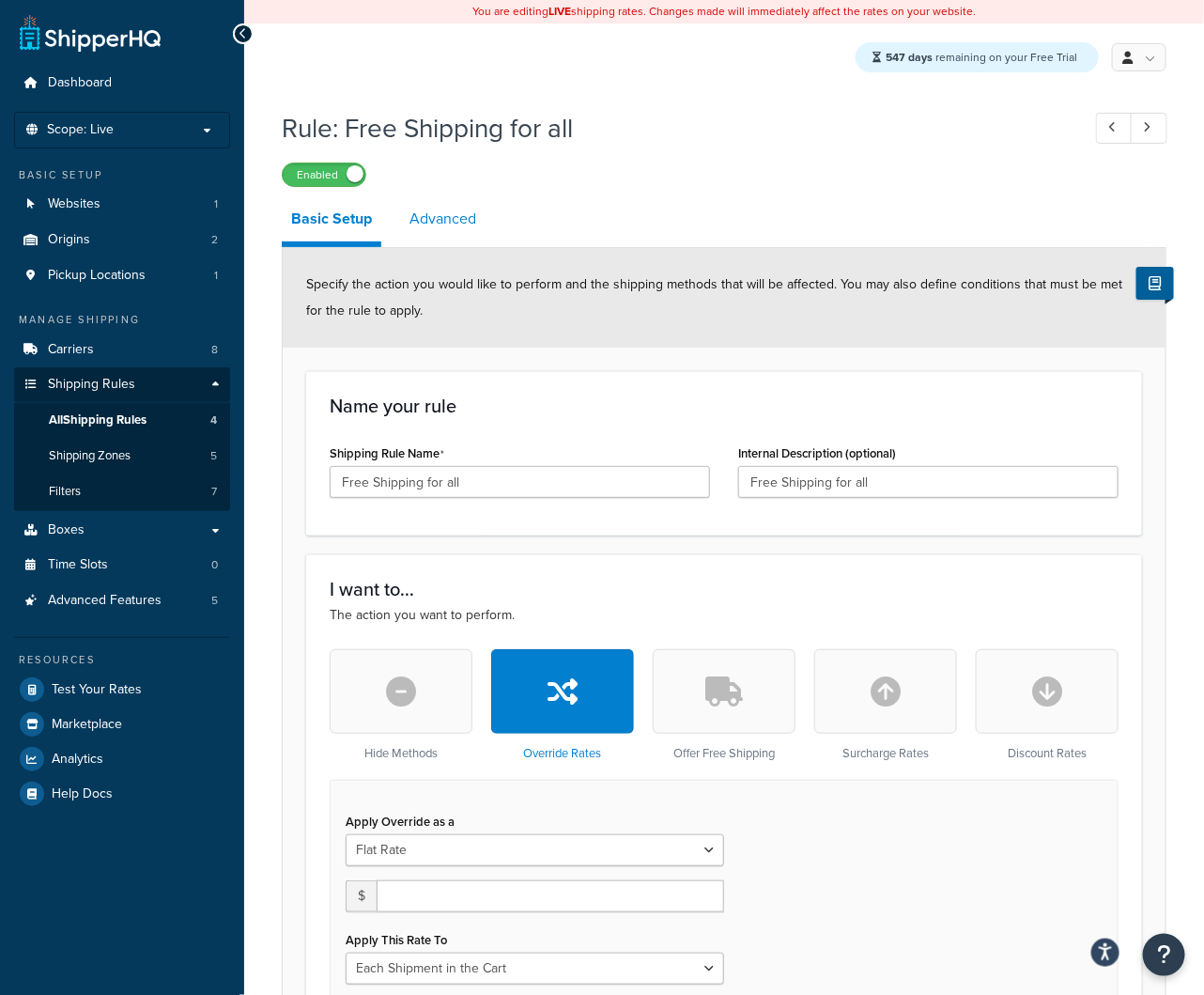 click on "Advanced" at bounding box center [442, 219] 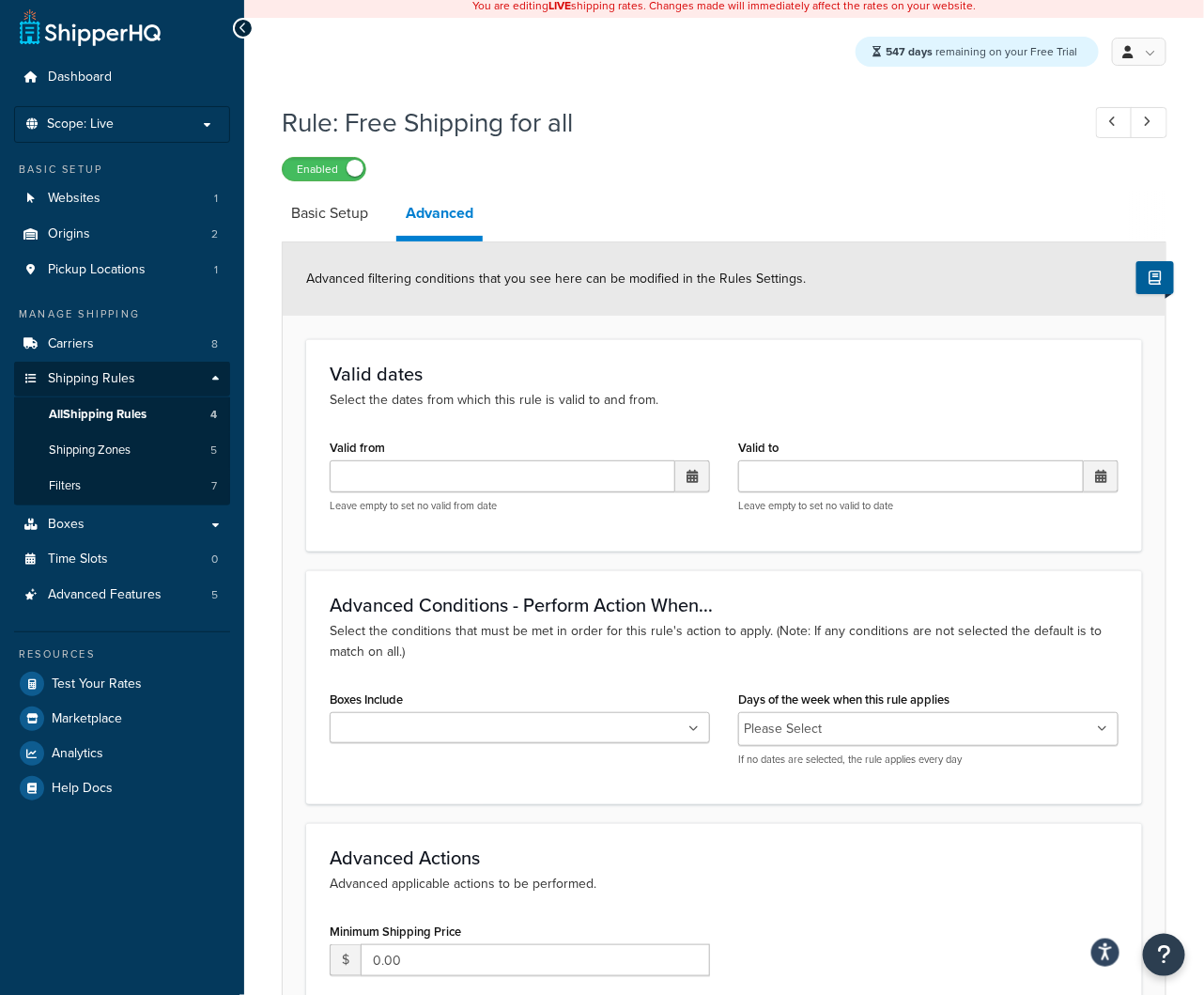 scroll, scrollTop: 0, scrollLeft: 0, axis: both 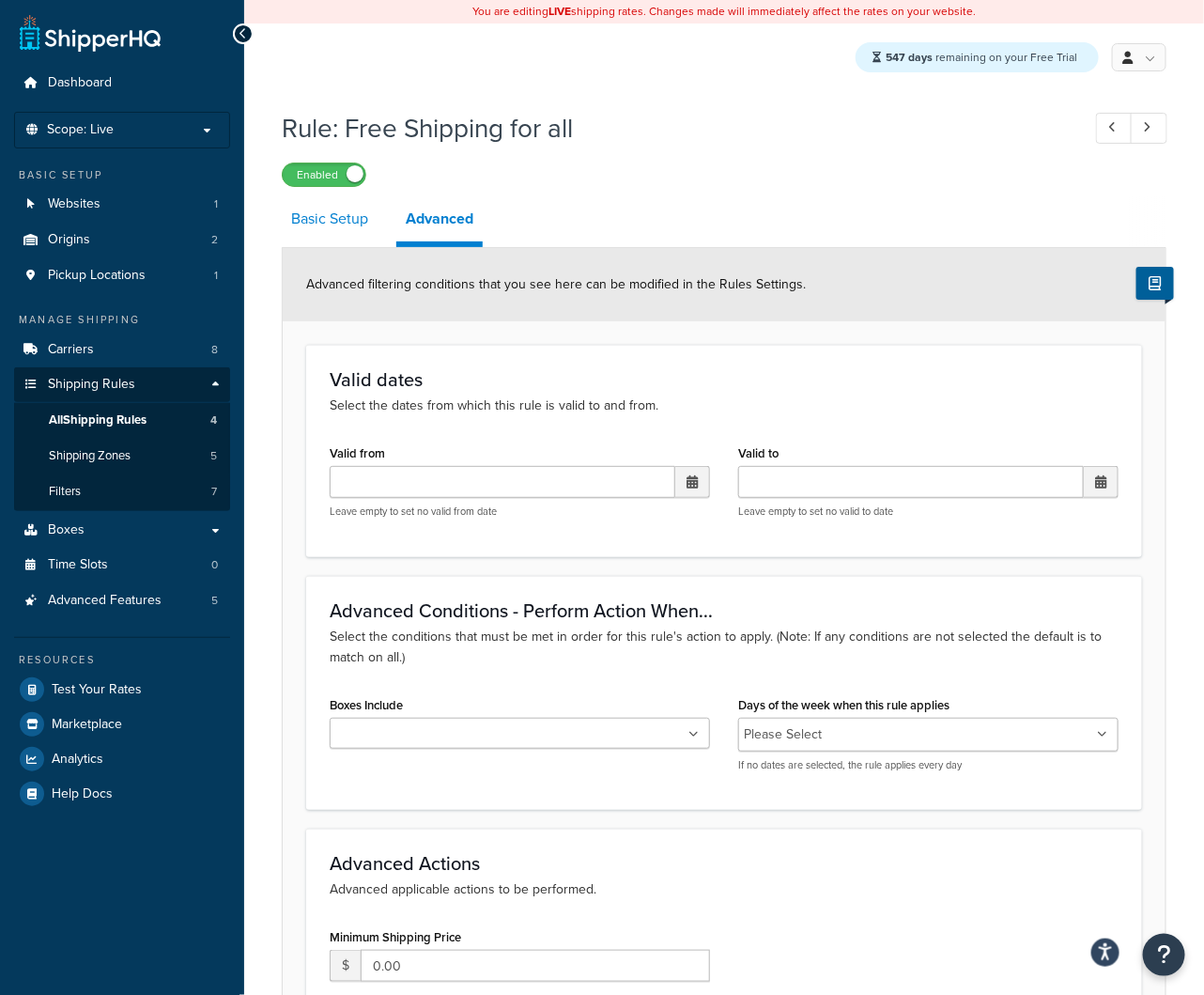 click on "Basic Setup" at bounding box center [330, 219] 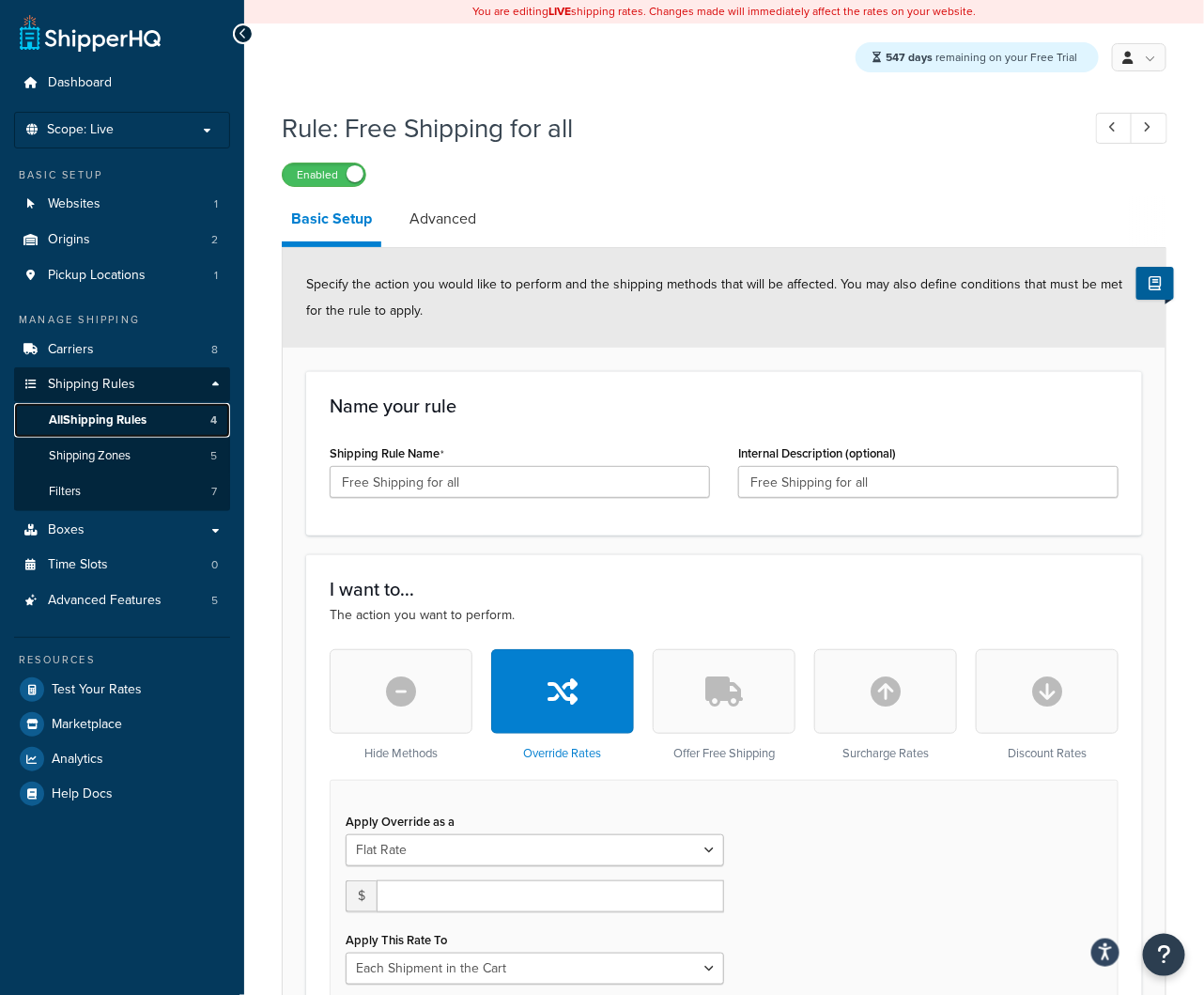 click on "All  Shipping Rules" at bounding box center [98, 420] 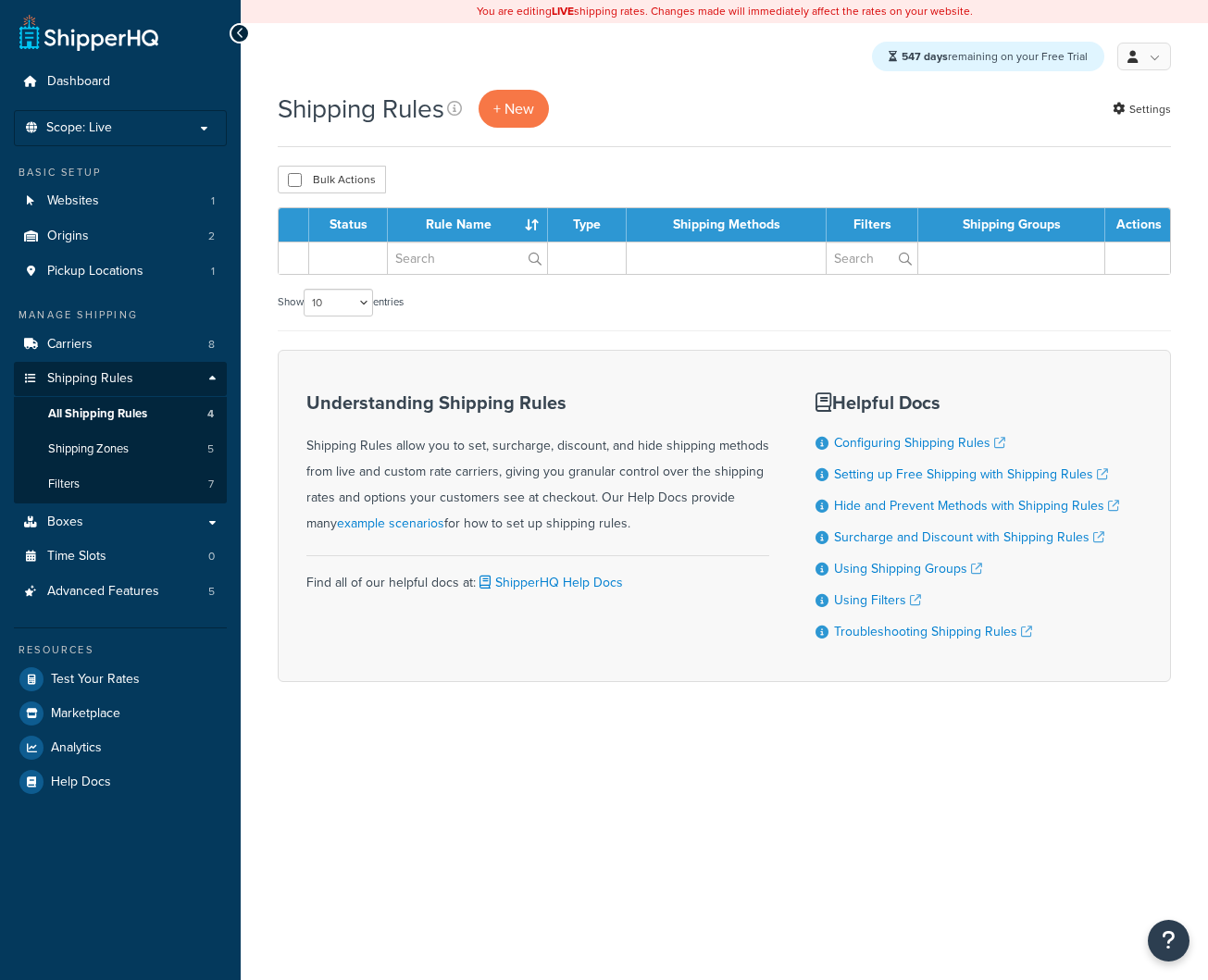scroll, scrollTop: 0, scrollLeft: 0, axis: both 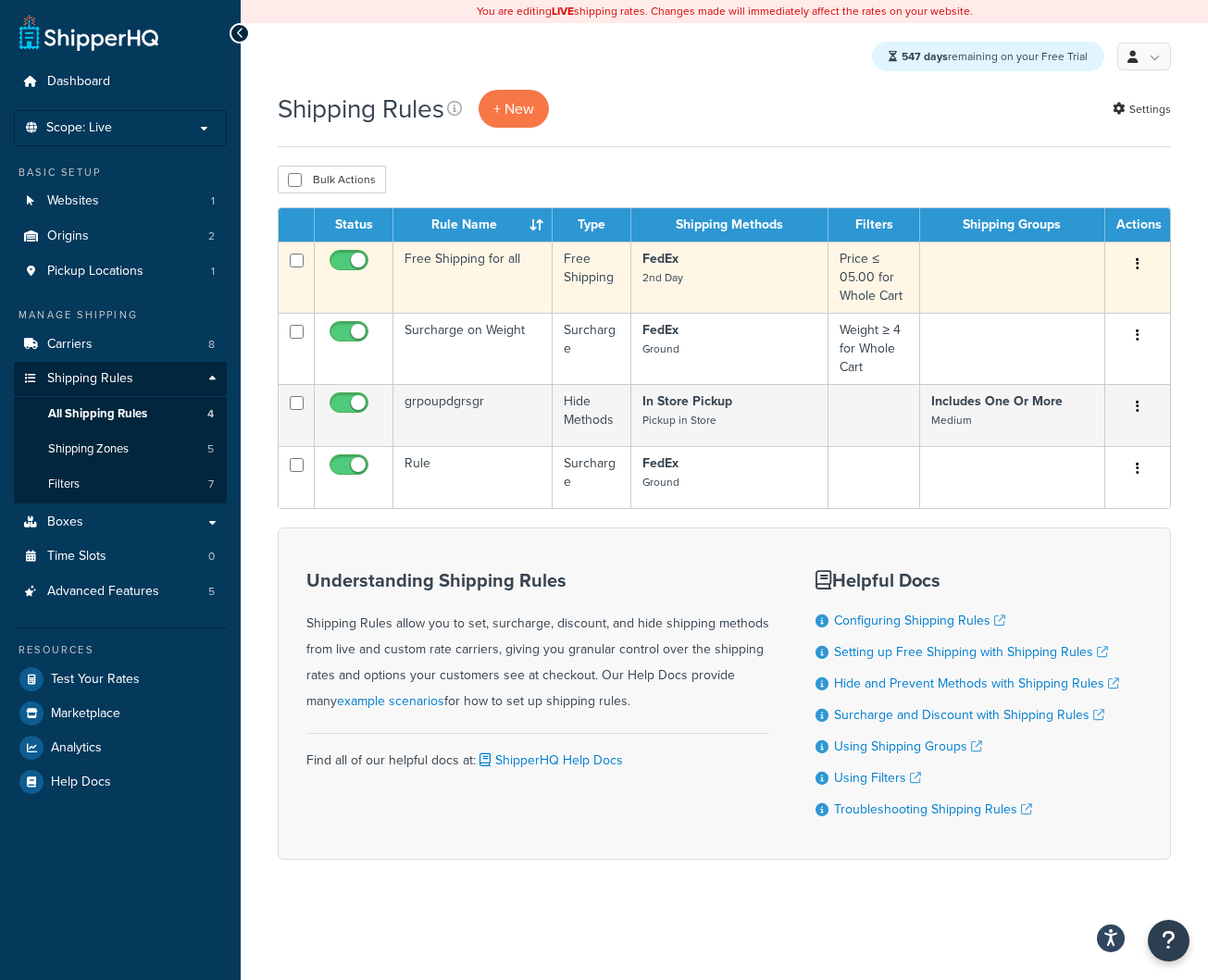 click at bounding box center [1138, 265] 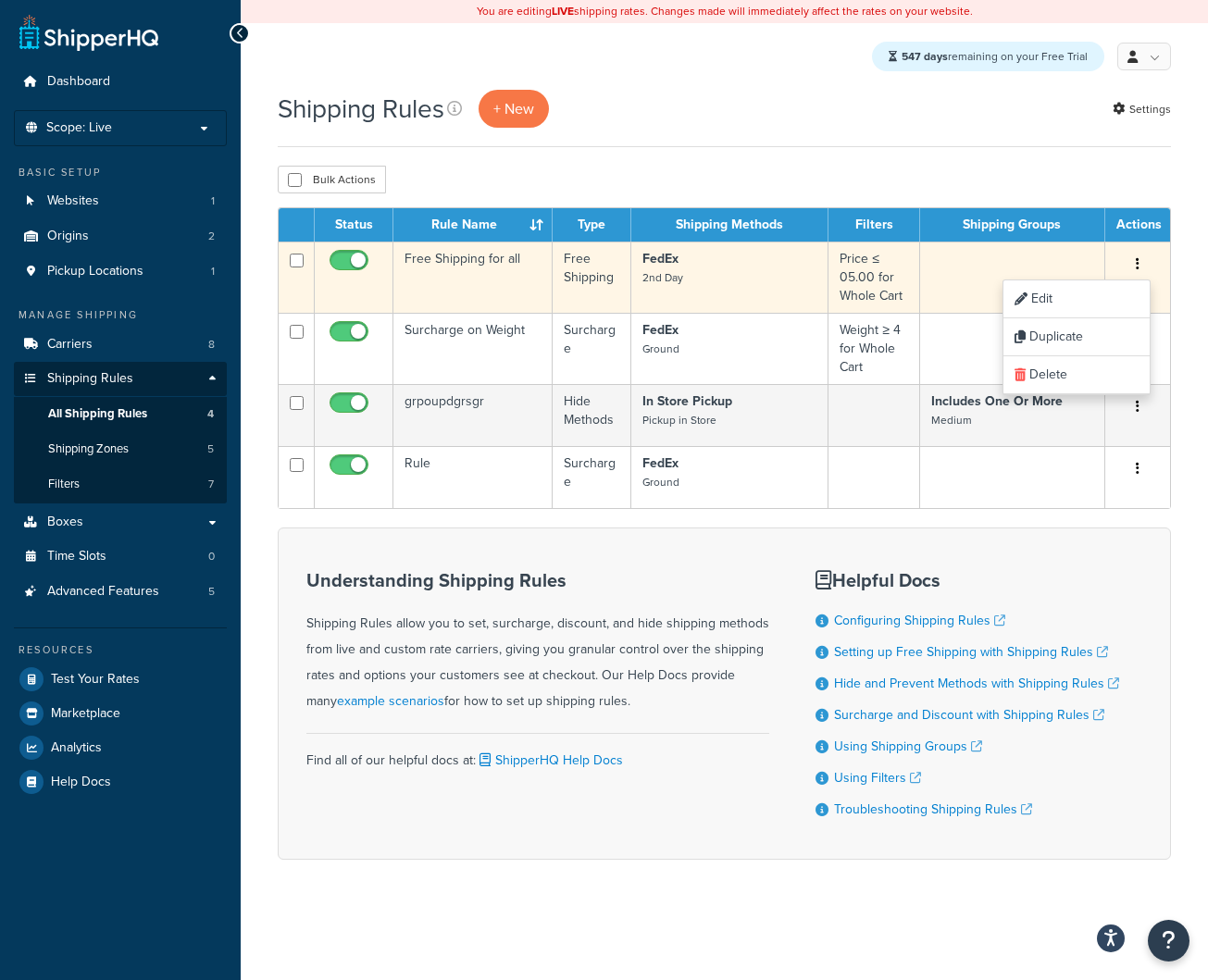 click at bounding box center [1138, 265] 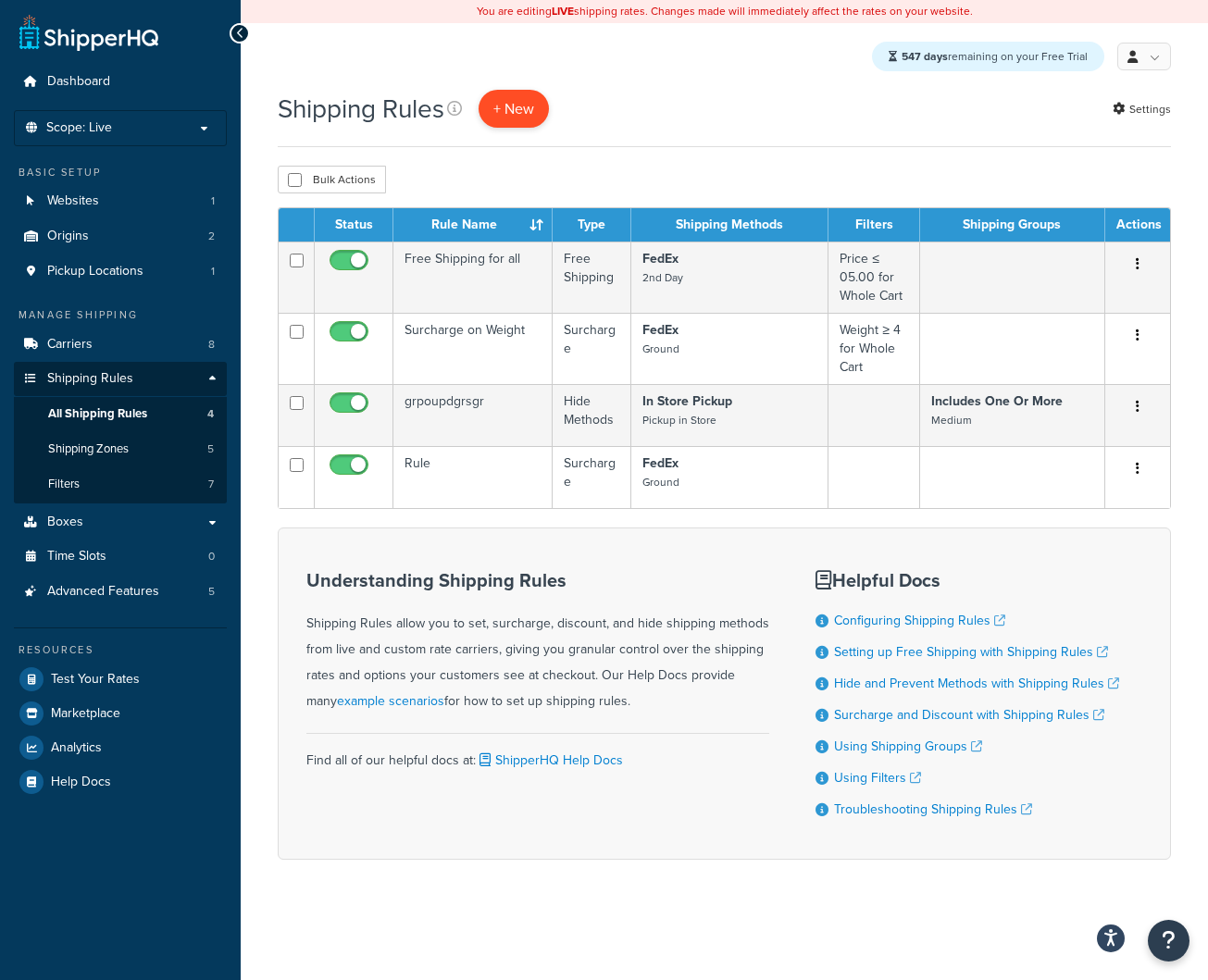 click on "+ New" at bounding box center (514, 108) 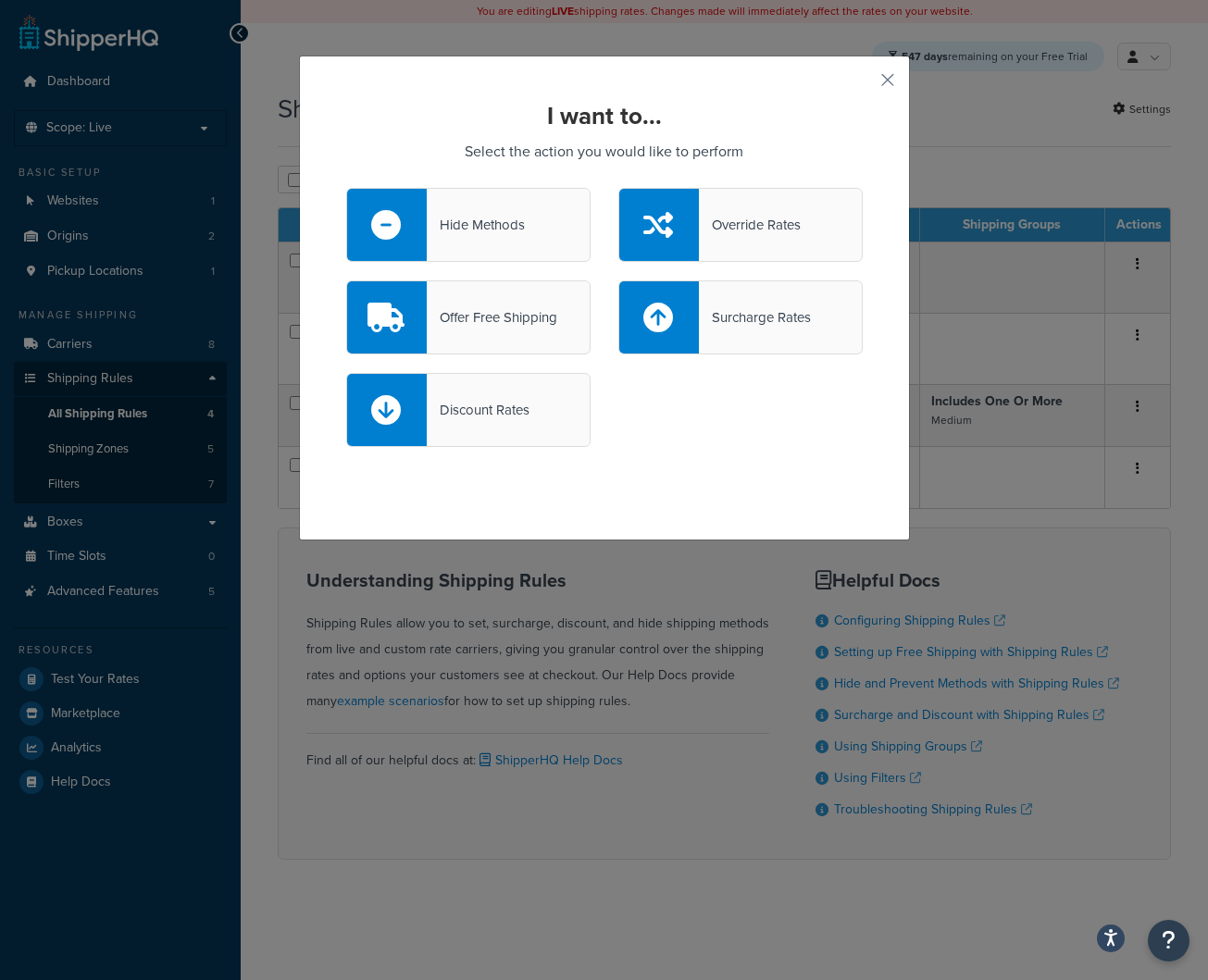 click on "Hide Methods" at bounding box center (476, 225) 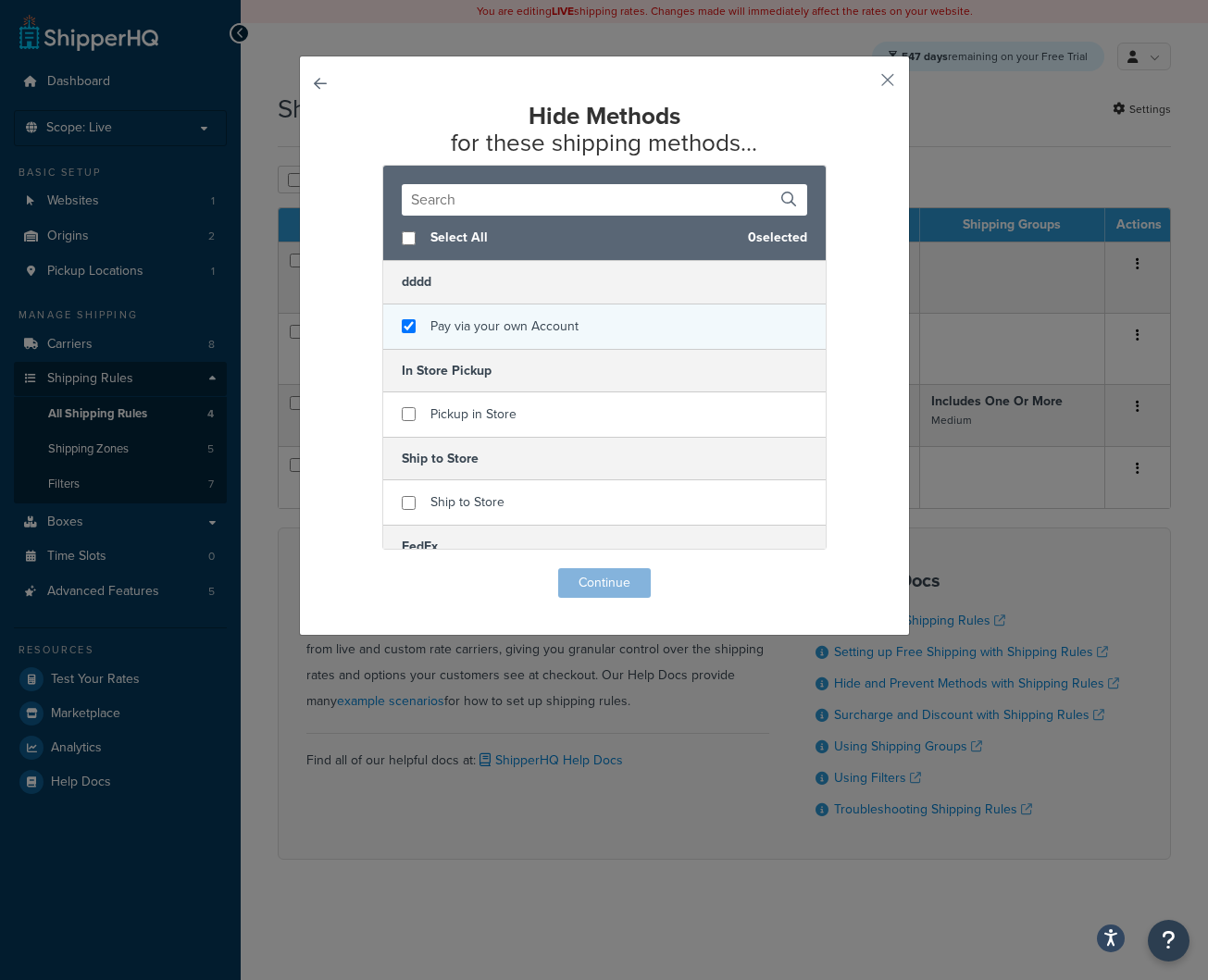 checkbox on "true" 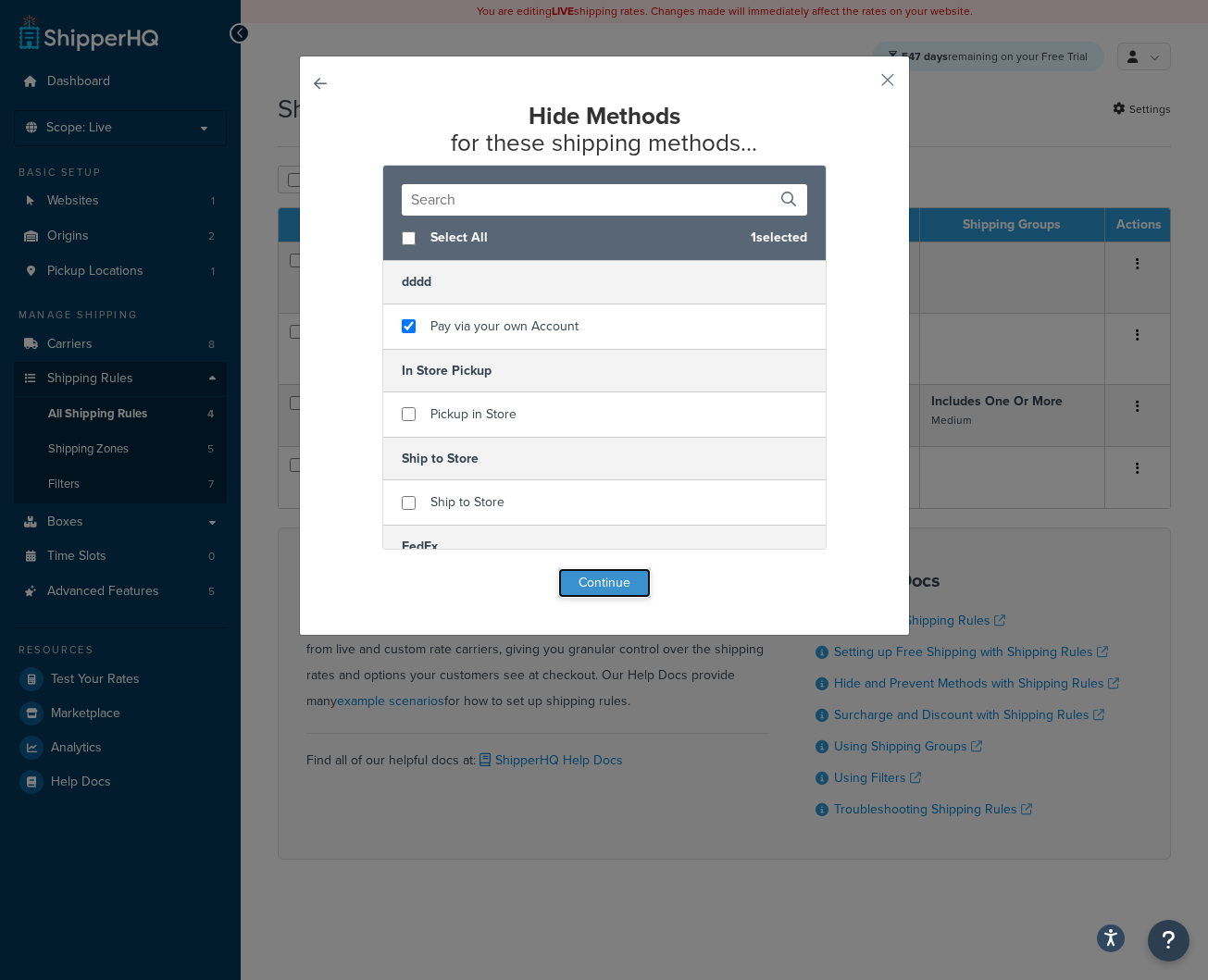 click on "Continue" at bounding box center [604, 583] 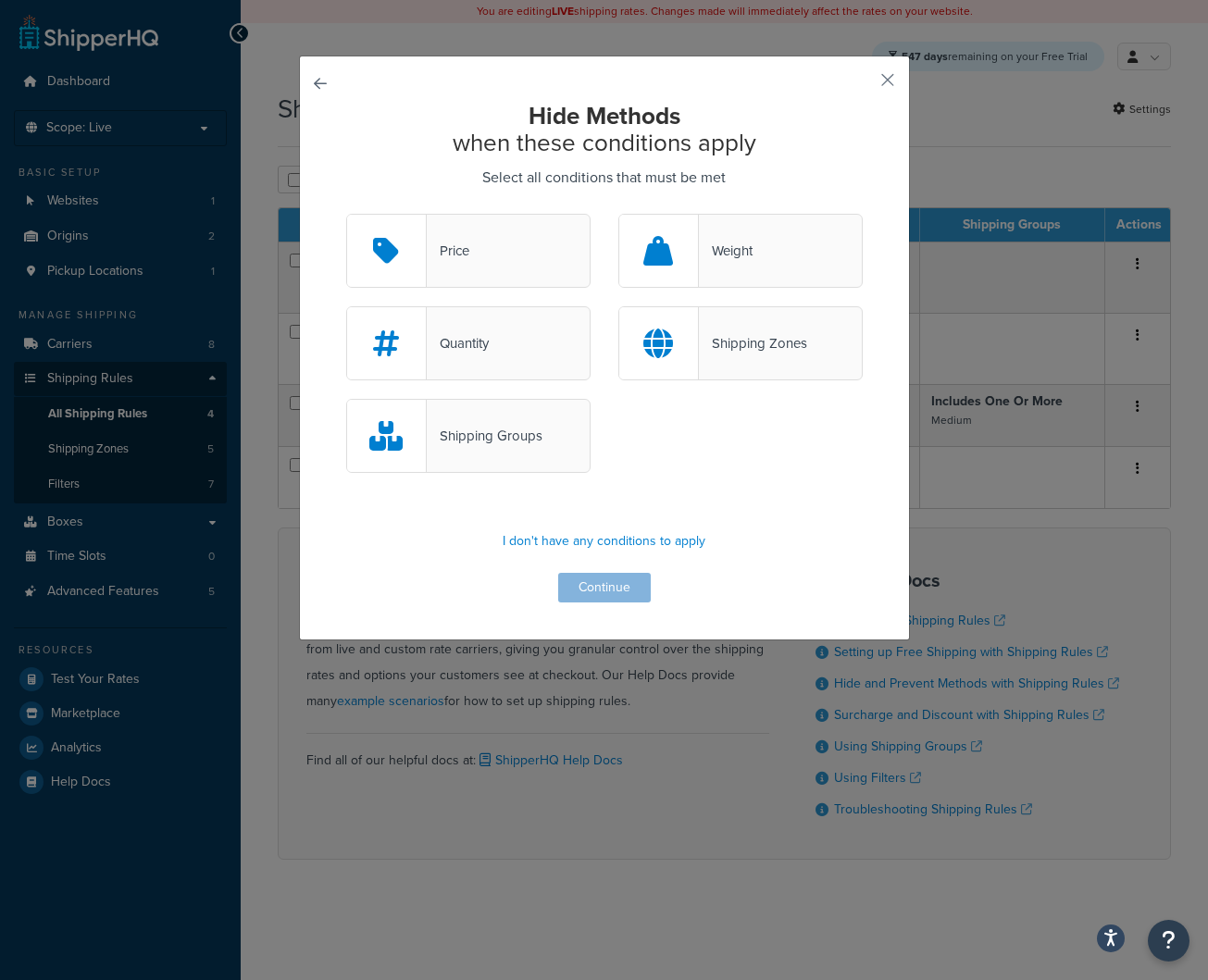 click on "Shipping Groups" at bounding box center (484, 436) 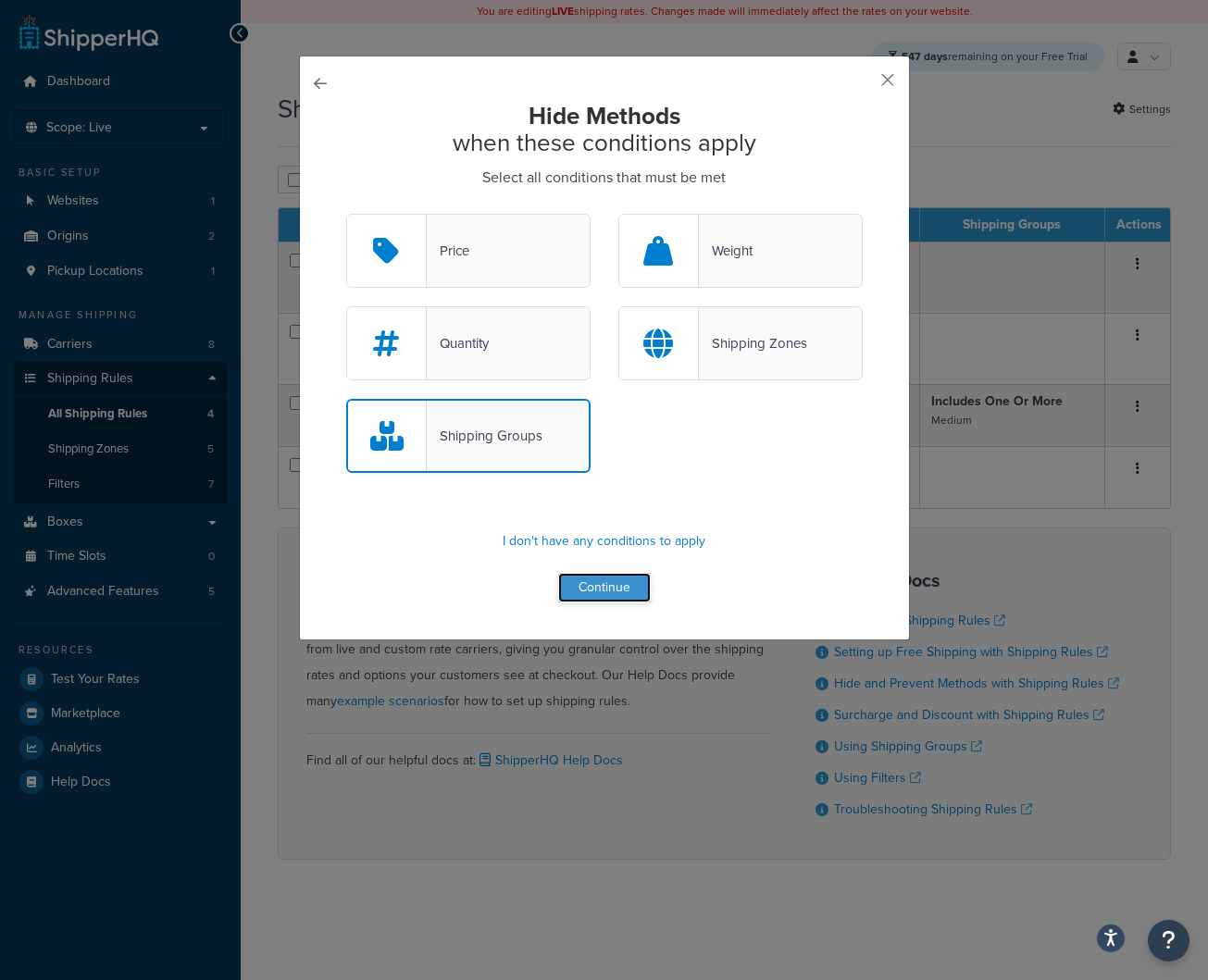 click on "Continue" at bounding box center [604, 588] 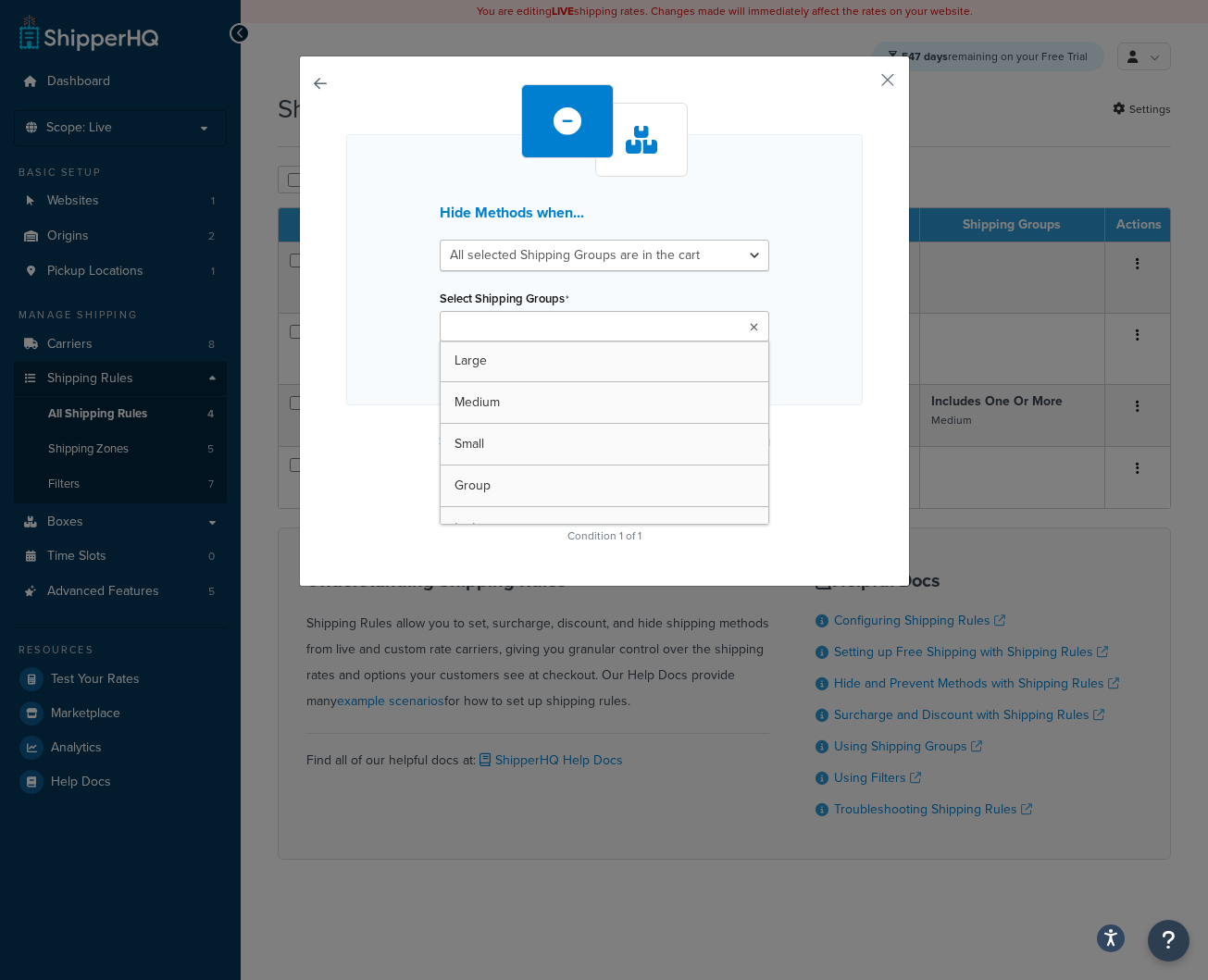 click at bounding box center [604, 326] 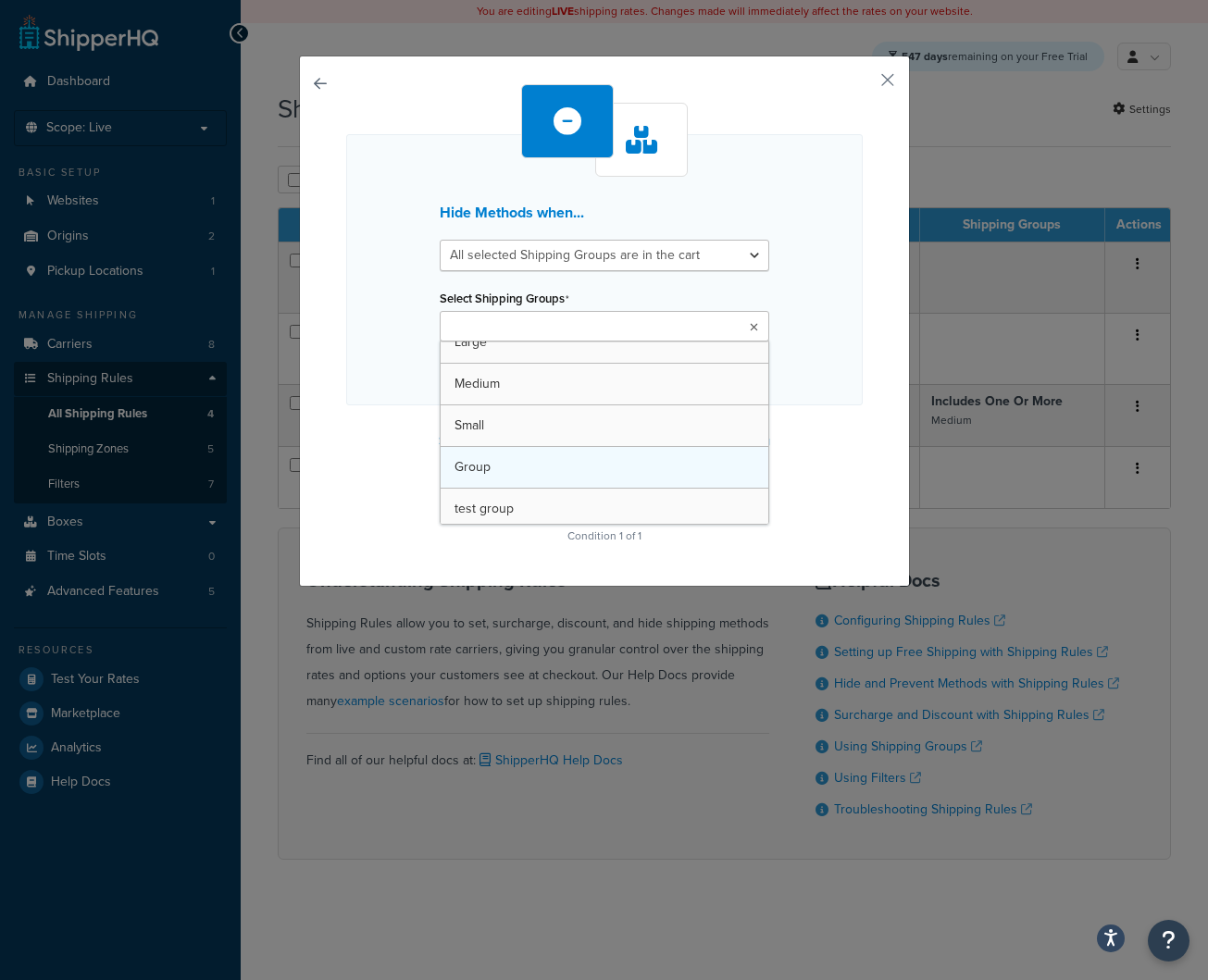 scroll, scrollTop: 64, scrollLeft: 0, axis: vertical 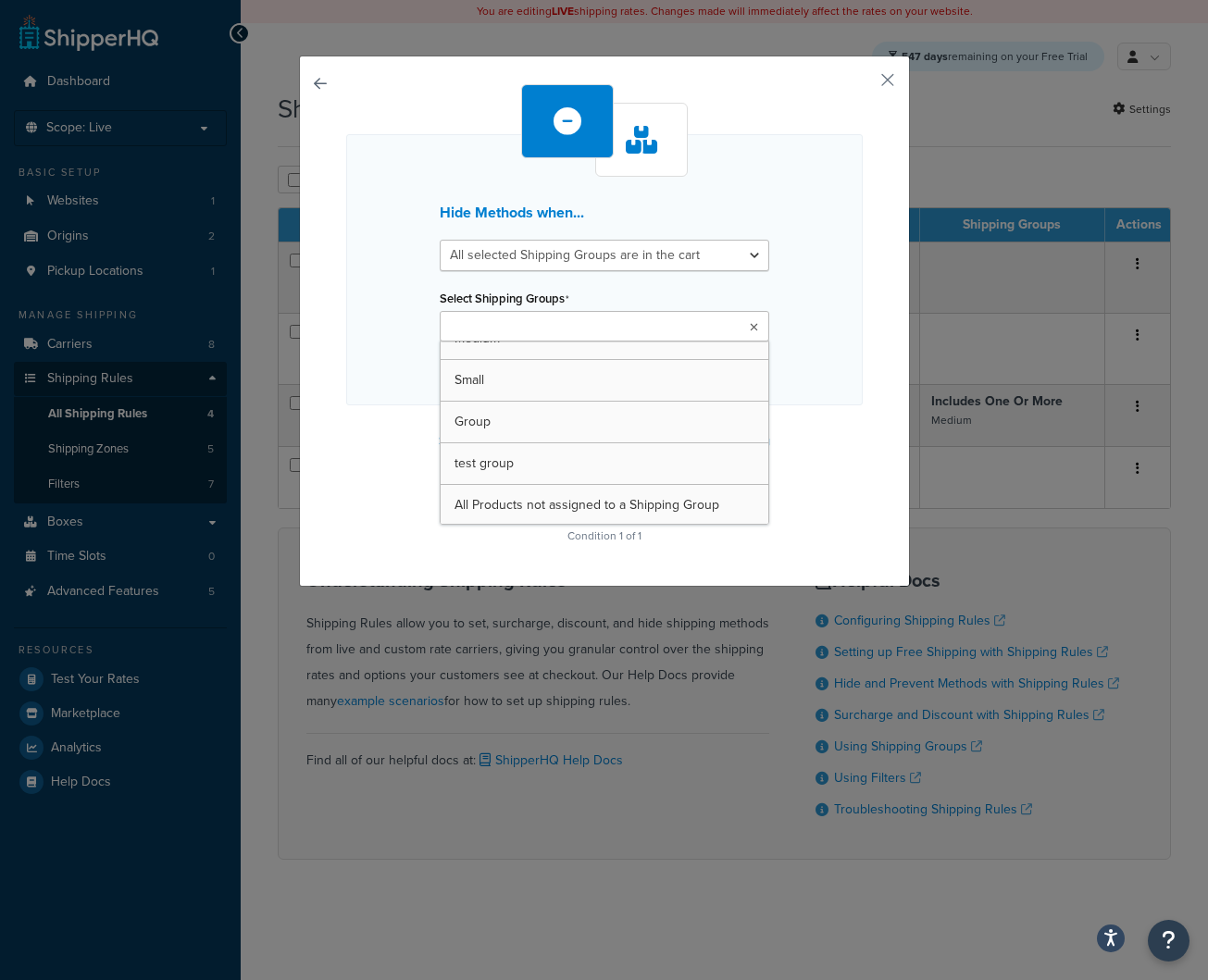 click on "Hide Methods when...   All selected Shipping Groups are in the cart  Any selected Shipping Groups are in the cart  Select Shipping Groups   Large Medium Small Group test group All Products not assigned to a Shipping Group I want to create a new Shipping Group Select Shipping Groups to prevent this rule from applying Continue Condition 1 of 1" at bounding box center (604, 321) 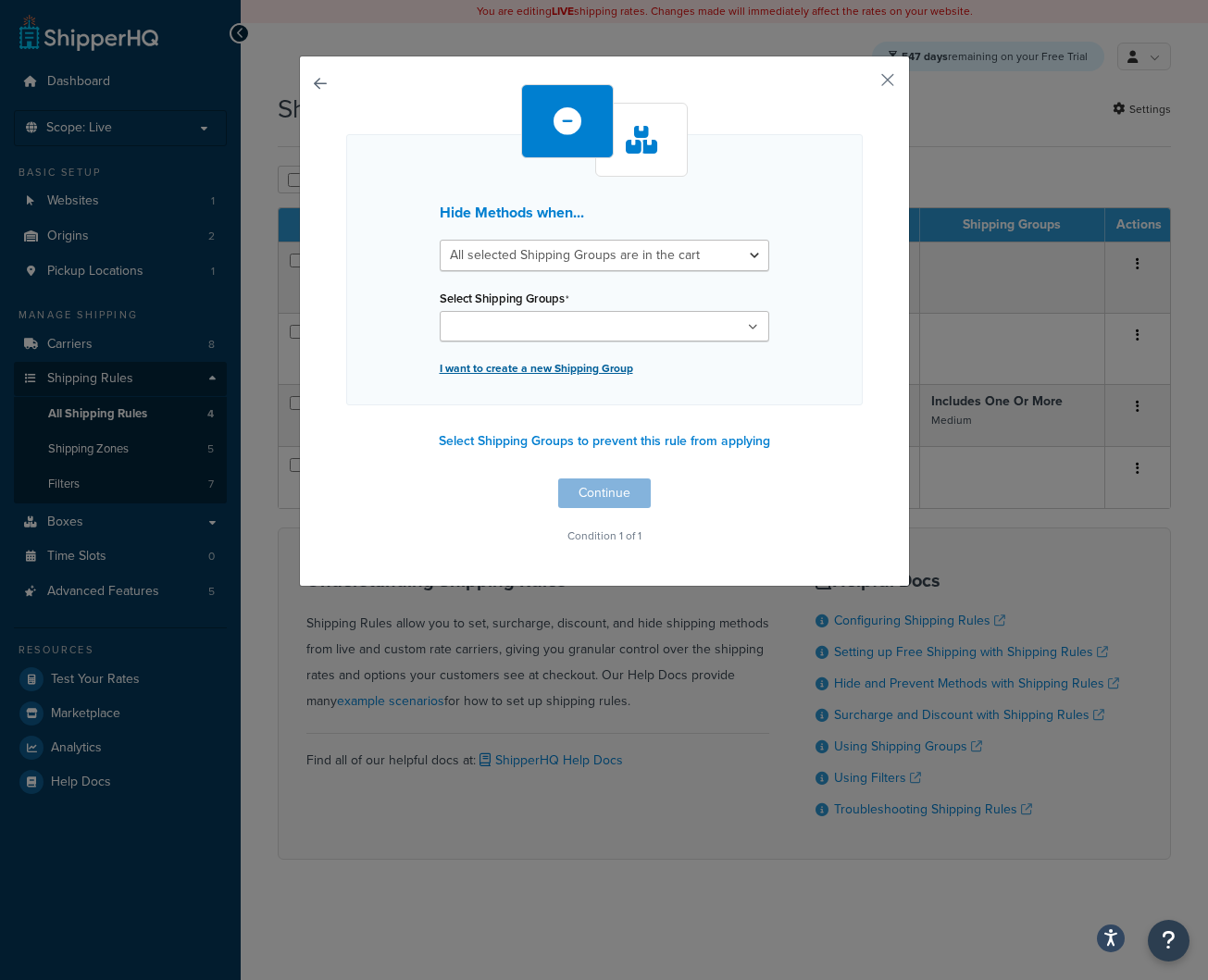 click on "I want to create a new Shipping Group" at bounding box center [604, 368] 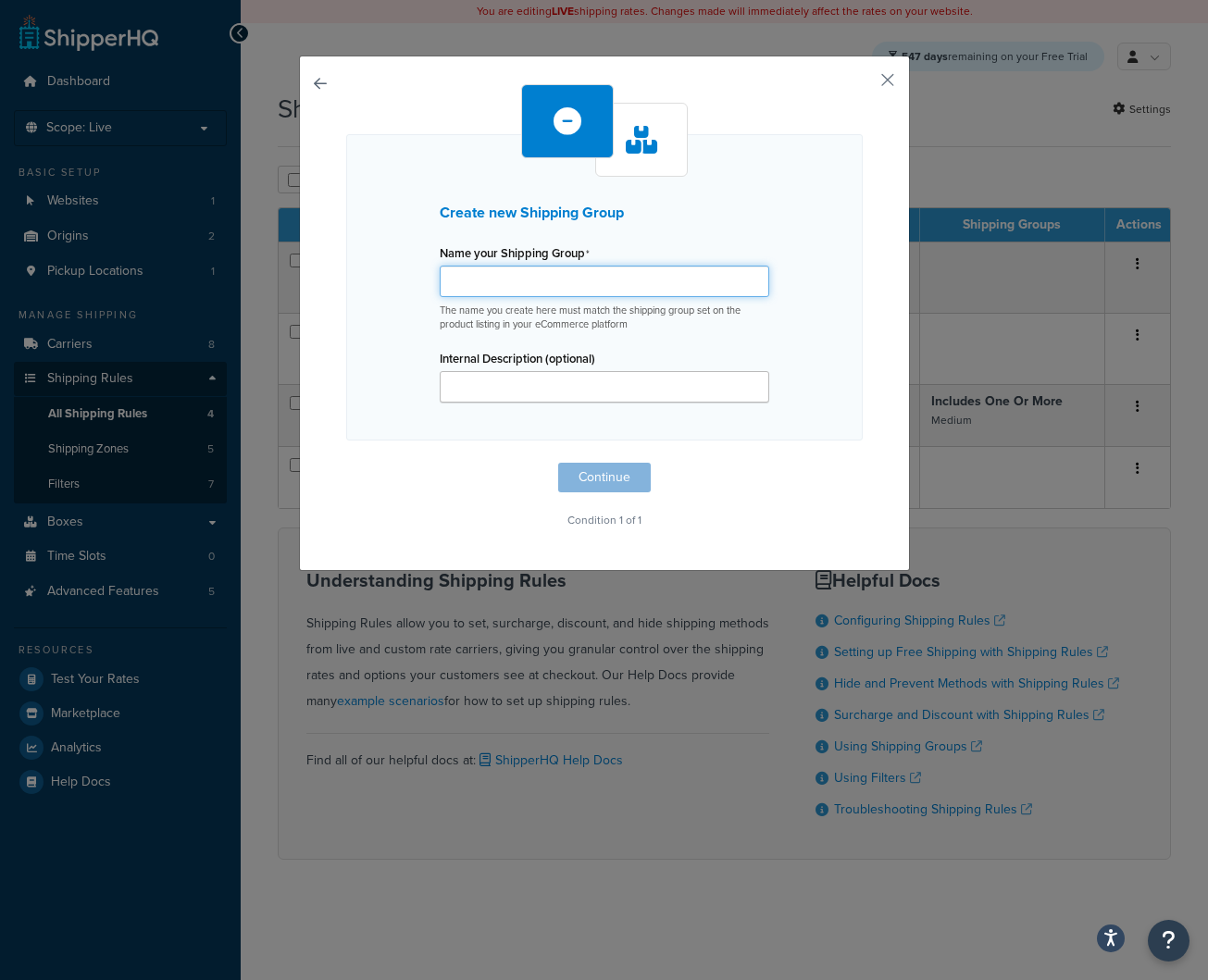 click on "Name your Shipping Group" at bounding box center [604, 281] 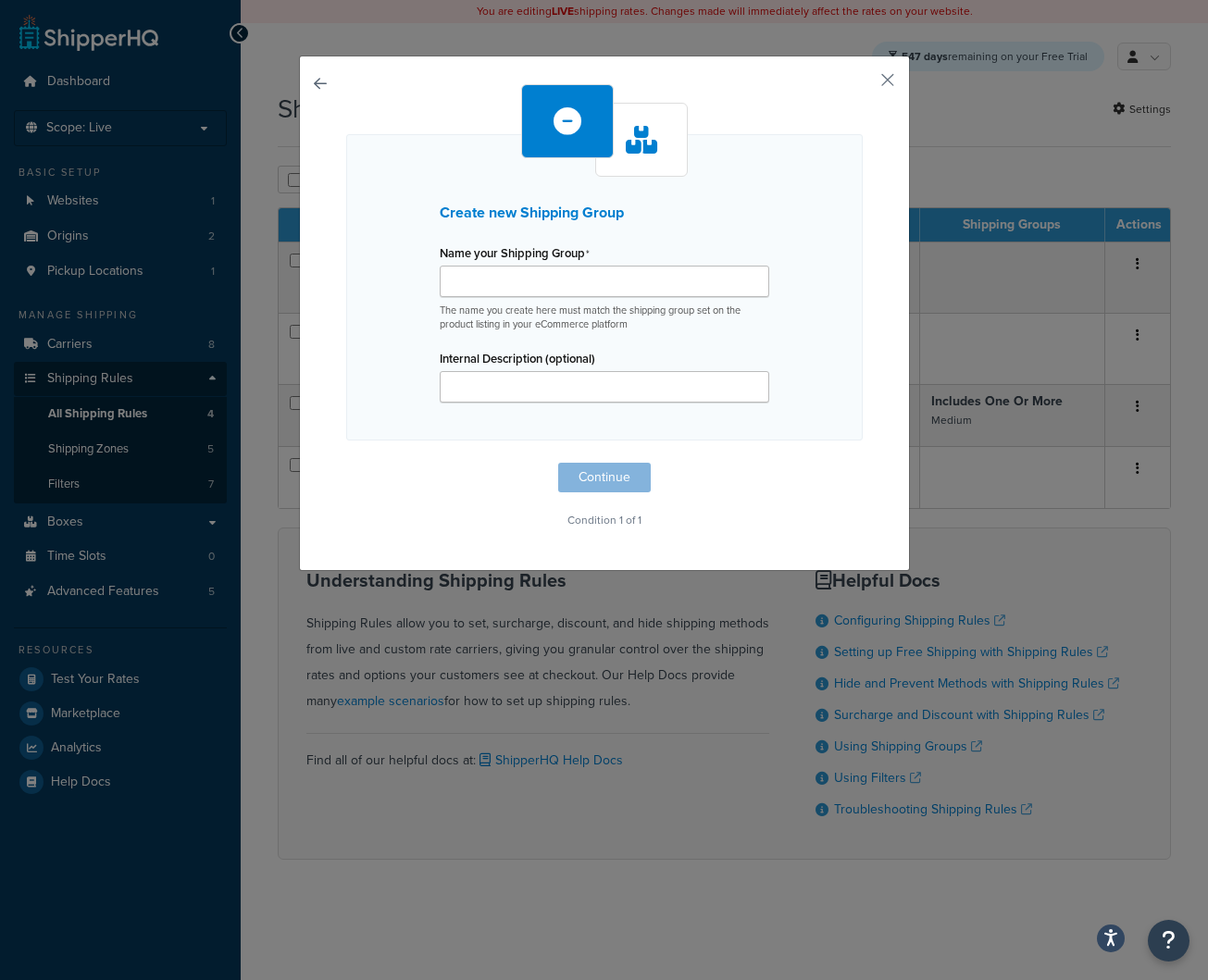click on "Create new Shipping Group Name your Shipping Group   The name you create here must match the shipping group set on the product listing in your eCommerce platform Internal Description (optional)" at bounding box center (604, 287) 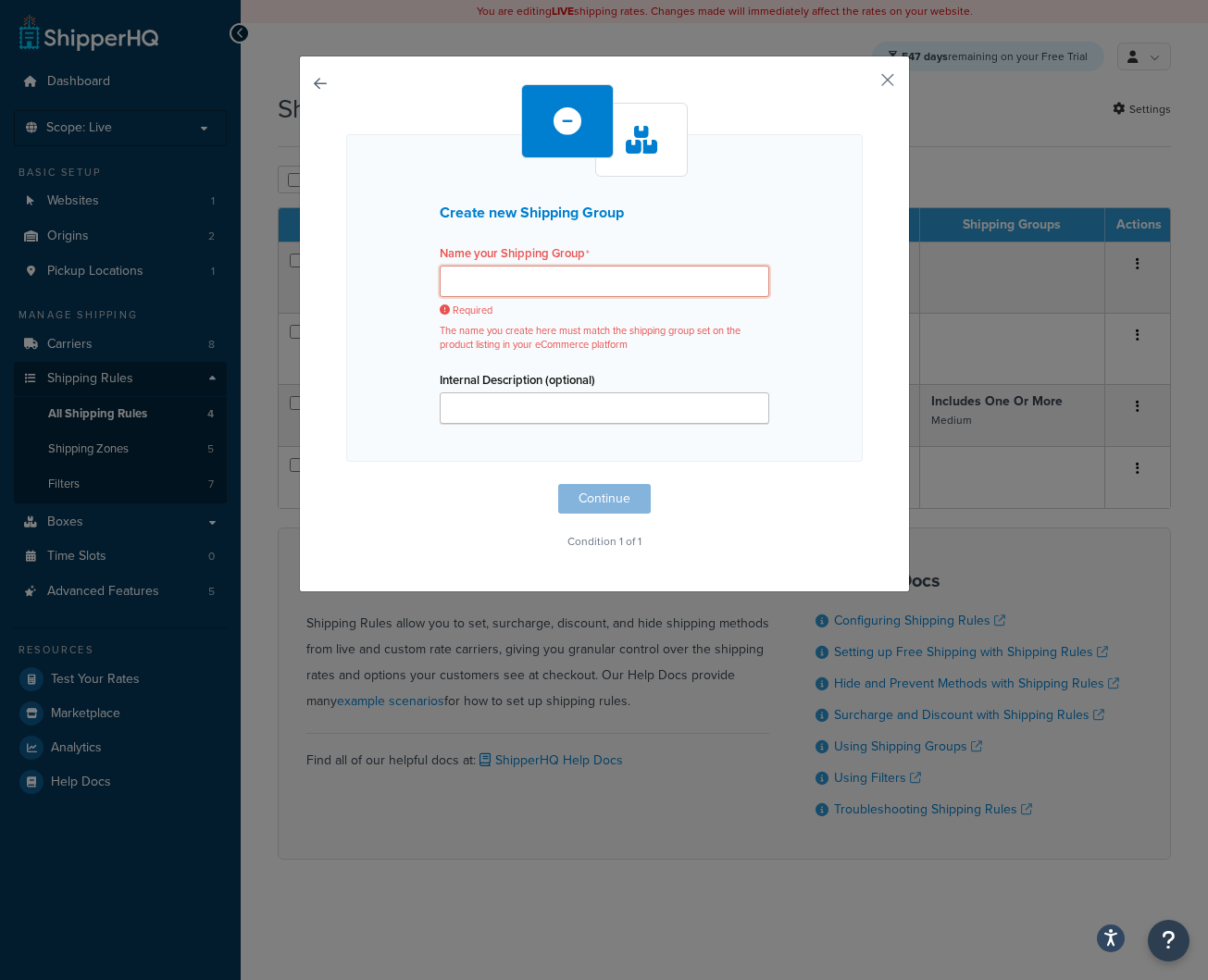 click on "Name your Shipping Group" at bounding box center (604, 281) 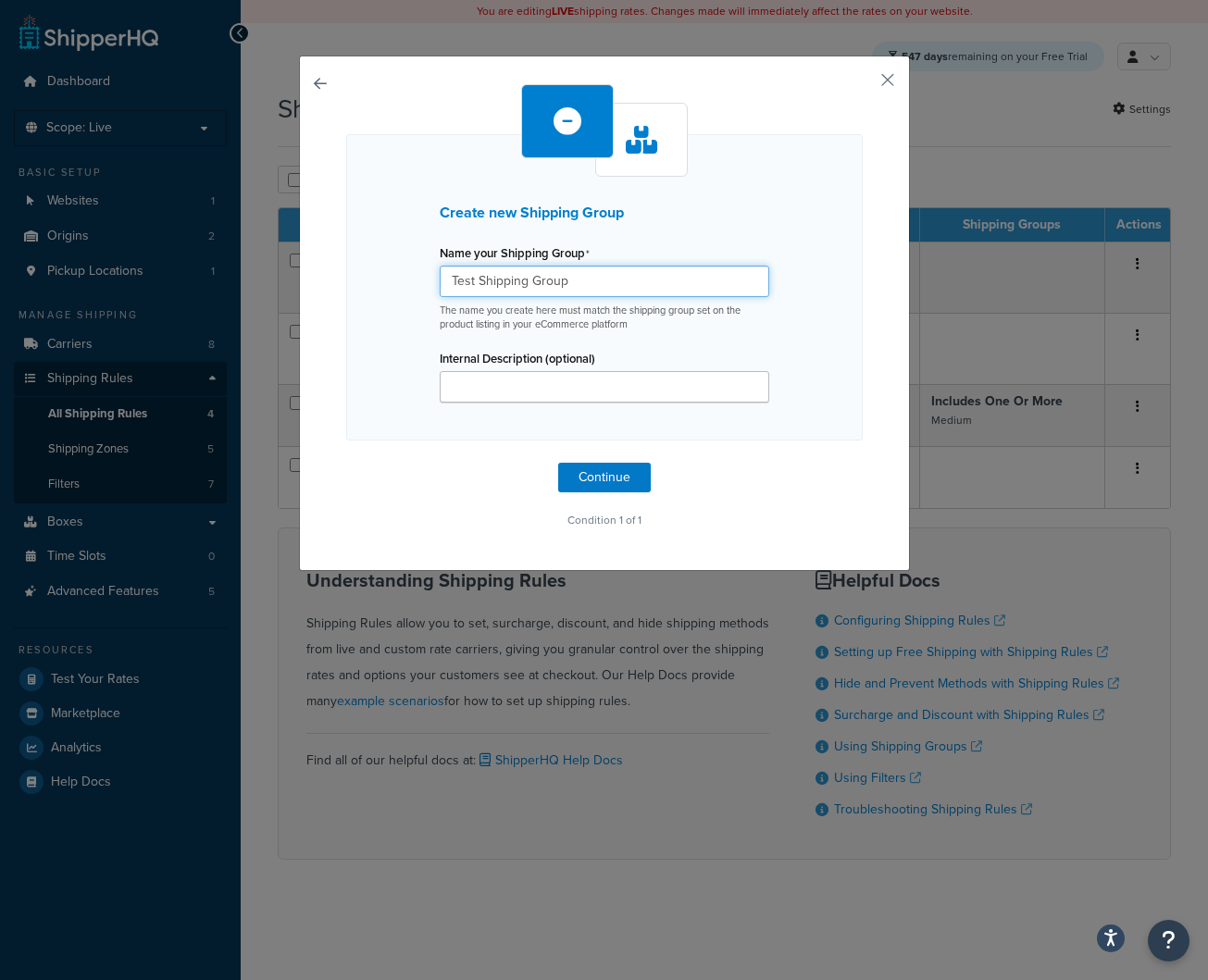 type on "Test Shipping Group" 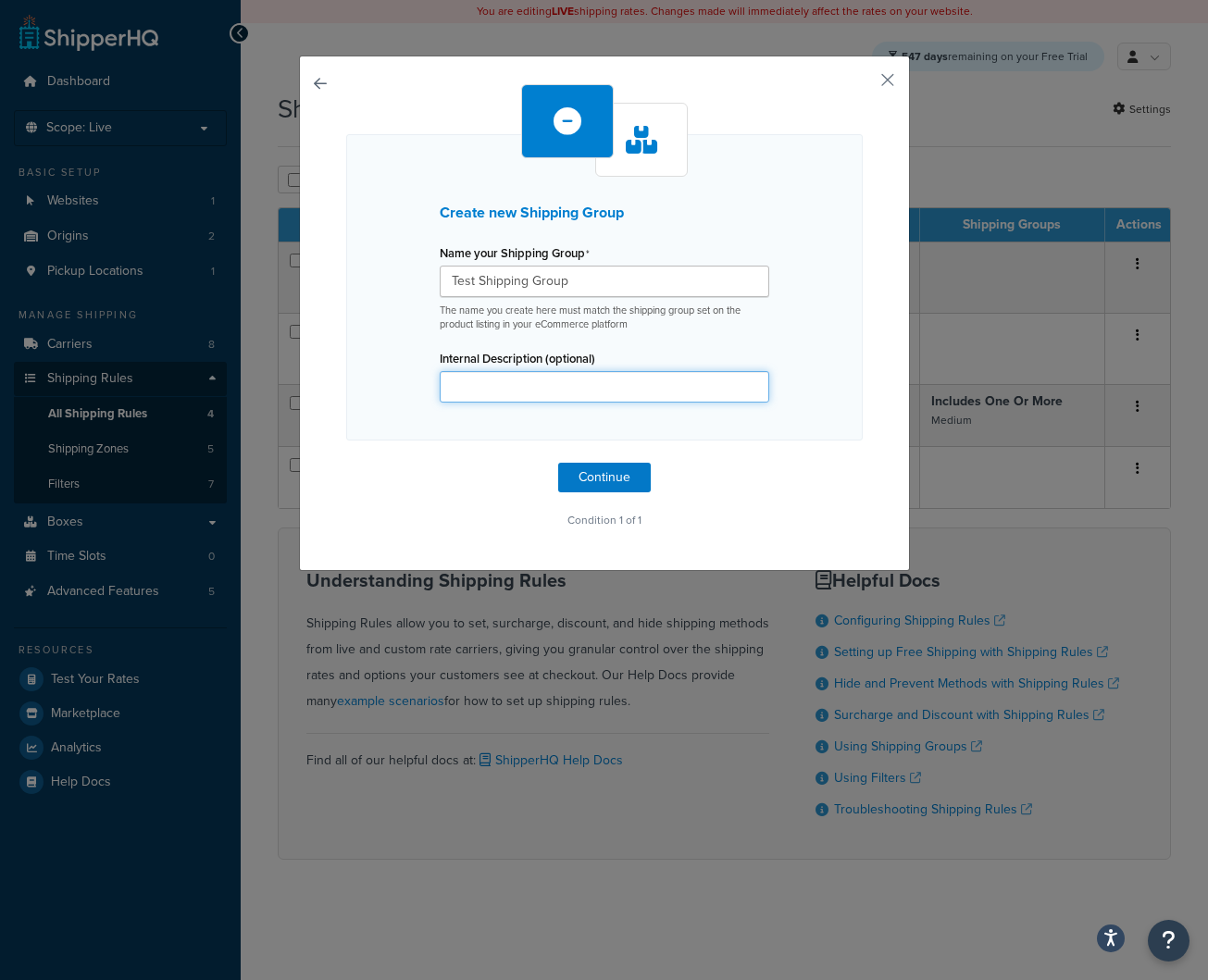click on "Internal Description (optional)" at bounding box center [604, 387] 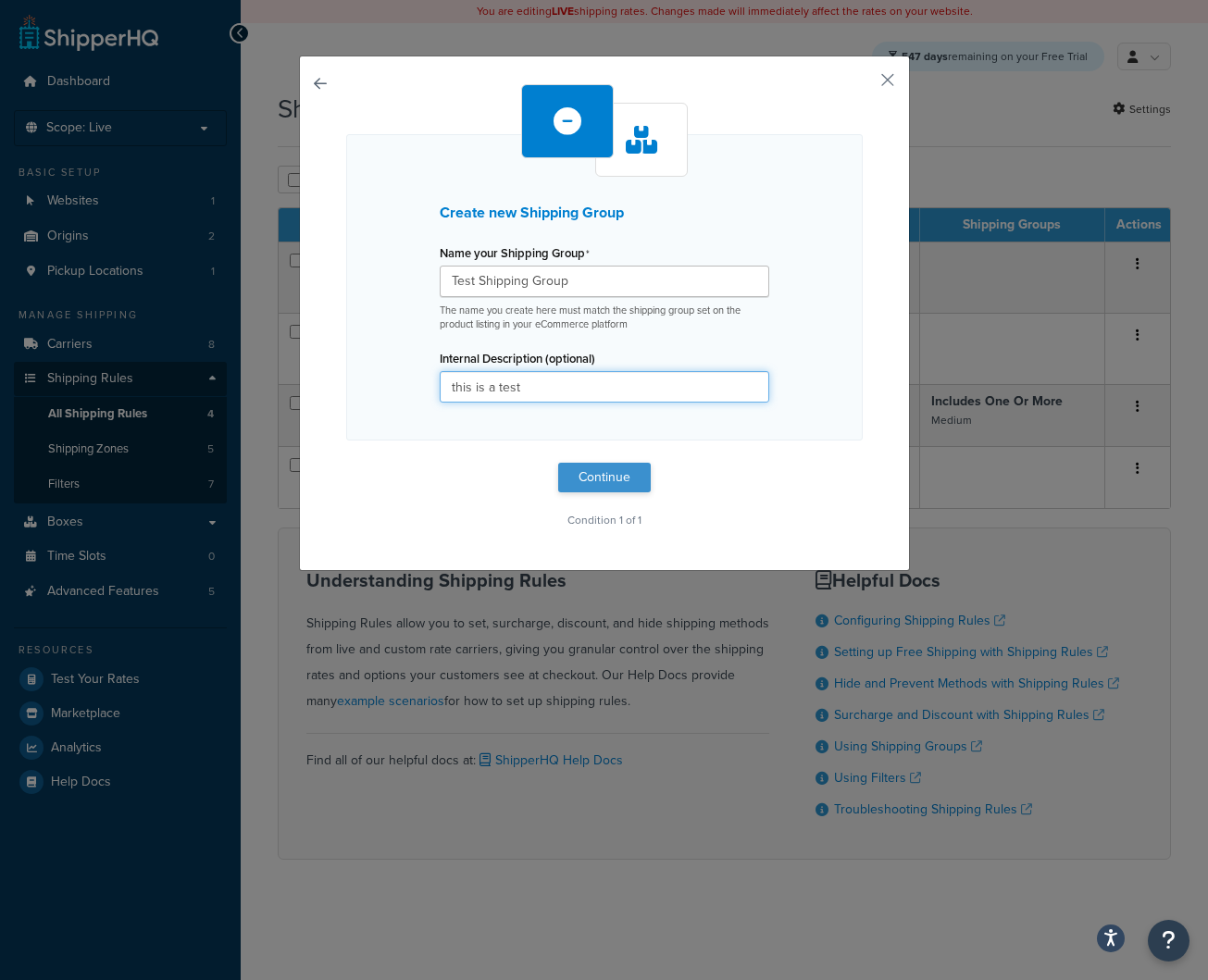 type on "this is a test" 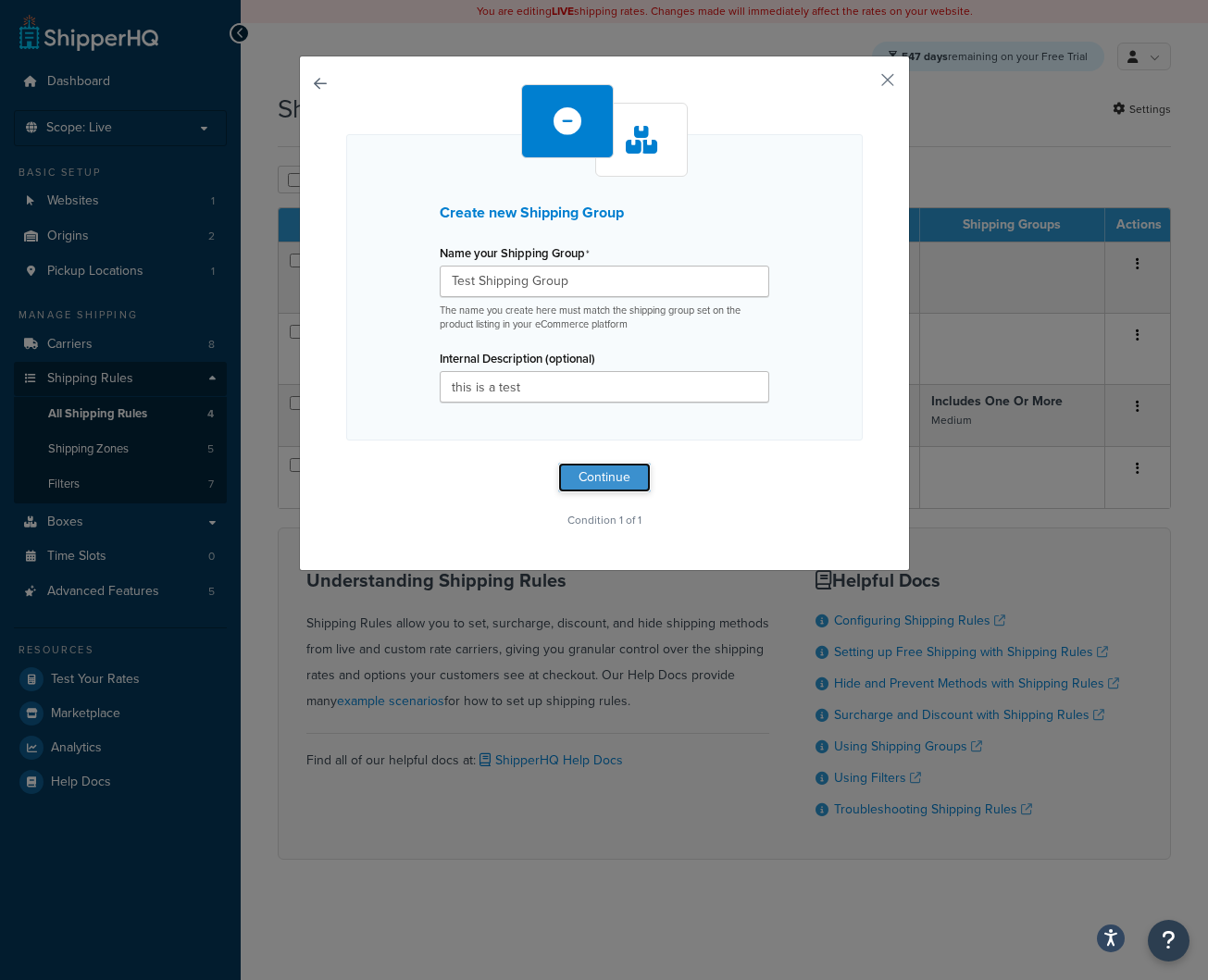 click on "Continue" at bounding box center [604, 478] 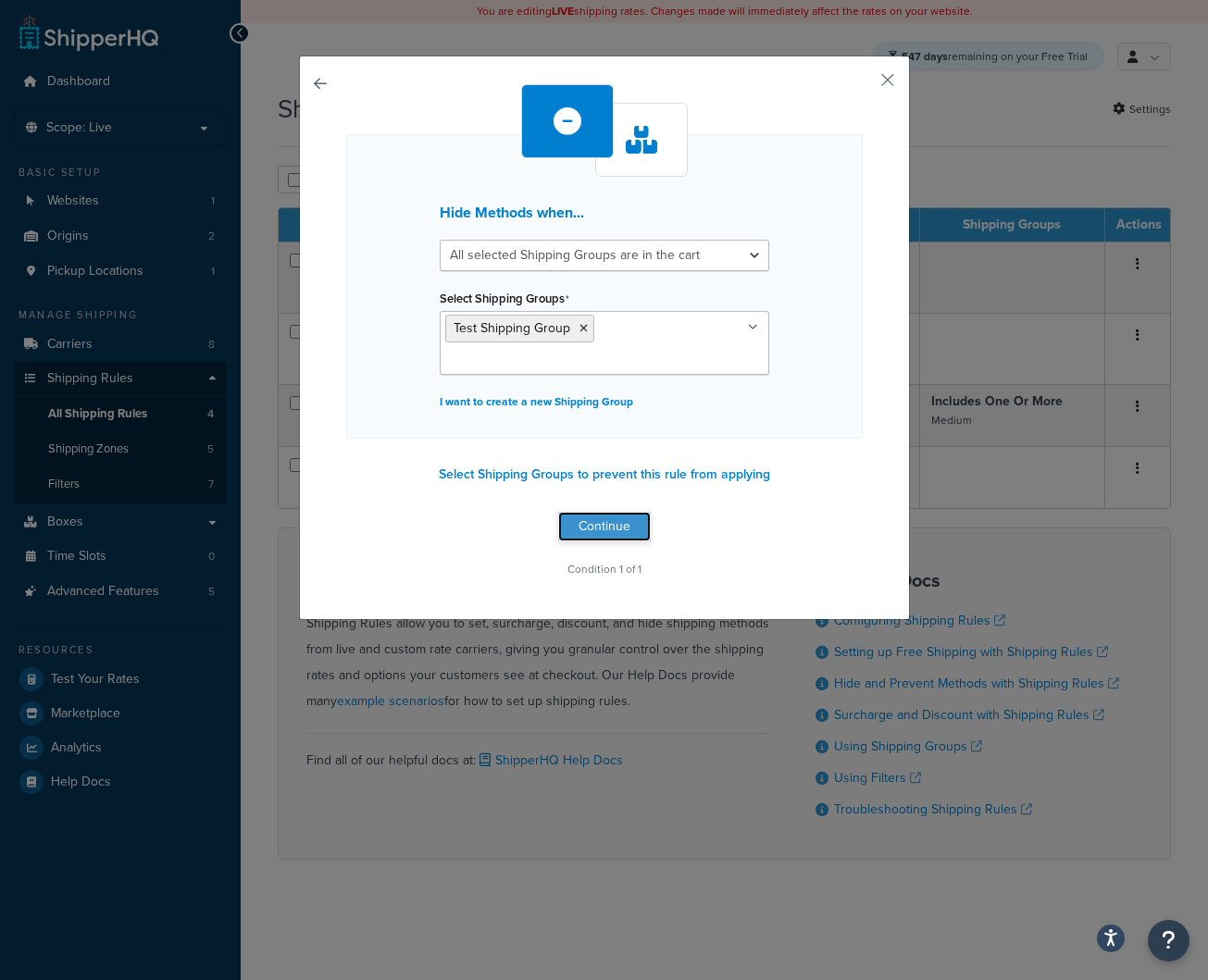 click on "Continue" at bounding box center [604, 527] 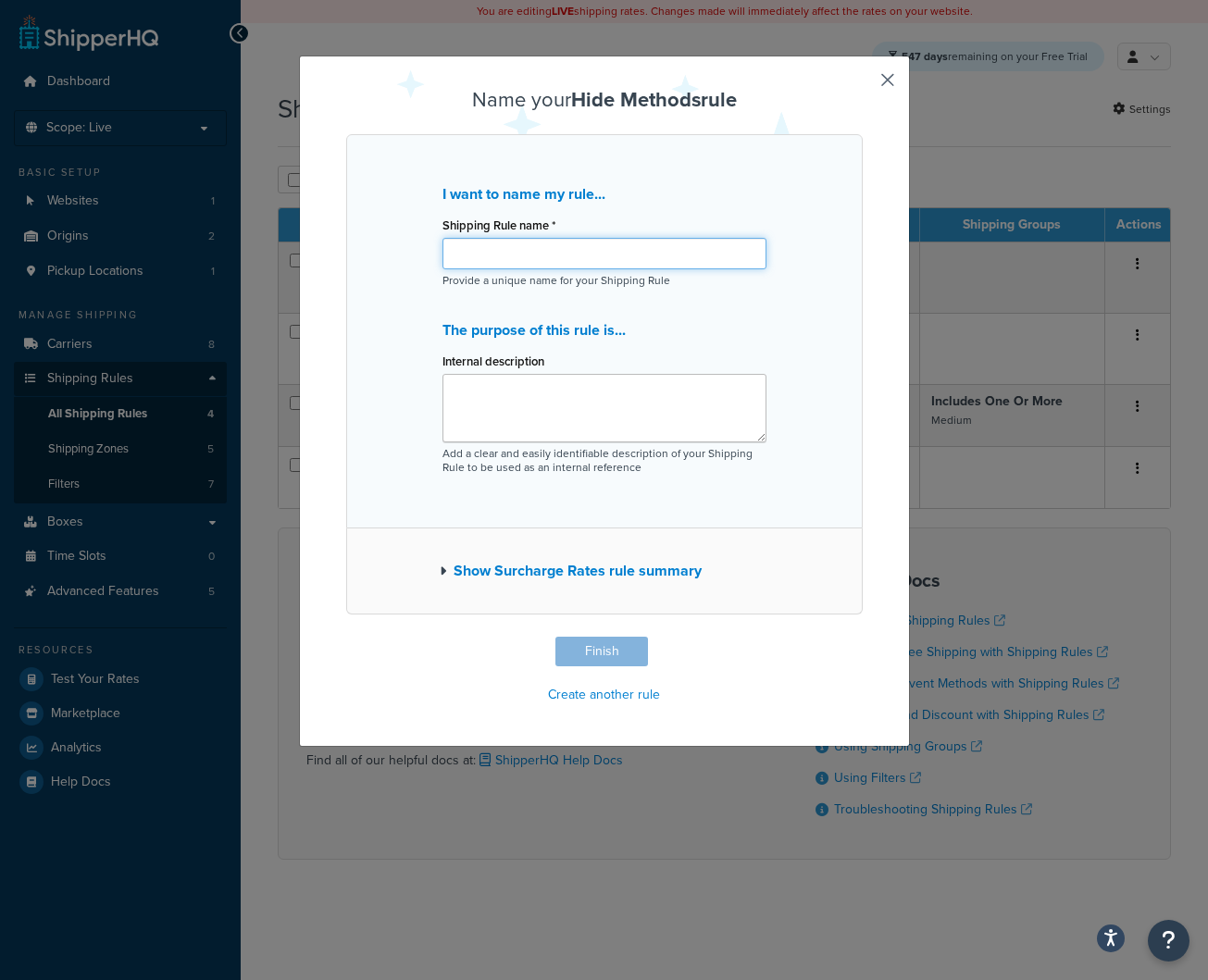 click on "Shipping Rule name *" at bounding box center (604, 254) 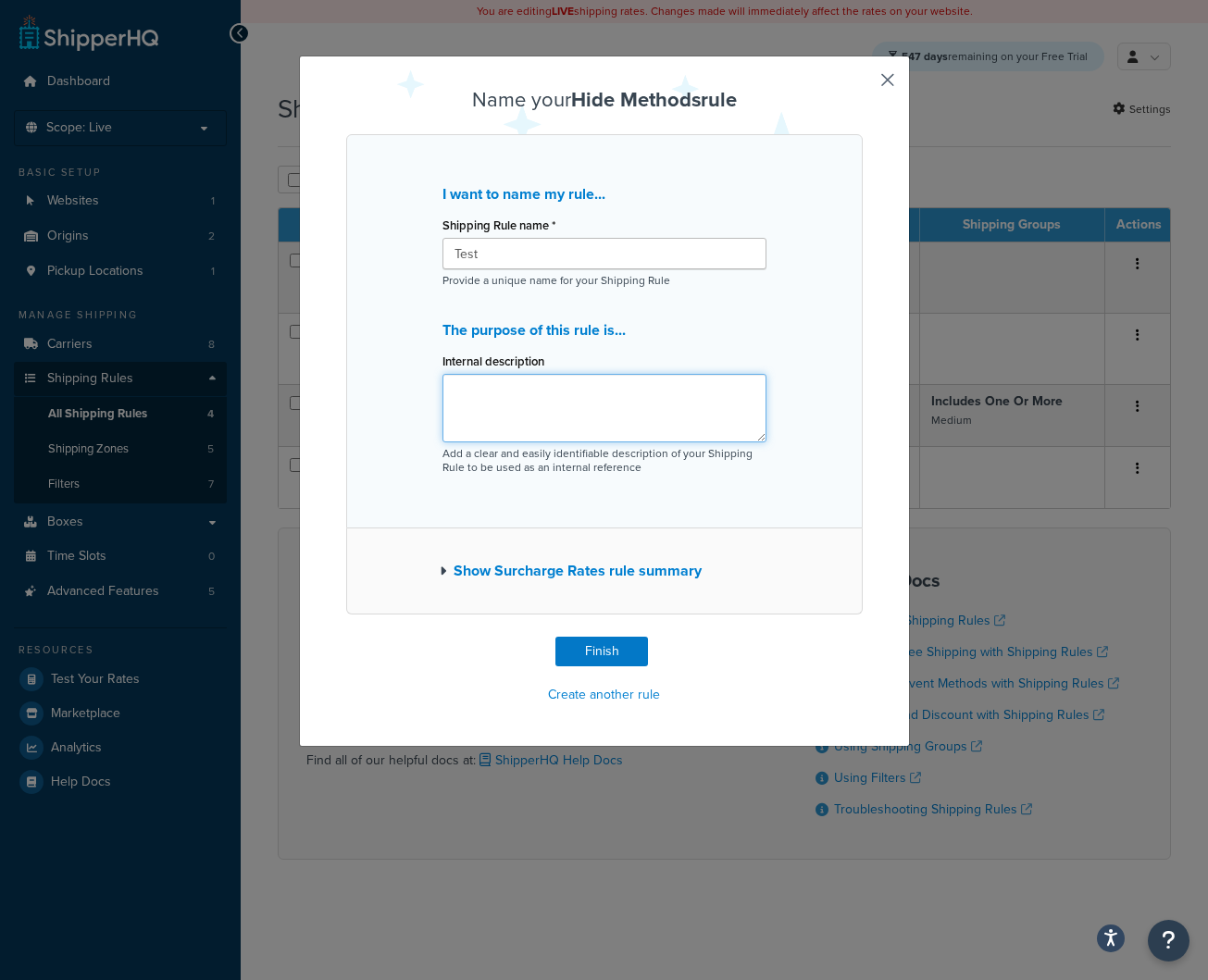 click on "Internal description" at bounding box center [604, 408] 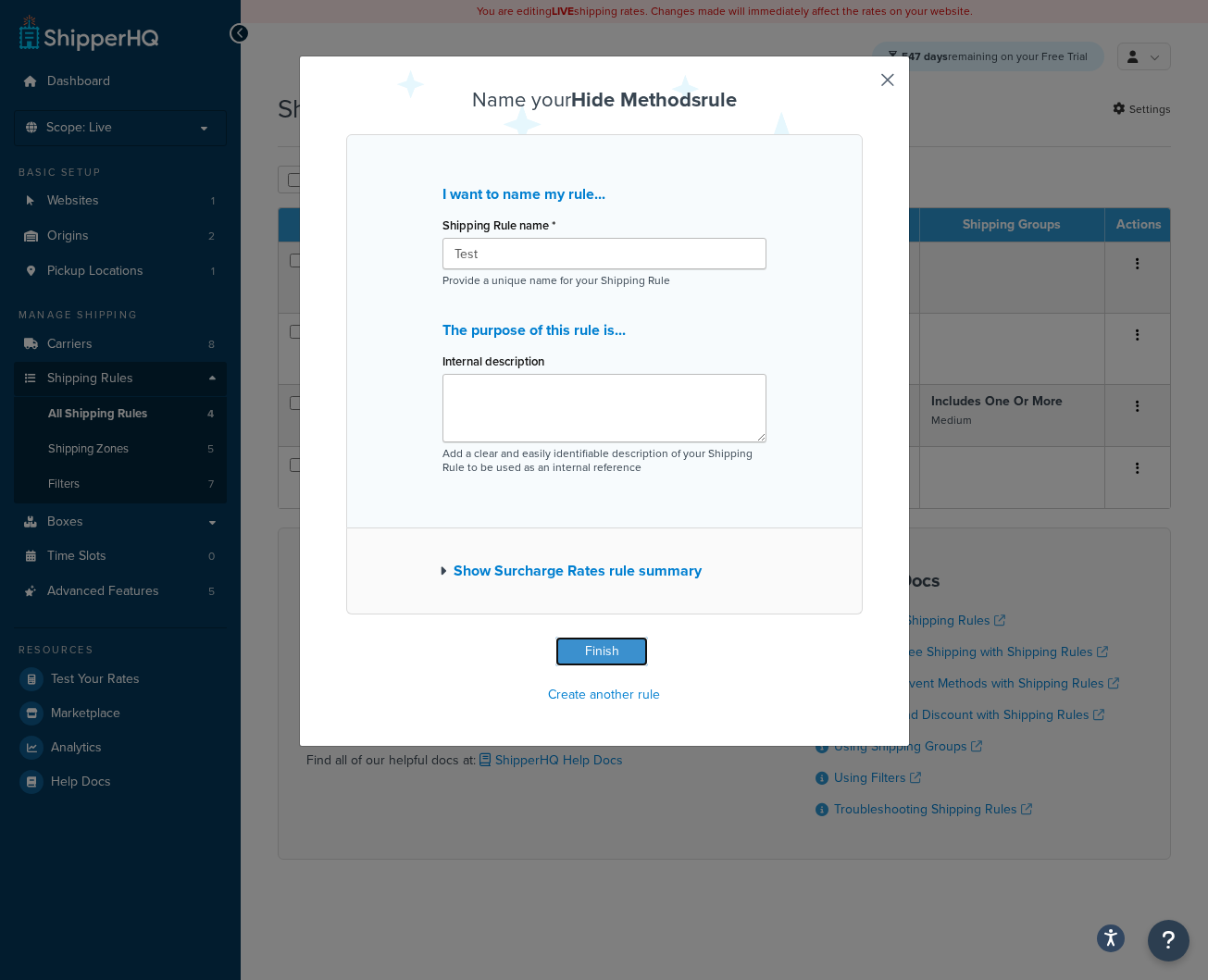 click on "Finish" at bounding box center [602, 651] 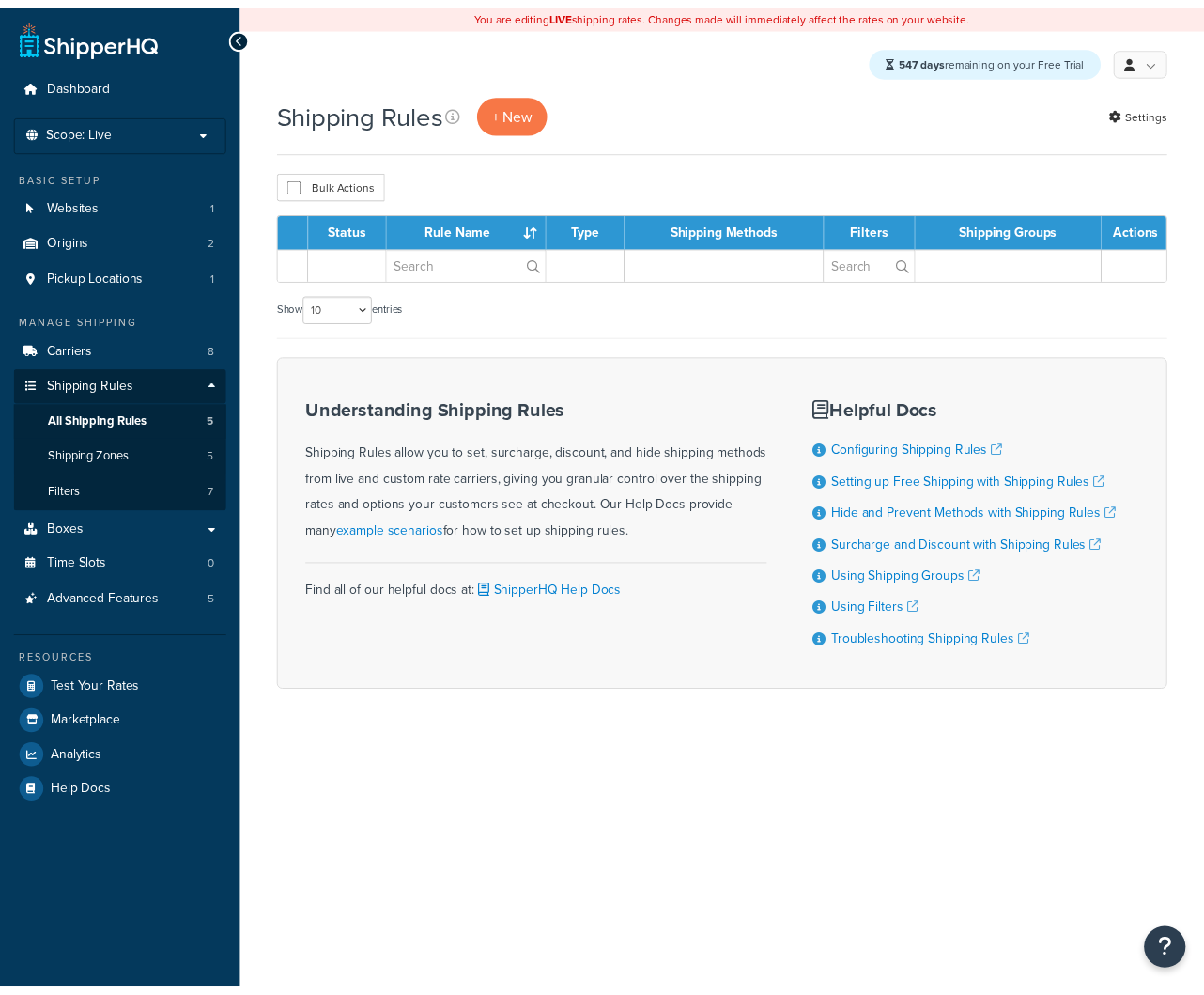 scroll, scrollTop: 0, scrollLeft: 0, axis: both 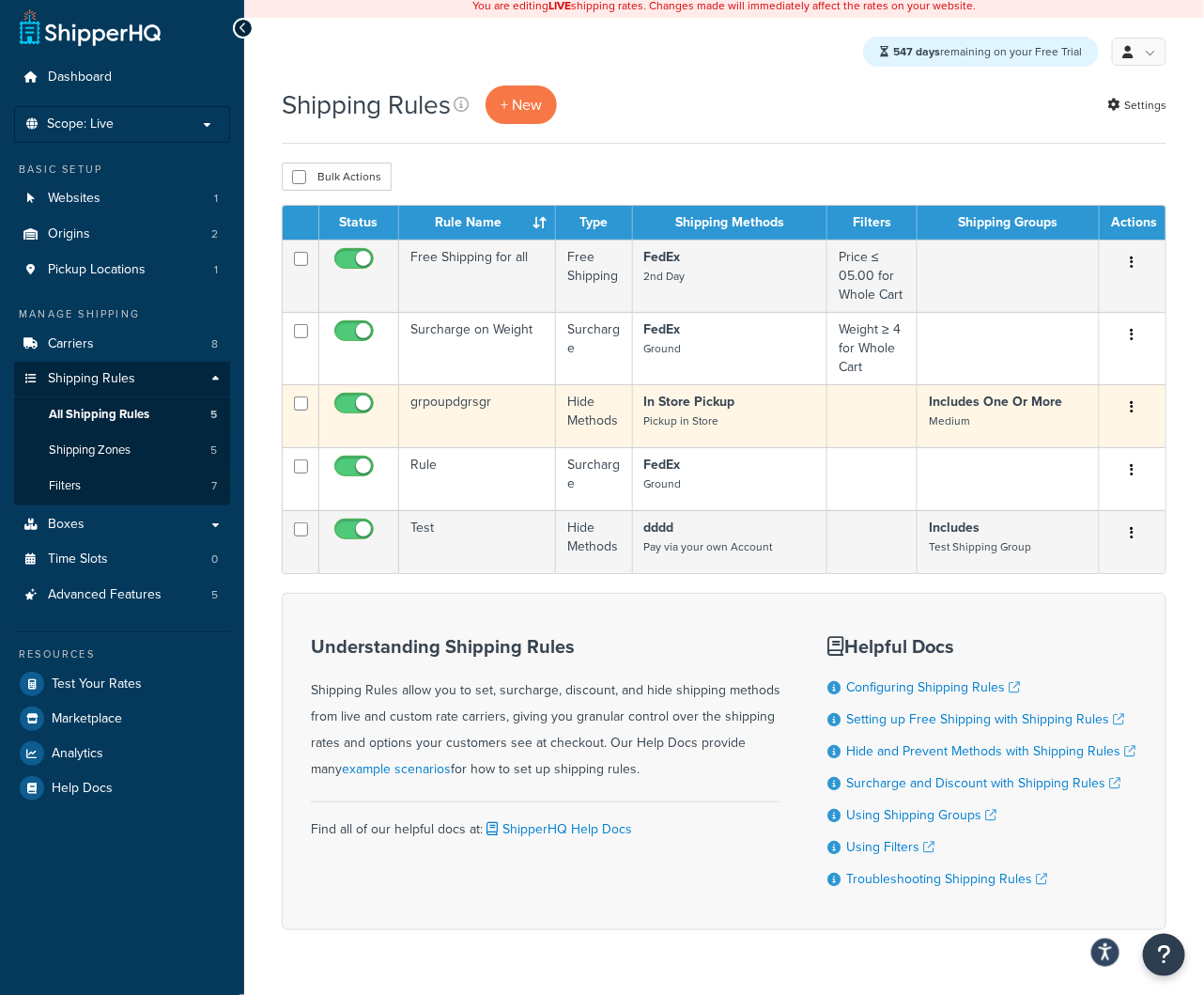 click on "Includes One Or More" at bounding box center (996, 401) 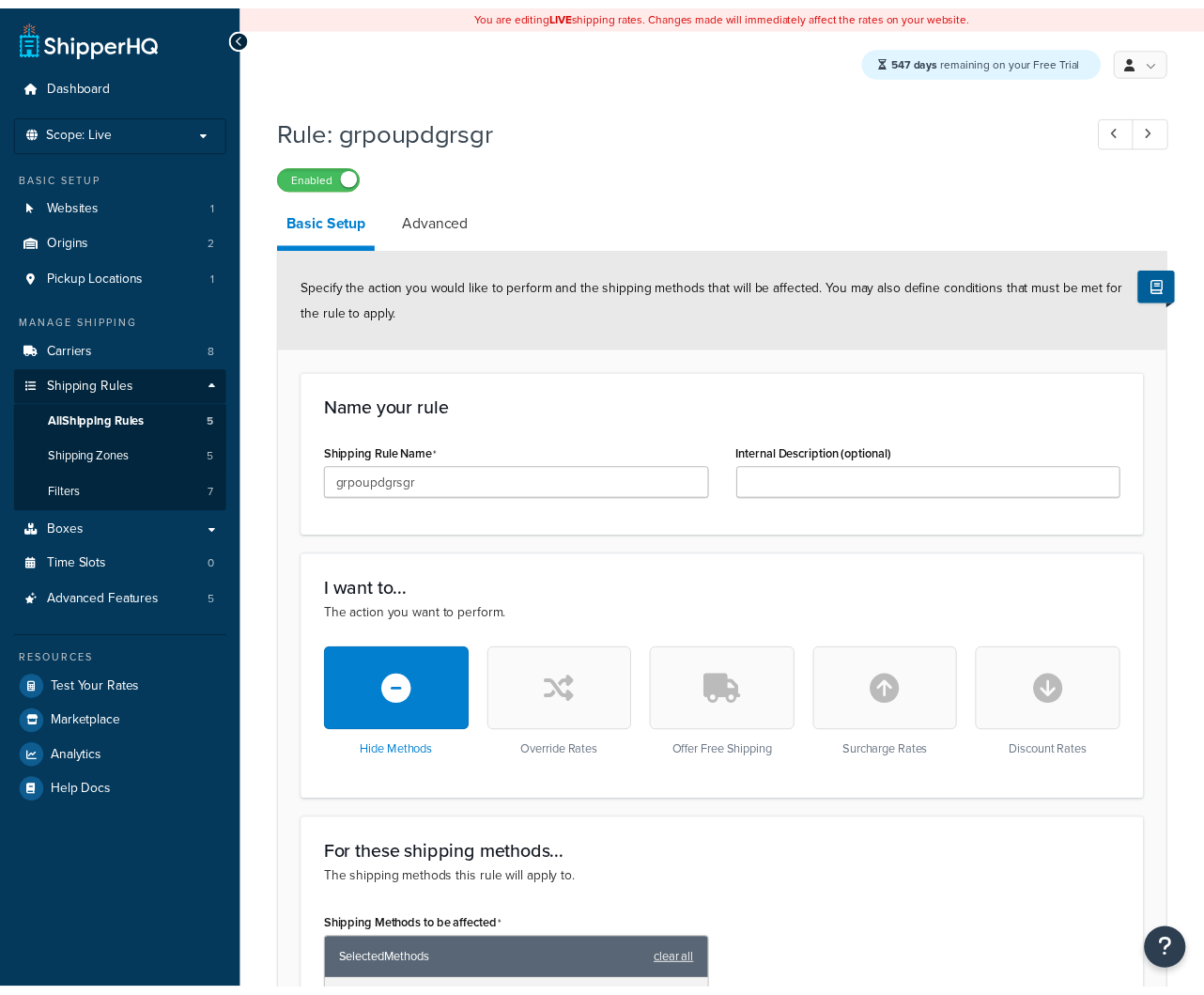 scroll, scrollTop: 0, scrollLeft: 0, axis: both 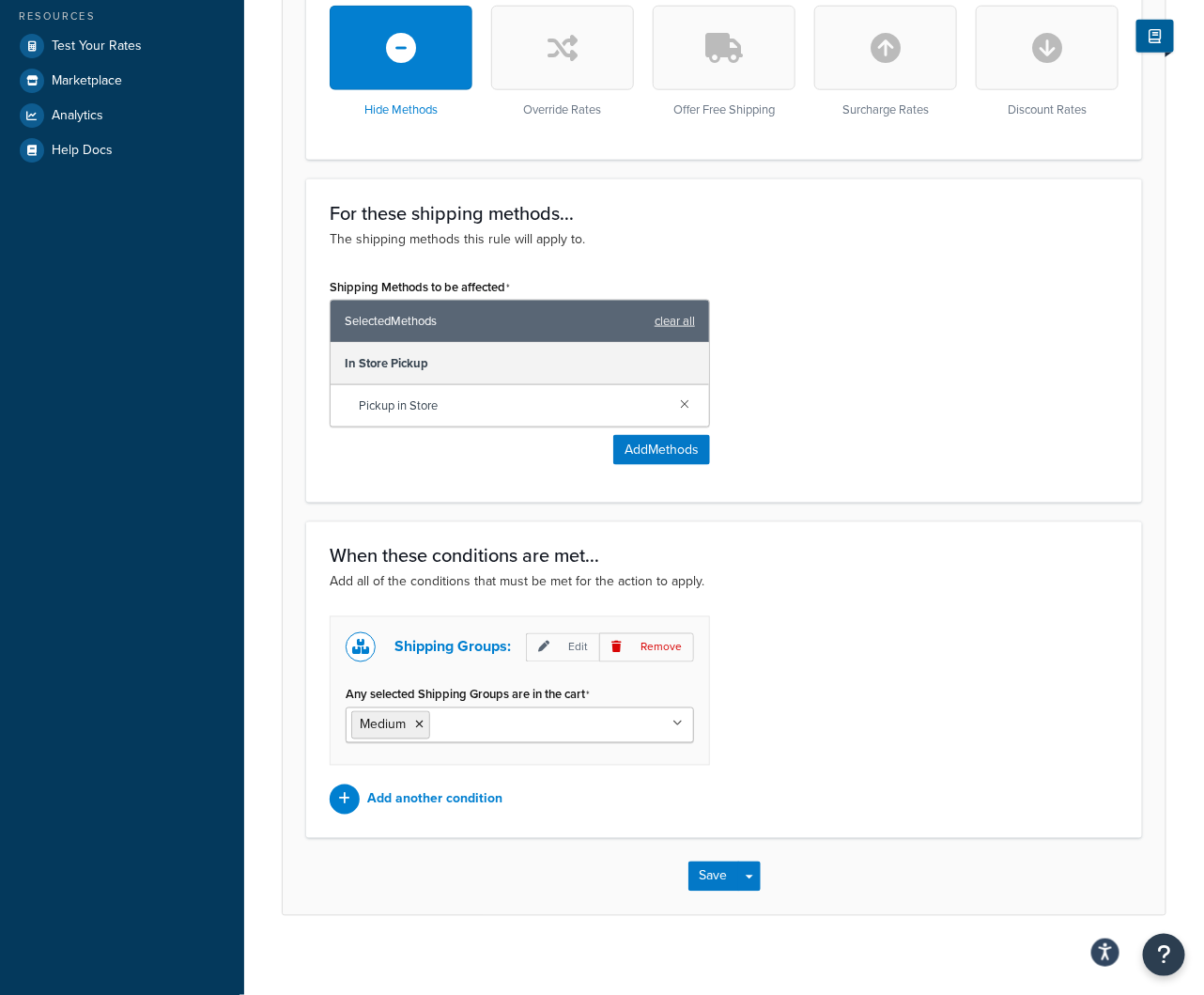 click on "Medium" at bounding box center [519, 725] 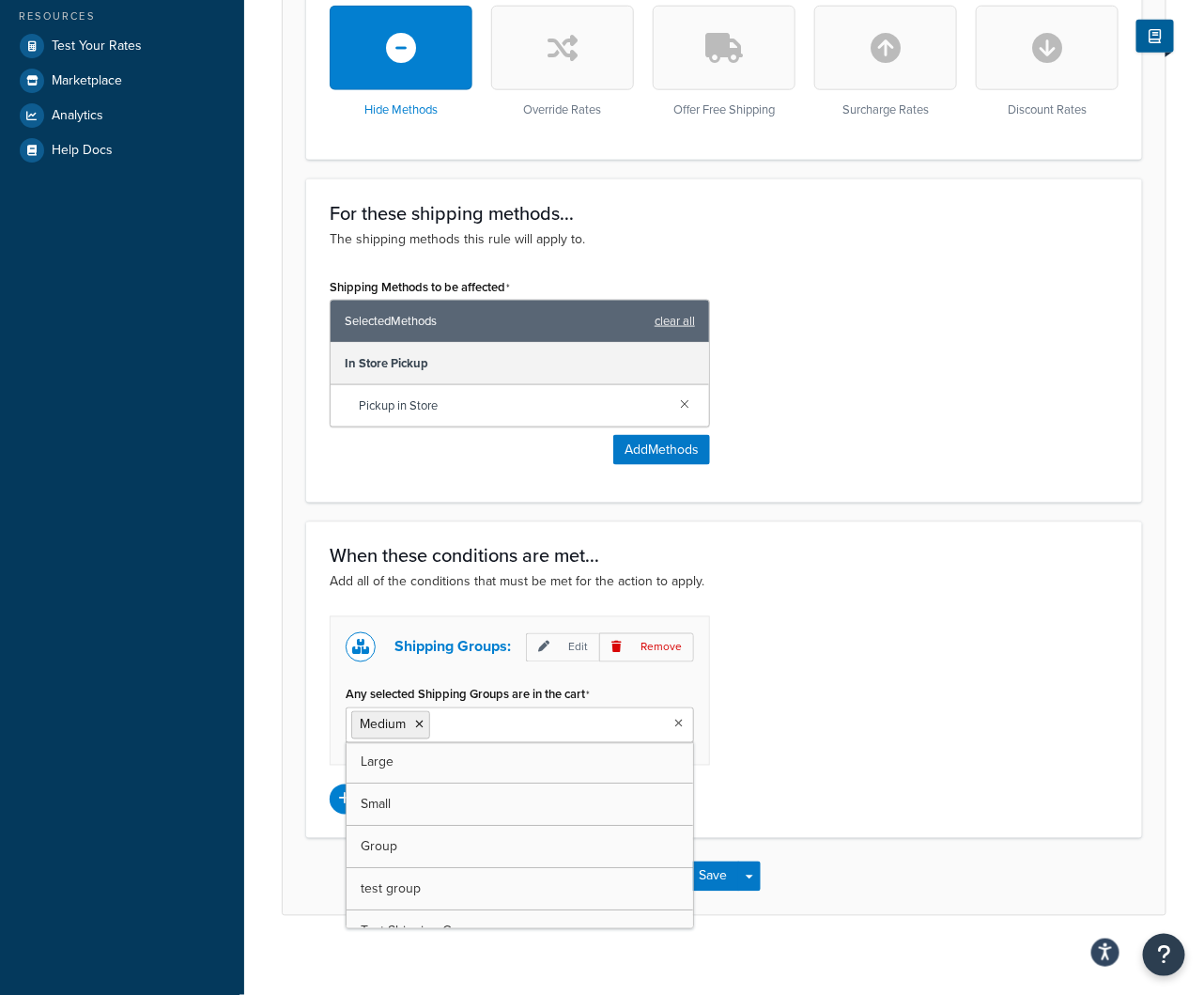 click on "Medium" at bounding box center (519, 725) 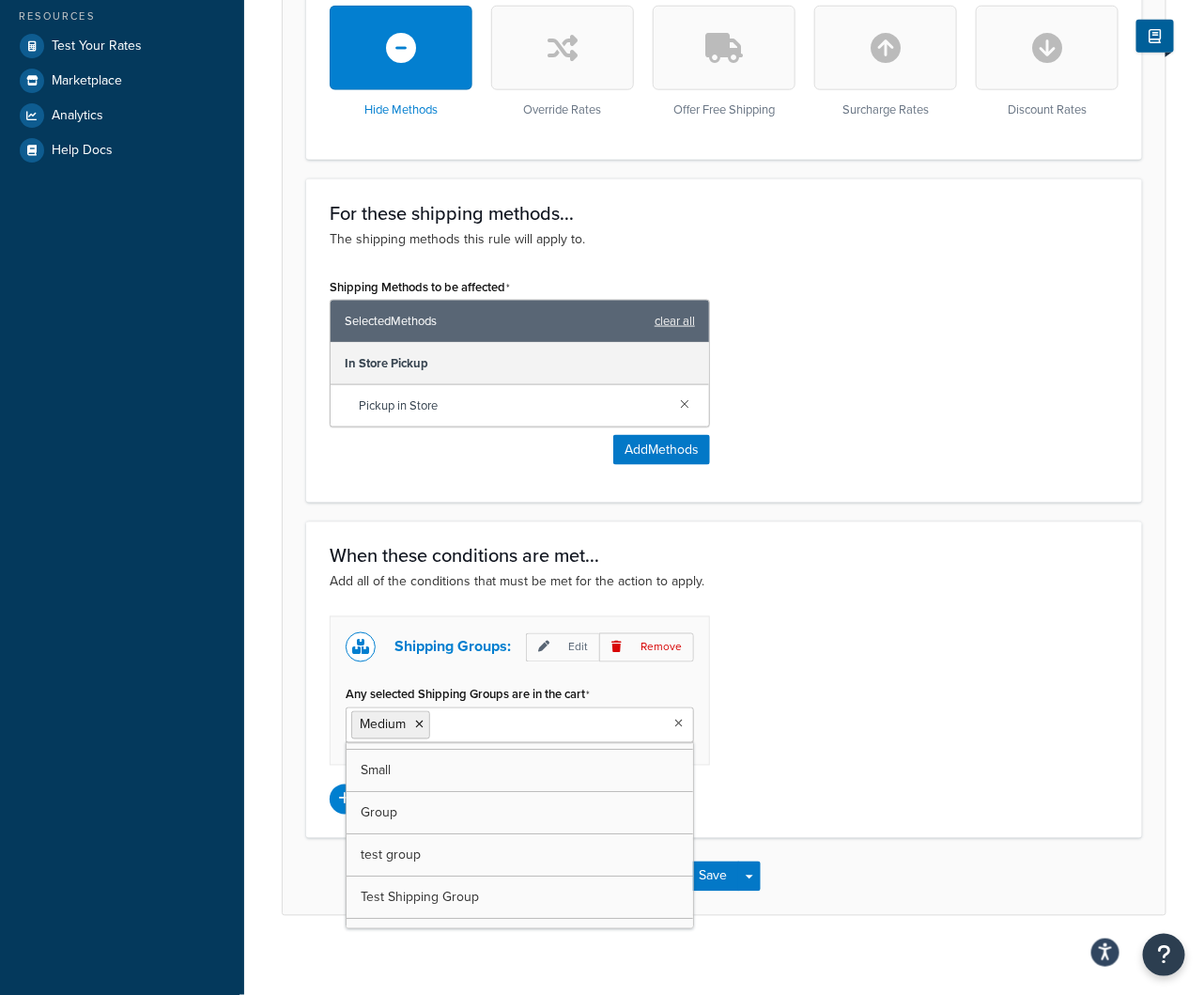 scroll, scrollTop: 65, scrollLeft: 0, axis: vertical 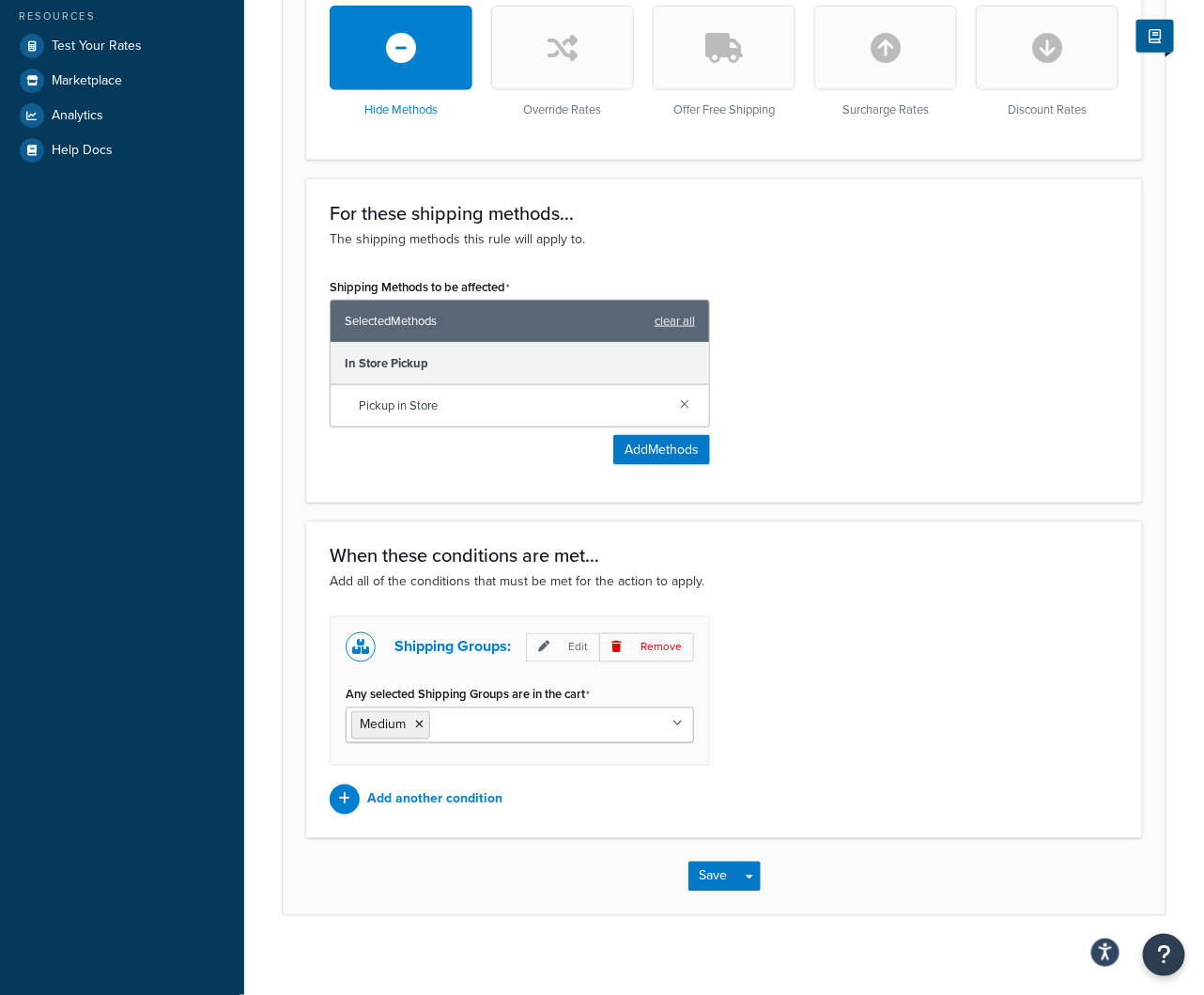 click on "Shipping Groups: Edit Remove Any selected Shipping Groups are in the cart   Medium   Large Small Group test group Test Shipping Group All Products not assigned to a Shipping Group Add another condition" at bounding box center [724, 715] 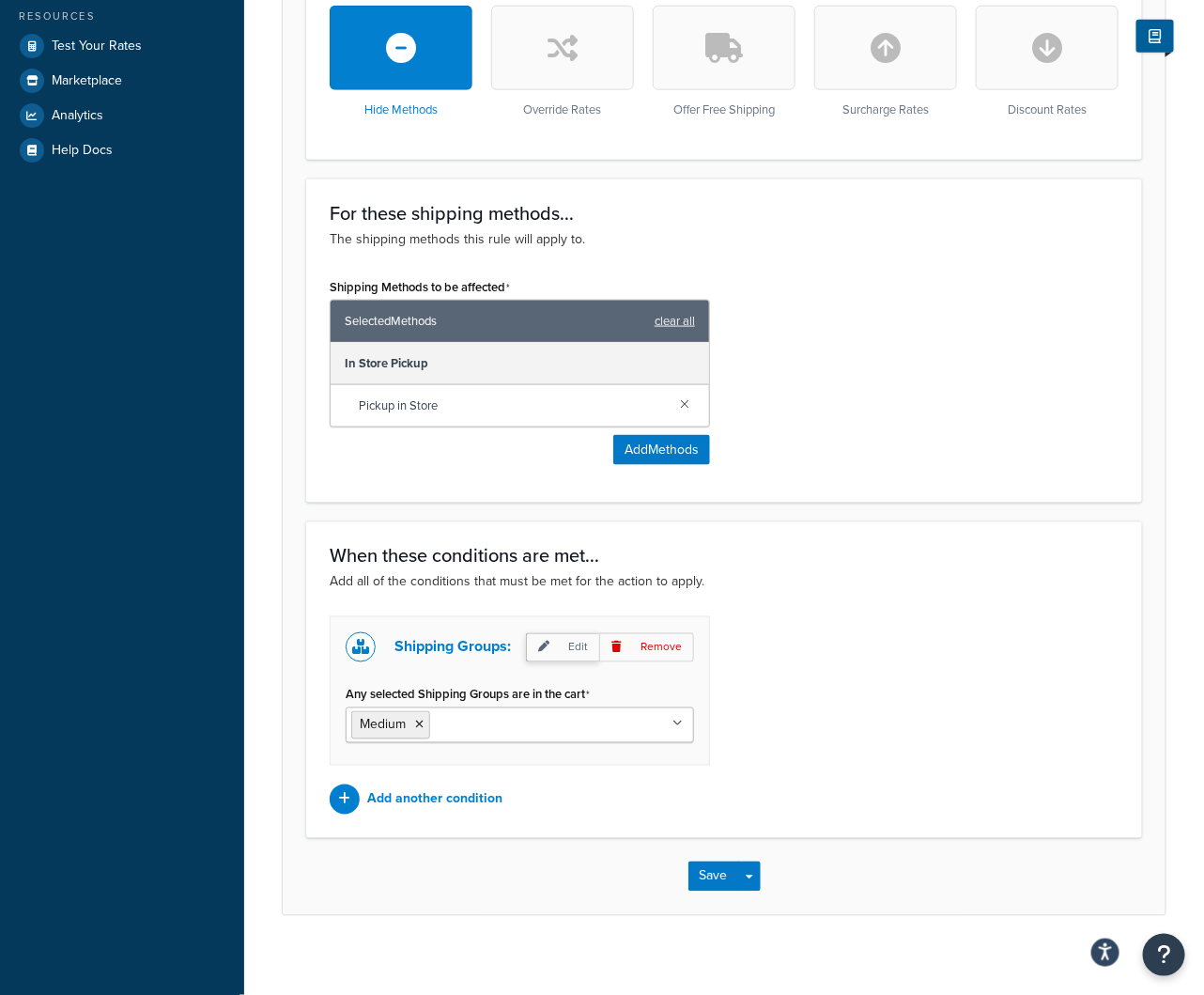 click on "Edit" at bounding box center [563, 647] 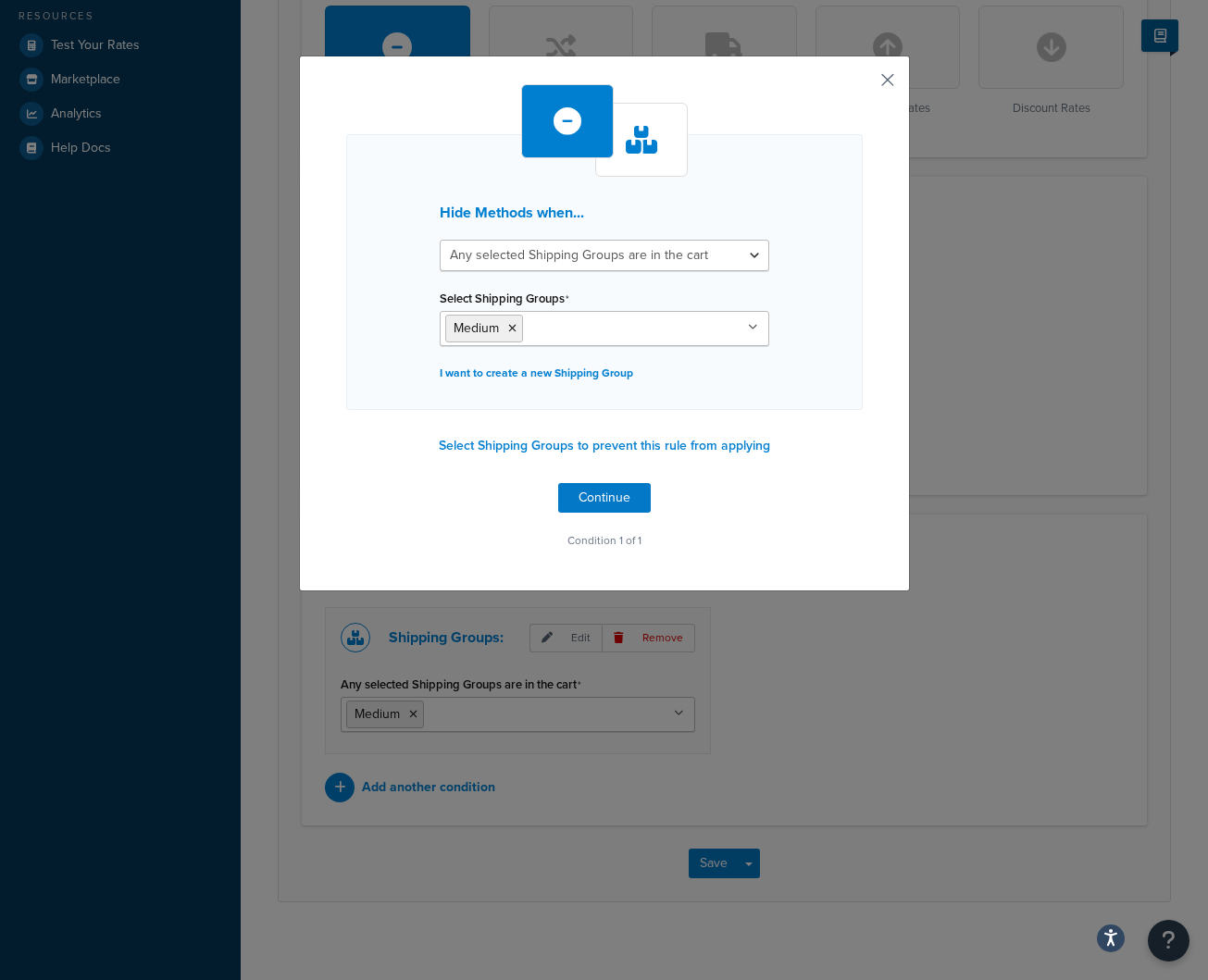 click at bounding box center [860, 86] 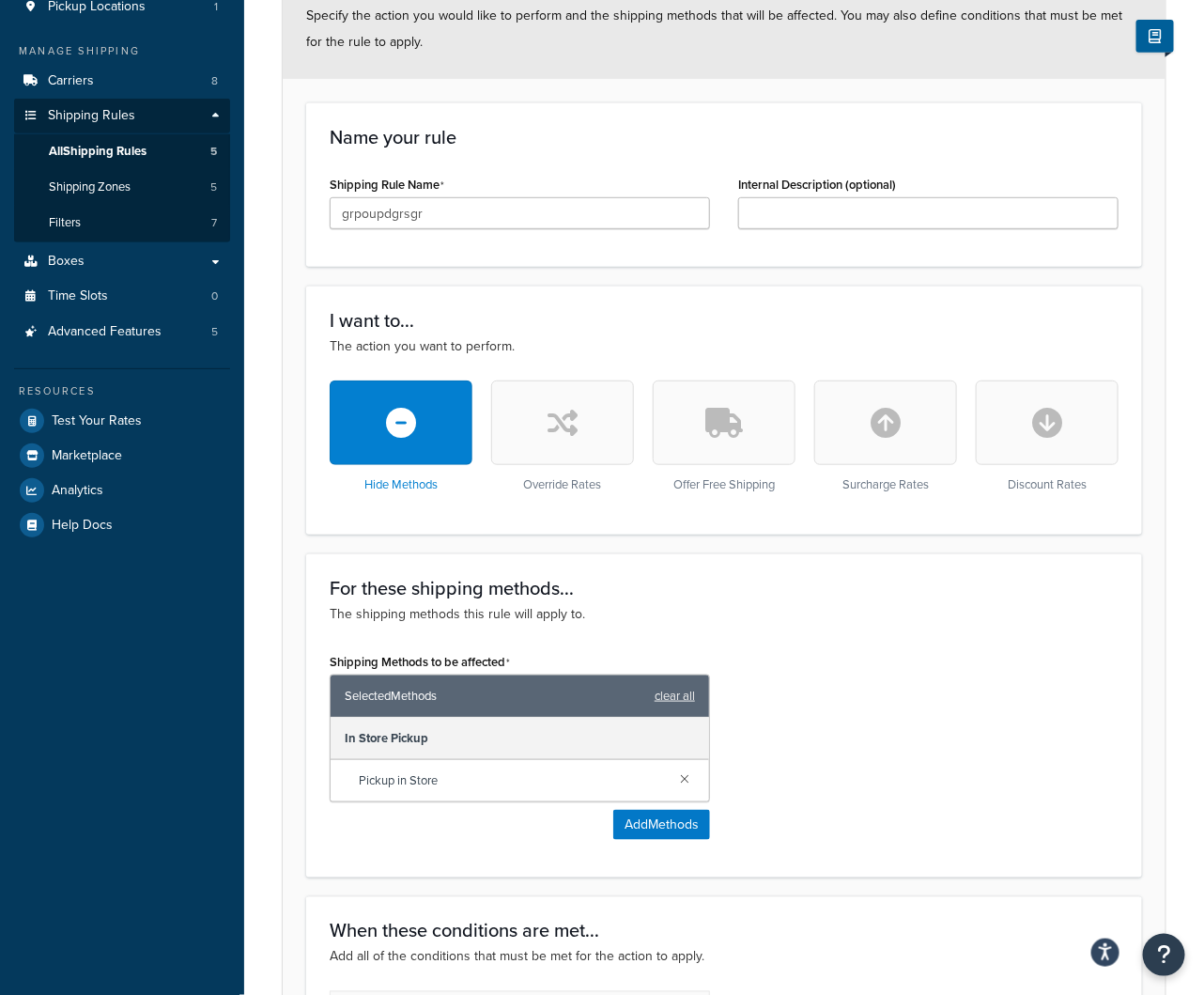 scroll, scrollTop: 0, scrollLeft: 0, axis: both 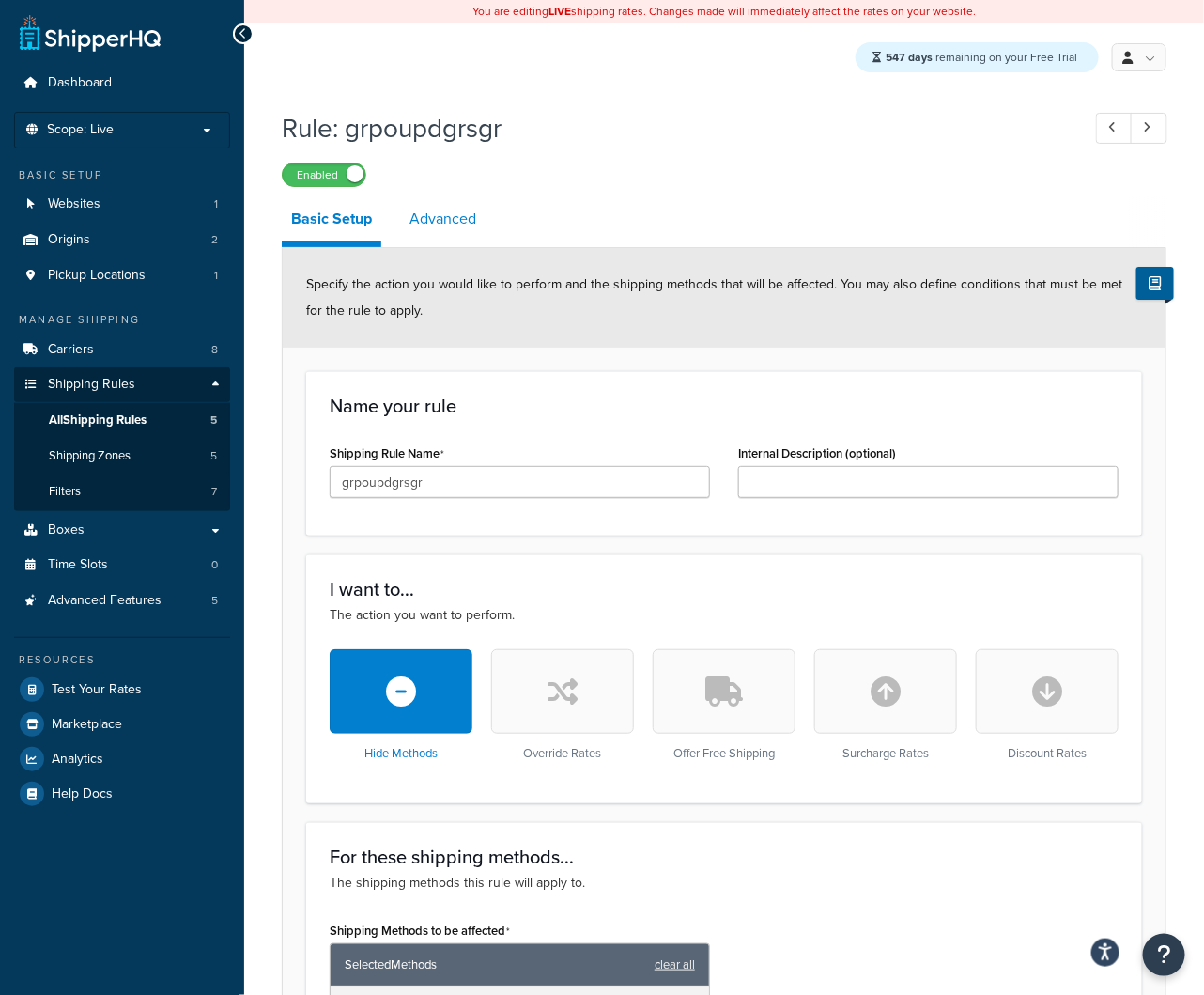 click on "Advanced" at bounding box center (442, 219) 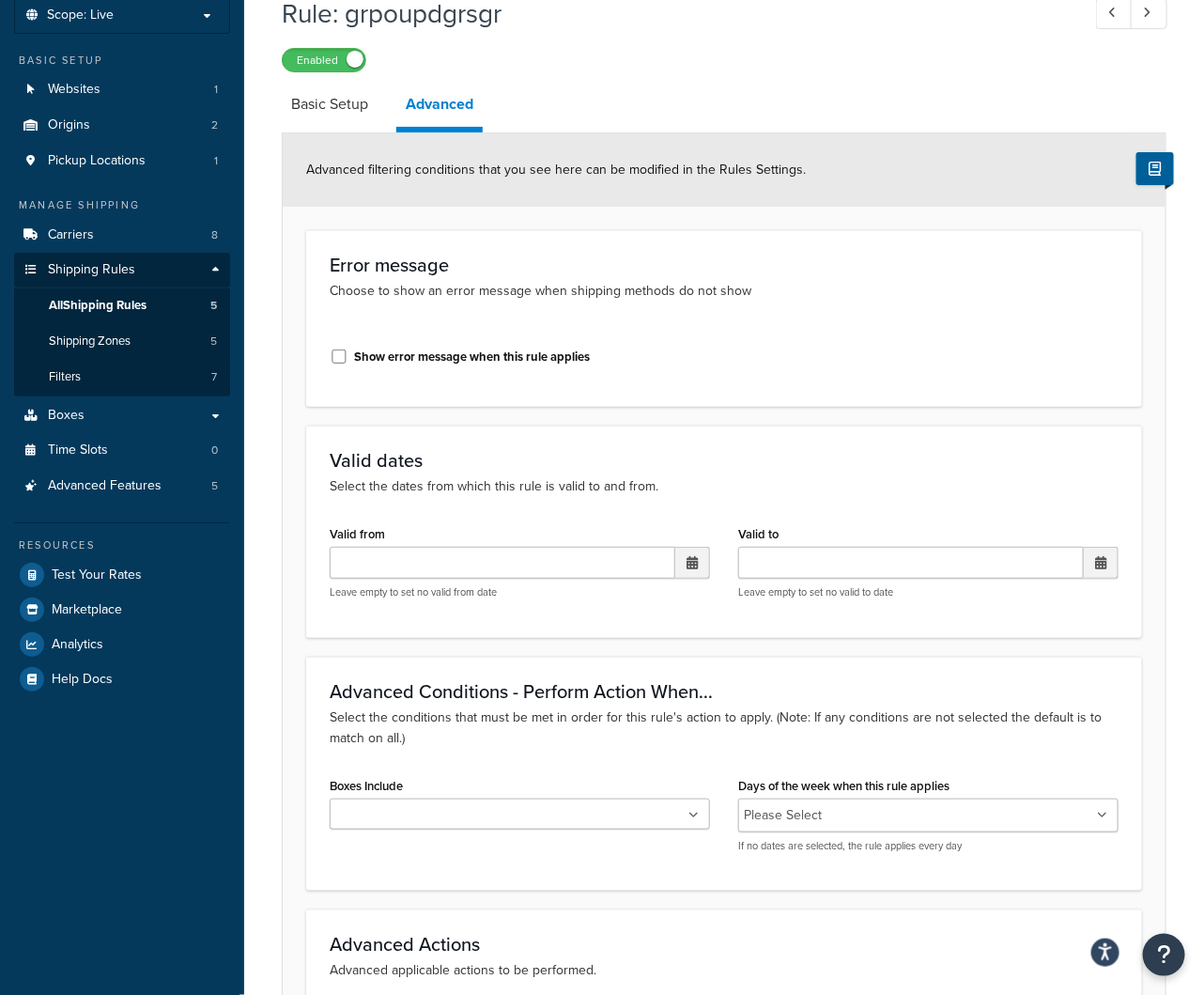 scroll, scrollTop: 0, scrollLeft: 0, axis: both 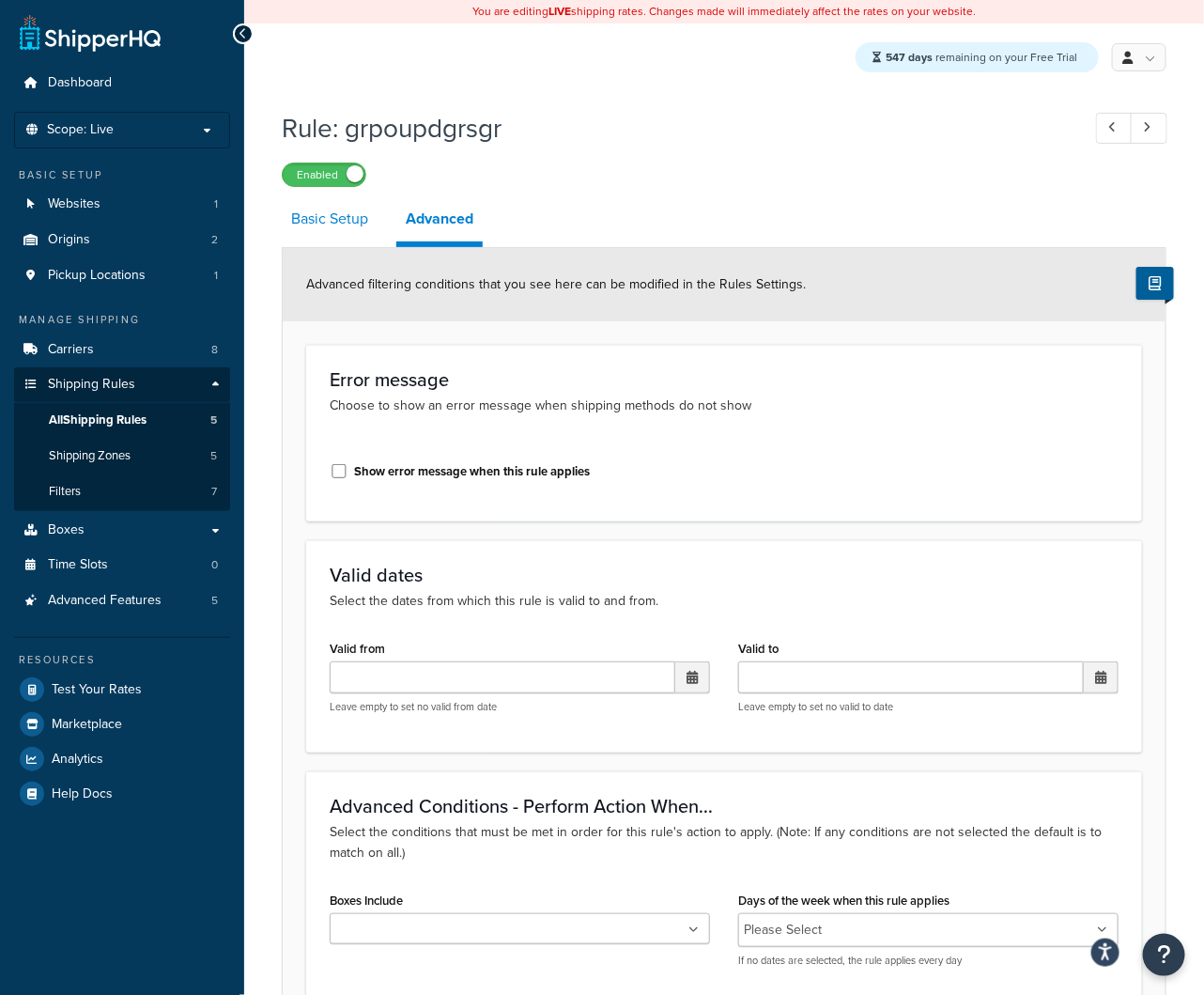 click on "Basic Setup" at bounding box center (330, 219) 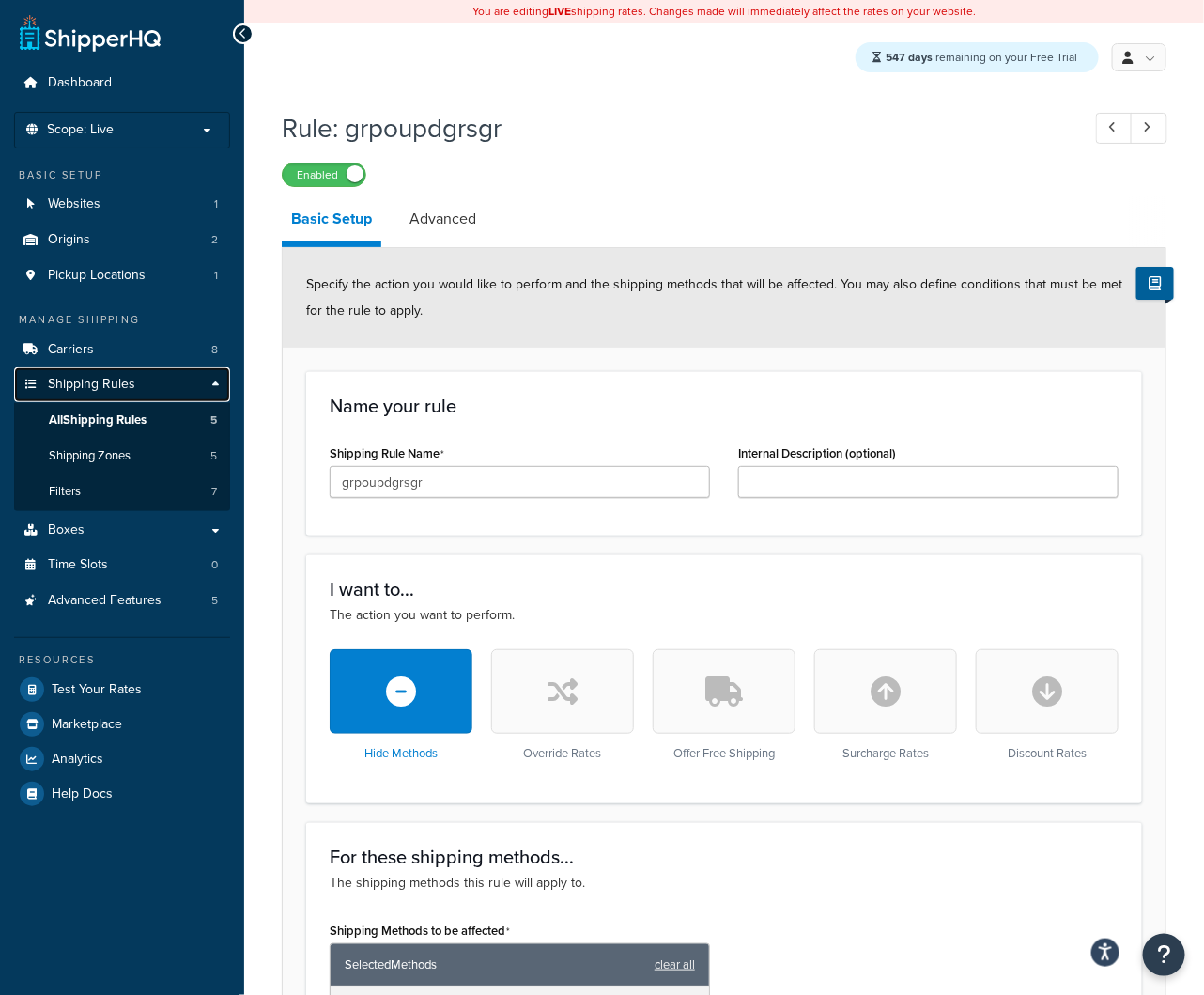 click on "Shipping Rules" at bounding box center (122, 384) 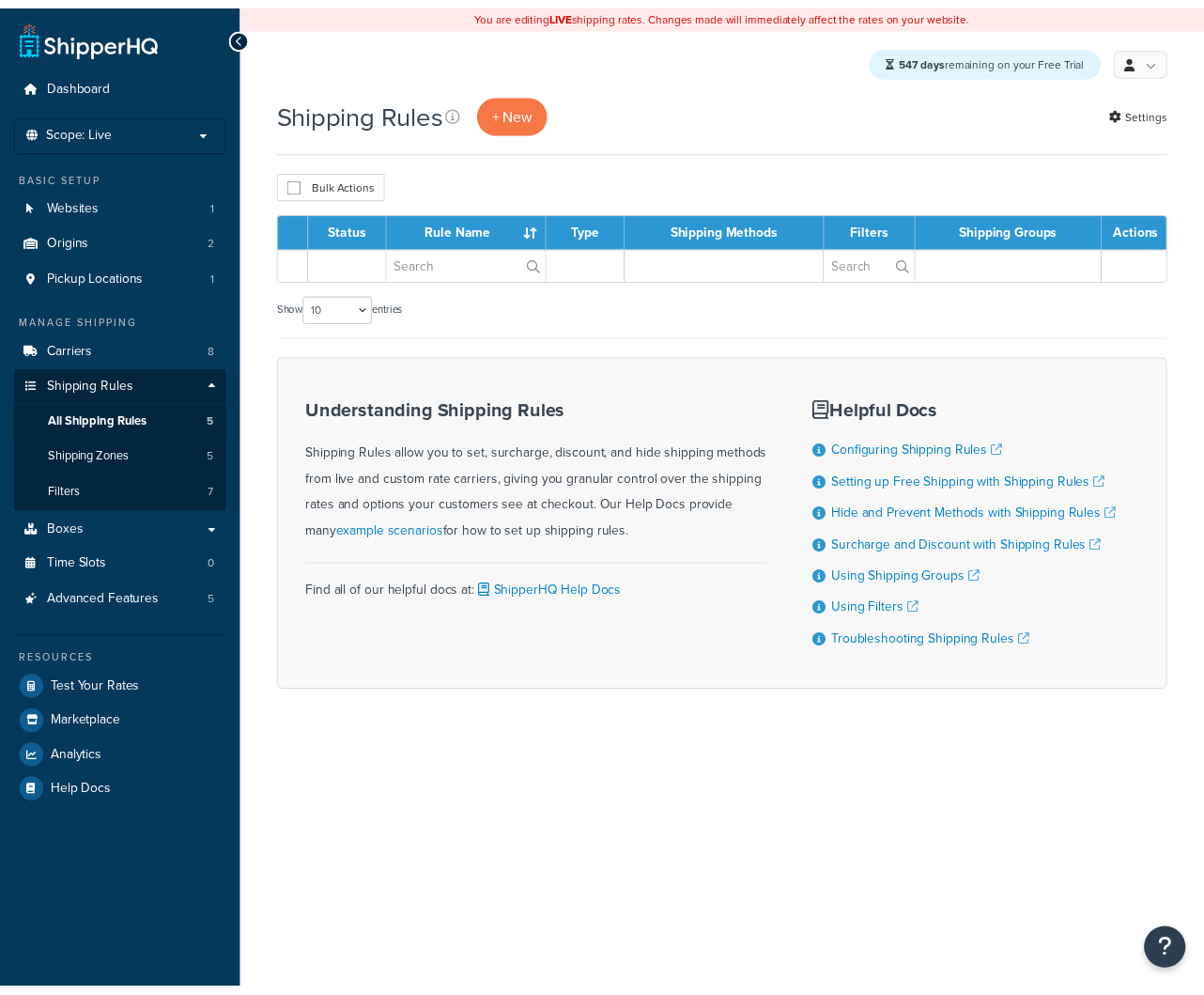 scroll, scrollTop: 0, scrollLeft: 0, axis: both 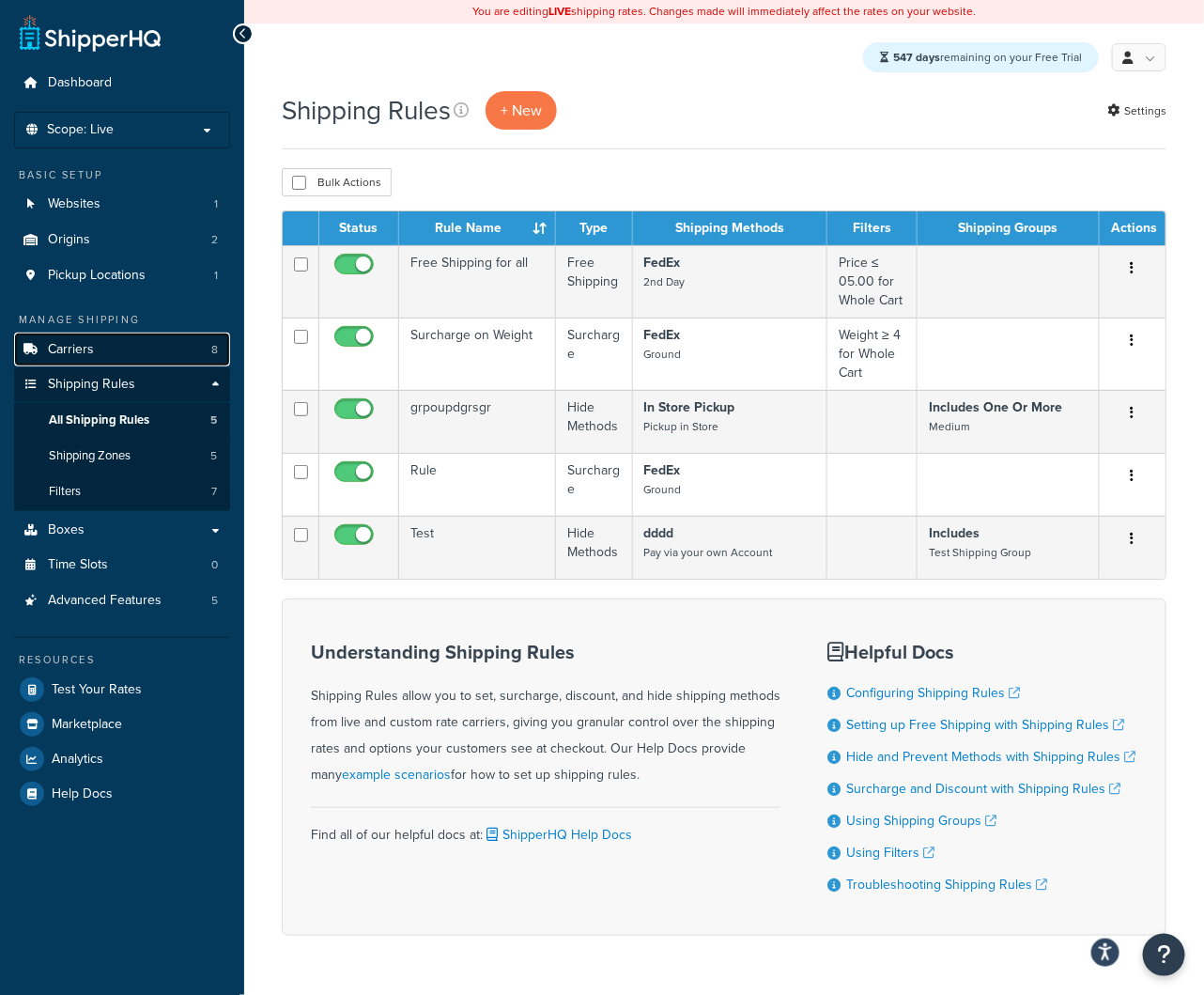 click on "Carriers
8" at bounding box center [122, 350] 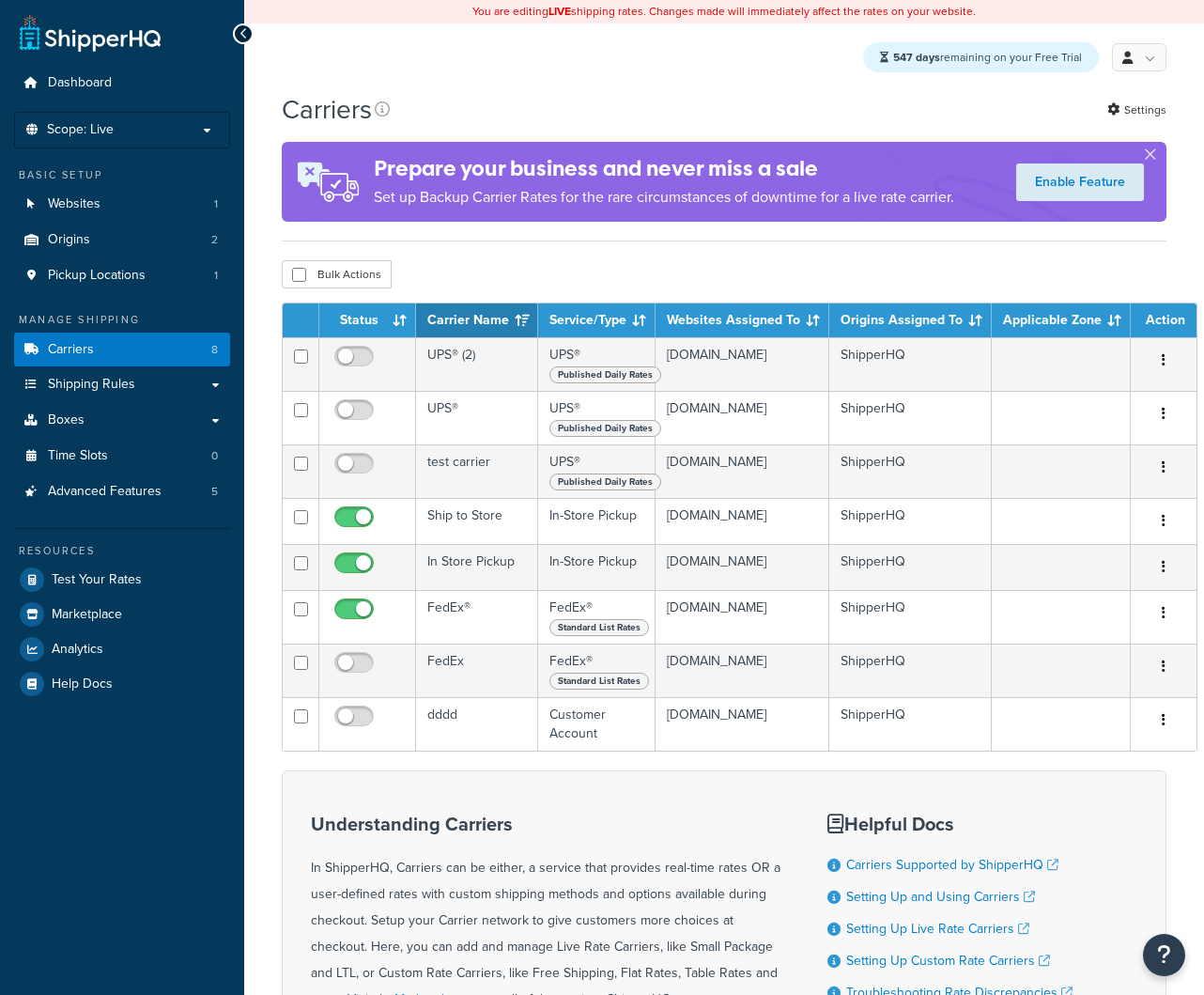scroll, scrollTop: 0, scrollLeft: 0, axis: both 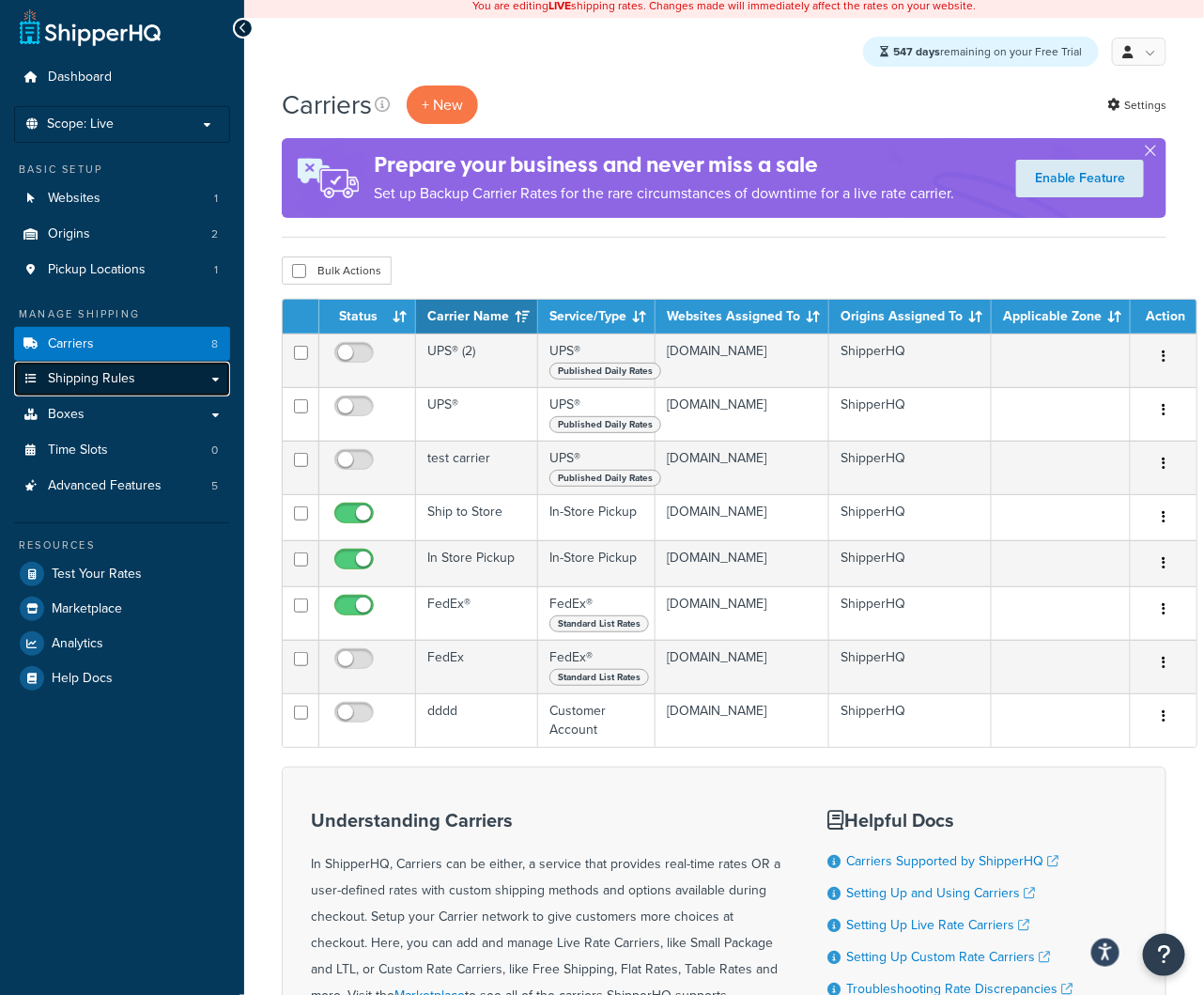 click on "Shipping Rules" at bounding box center [122, 379] 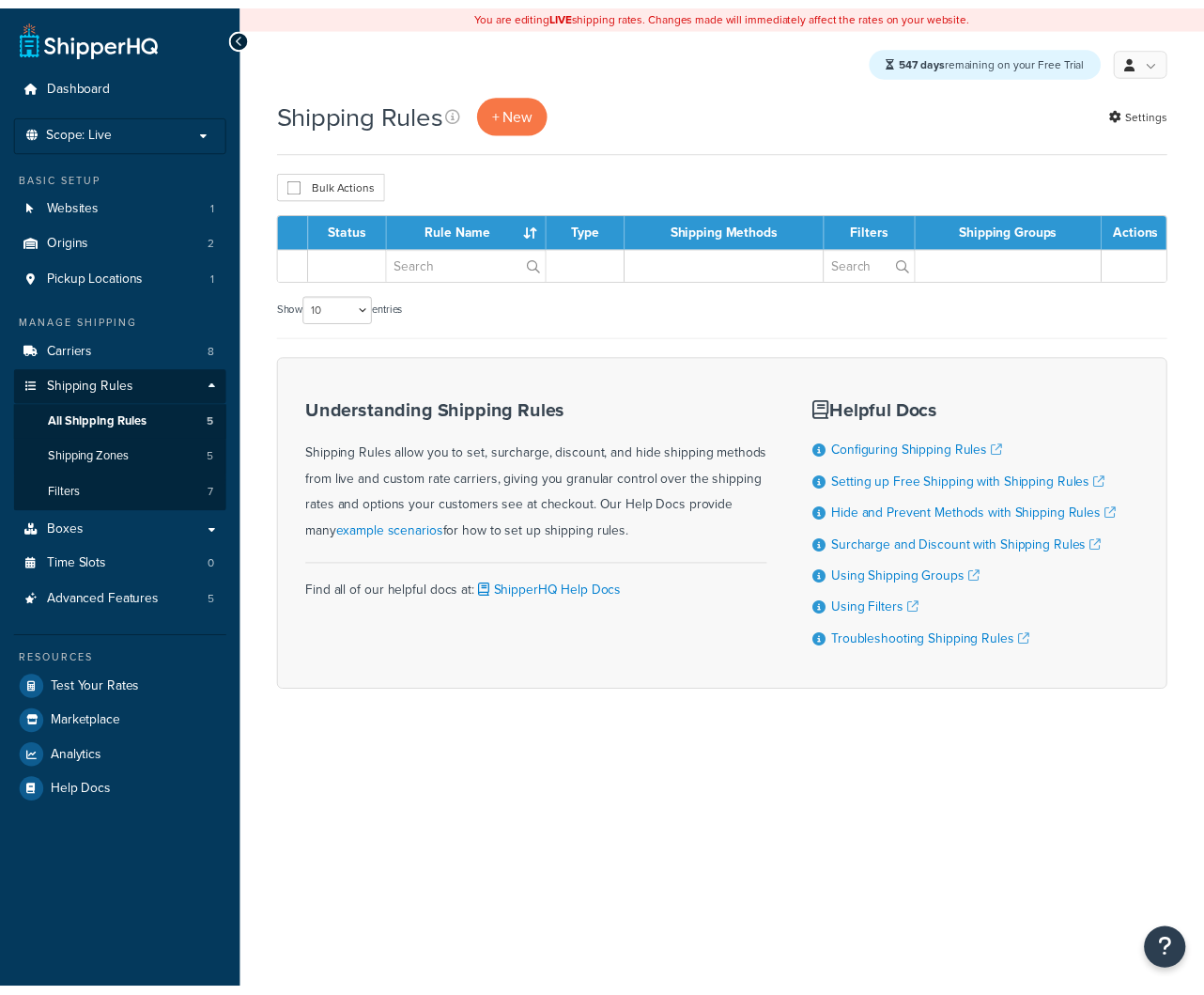 scroll, scrollTop: 0, scrollLeft: 0, axis: both 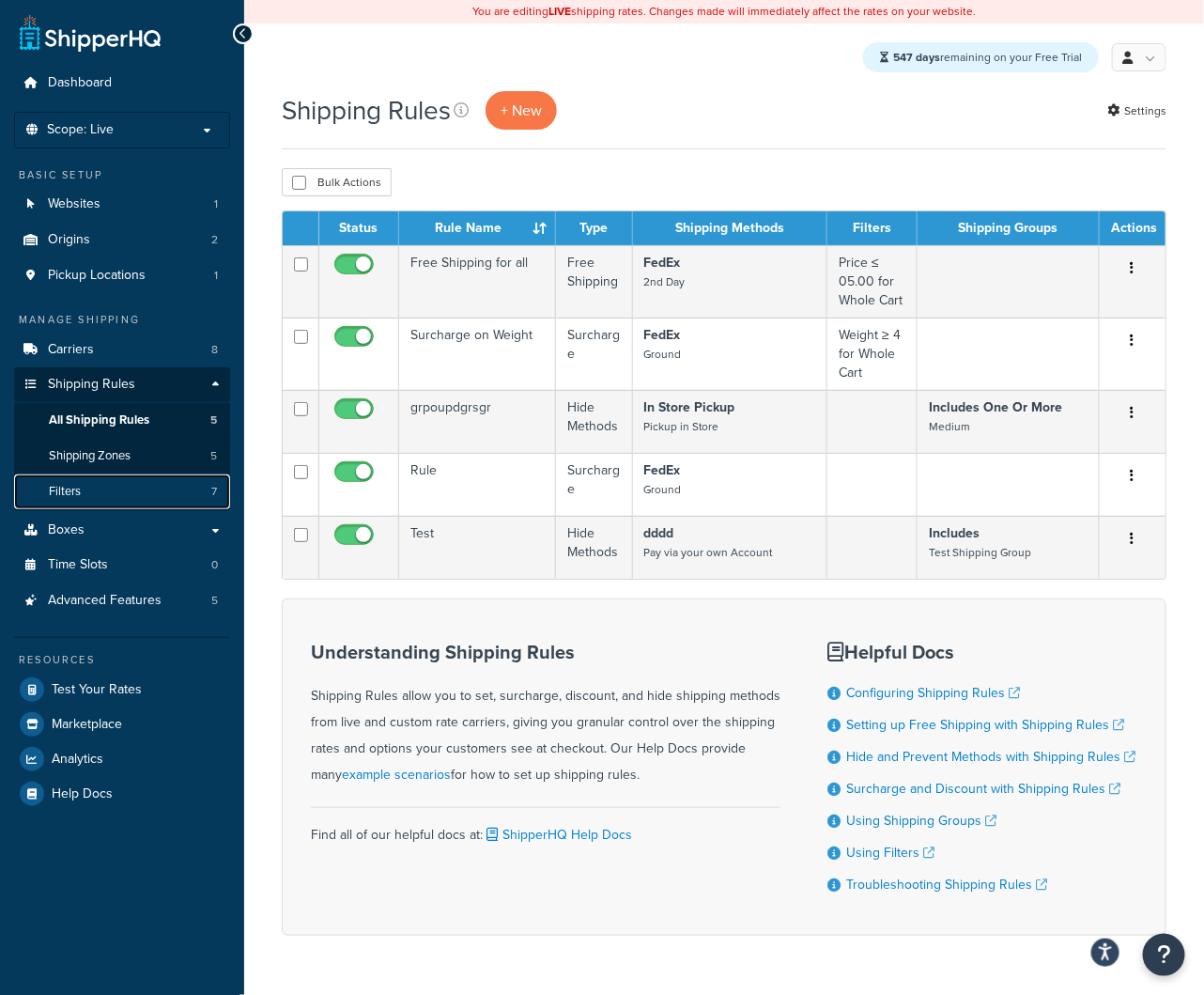 click on "Filters
7" at bounding box center (122, 491) 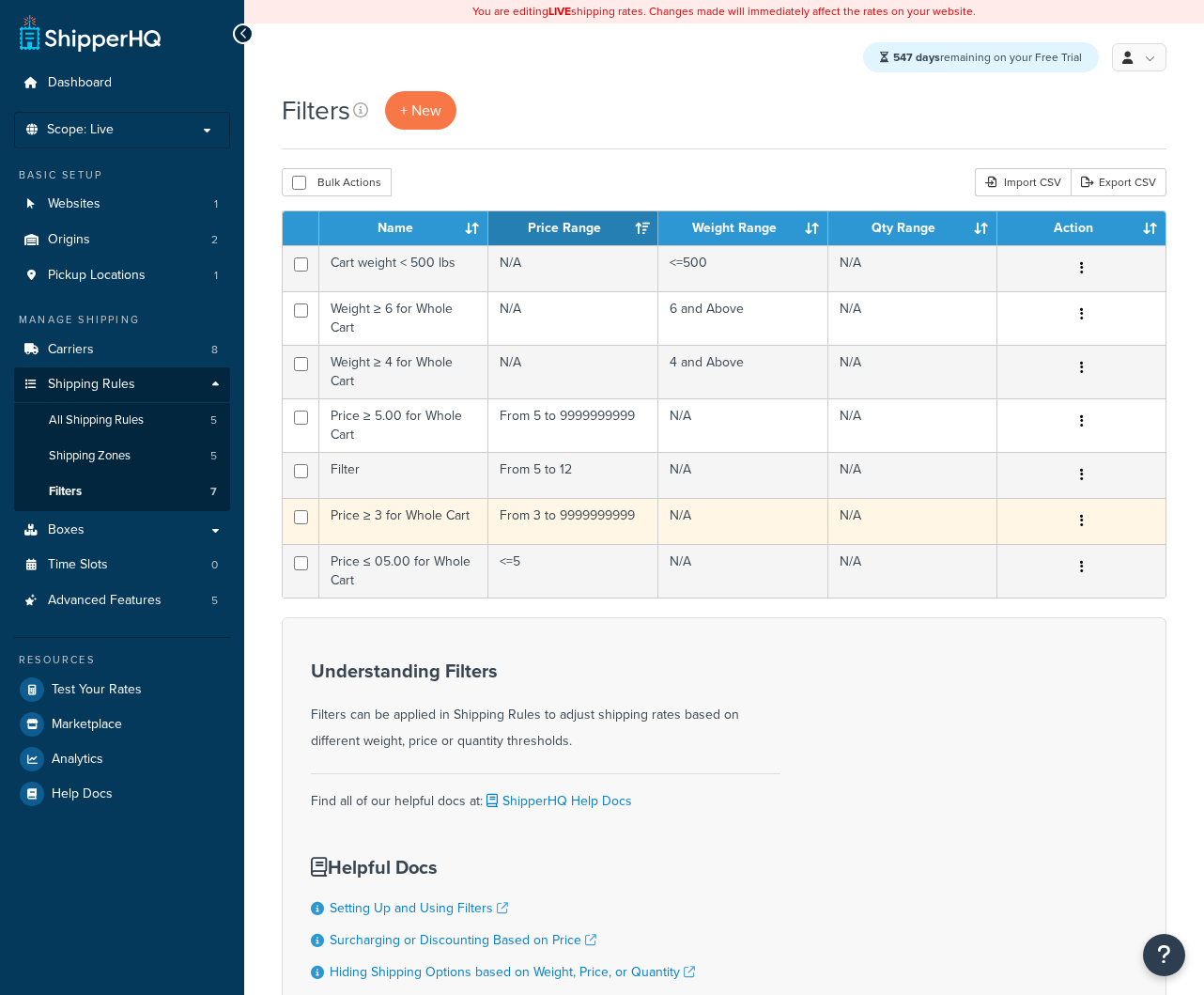 scroll, scrollTop: 0, scrollLeft: 0, axis: both 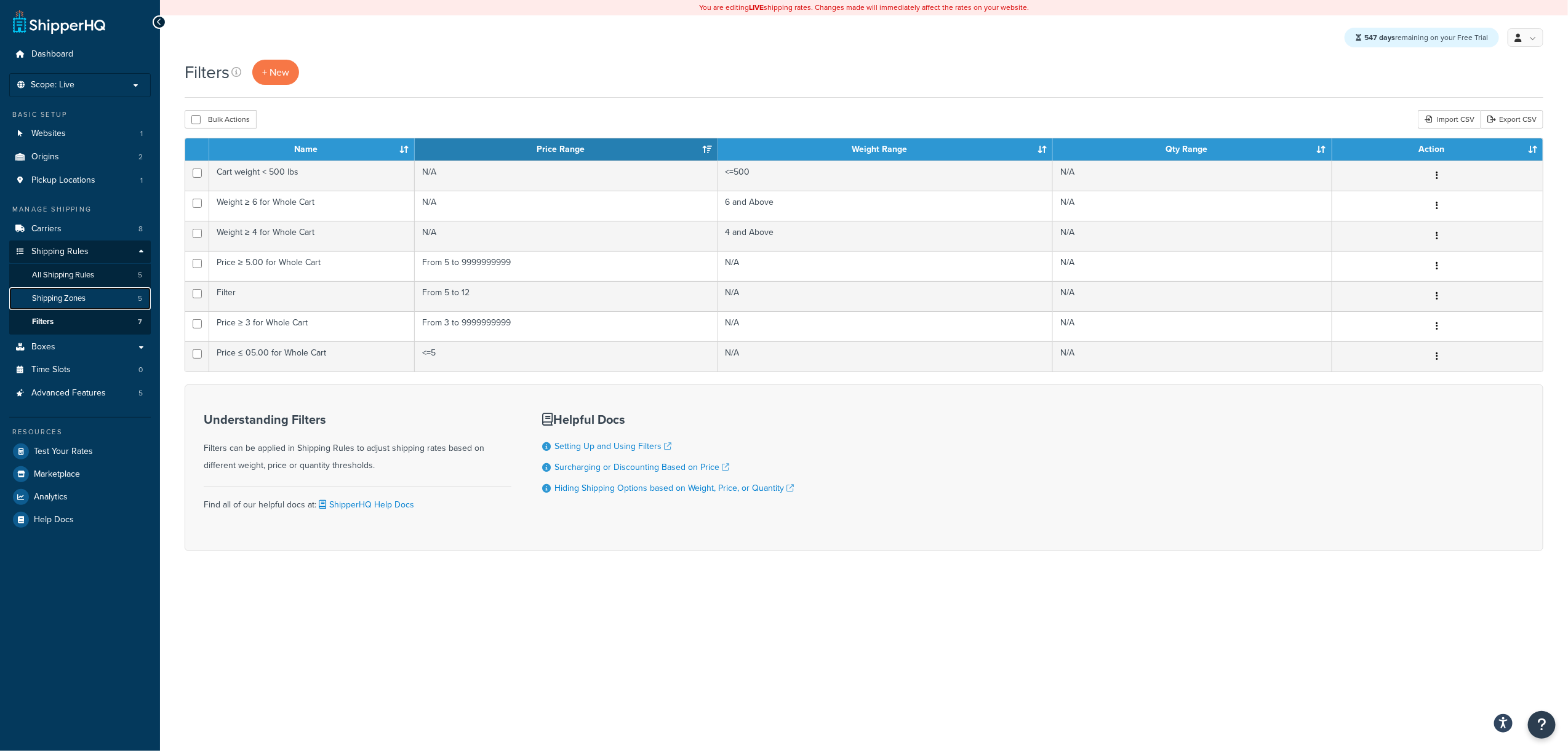 click on "Shipping Zones" at bounding box center [58, 298] 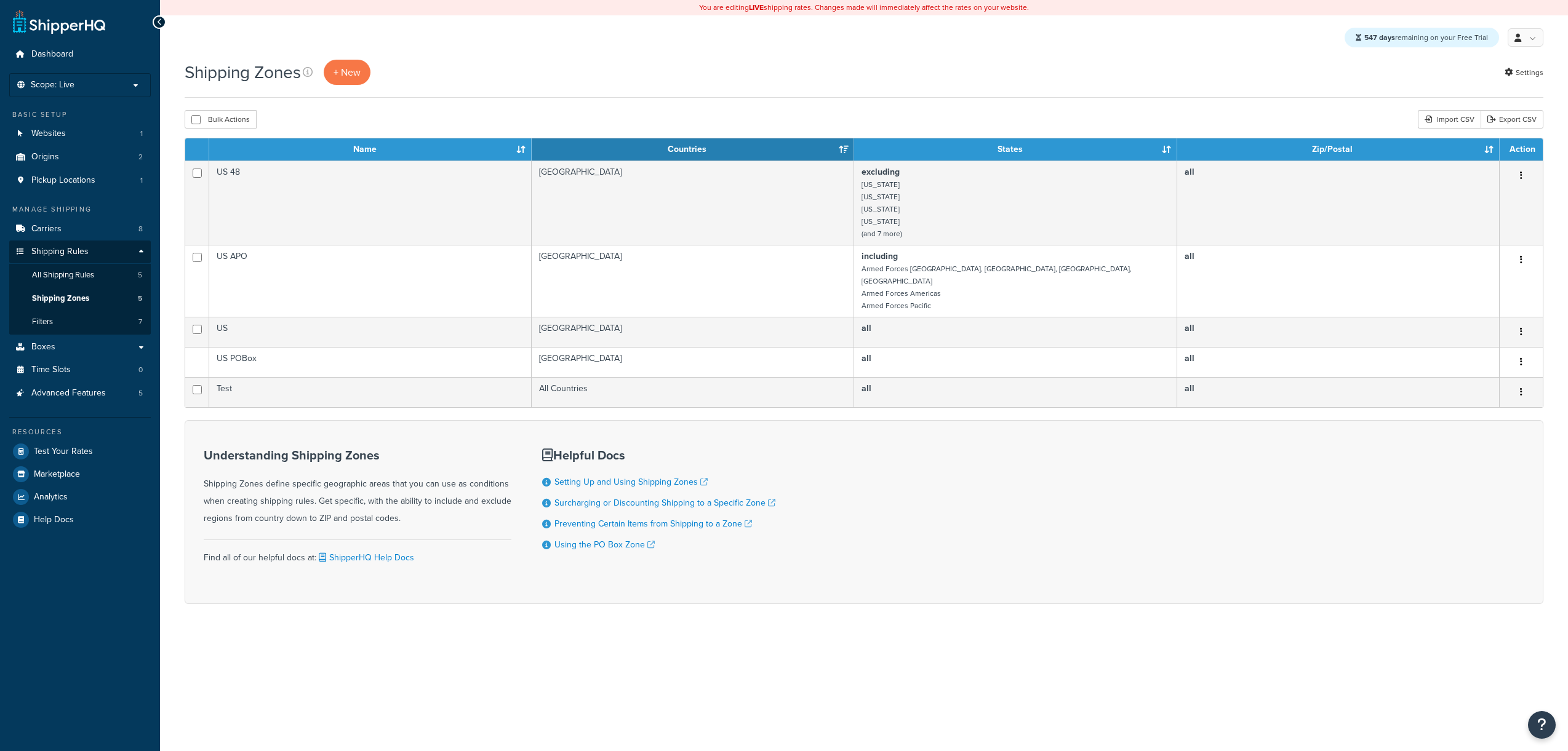 scroll, scrollTop: 0, scrollLeft: 0, axis: both 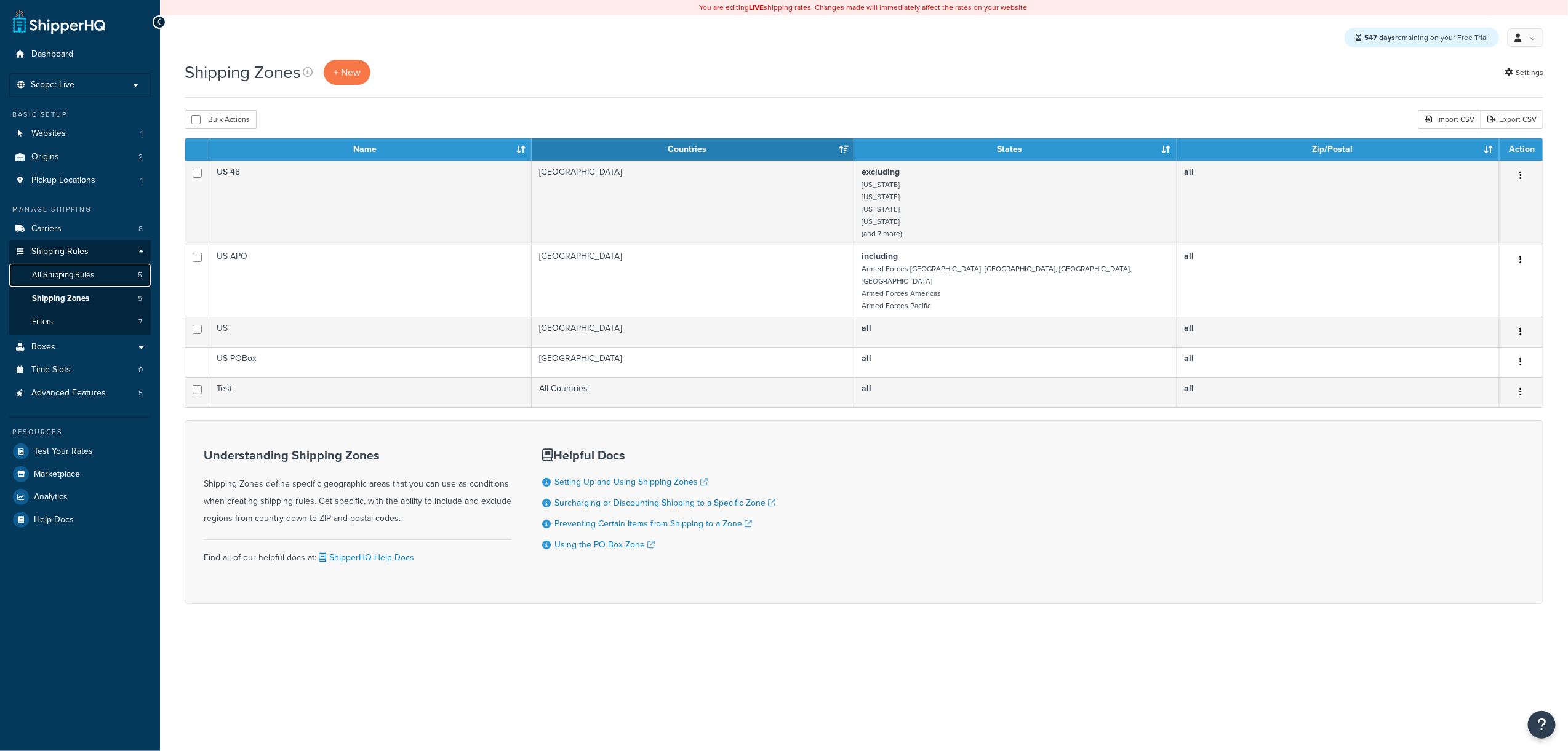 click on "All Shipping Rules" at bounding box center [63, 275] 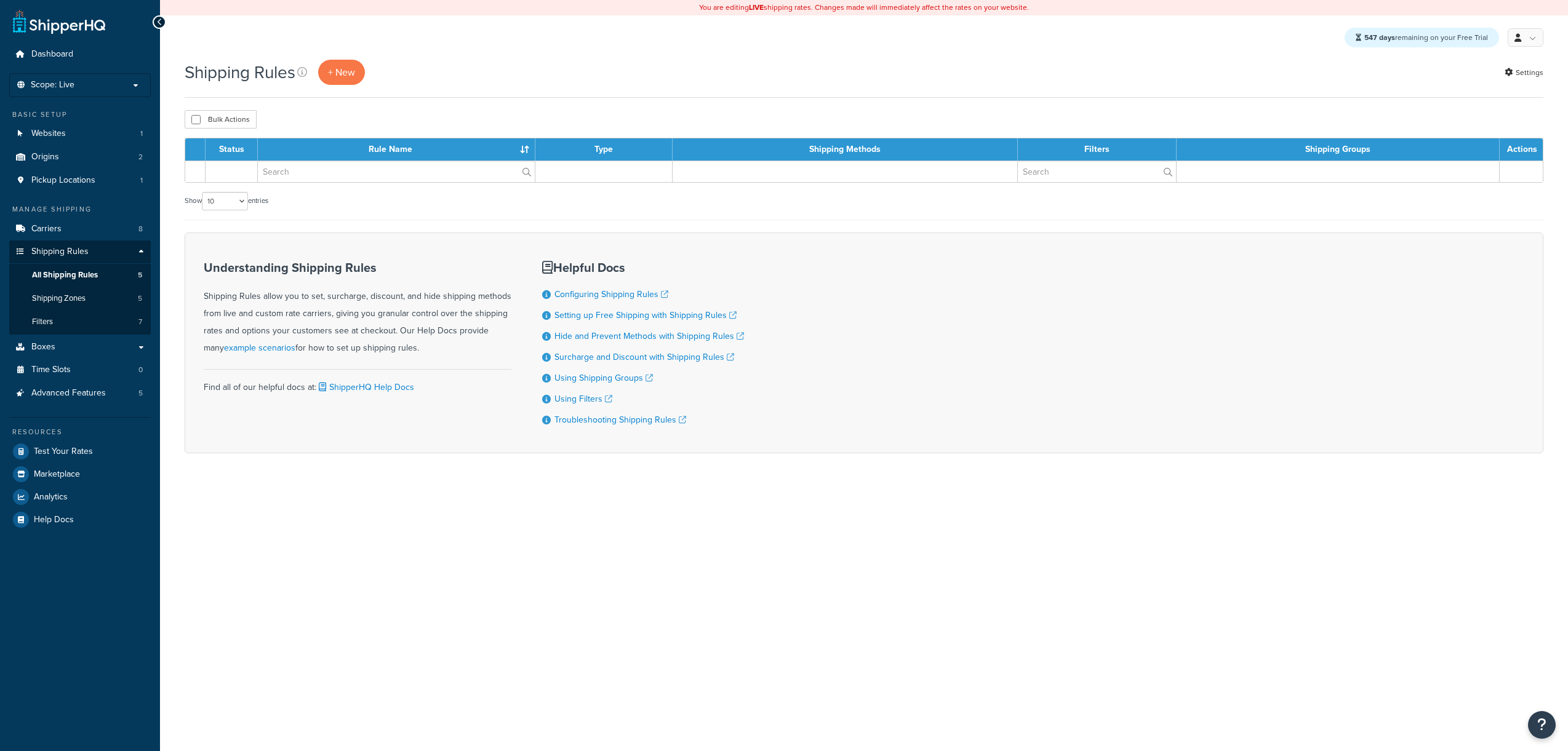 scroll, scrollTop: 0, scrollLeft: 0, axis: both 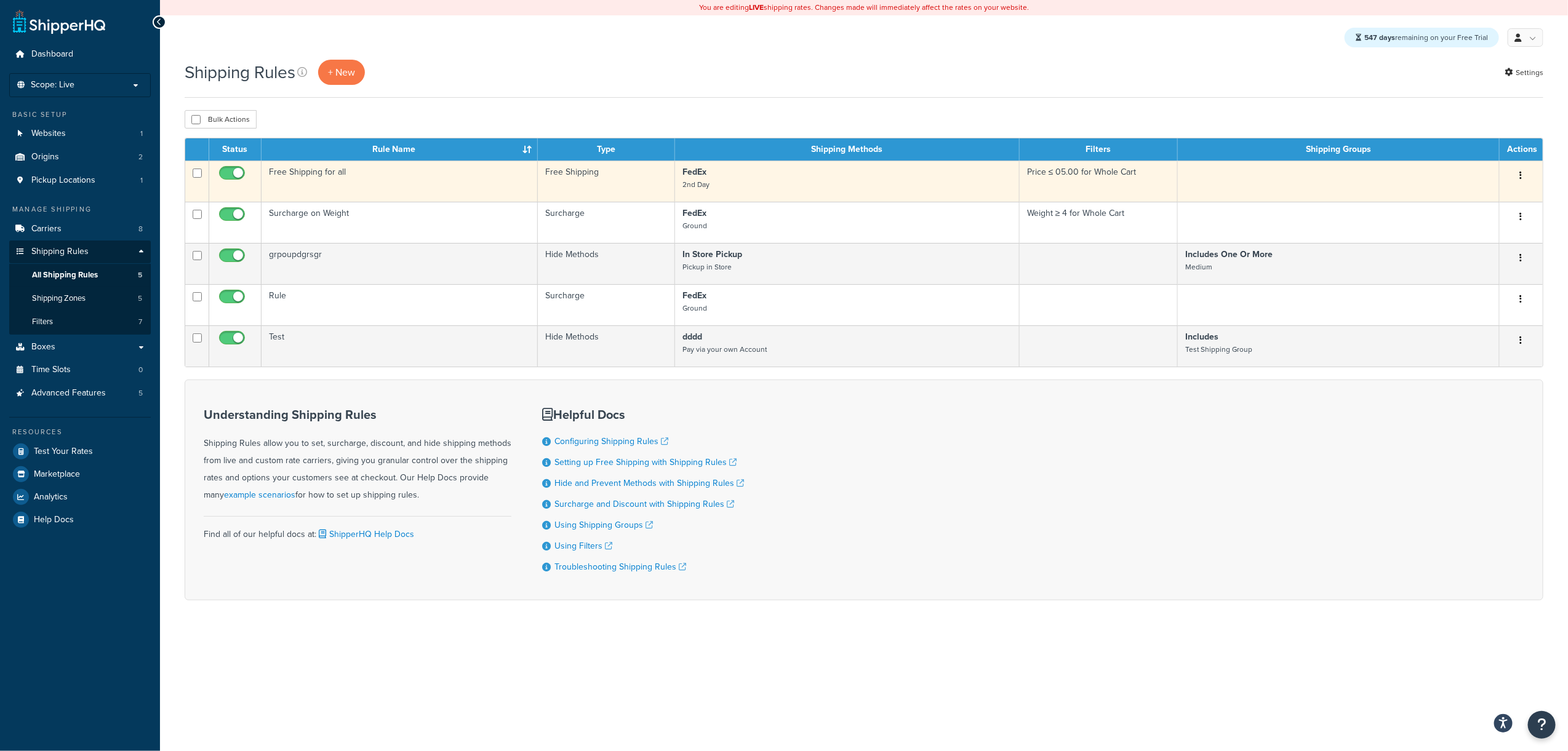 click at bounding box center [1521, 175] 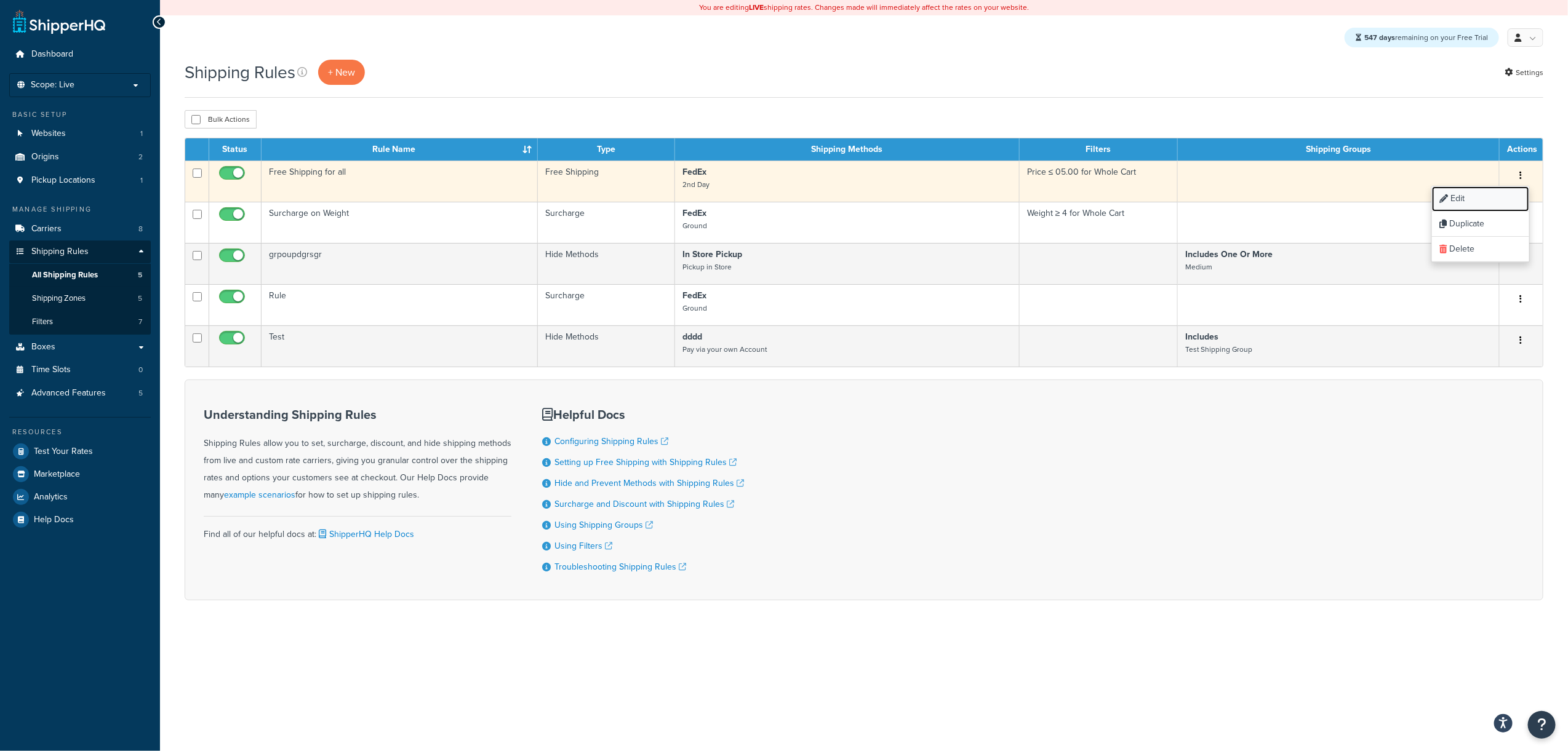 click on "Edit" at bounding box center [1481, 199] 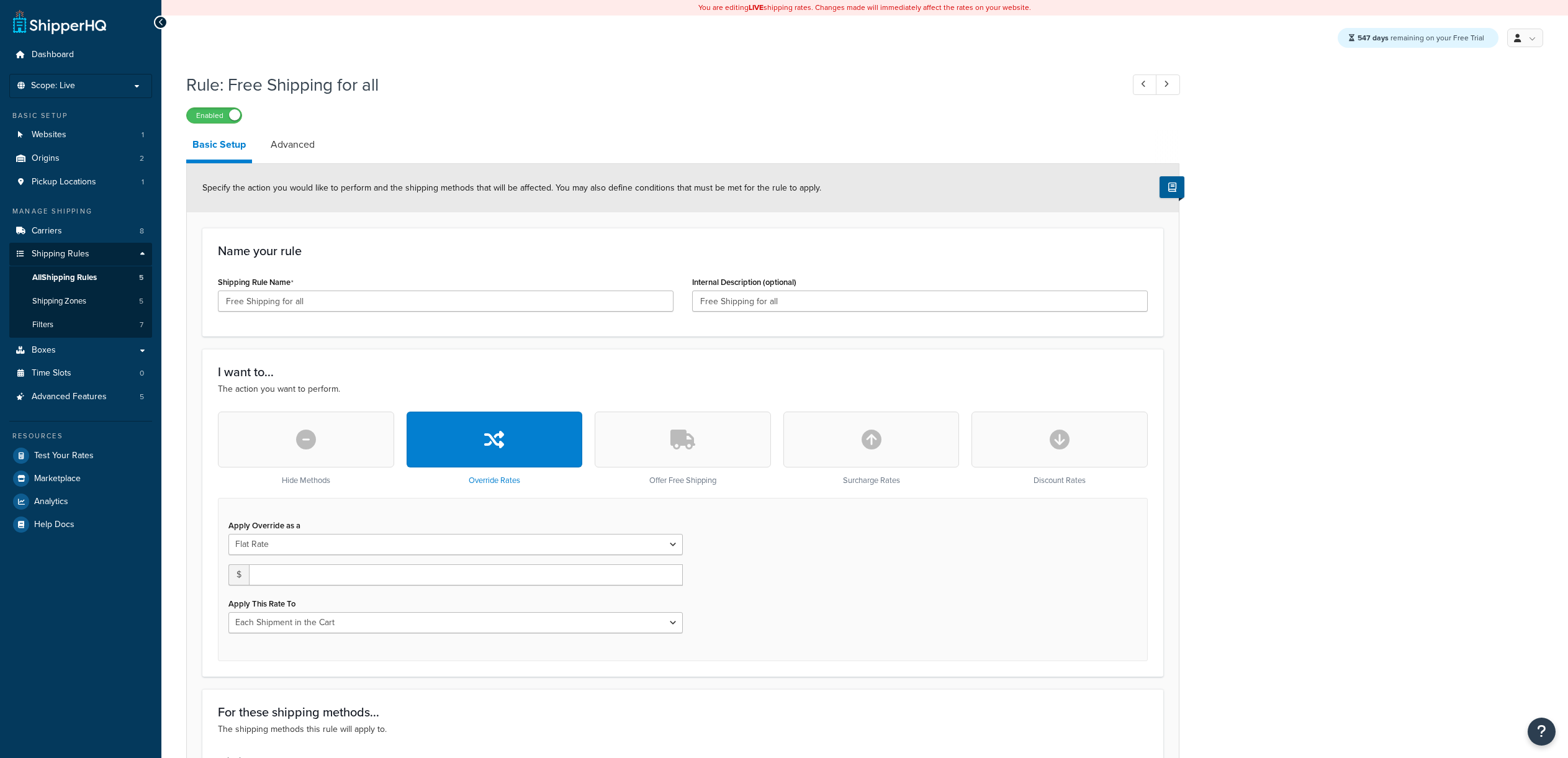 scroll, scrollTop: 0, scrollLeft: 0, axis: both 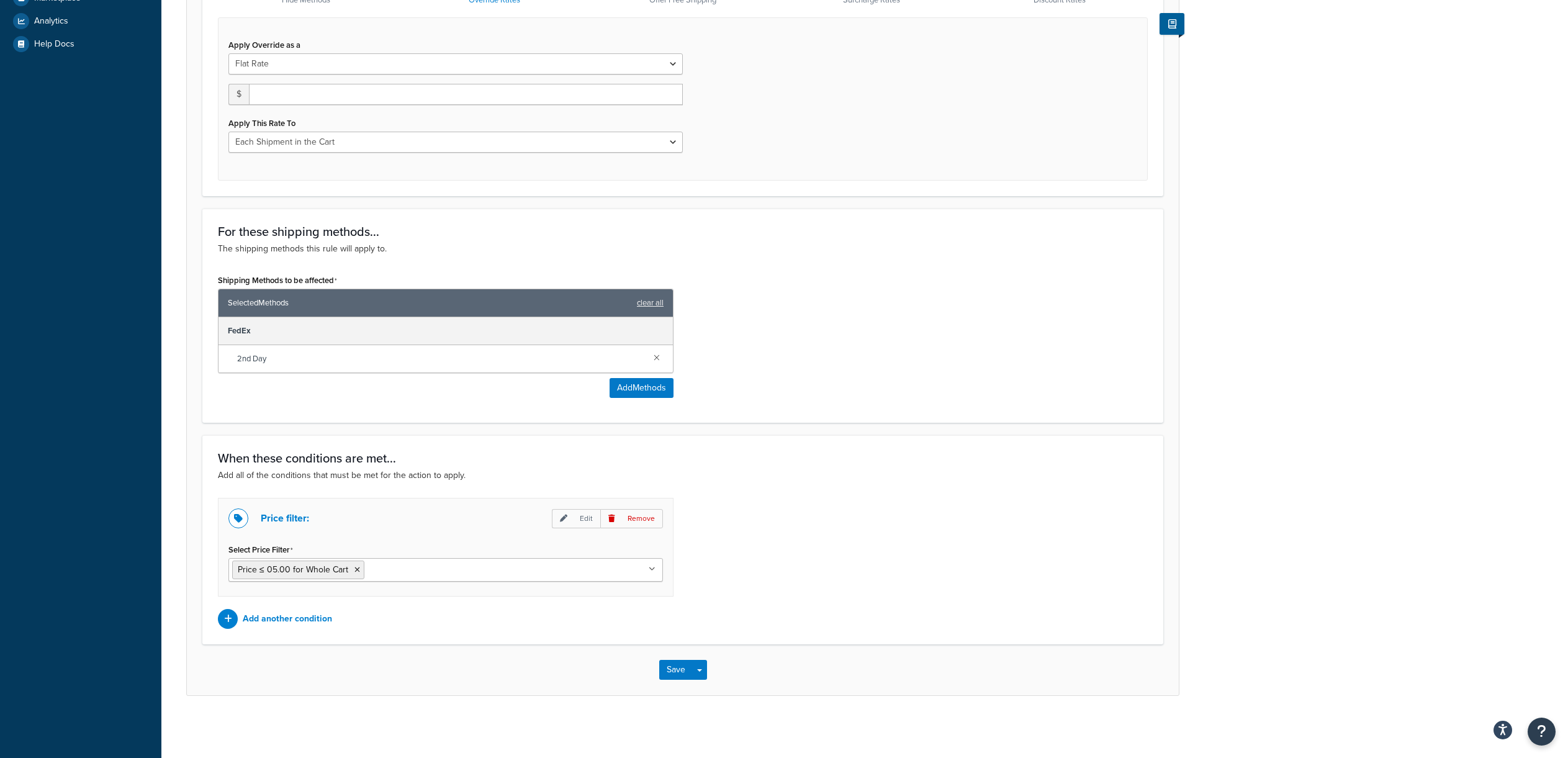 click on "Price ≤ 05.00 for Whole Cart" at bounding box center (446, 570) 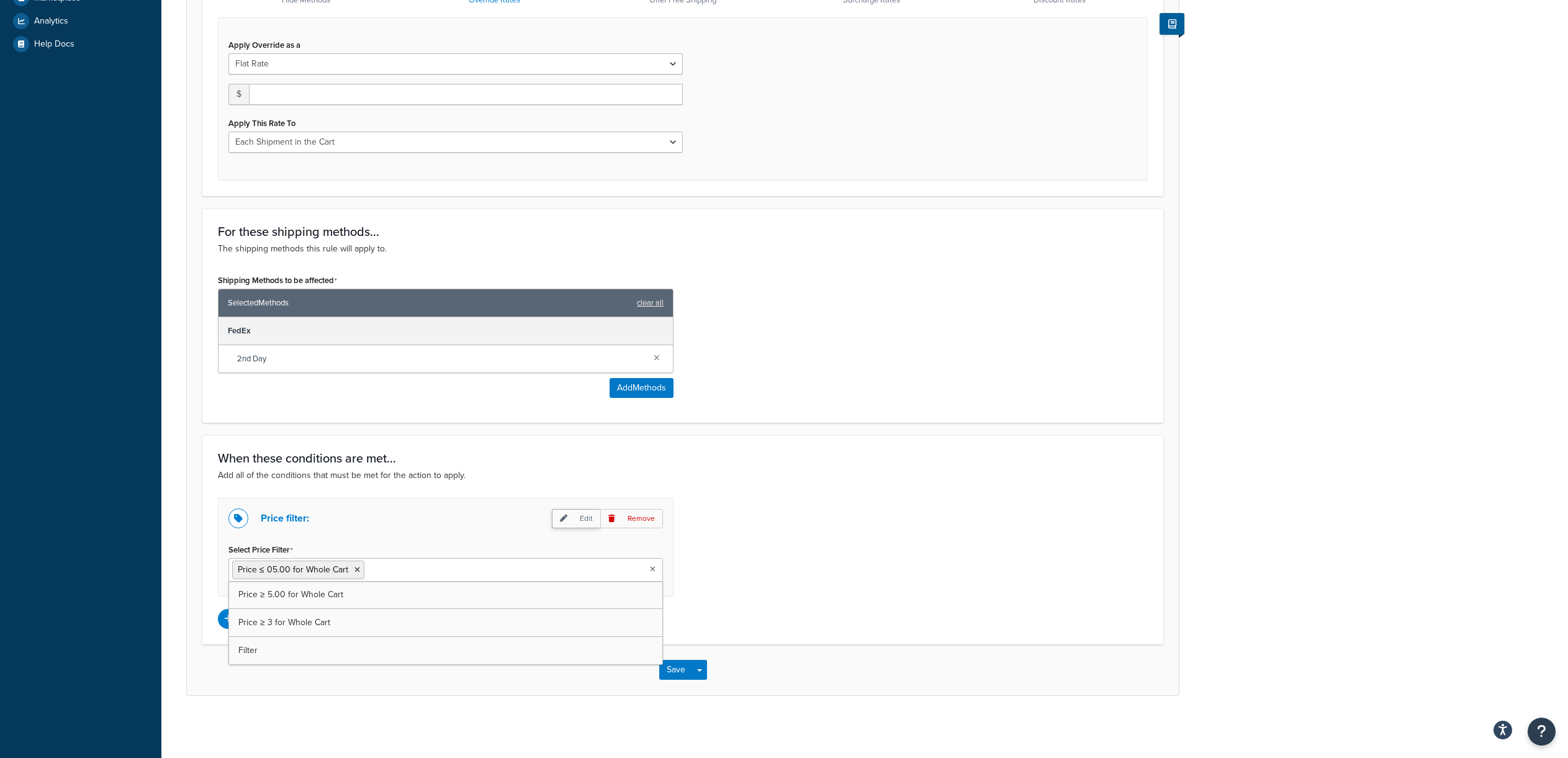 click on "Edit" at bounding box center (576, 518) 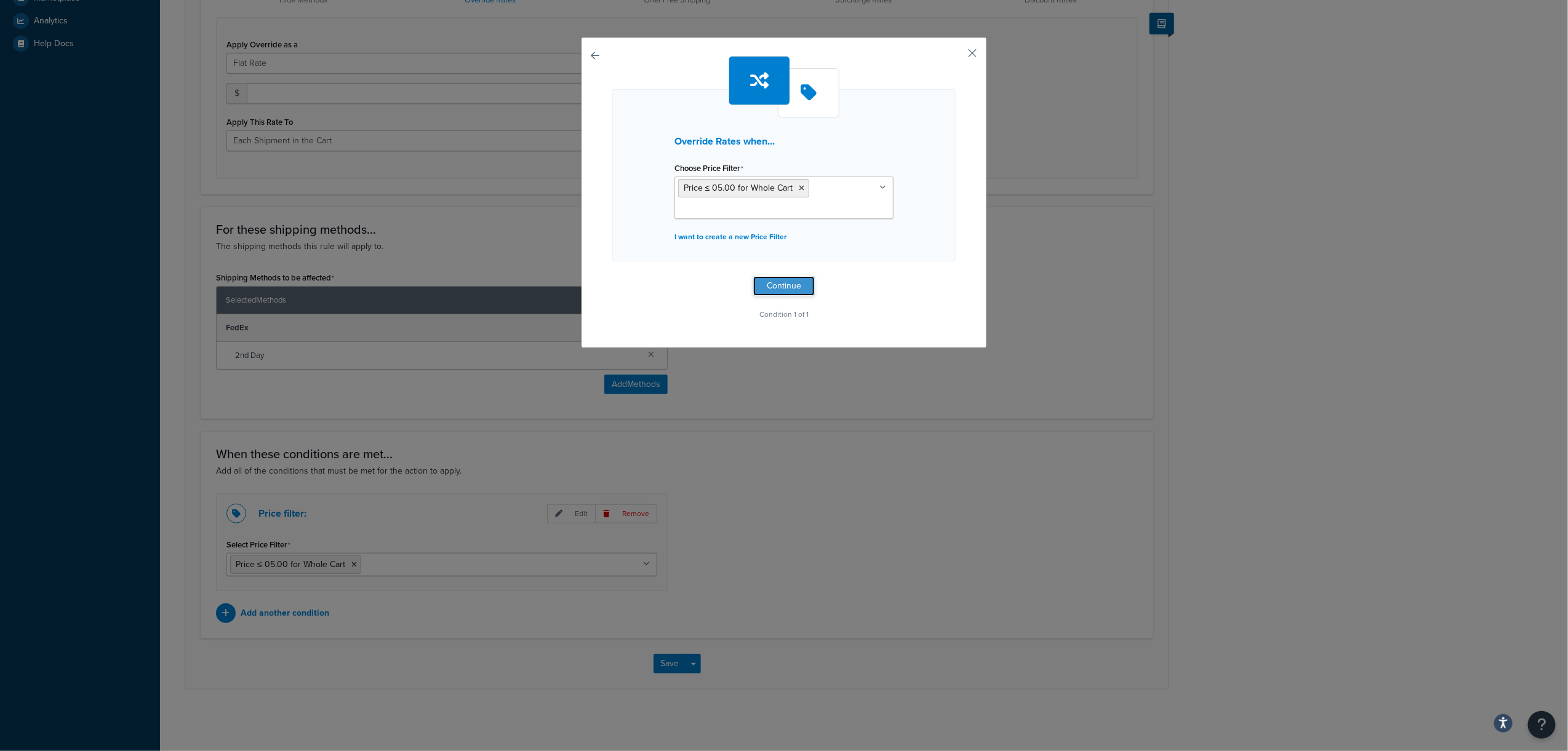 click on "Continue" at bounding box center (784, 286) 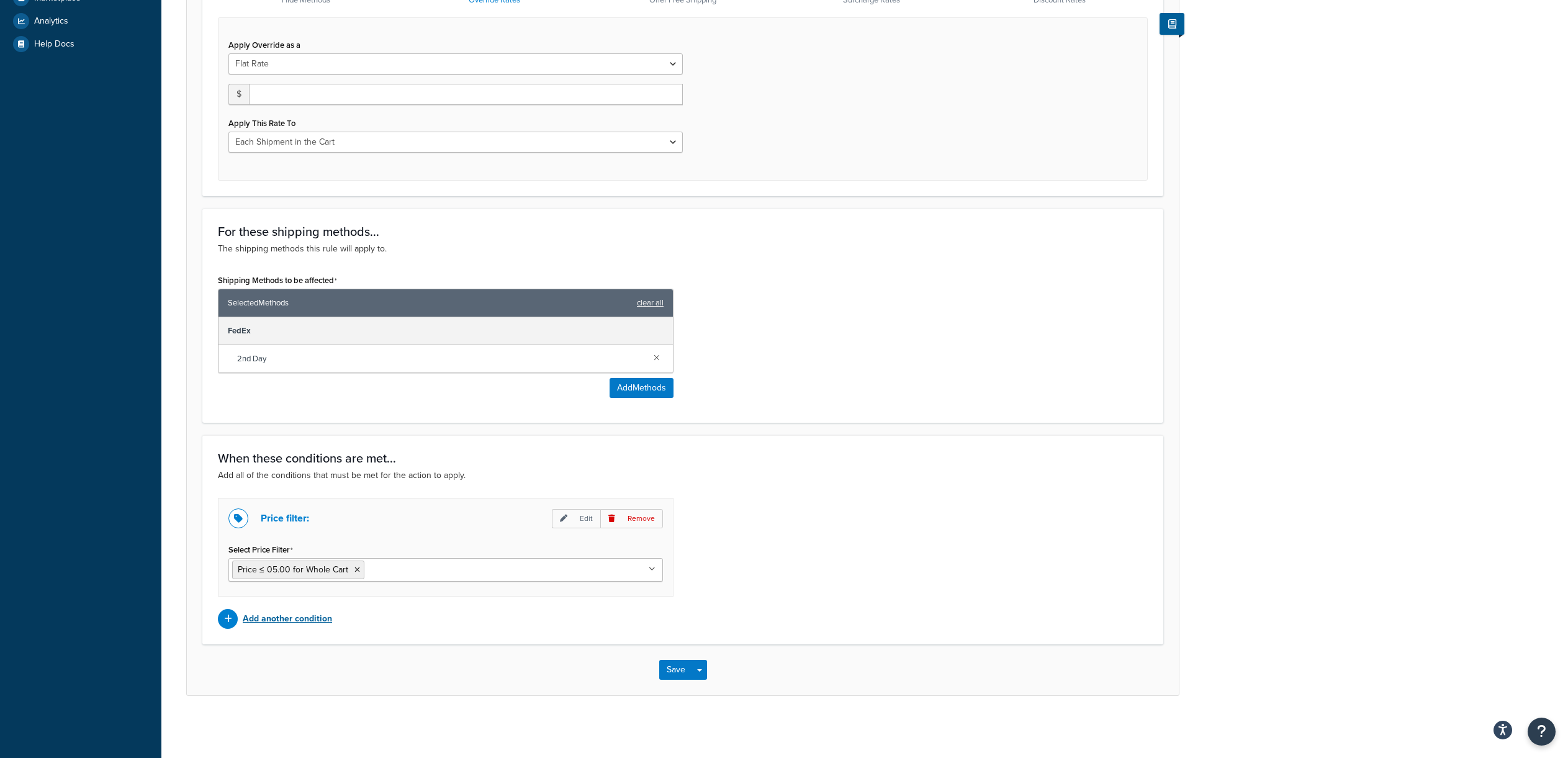 click on "Add another condition" at bounding box center [287, 619] 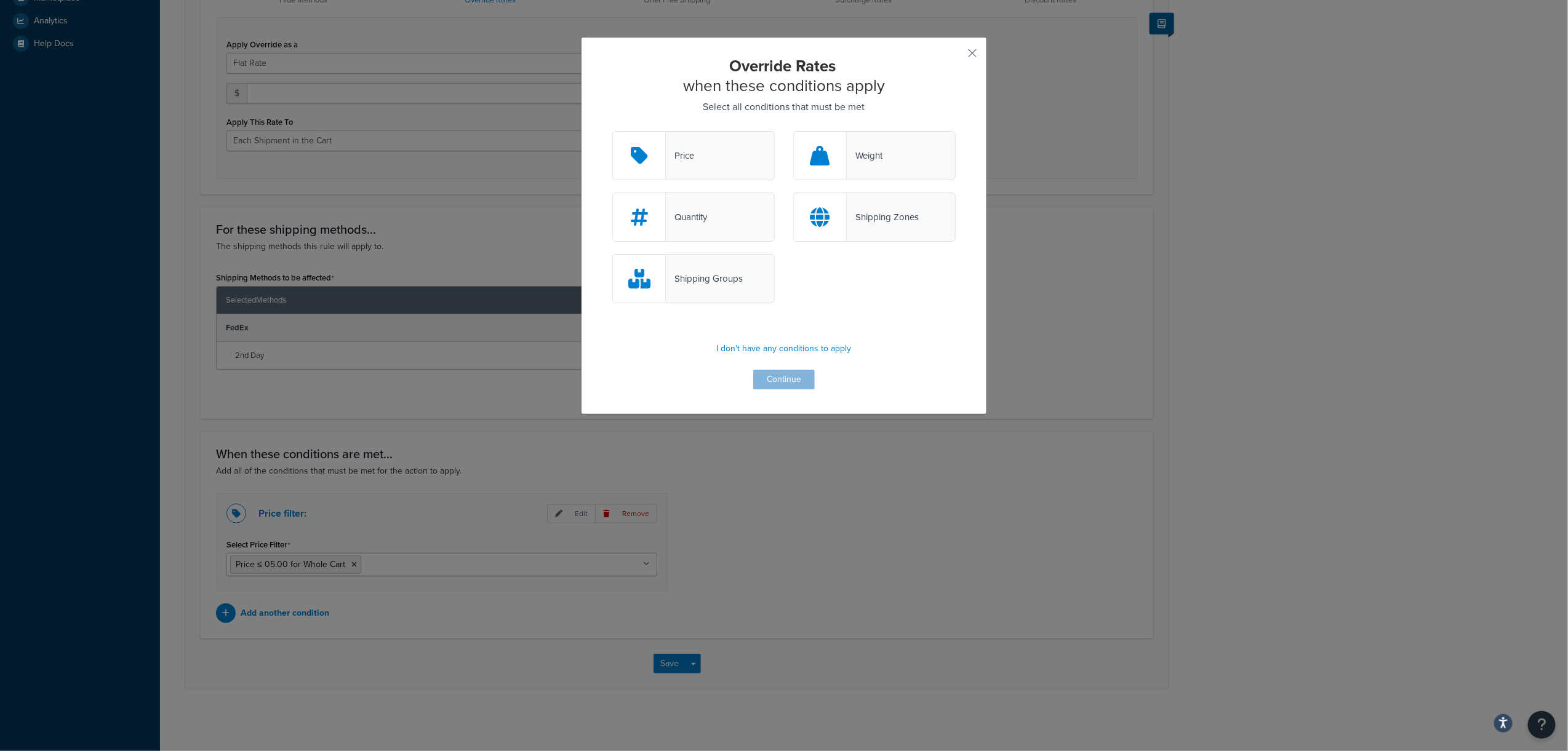 click on "Shipping Groups" at bounding box center [694, 279] 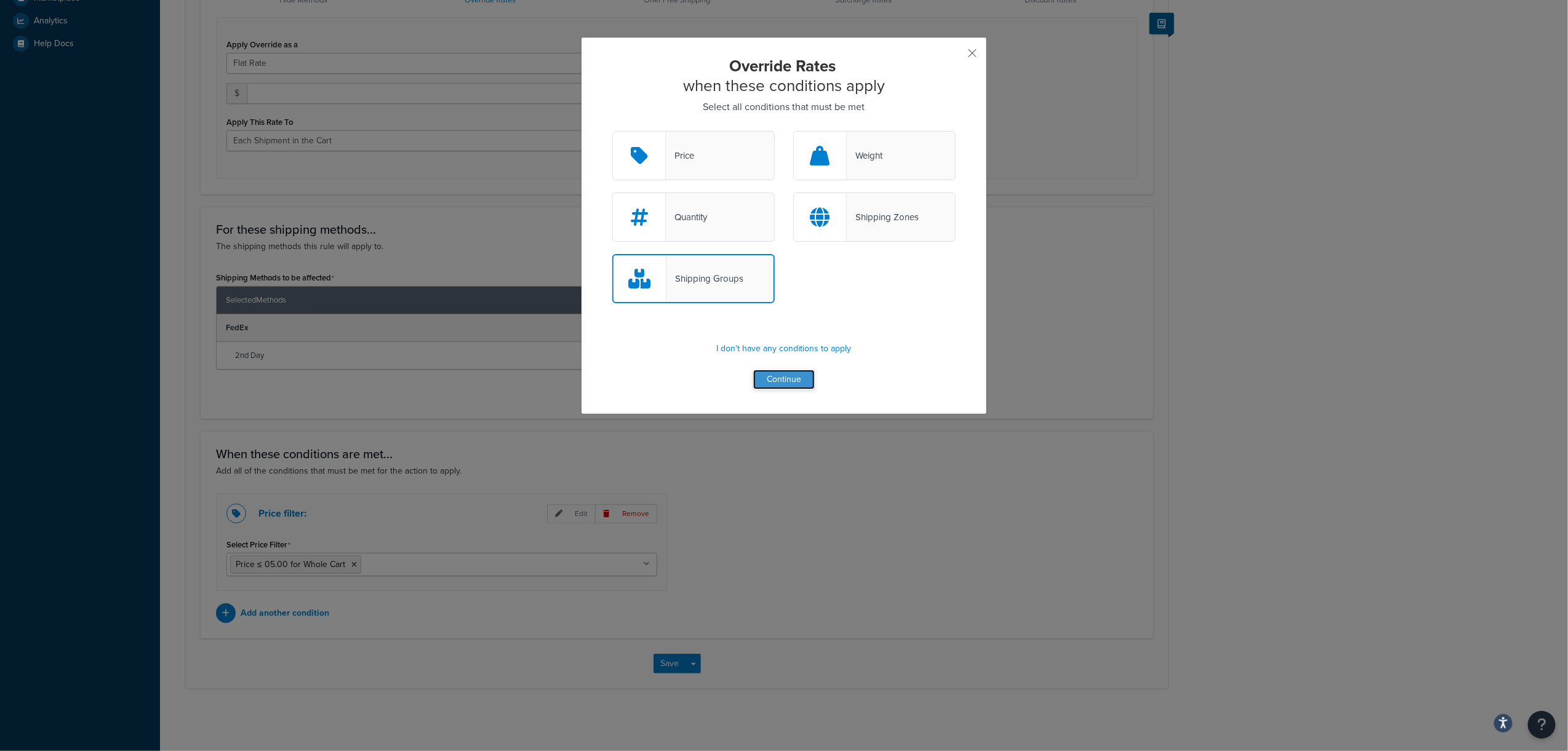 click on "Continue" at bounding box center [784, 379] 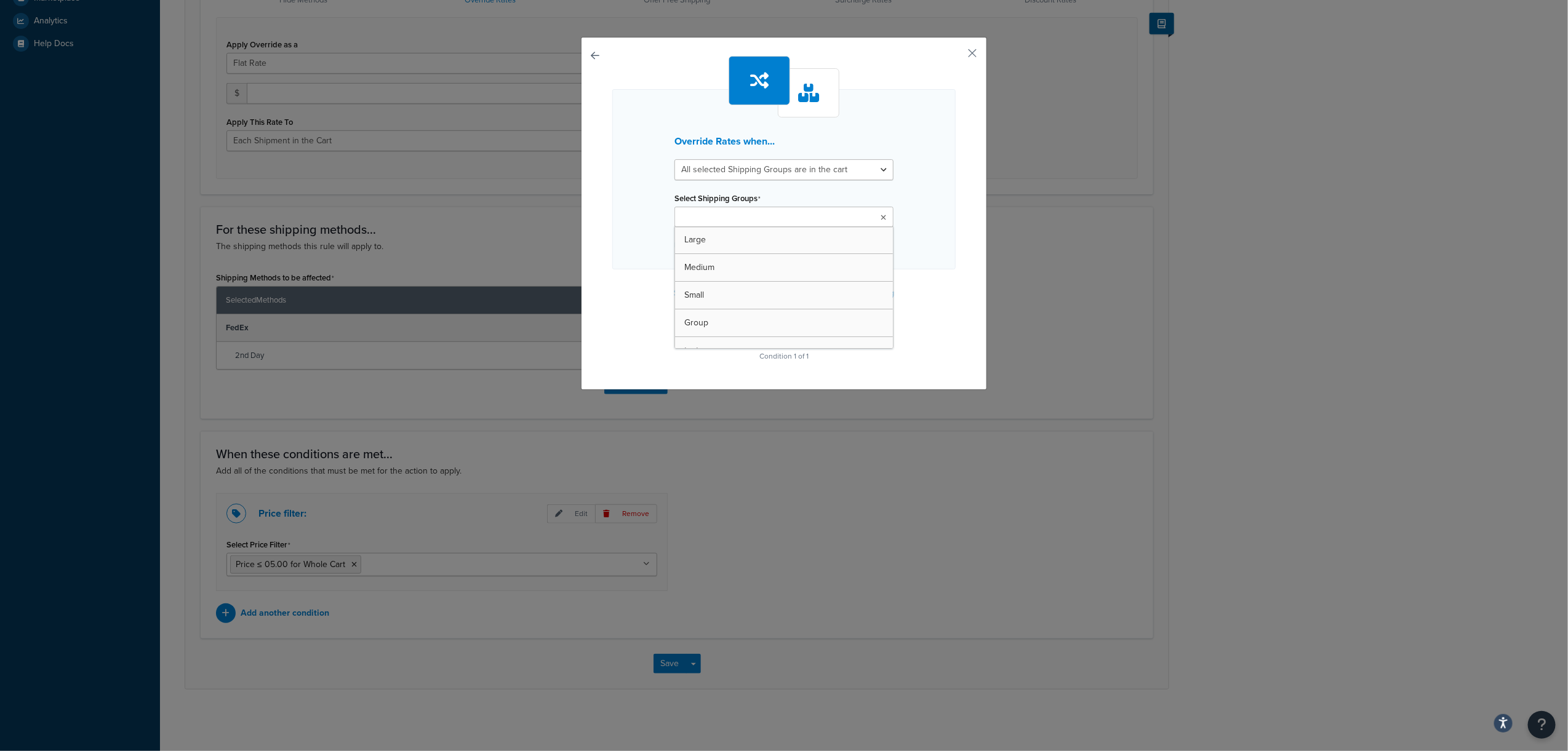 click at bounding box center (784, 217) 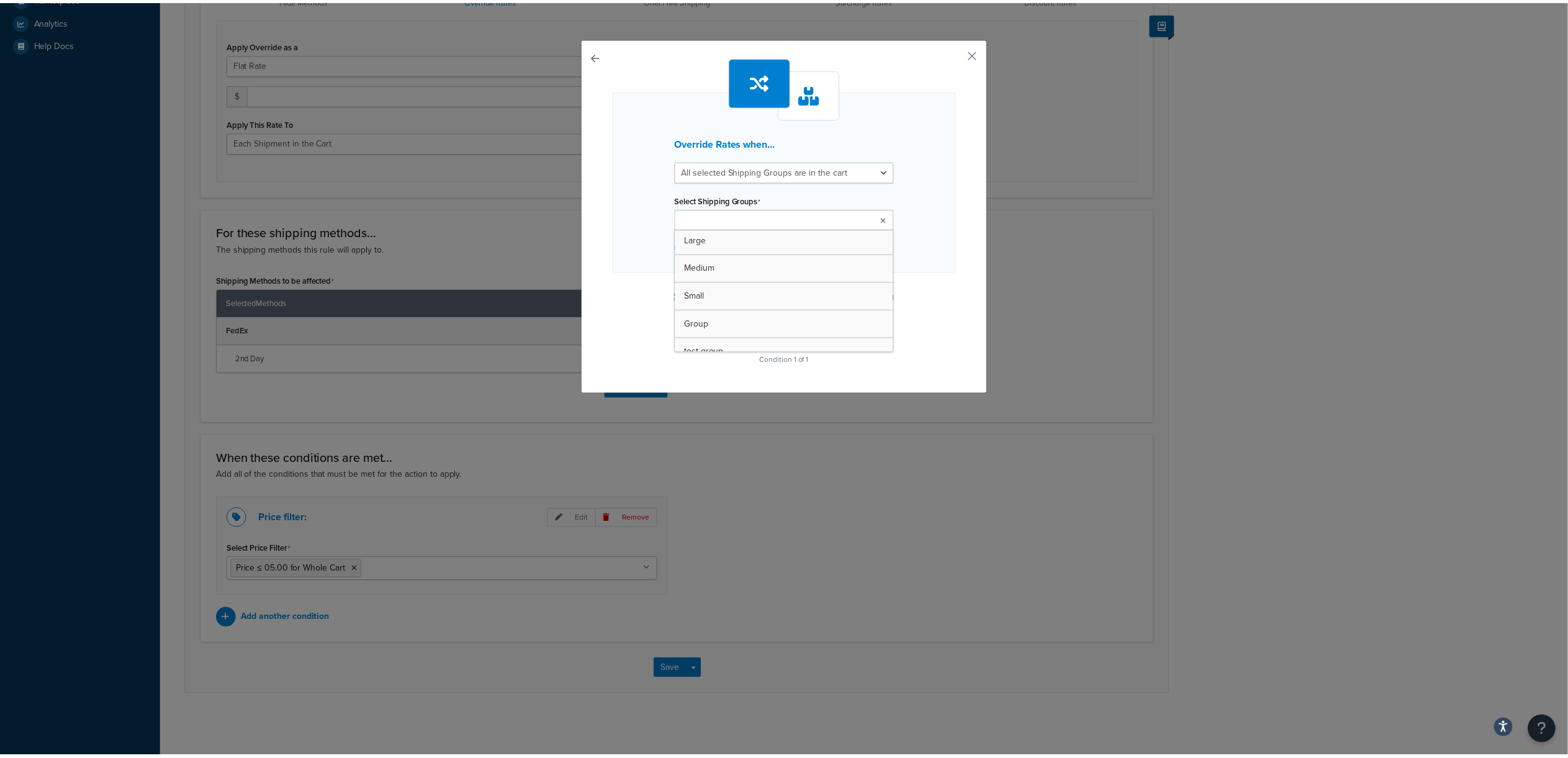 scroll, scrollTop: 0, scrollLeft: 0, axis: both 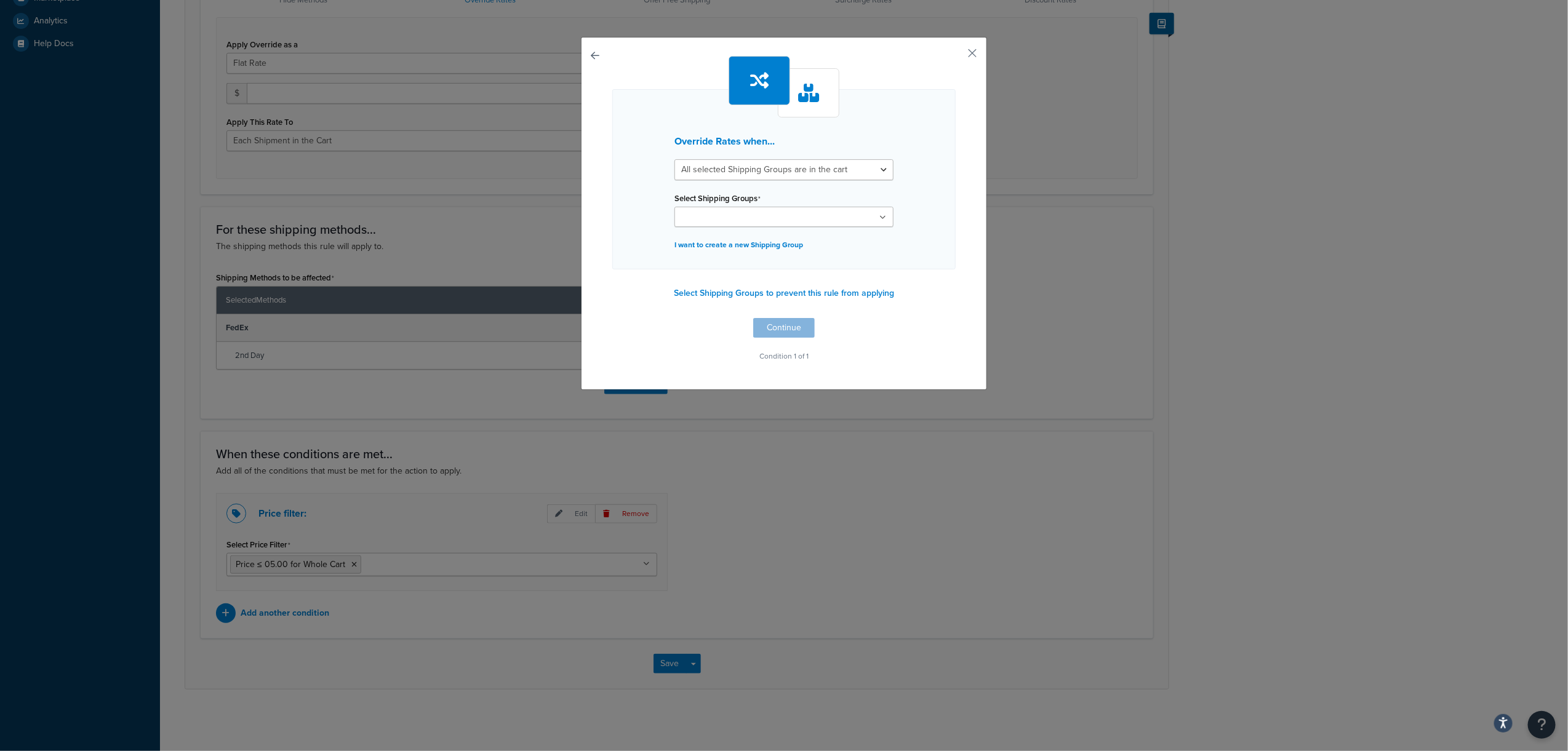 click on "Override Rates when...   All selected Shipping Groups are in the cart  Any selected Shipping Groups are in the cart  Select Shipping Groups   Large Medium Small Group test group Test Shipping Group All Products not assigned to a Shipping Group I want to create a new Shipping Group" at bounding box center (784, 179) 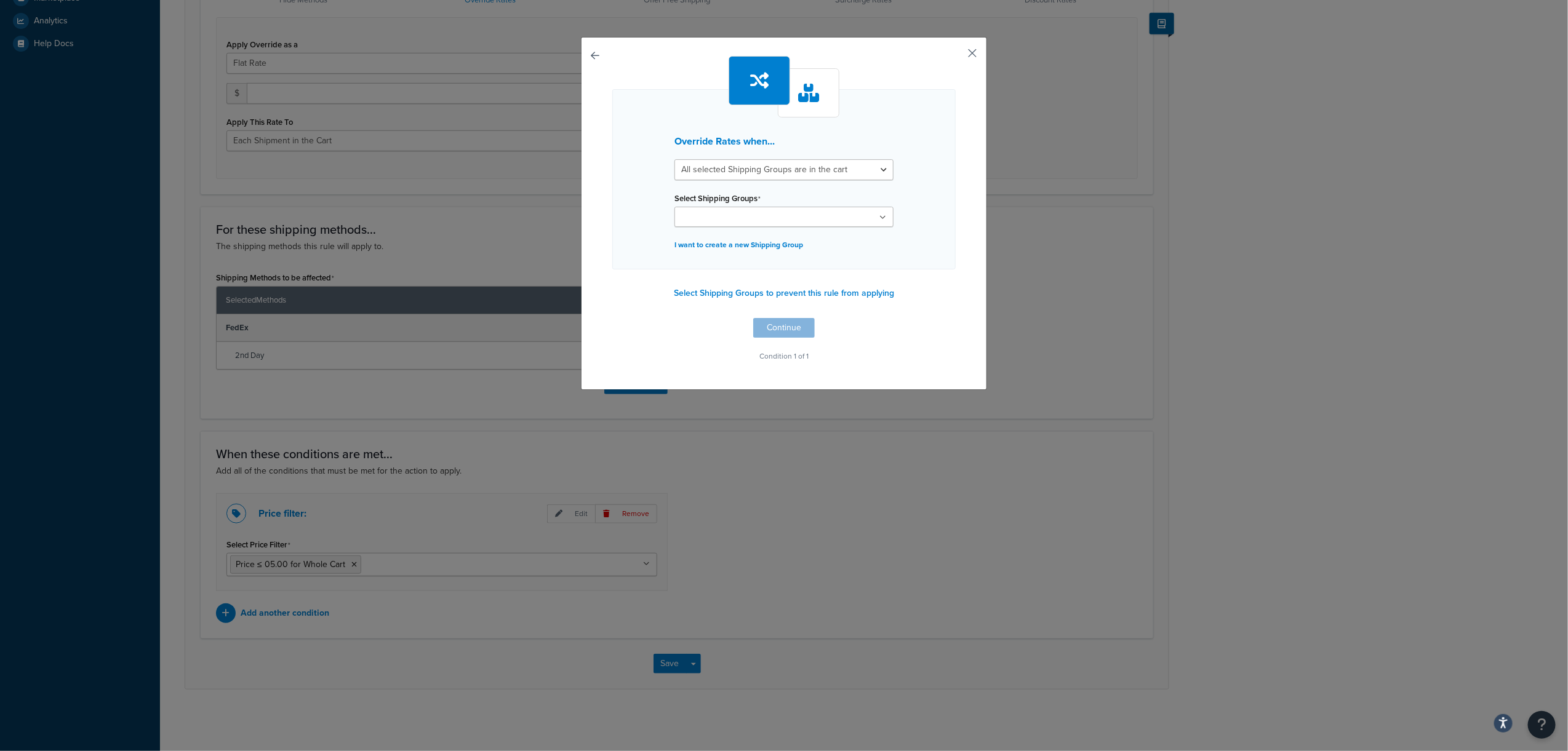 click at bounding box center [954, 57] 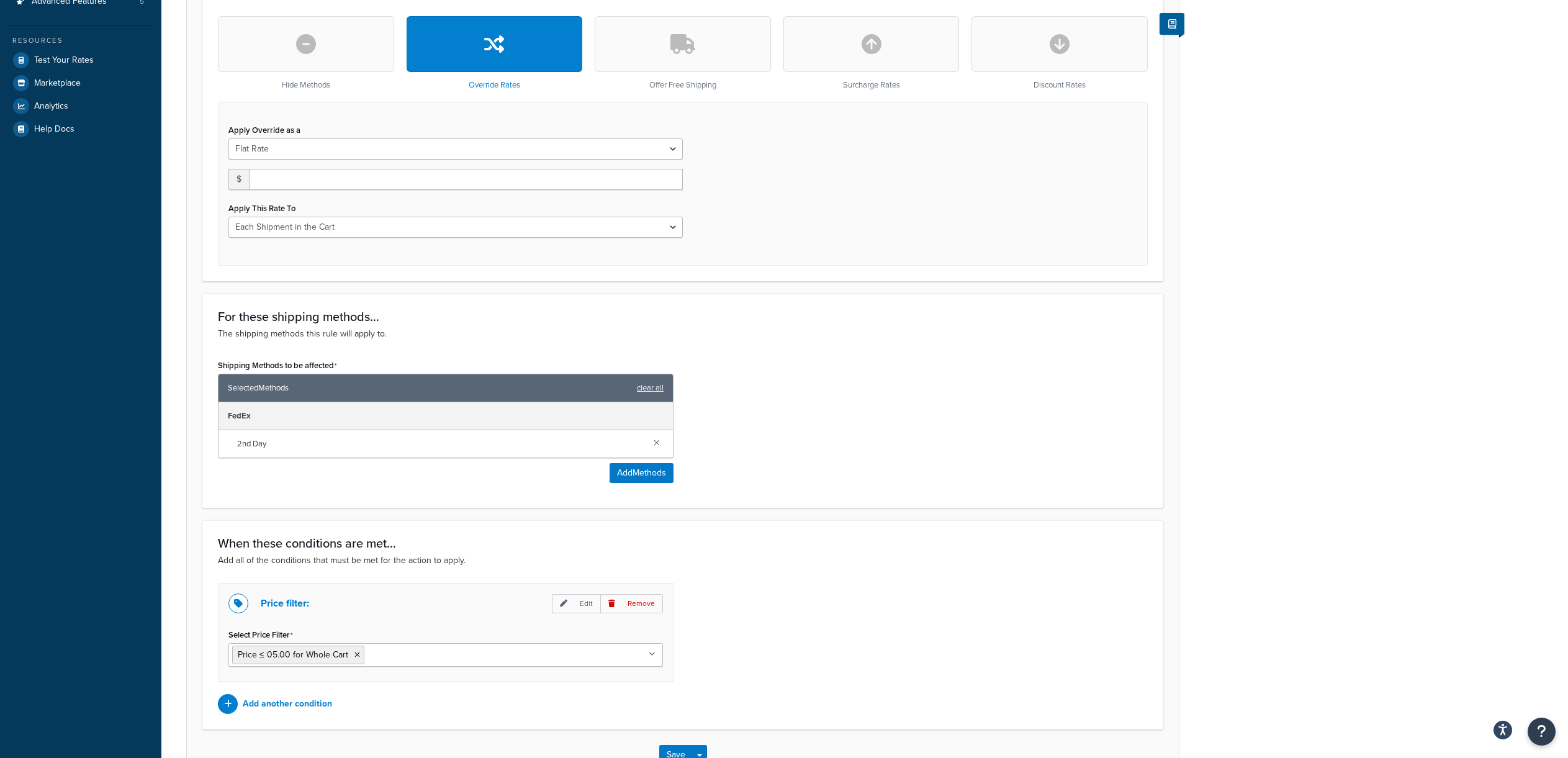 scroll, scrollTop: 486, scrollLeft: 0, axis: vertical 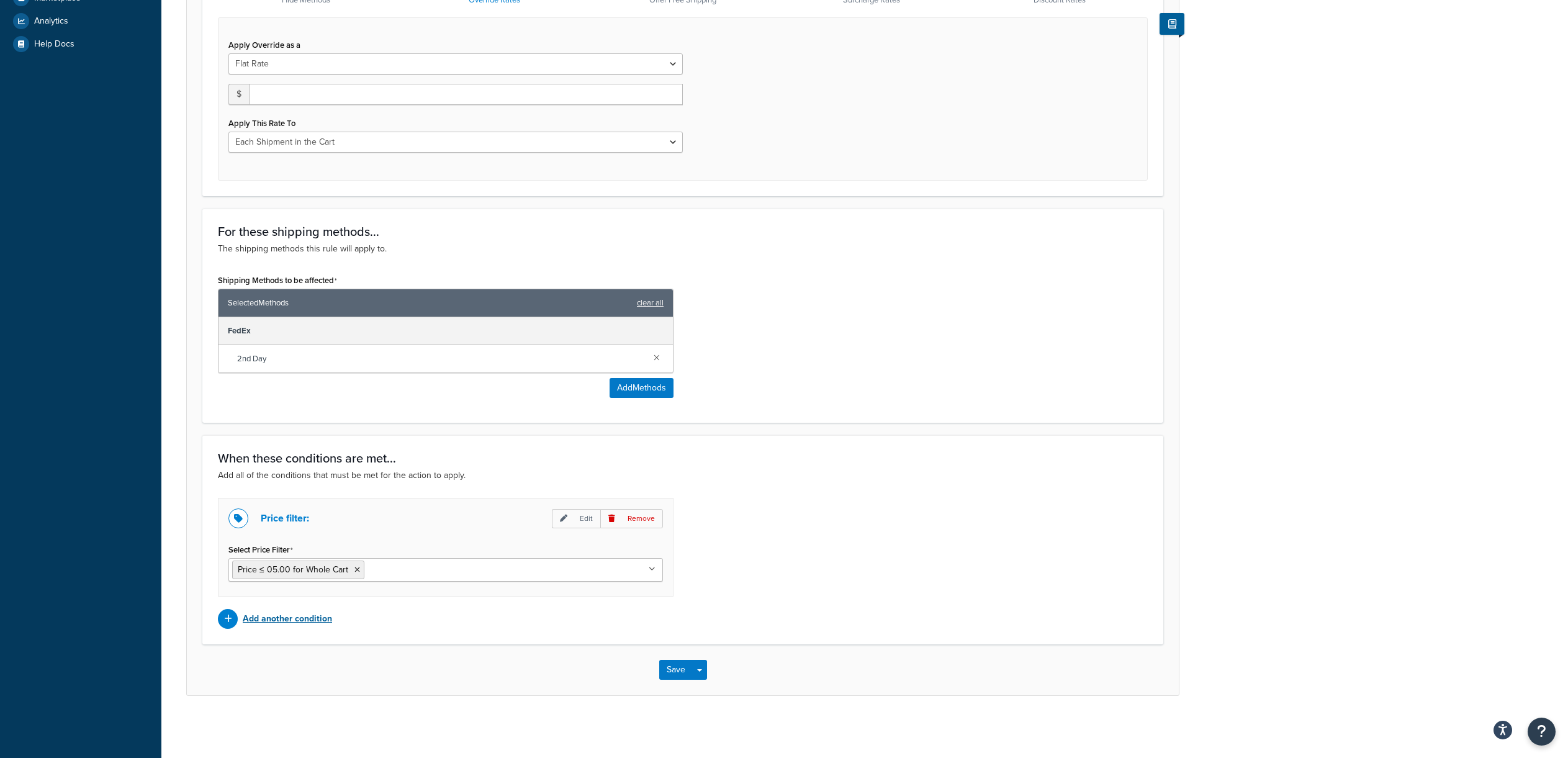 click on "Add another condition" at bounding box center [287, 619] 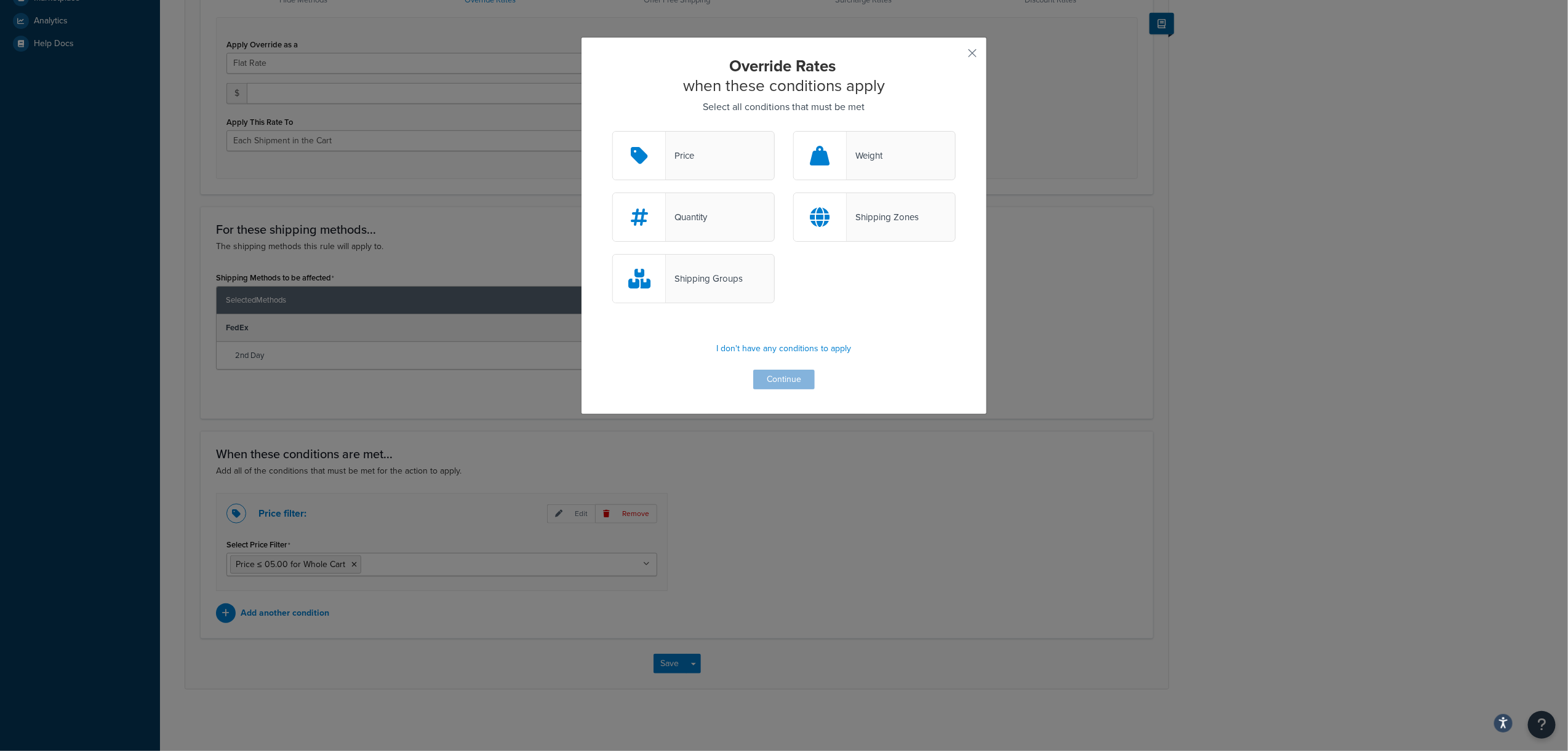 click on "Shipping Groups" at bounding box center [704, 279] 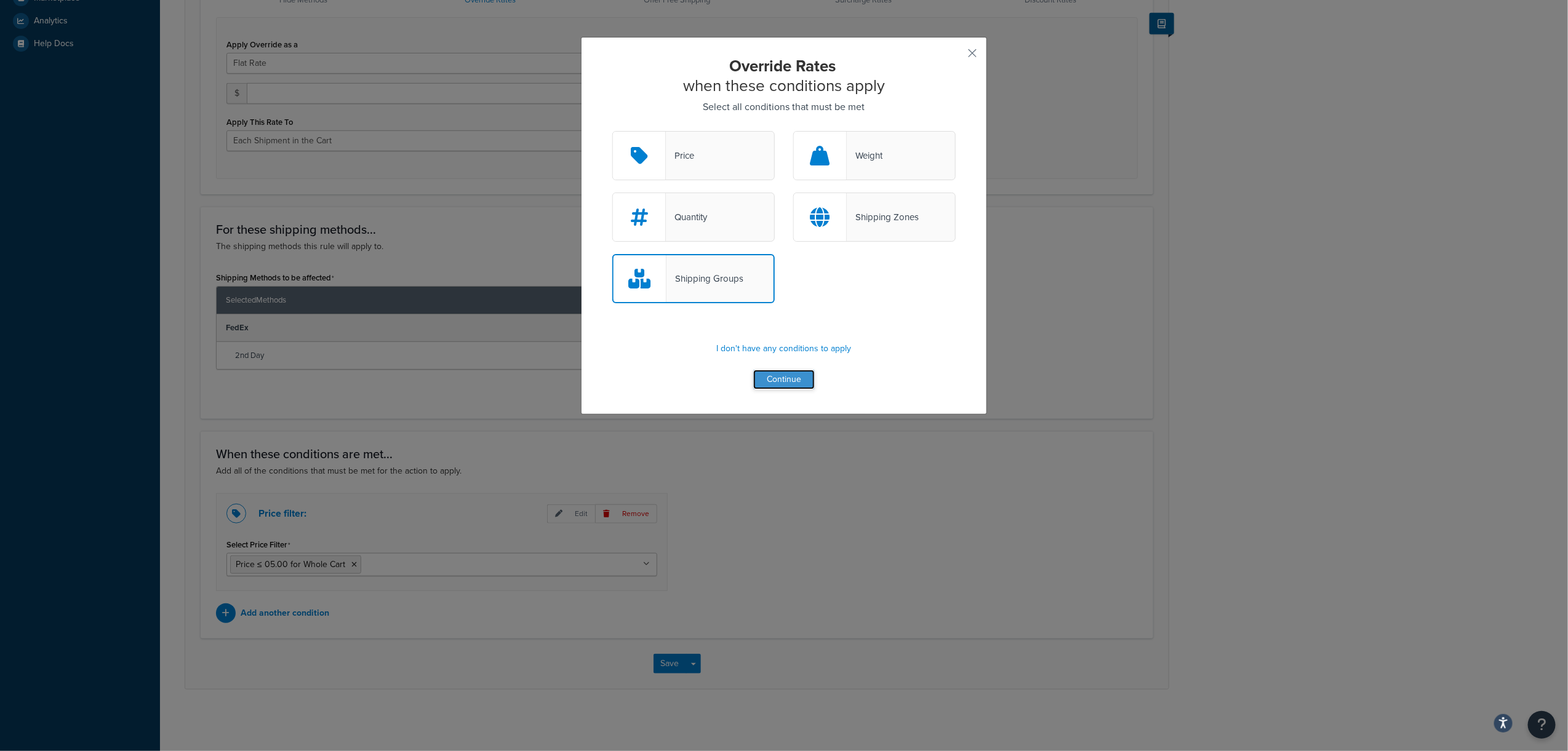 click on "Continue" at bounding box center [784, 379] 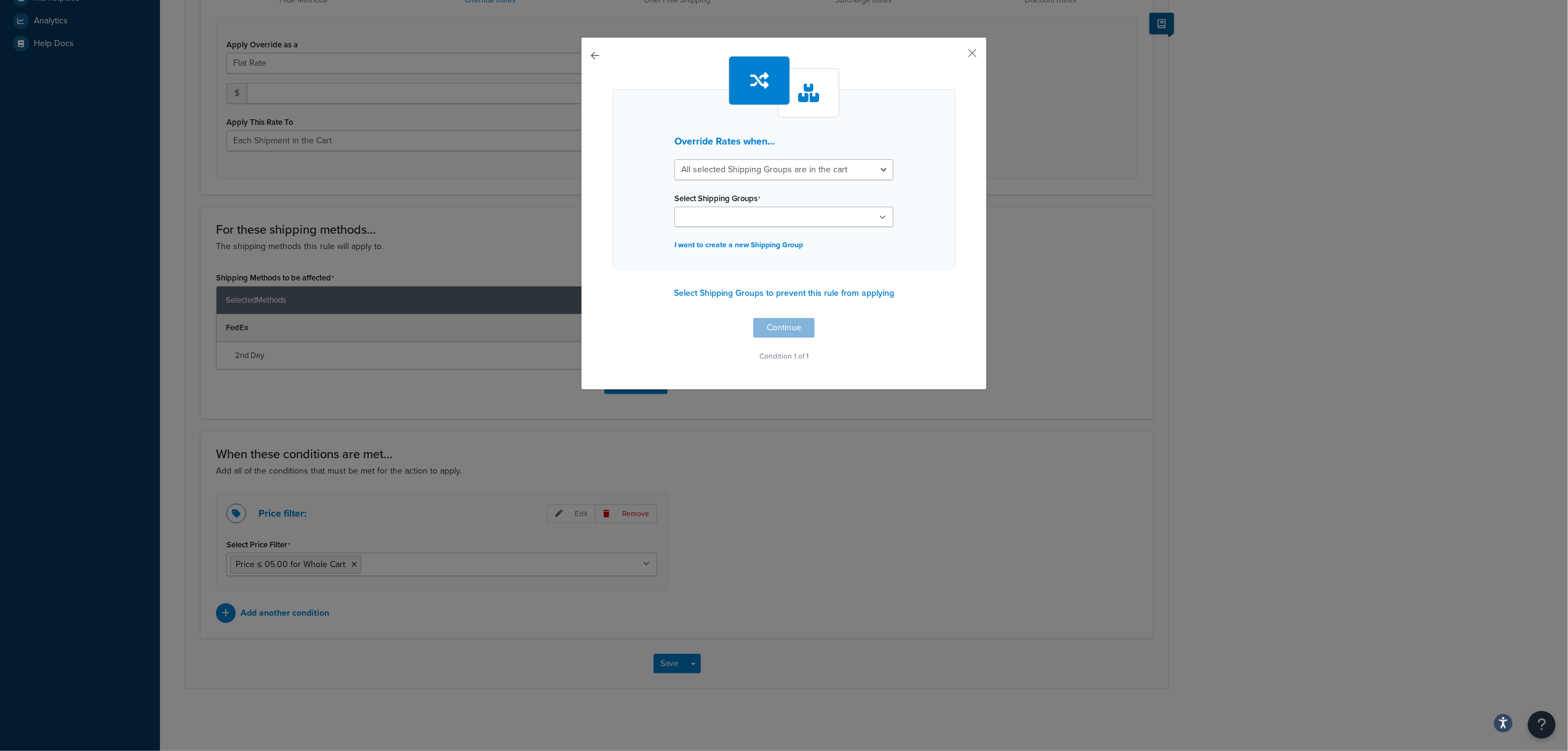 click at bounding box center [784, 217] 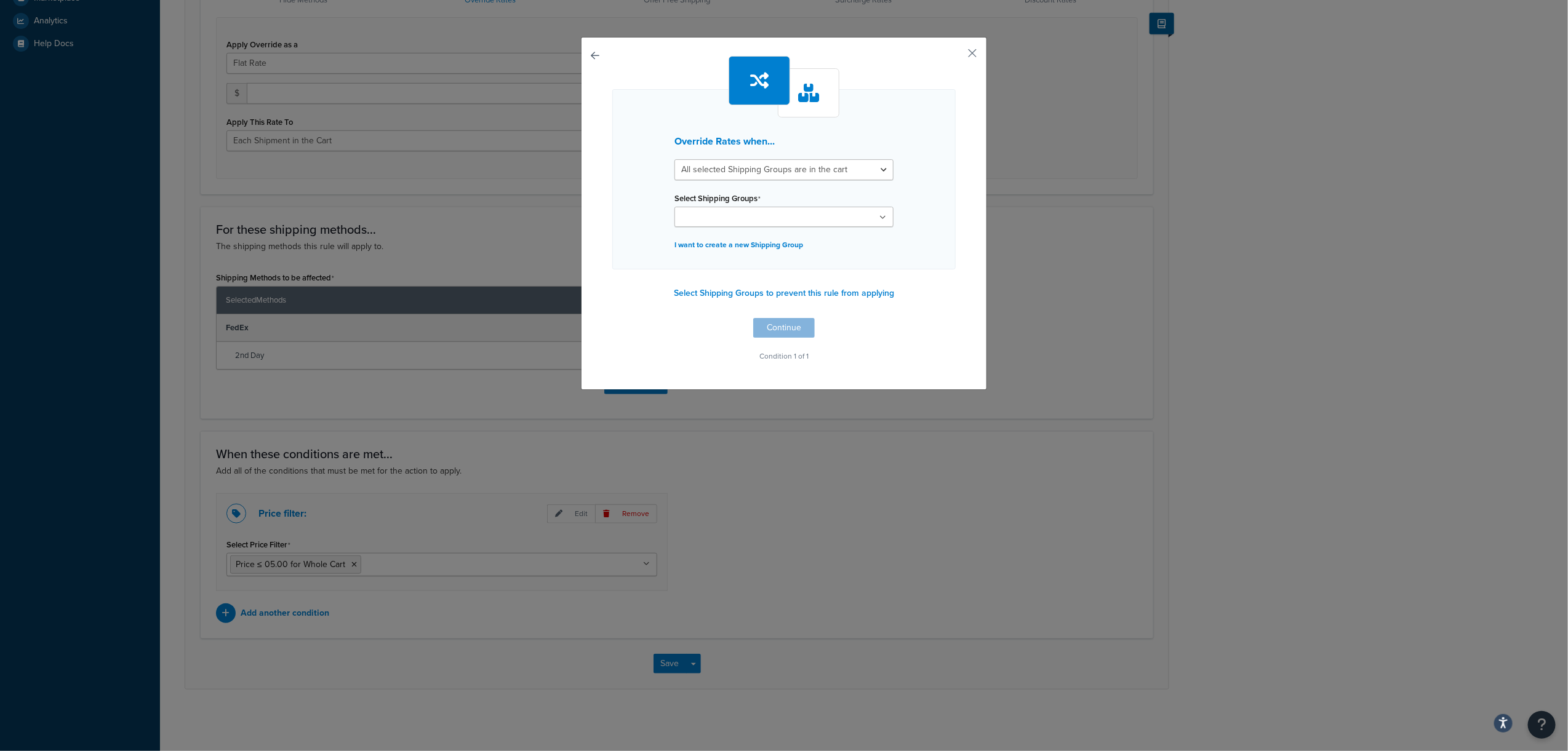 click on "Override Rates when...   All selected Shipping Groups are in the cart  Any selected Shipping Groups are in the cart  Select Shipping Groups   Large Medium Small Group test group Test Shipping Group All Products not assigned to a Shipping Group I want to create a new Shipping Group Select Shipping Groups to prevent this rule from applying Continue Condition 1 of 1" at bounding box center (784, 213) 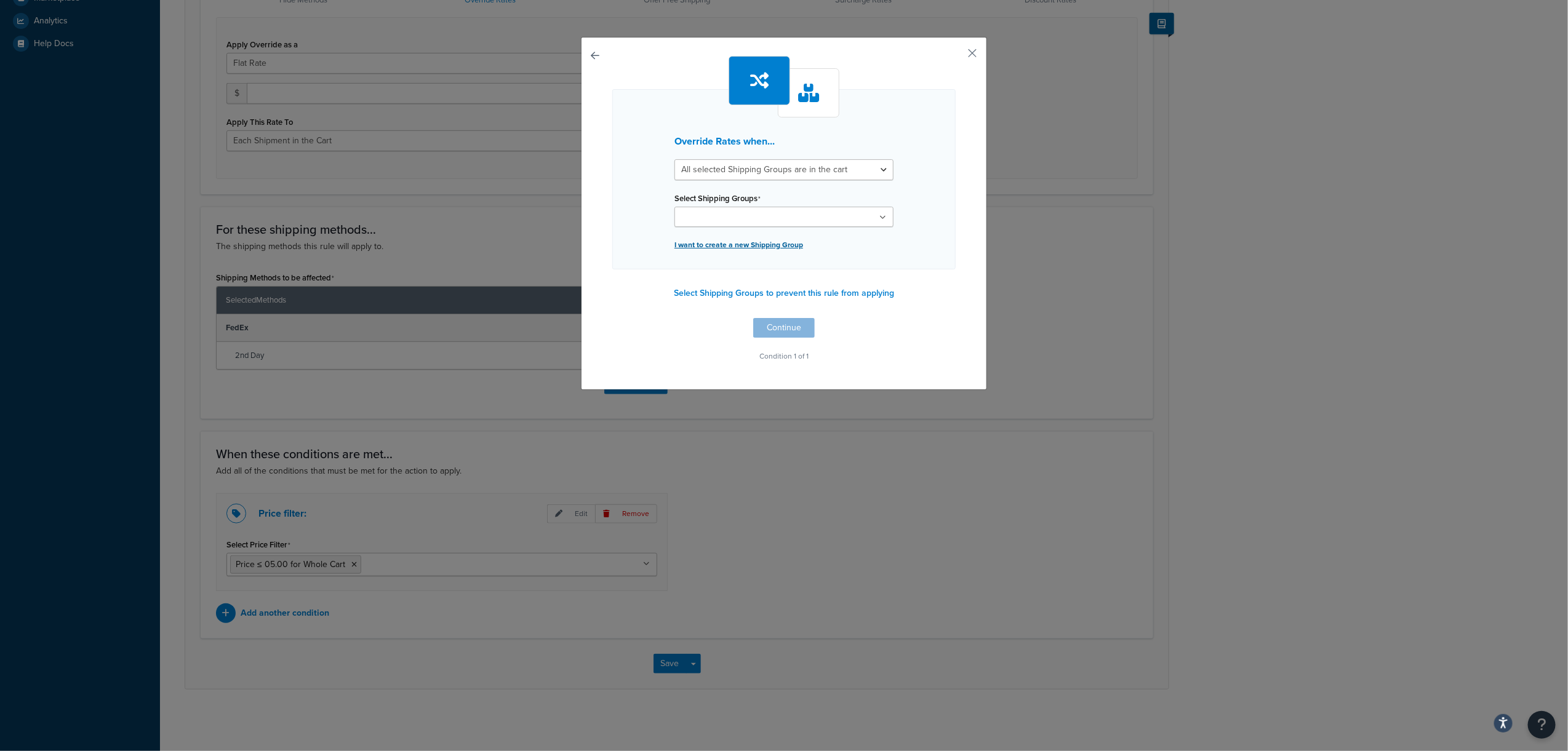 click on "I want to create a new Shipping Group" at bounding box center [784, 245] 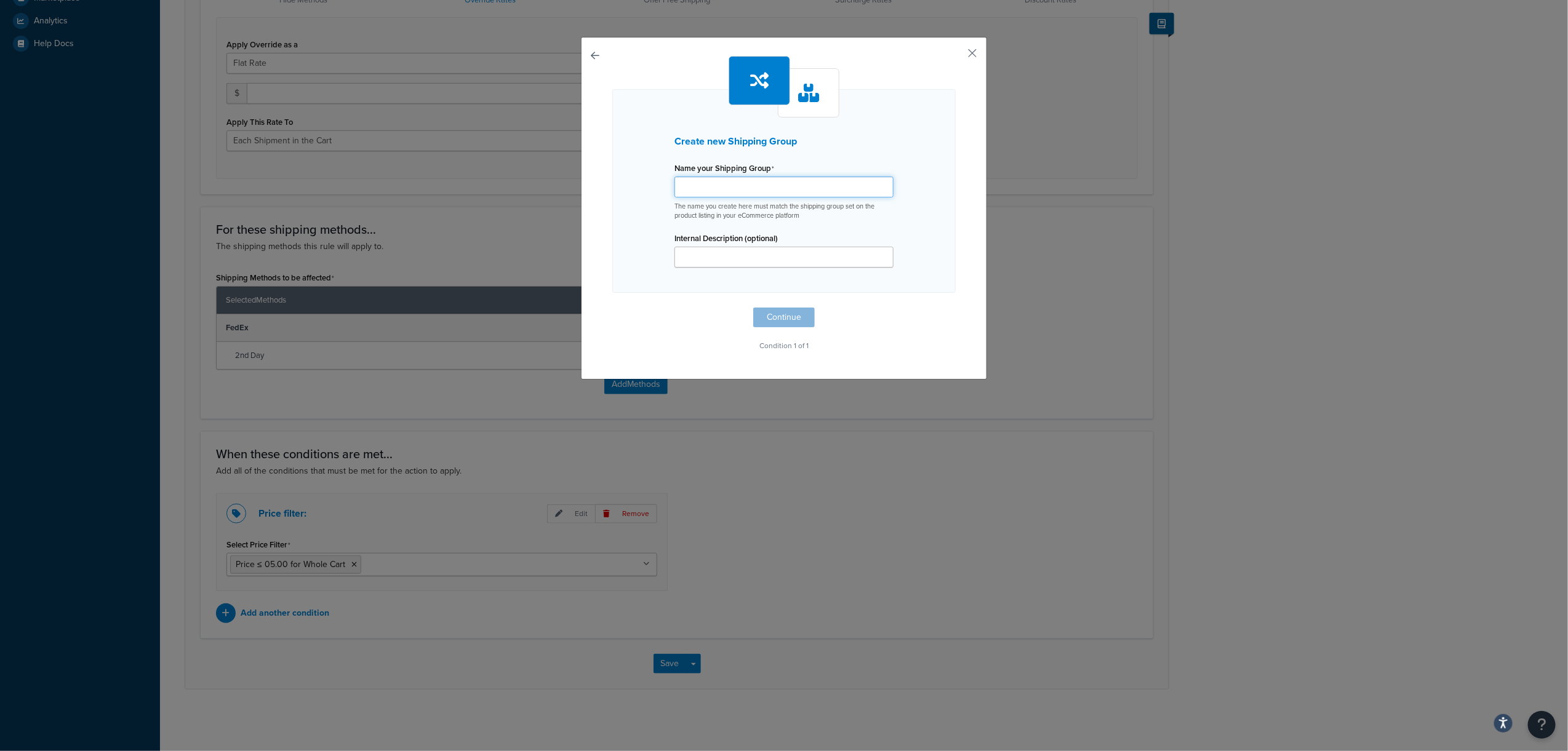 click on "Shipping Rule Name" at bounding box center (784, 187) 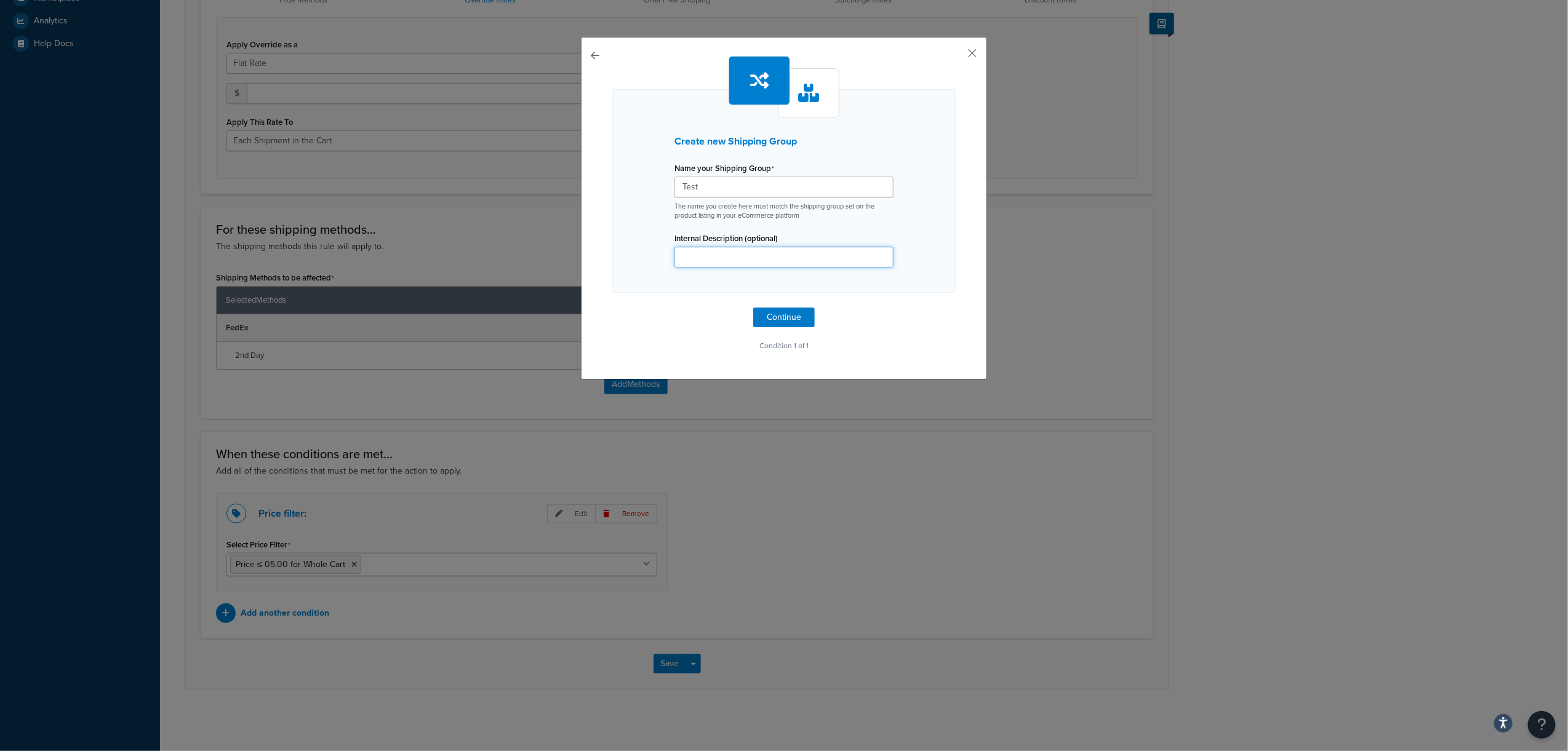 click on "Internal Description (optional)" at bounding box center (784, 257) 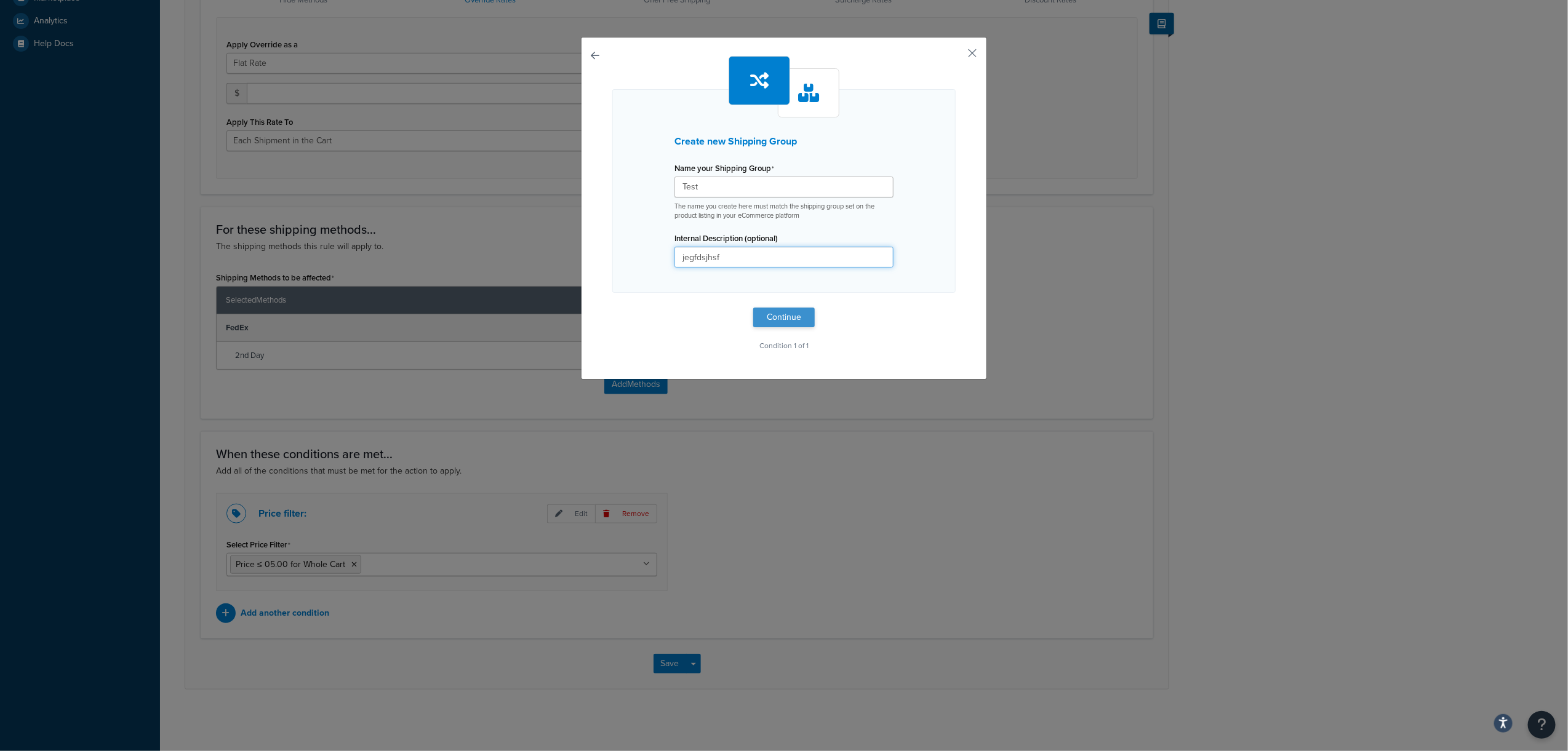 type on "jegfdsjhsf" 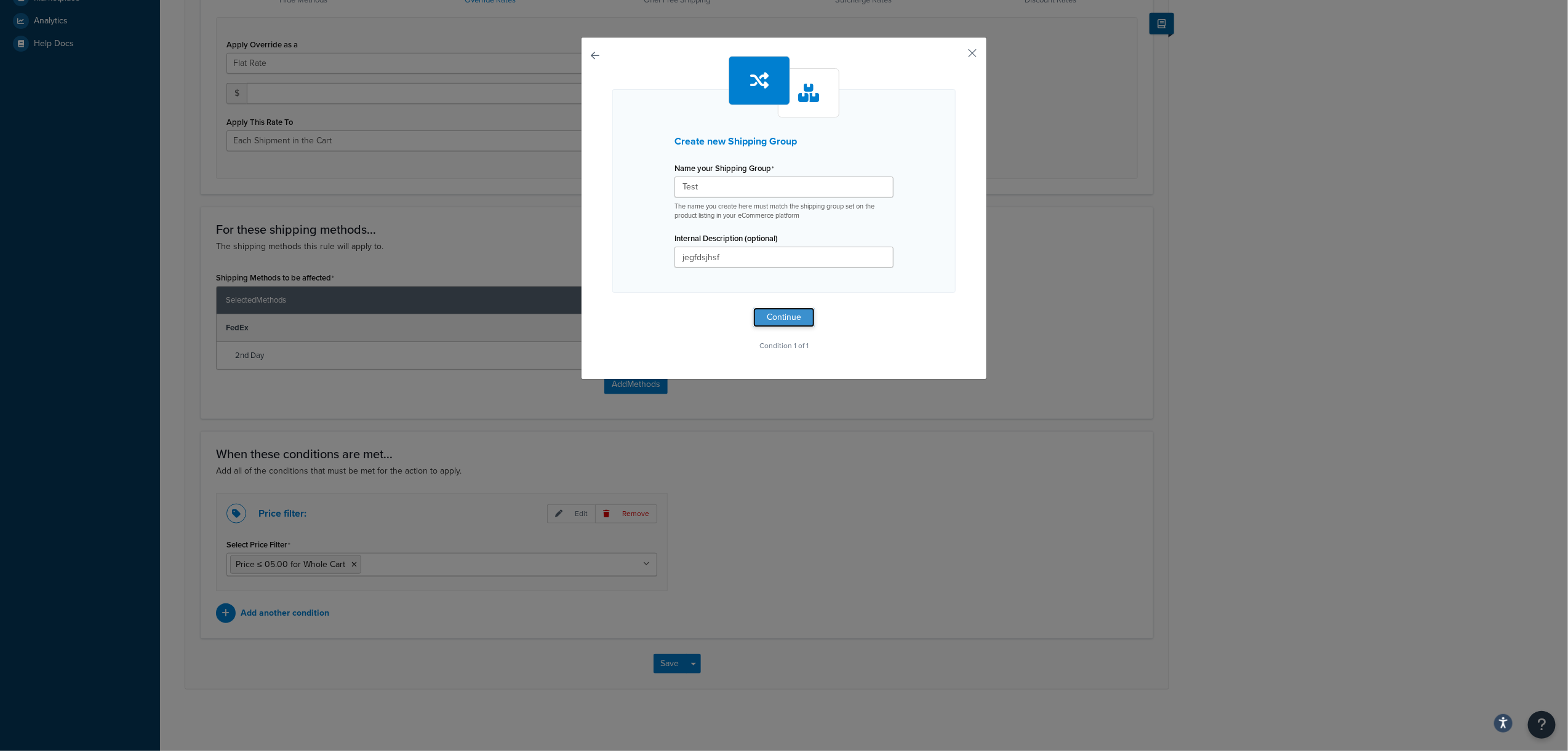 click on "Continue" at bounding box center [784, 317] 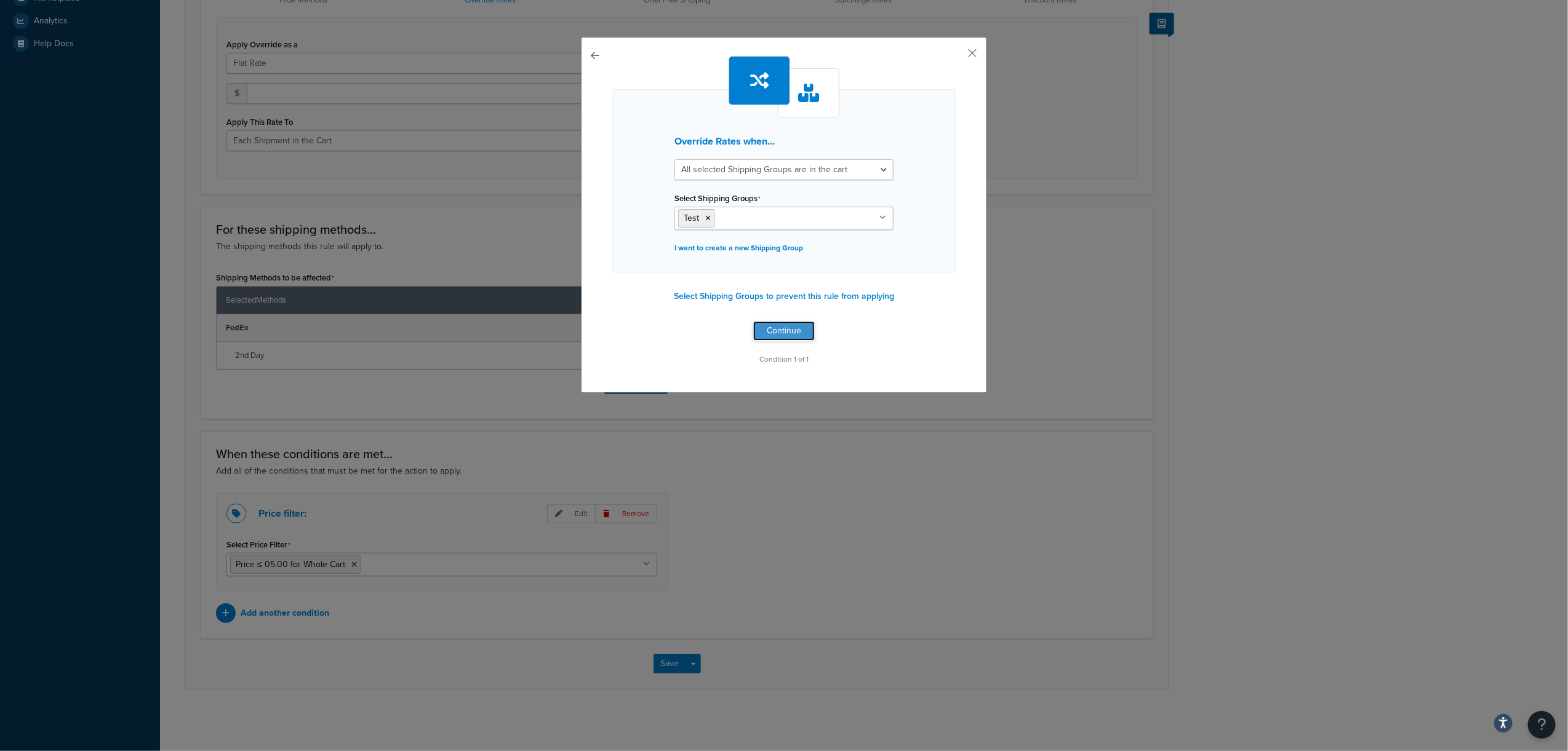 click on "Continue" at bounding box center [784, 331] 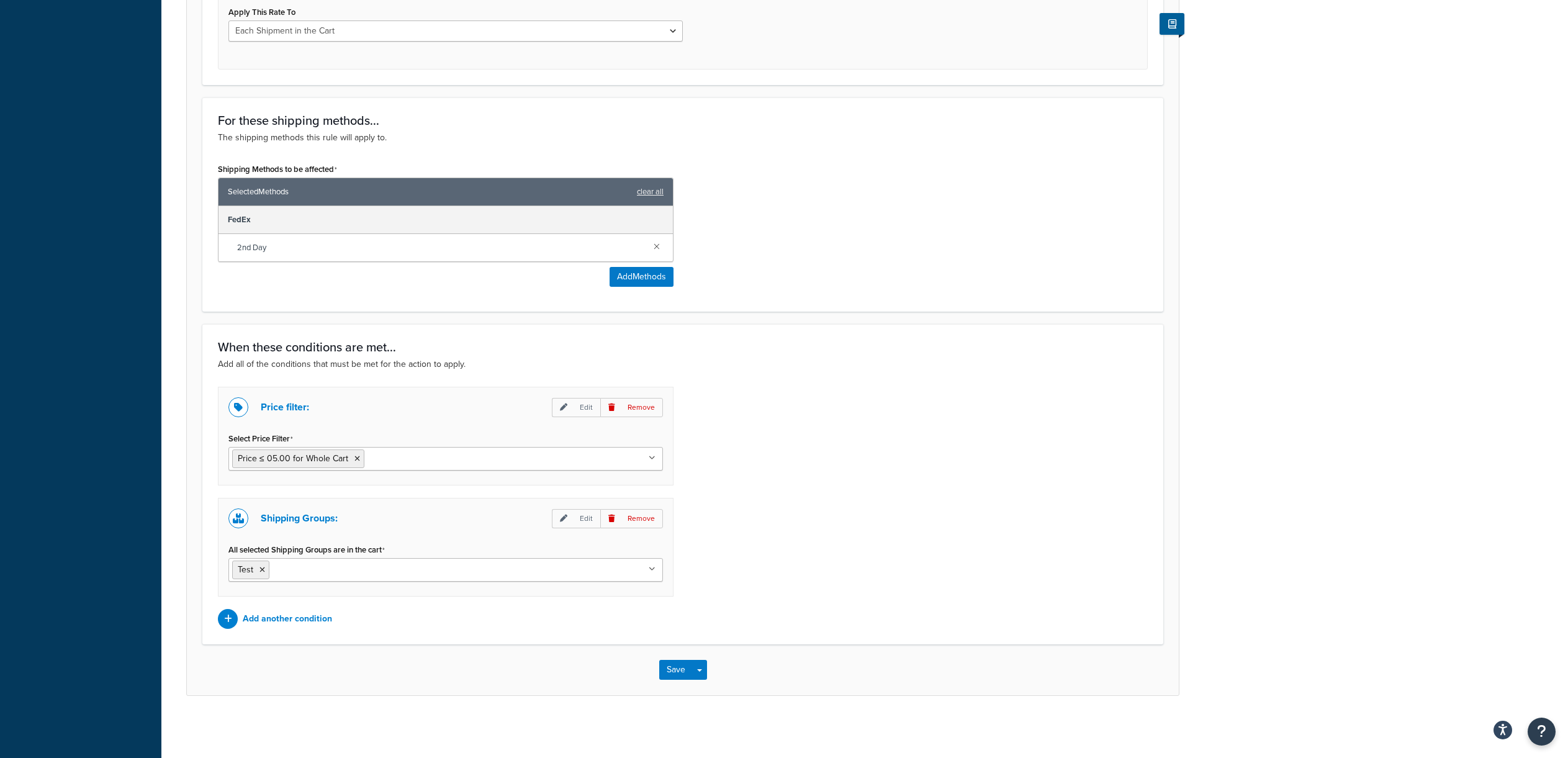 scroll, scrollTop: 595, scrollLeft: 0, axis: vertical 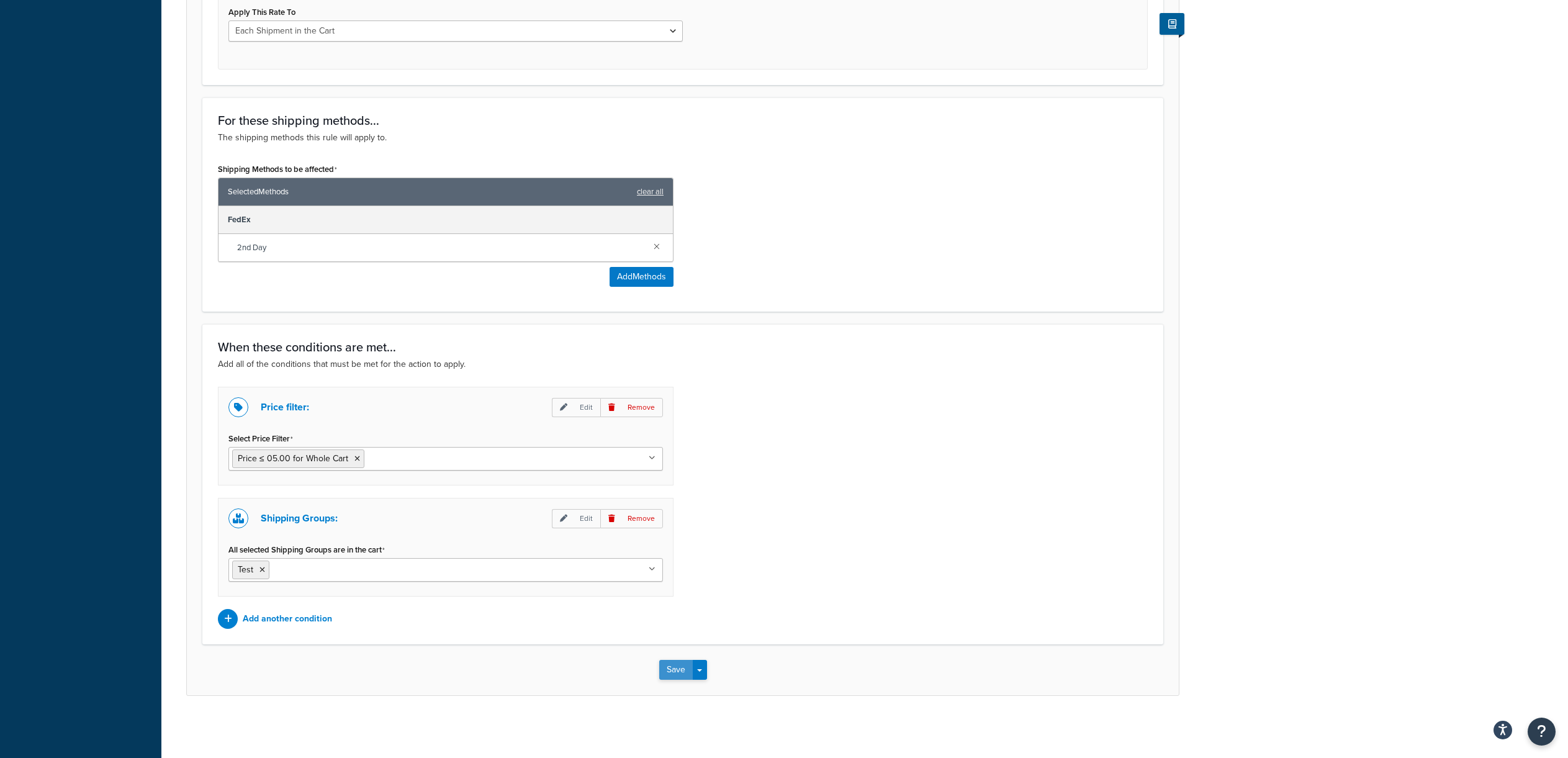 click on "Save" at bounding box center [676, 670] 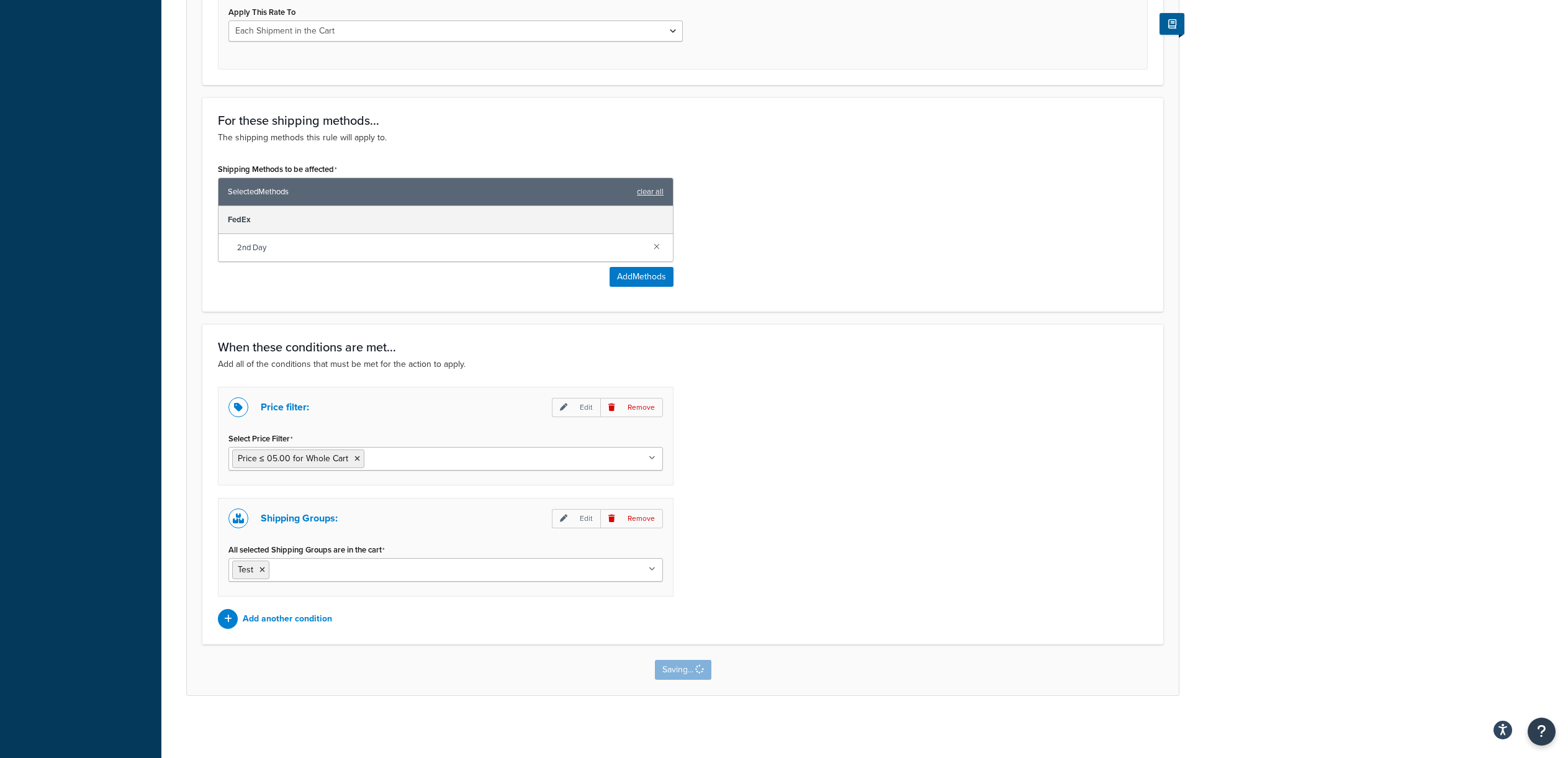 scroll, scrollTop: 0, scrollLeft: 0, axis: both 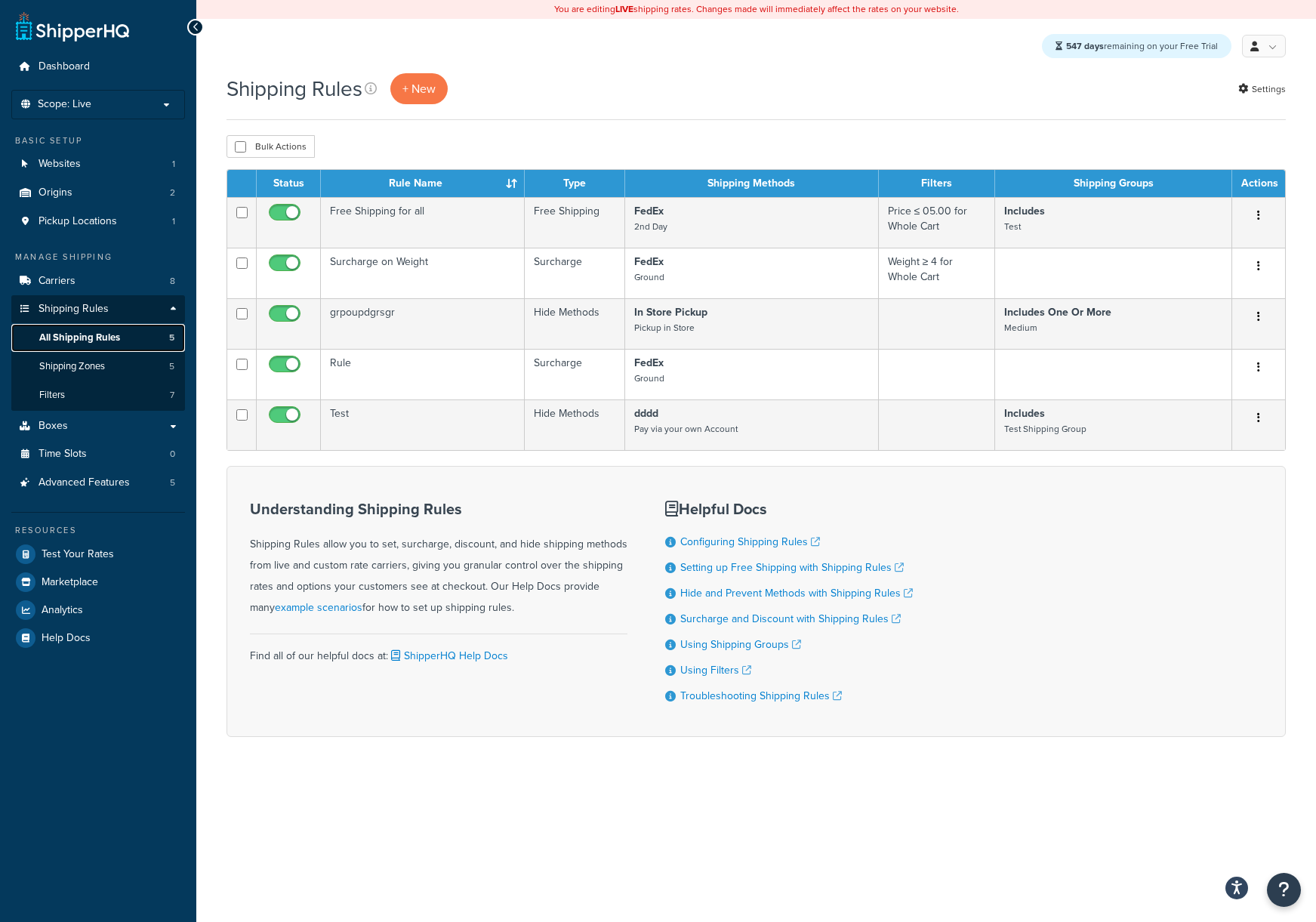 click on "All Shipping Rules" at bounding box center (79, 338) 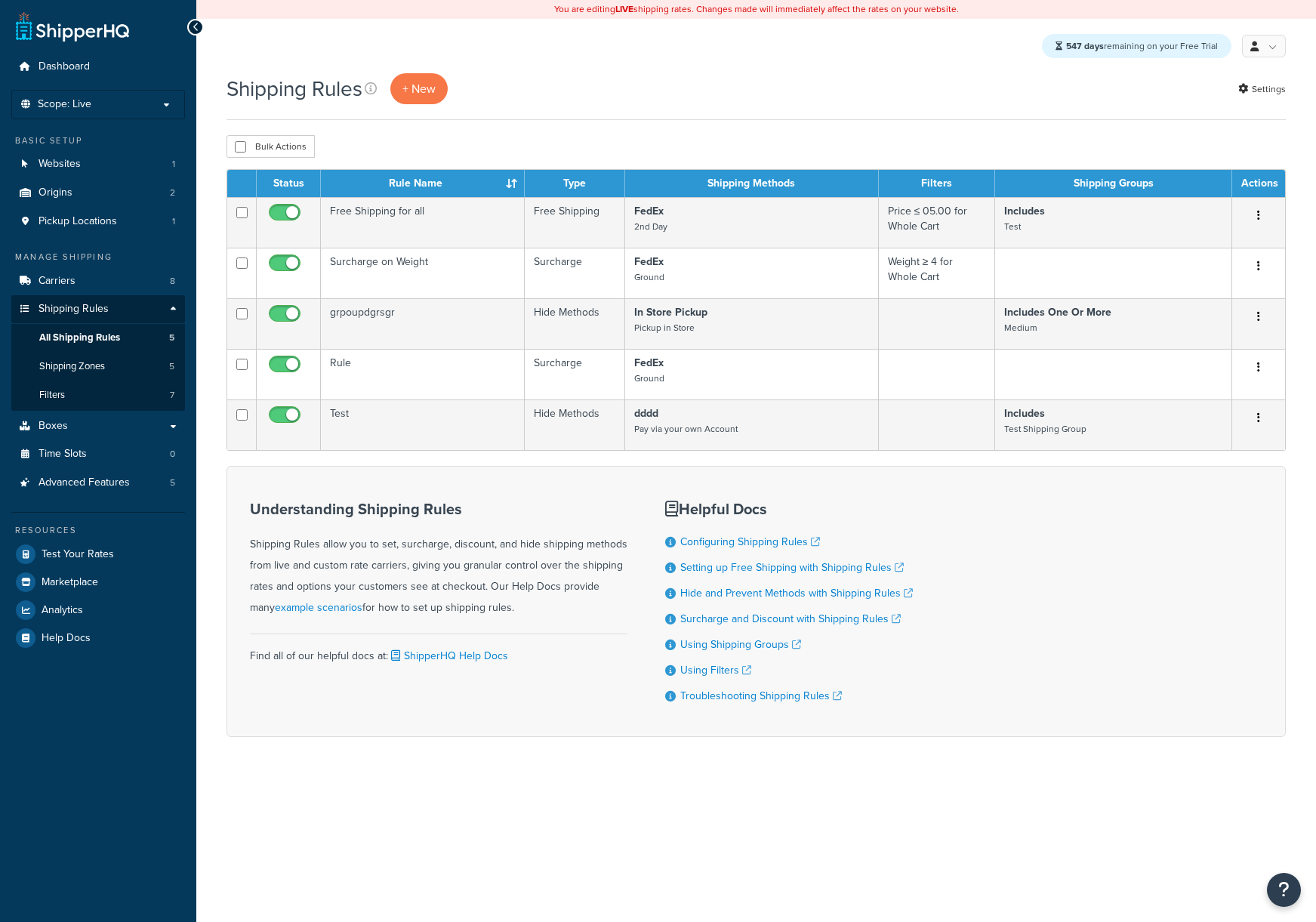 scroll, scrollTop: 0, scrollLeft: 0, axis: both 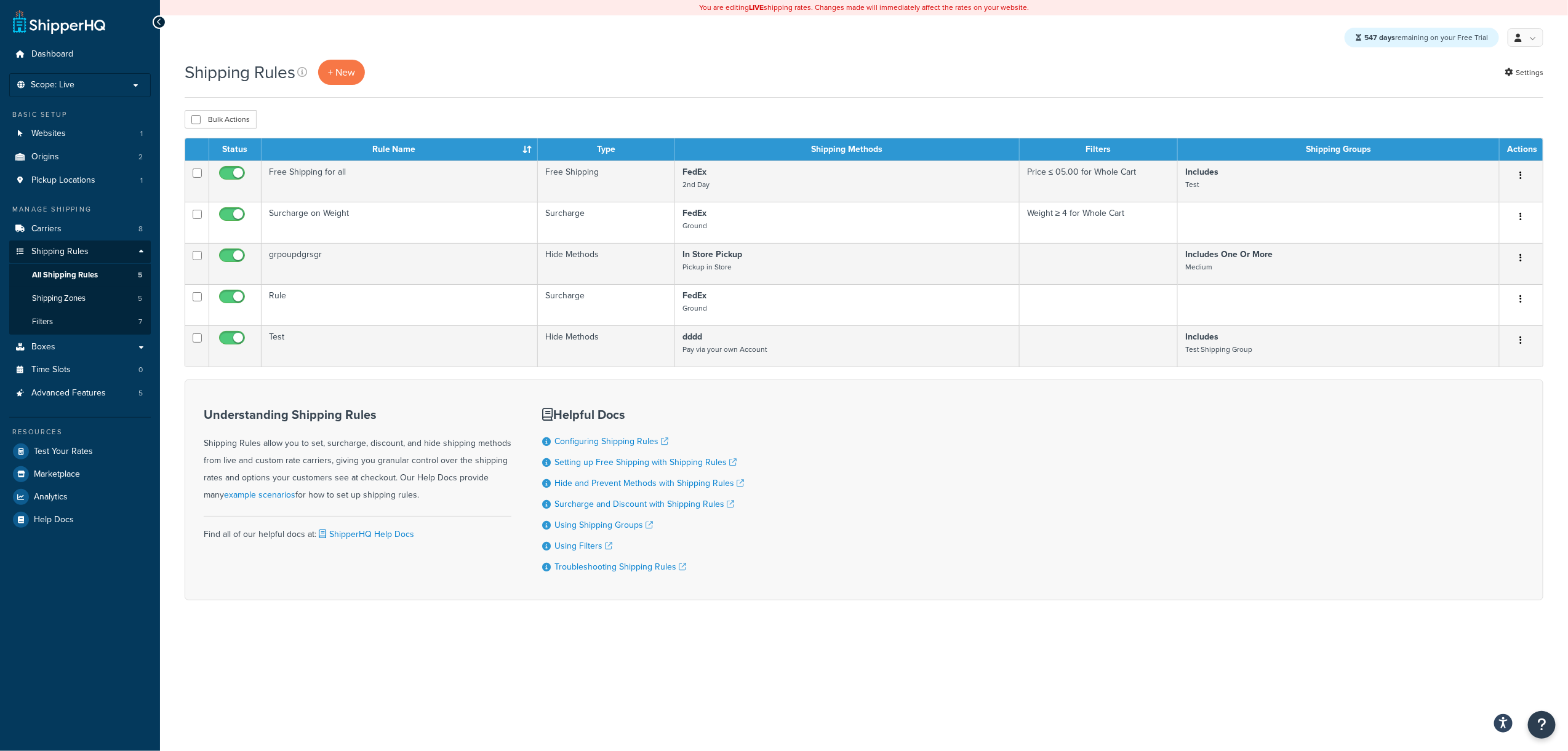 click on "Shipping Rules
+ New
Settings
Bulk Actions
Duplicate
[GEOGRAPHIC_DATA]
Contact Us
Send Us A Message
Contact Information
Name  *
Email  *
Company name  *
*" at bounding box center (864, 351) 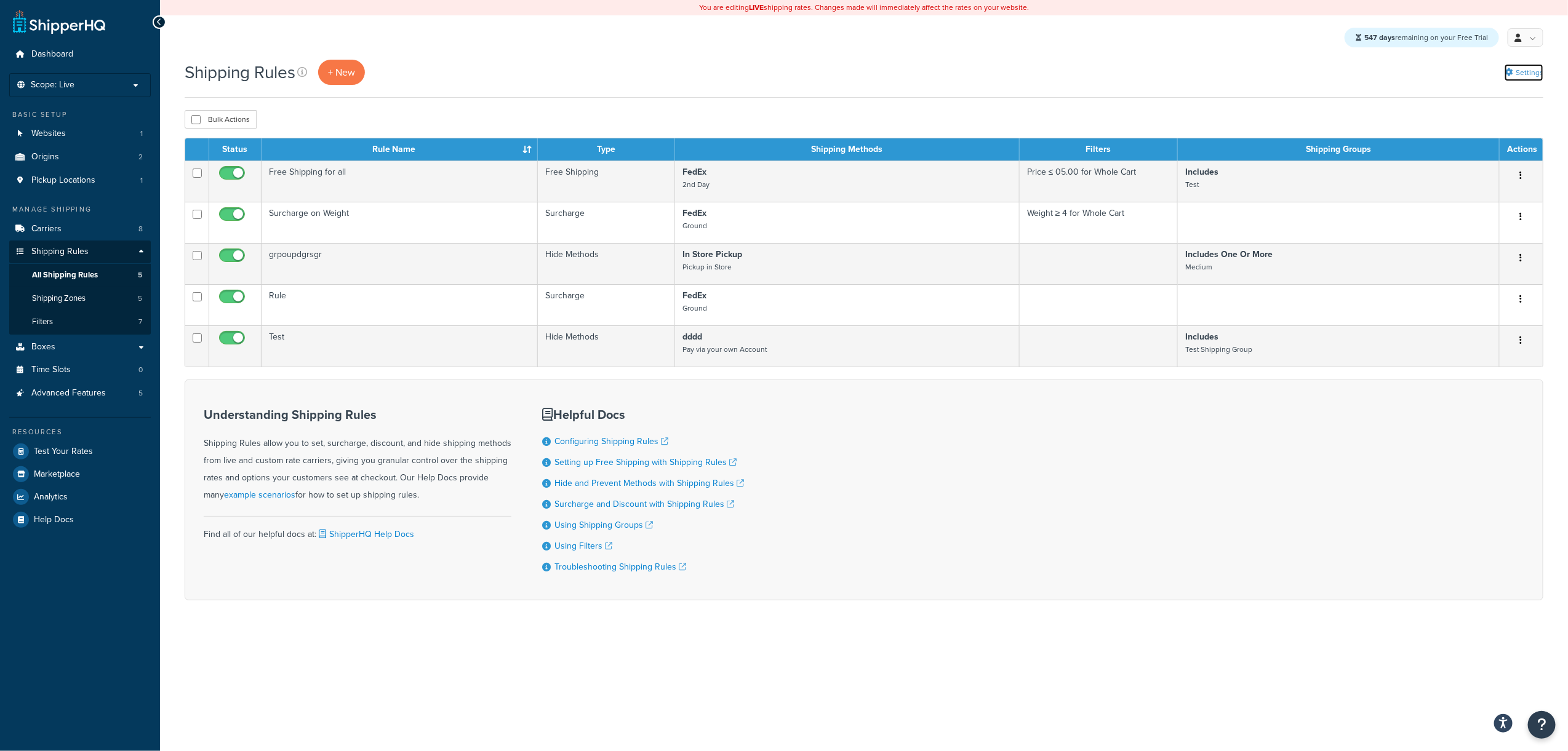 click on "Settings" at bounding box center [1524, 73] 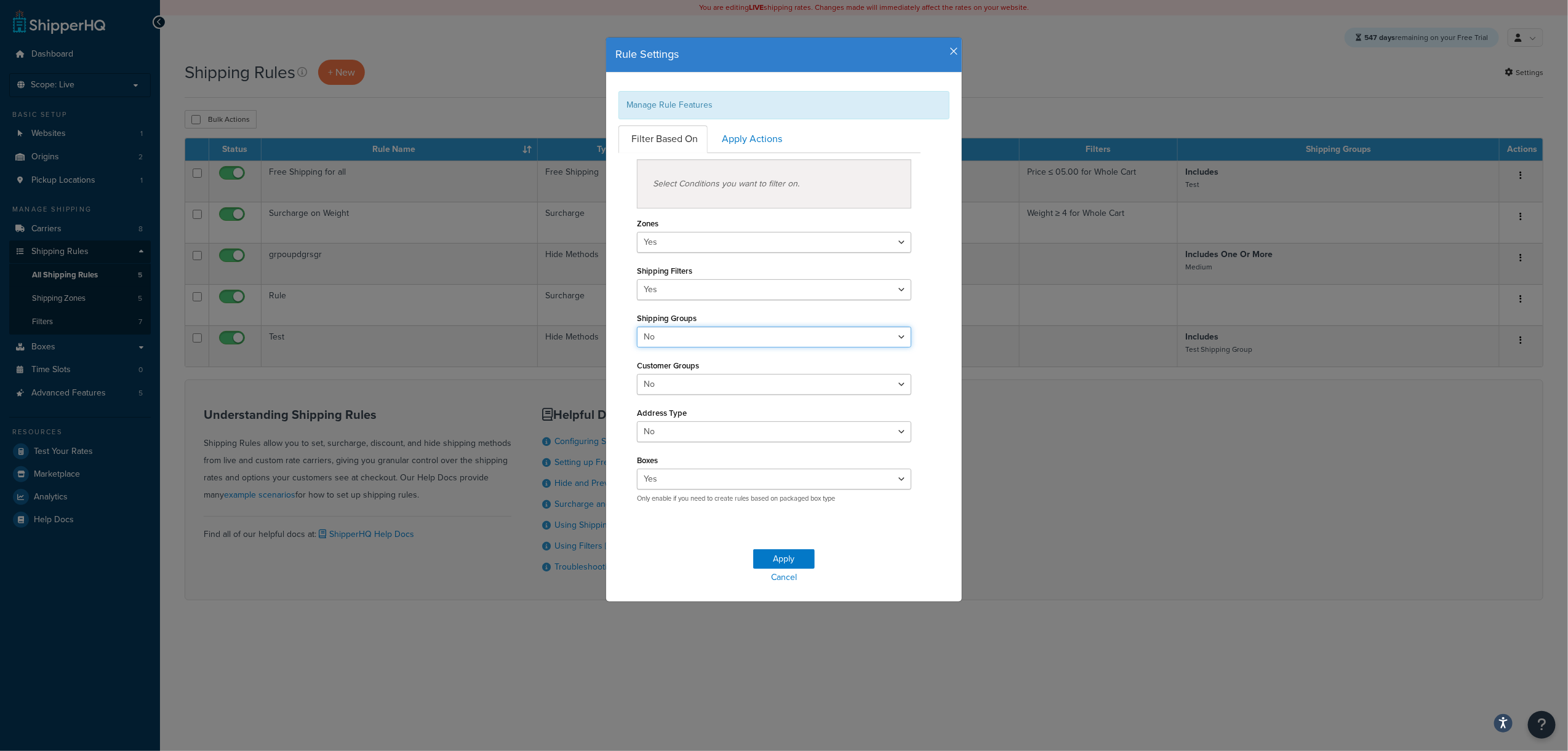 click on "Yes
No" at bounding box center [774, 337] 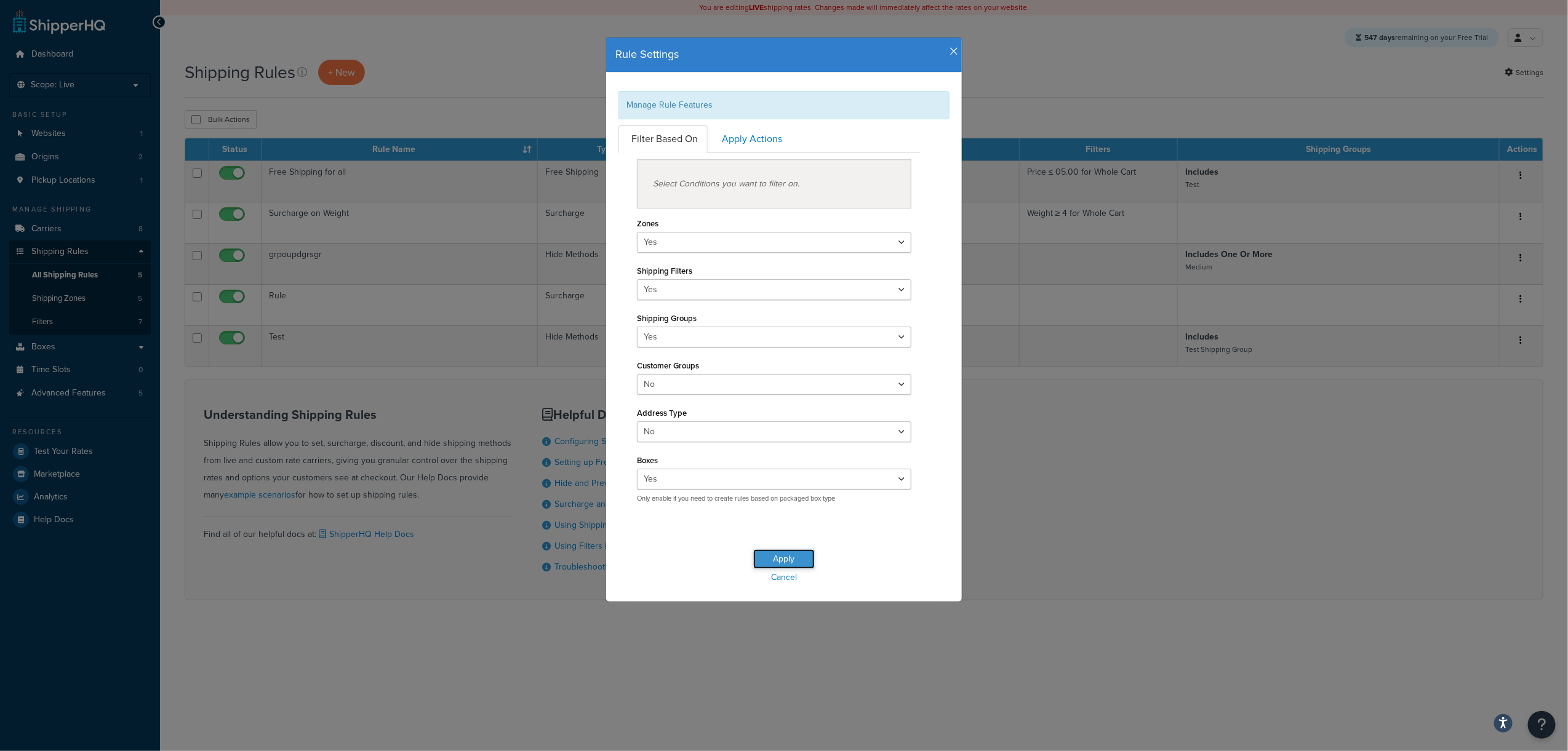 click on "Apply" at bounding box center [784, 559] 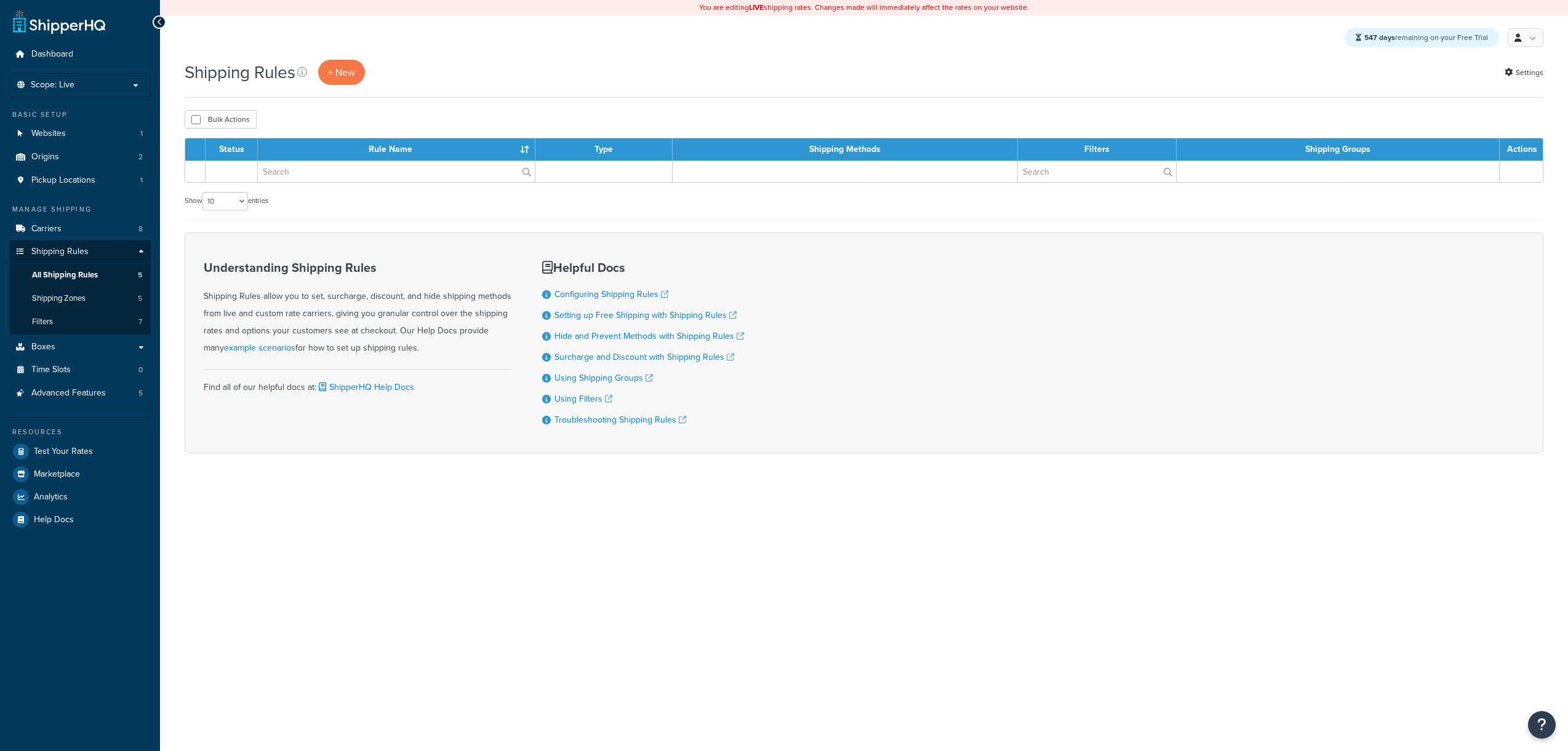 scroll, scrollTop: 0, scrollLeft: 0, axis: both 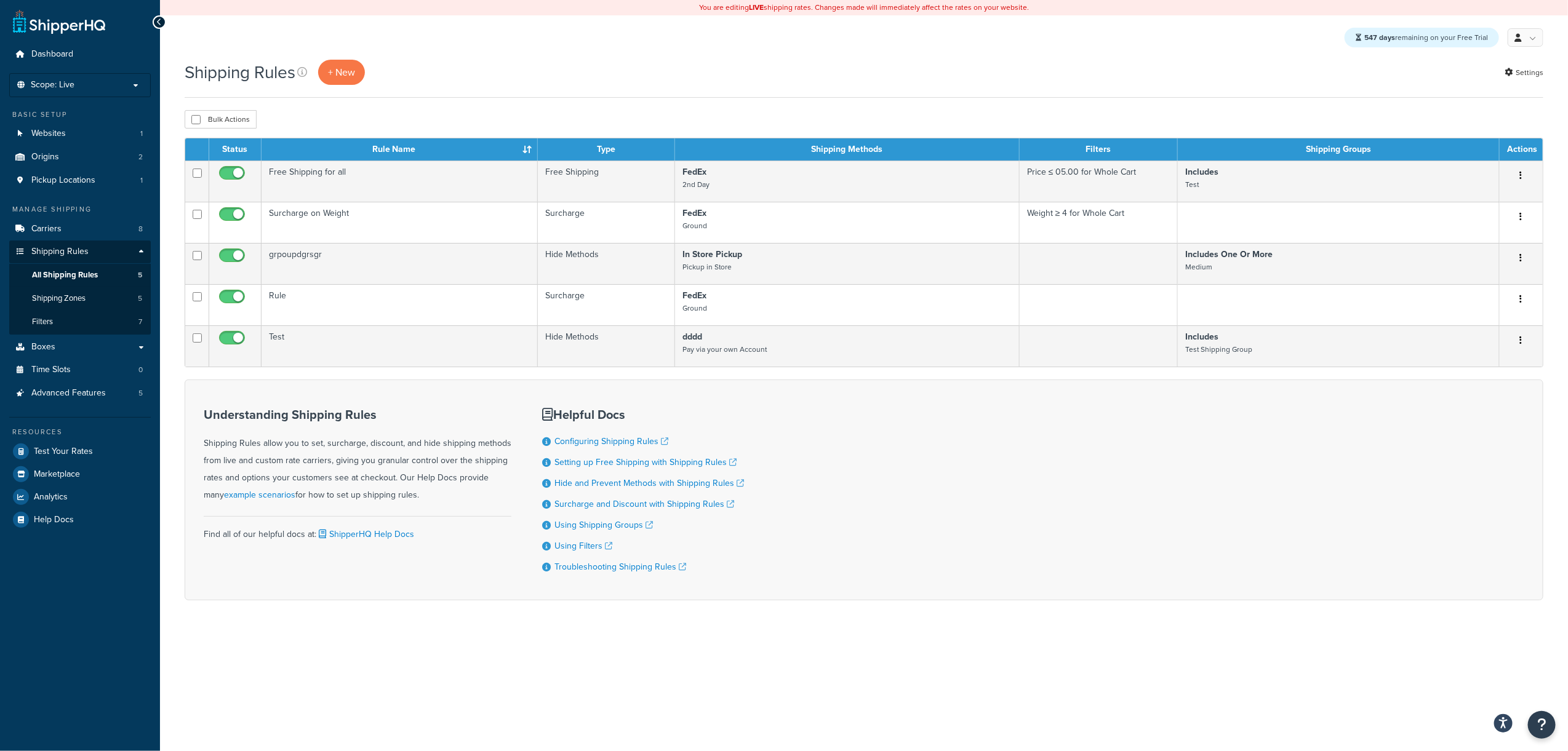 click on "Shipping Rules
+ New
Settings" at bounding box center (864, 79) 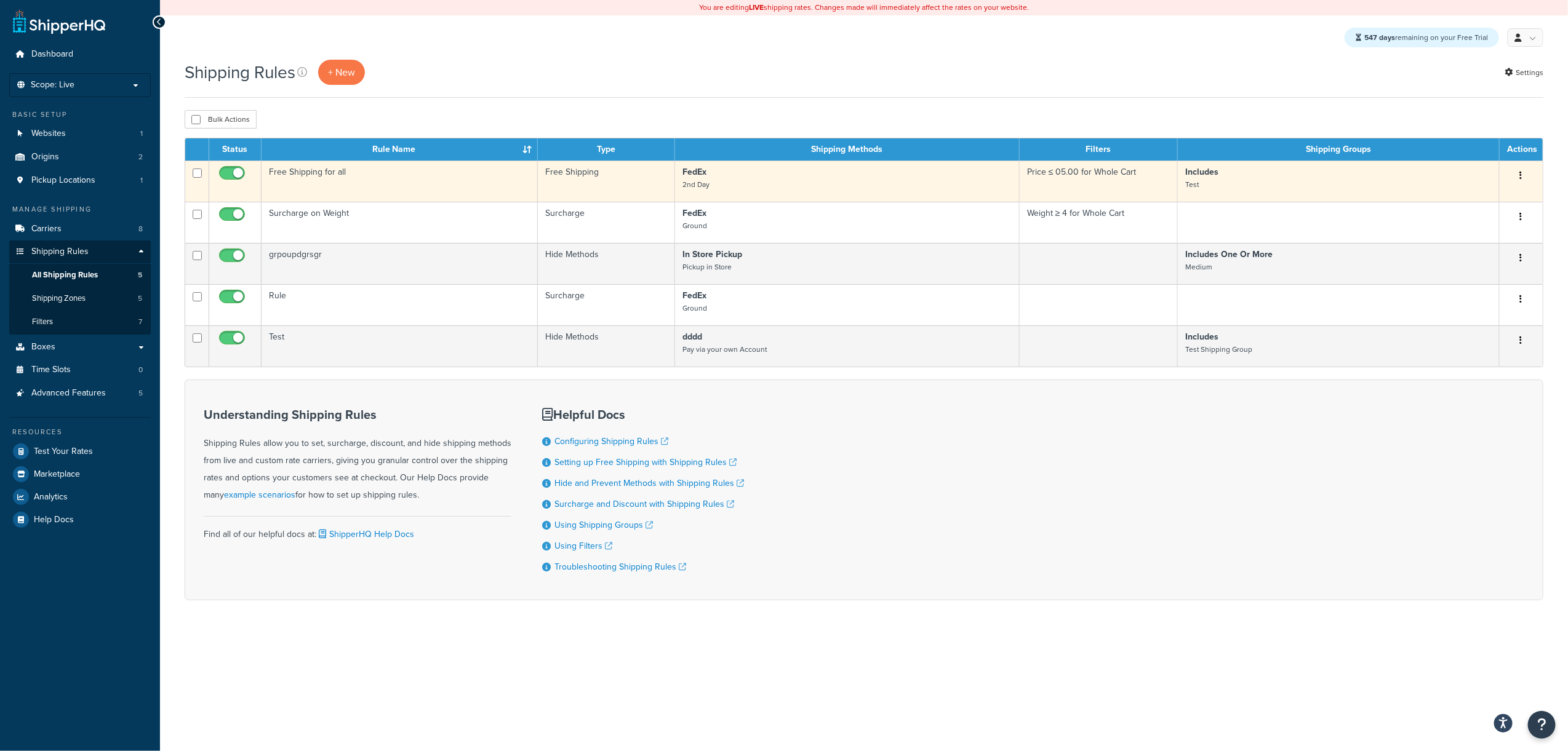 click on "Includes" at bounding box center (1202, 172) 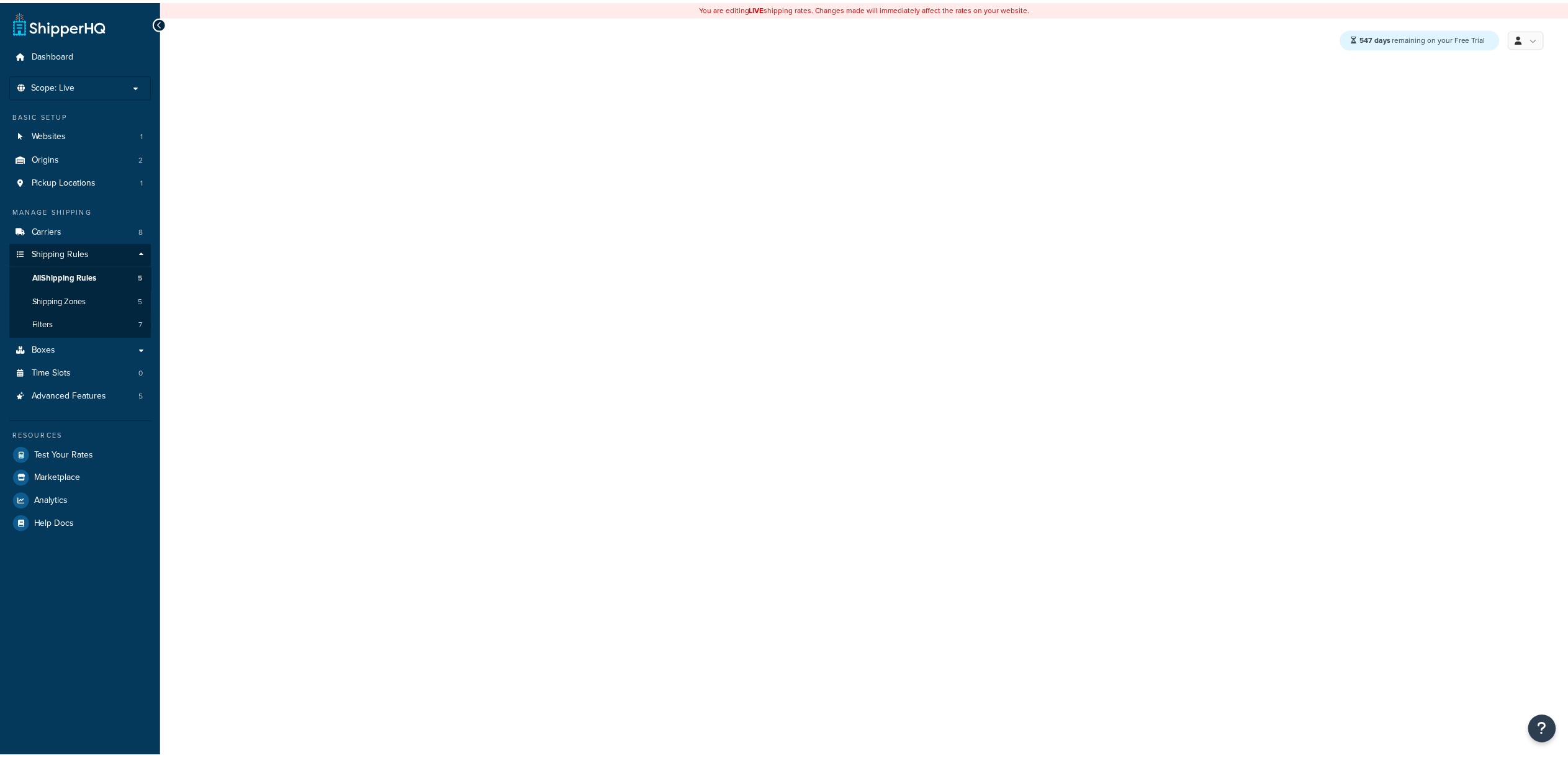 scroll, scrollTop: 0, scrollLeft: 0, axis: both 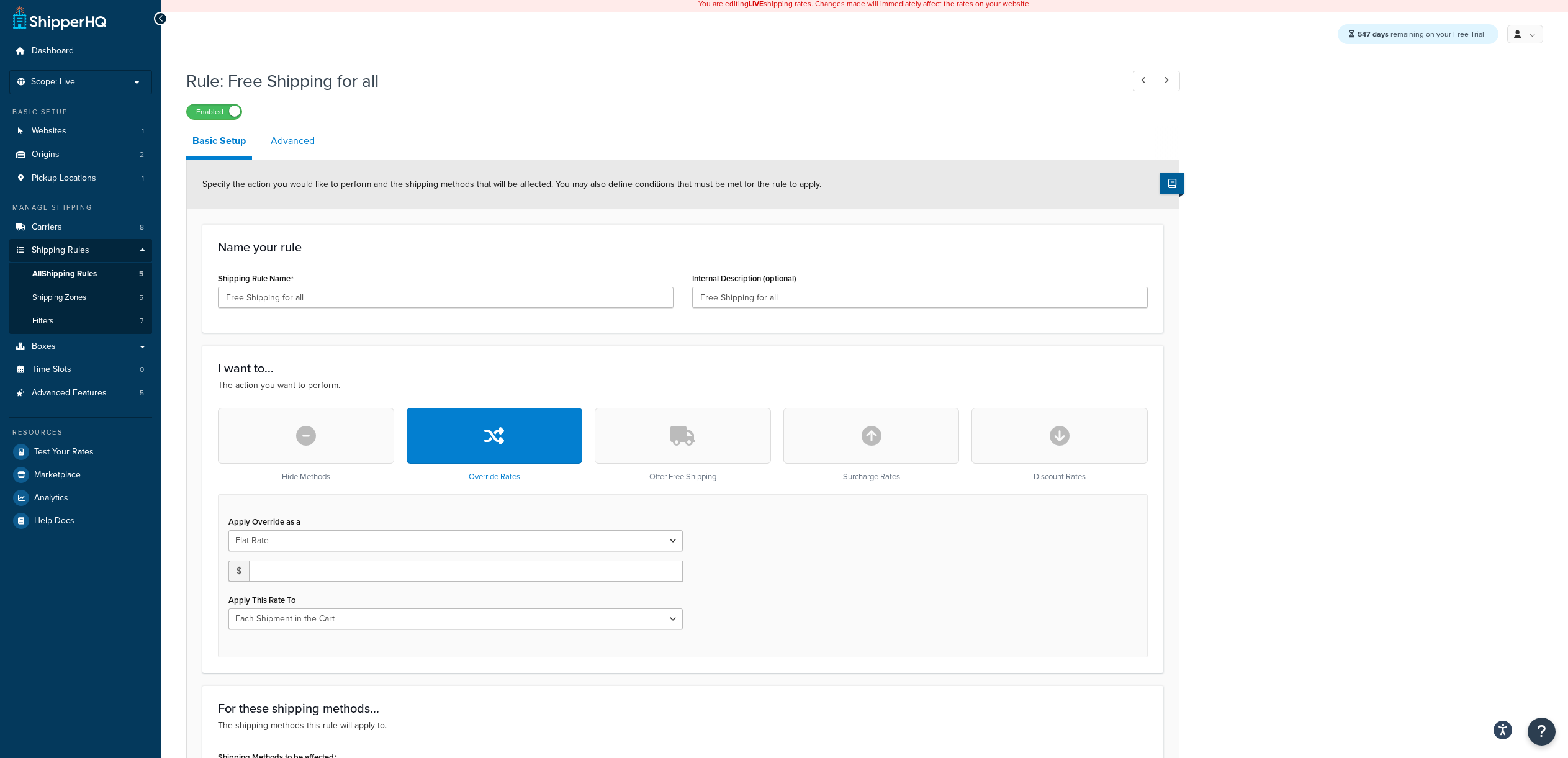 click on "Advanced" at bounding box center [292, 141] 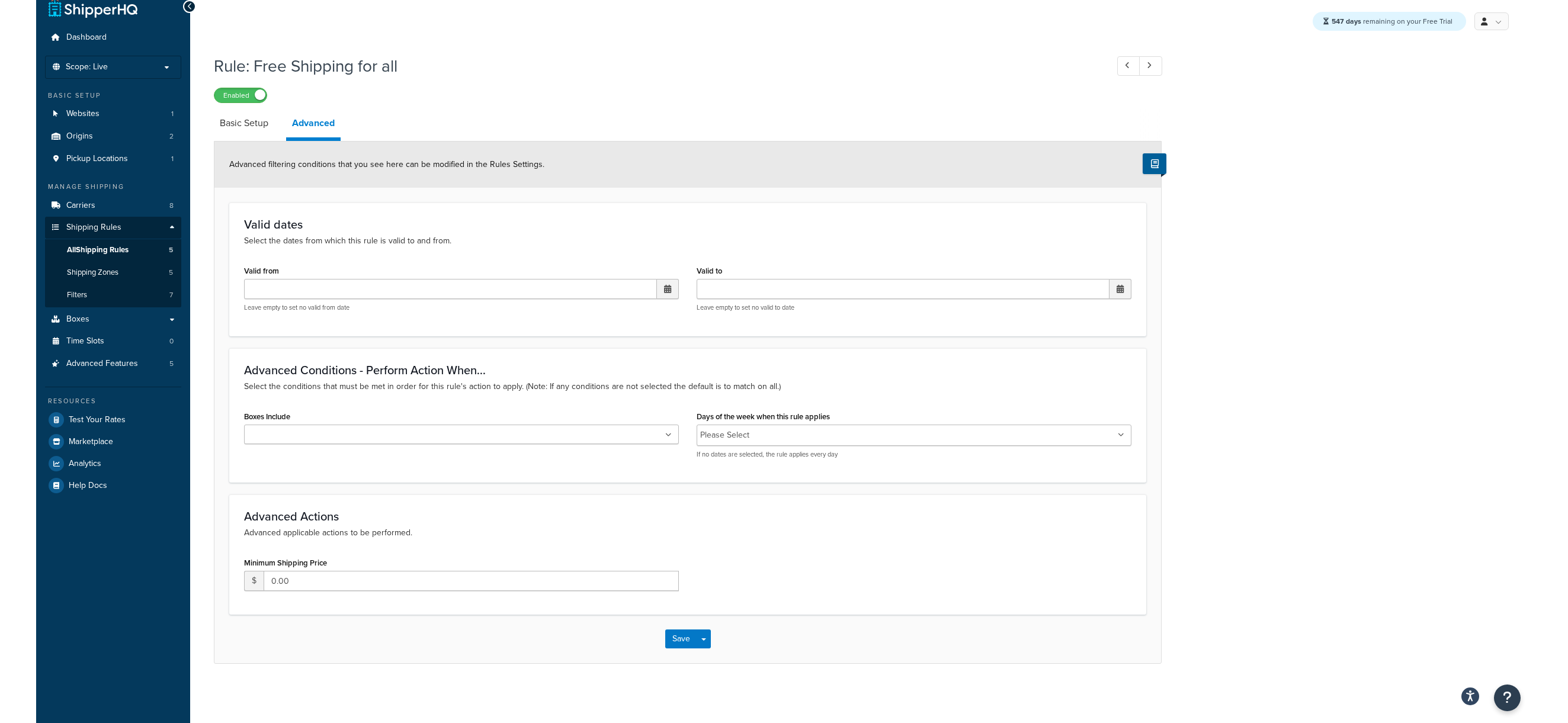 scroll, scrollTop: 17, scrollLeft: 0, axis: vertical 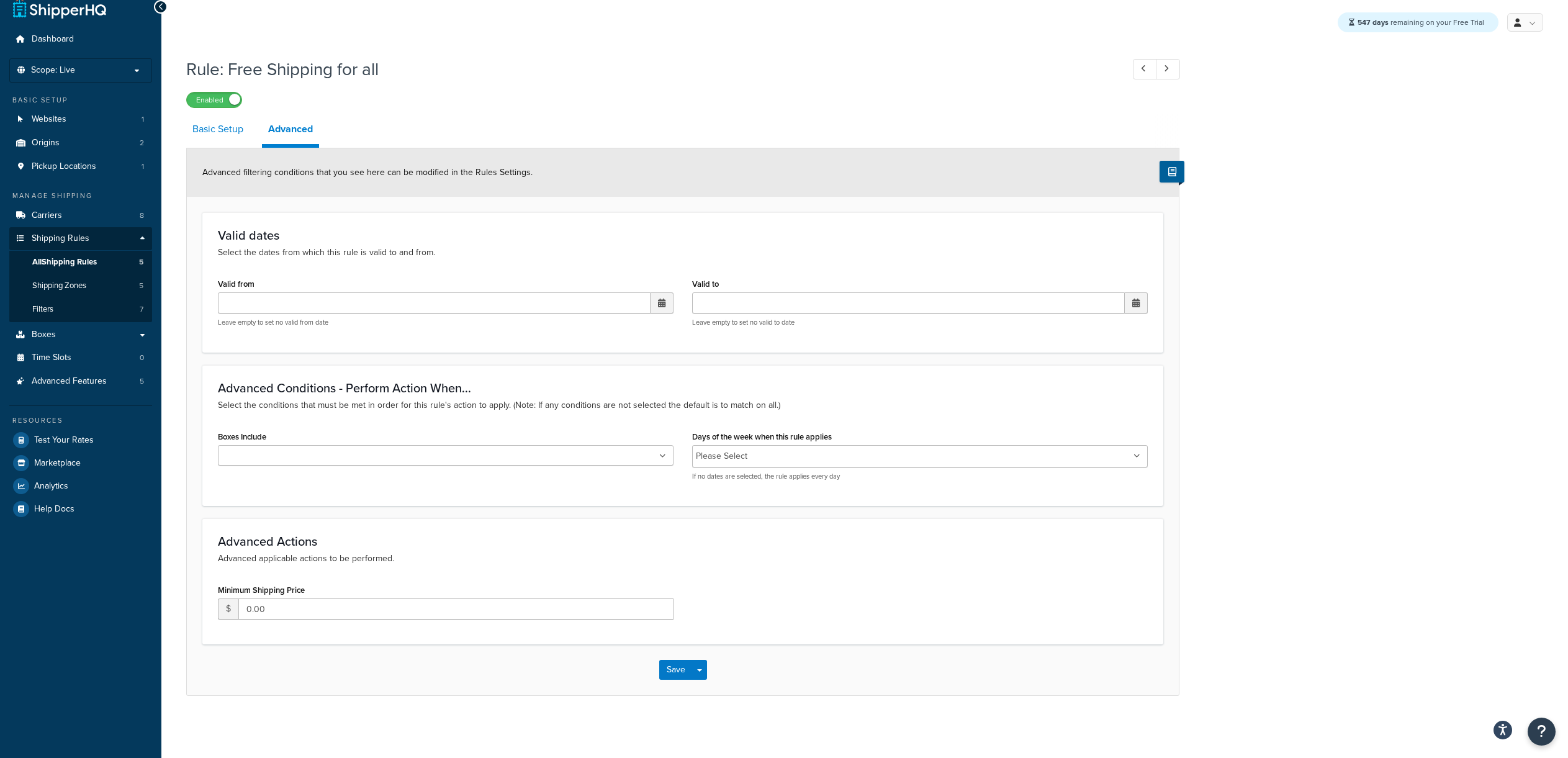 click on "Basic Setup" at bounding box center [218, 129] 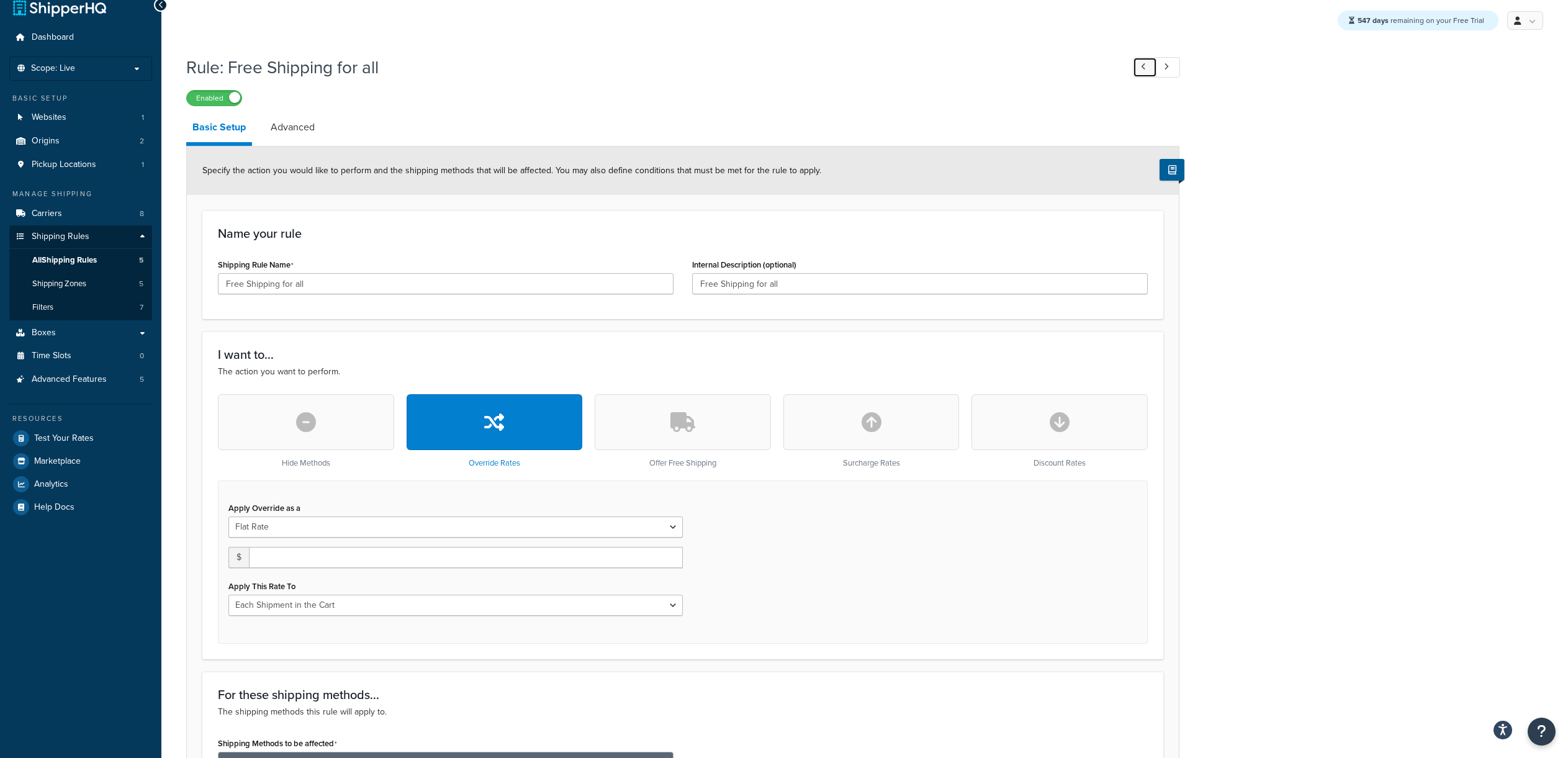 click at bounding box center (1145, 67) 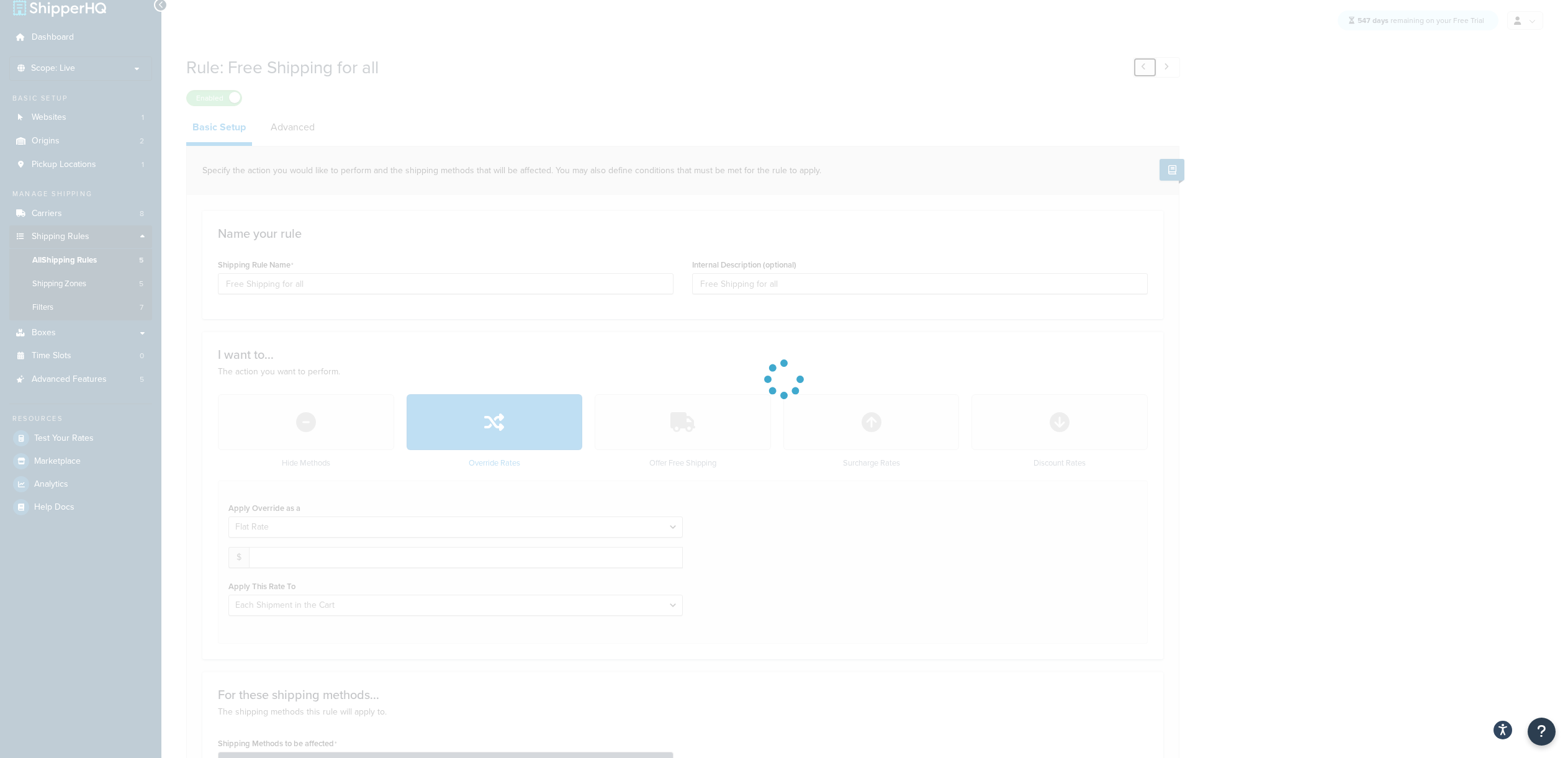 type on "Test" 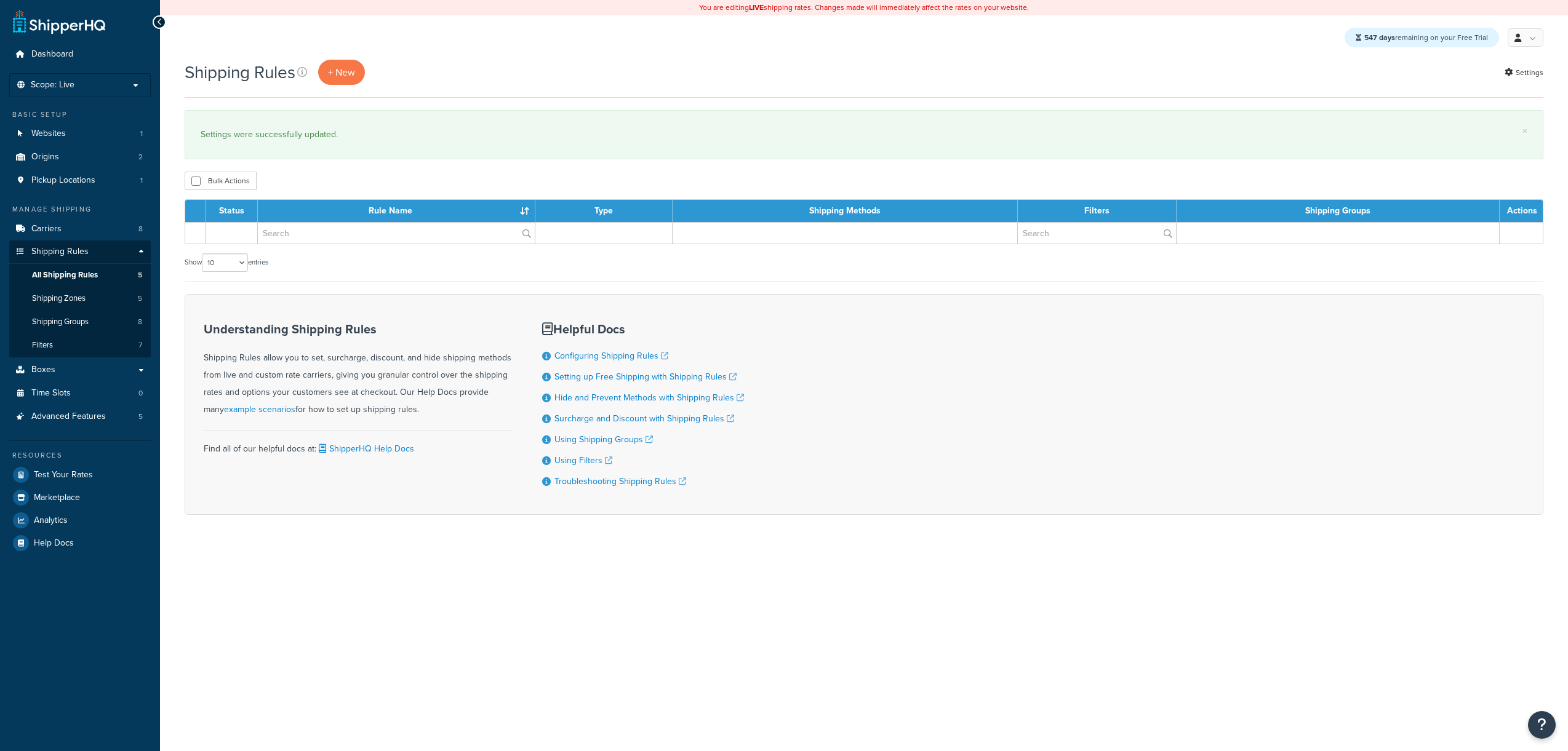 scroll, scrollTop: 0, scrollLeft: 0, axis: both 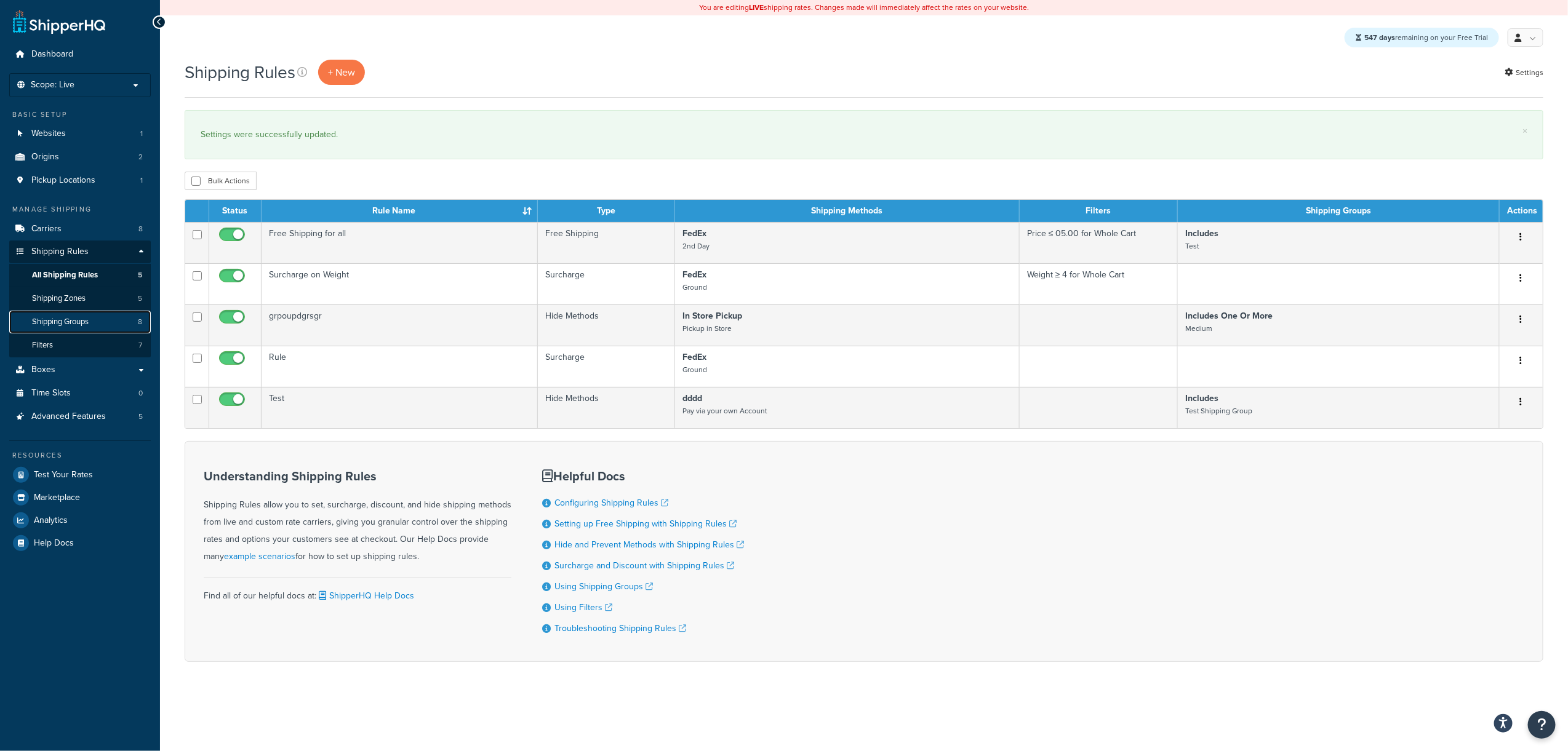 click on "Shipping Groups" at bounding box center [60, 322] 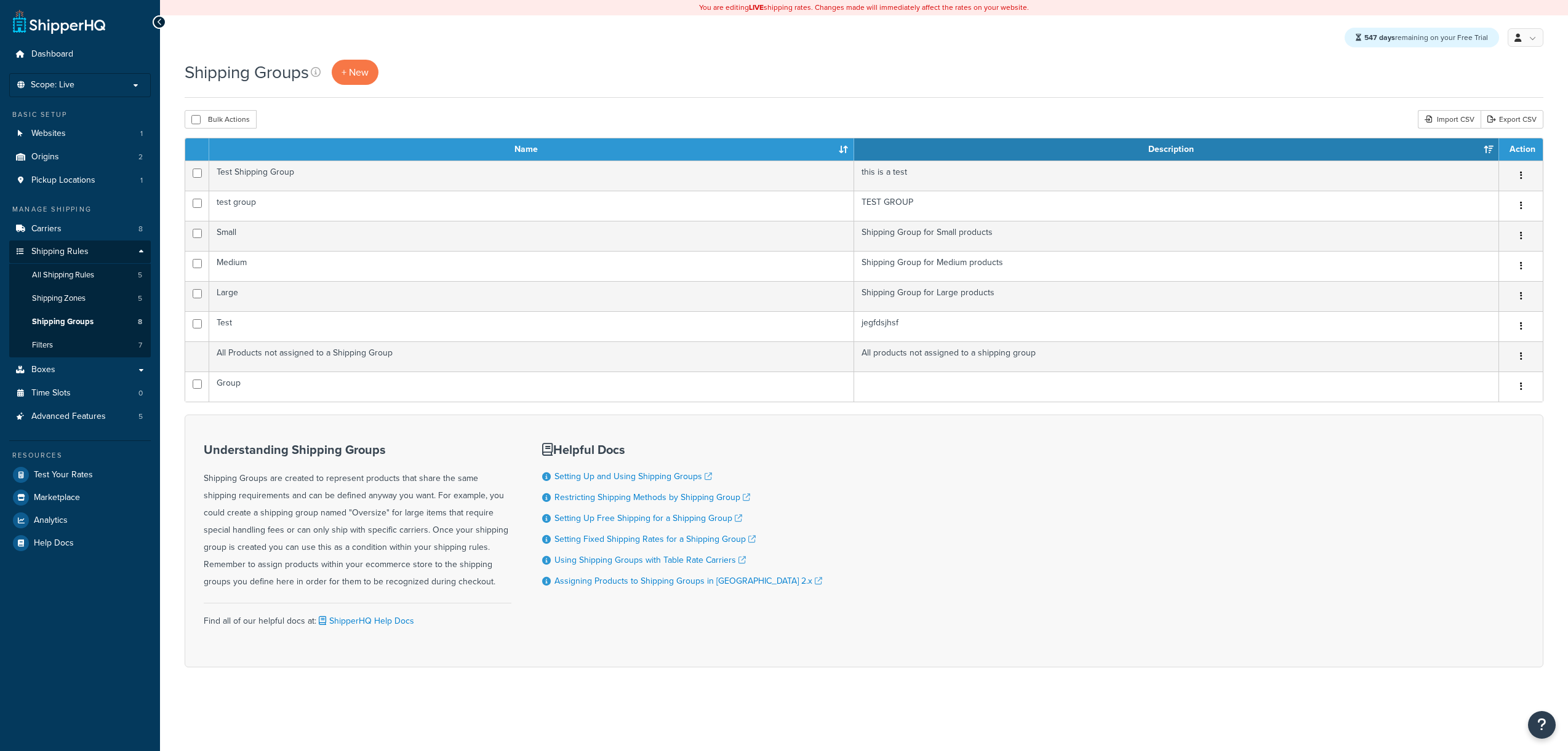 scroll, scrollTop: 0, scrollLeft: 0, axis: both 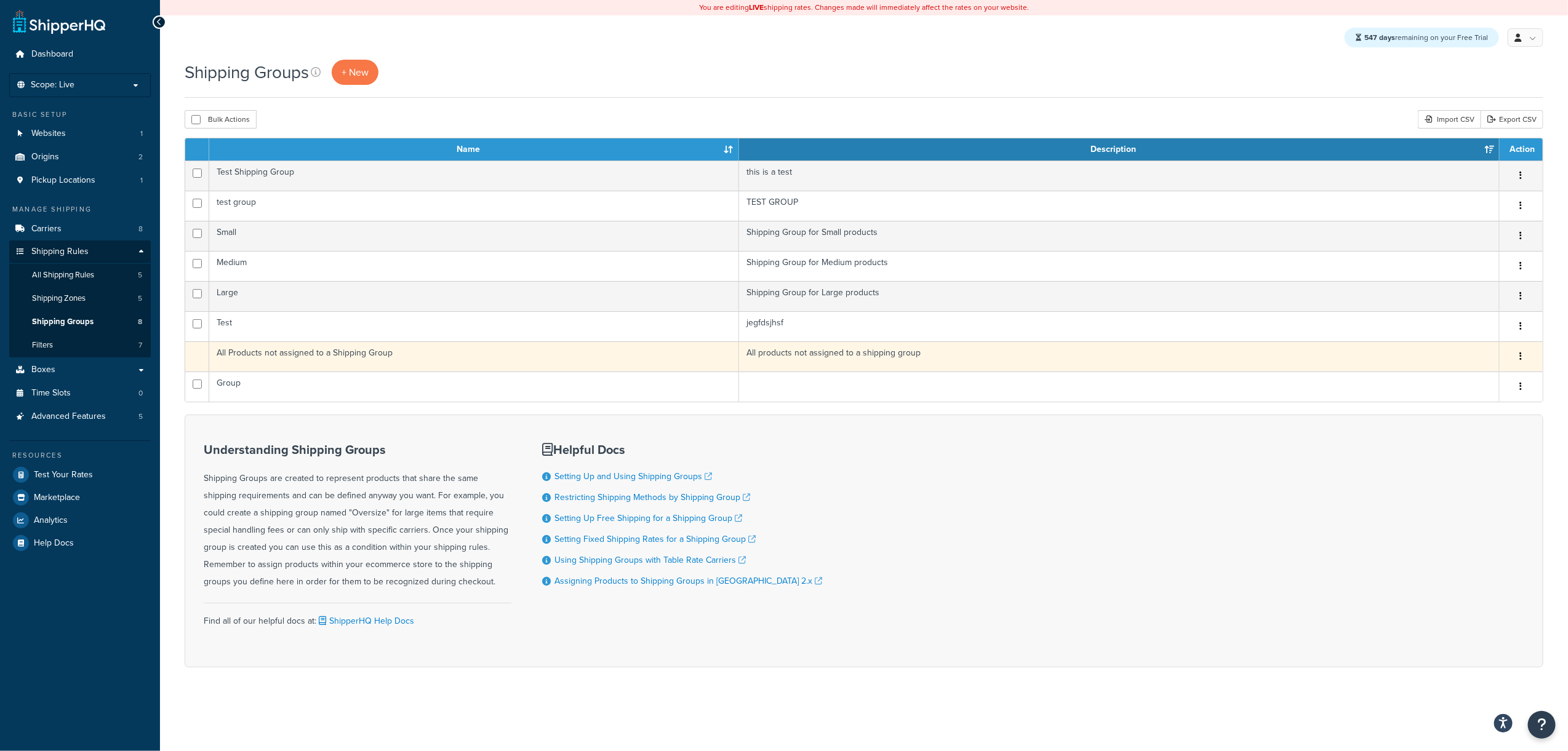 click on "All Products not assigned to a Shipping Group" at bounding box center [474, 356] 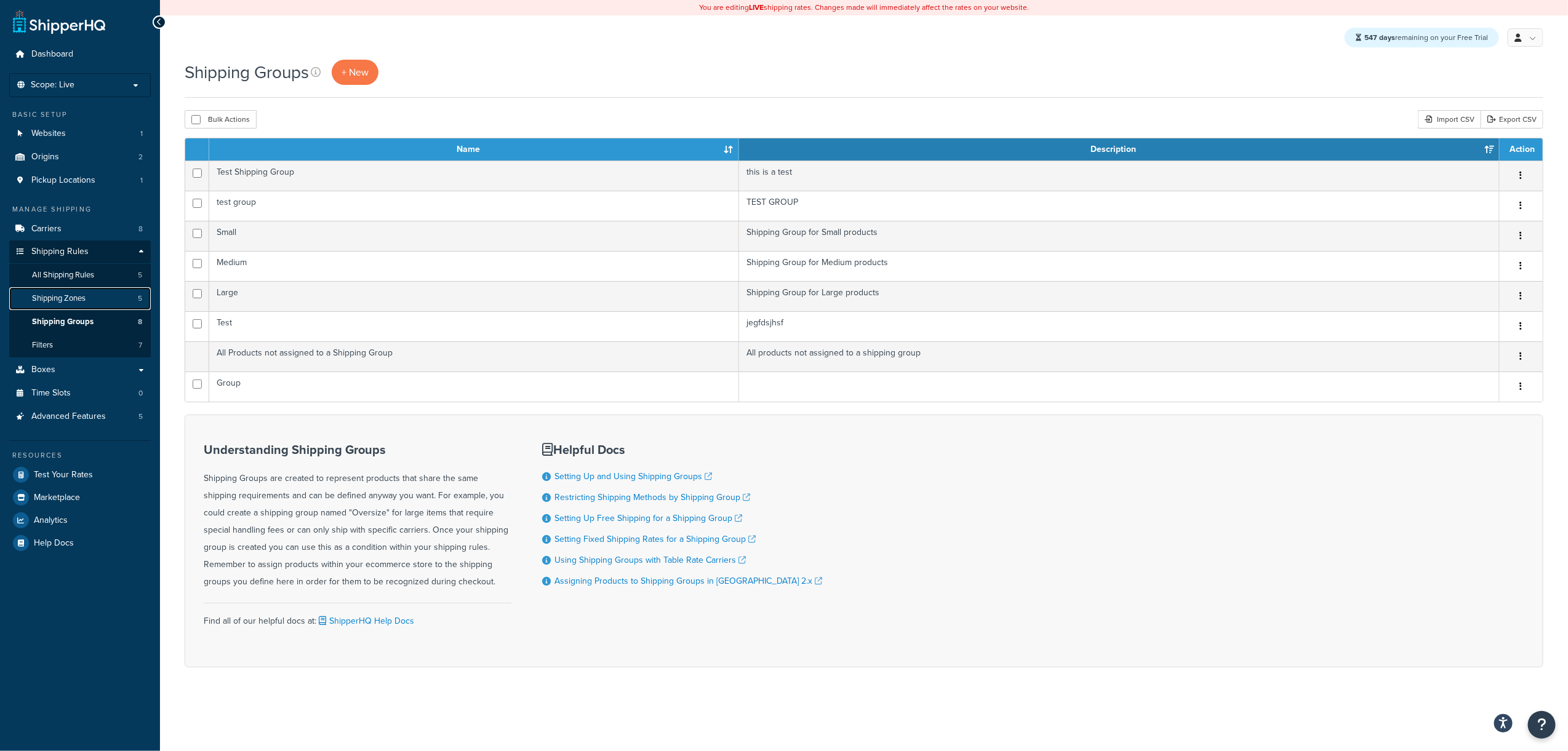 click on "Shipping Zones" at bounding box center [58, 298] 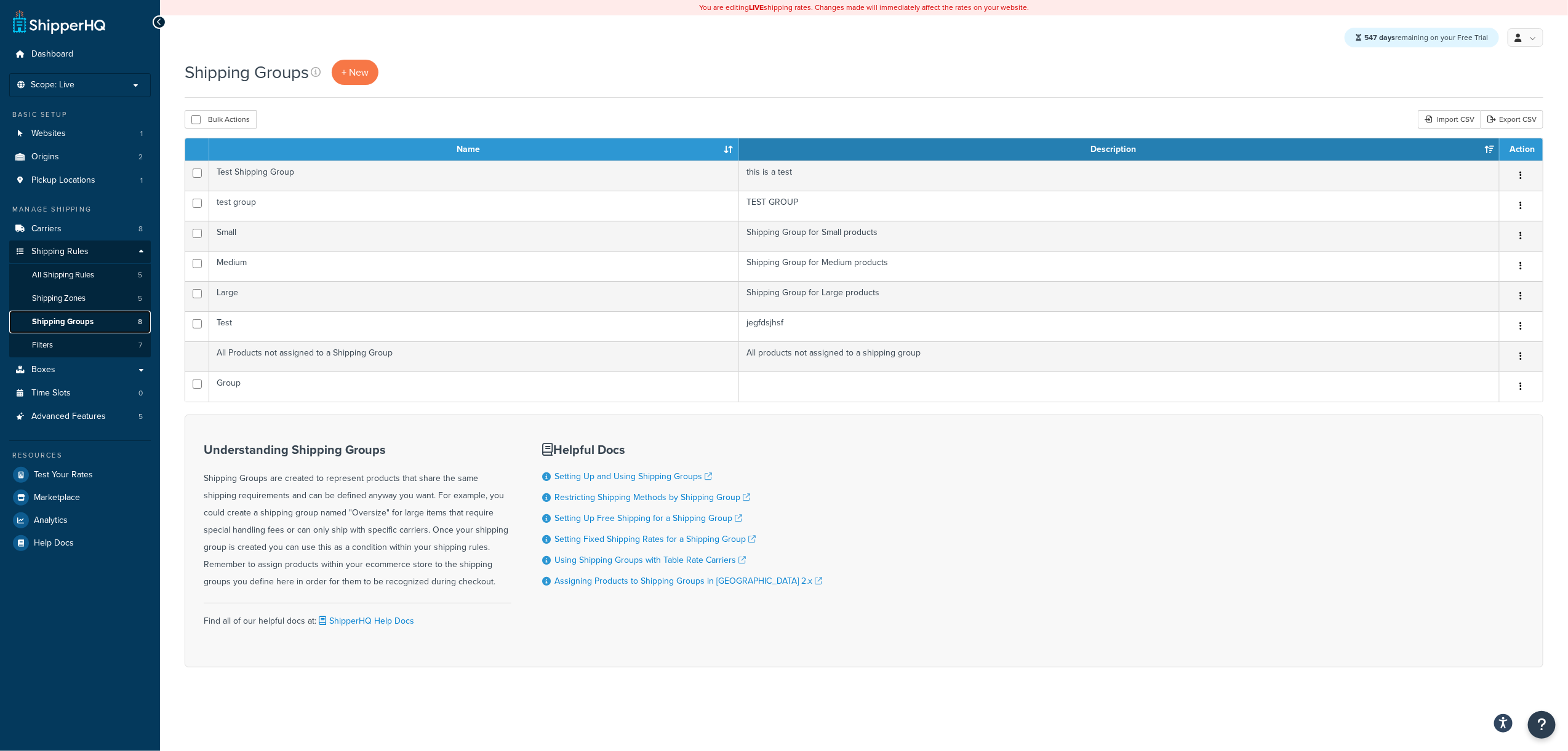 click on "Shipping Groups
8" at bounding box center (80, 322) 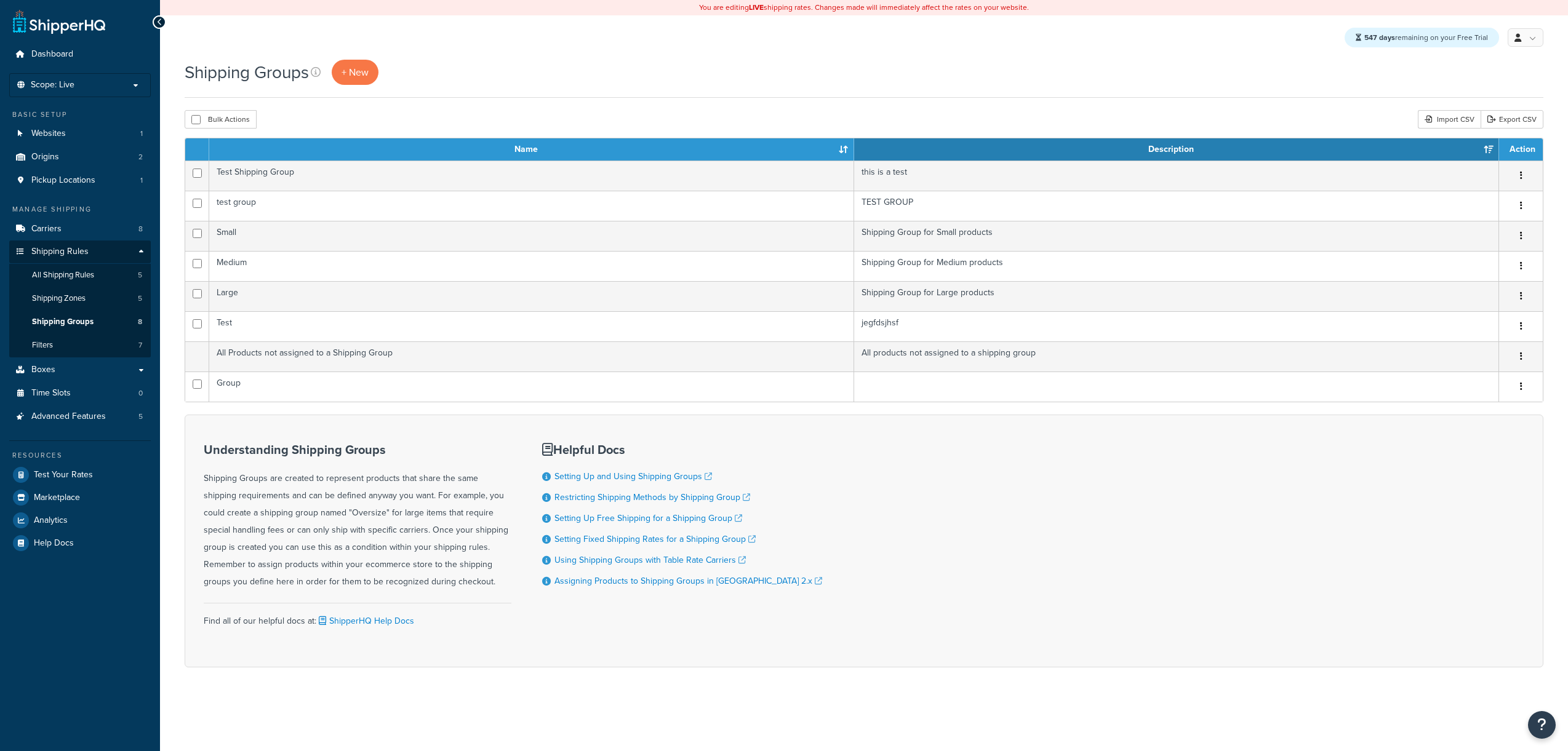 scroll, scrollTop: 0, scrollLeft: 0, axis: both 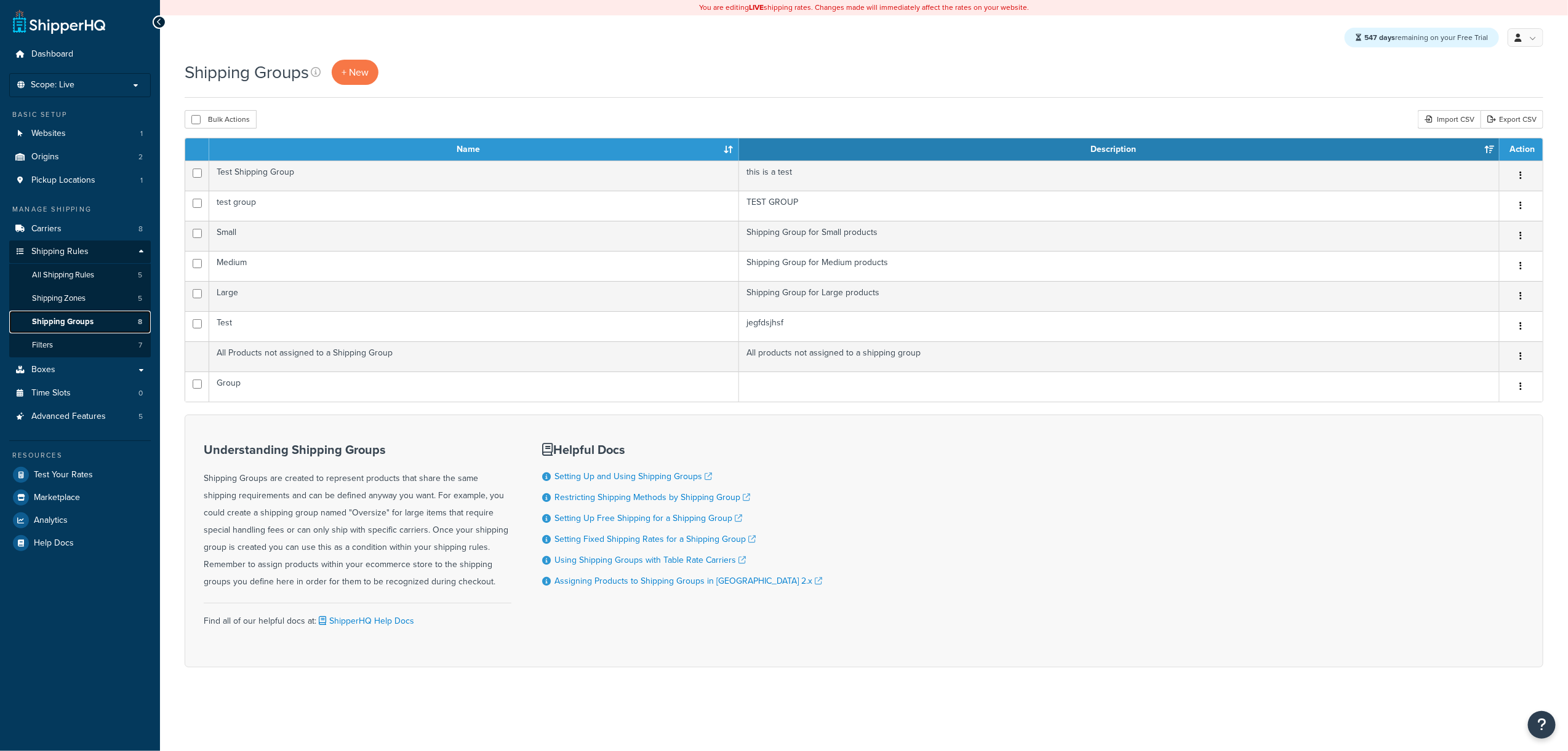click on "Shipping Groups" at bounding box center [63, 322] 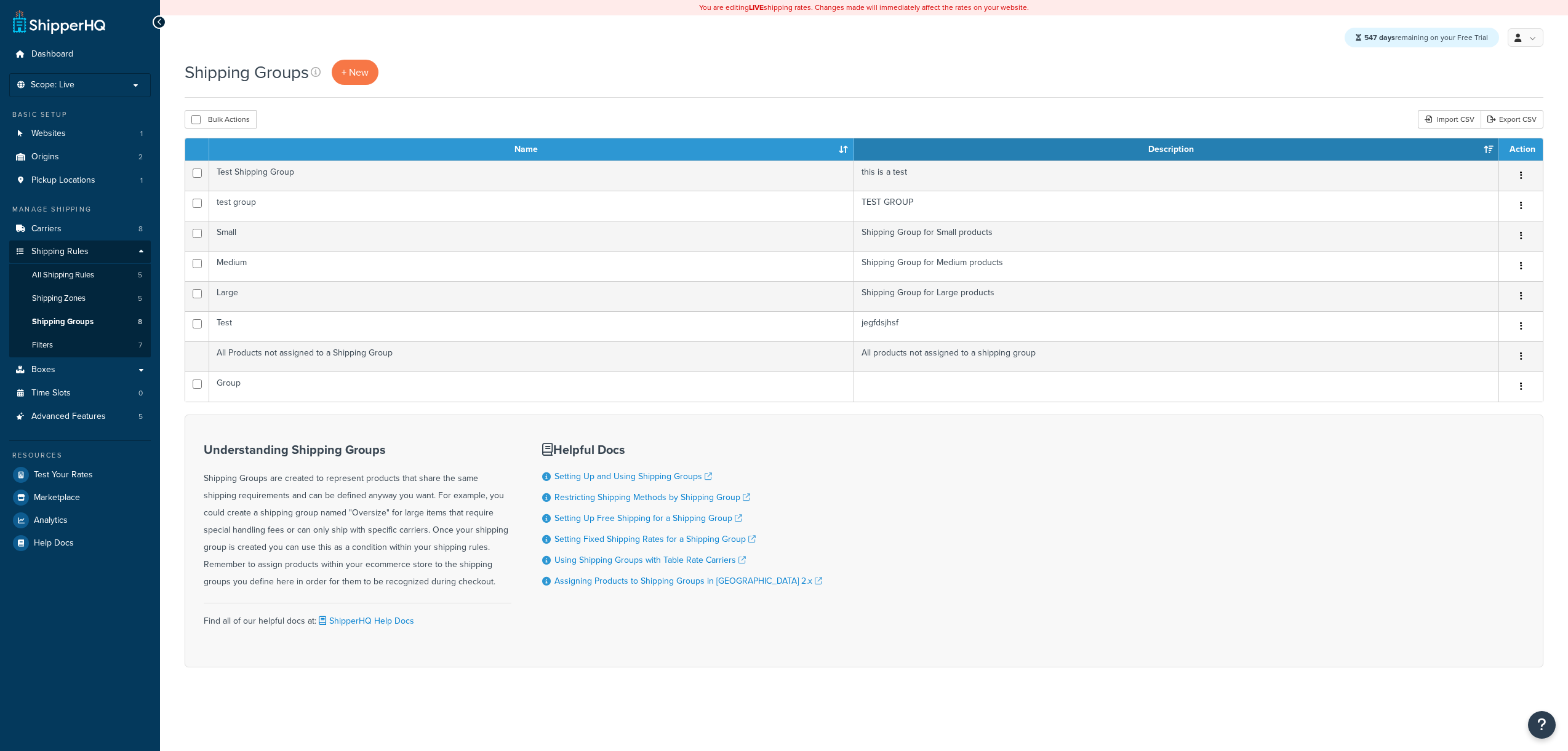 scroll, scrollTop: 0, scrollLeft: 0, axis: both 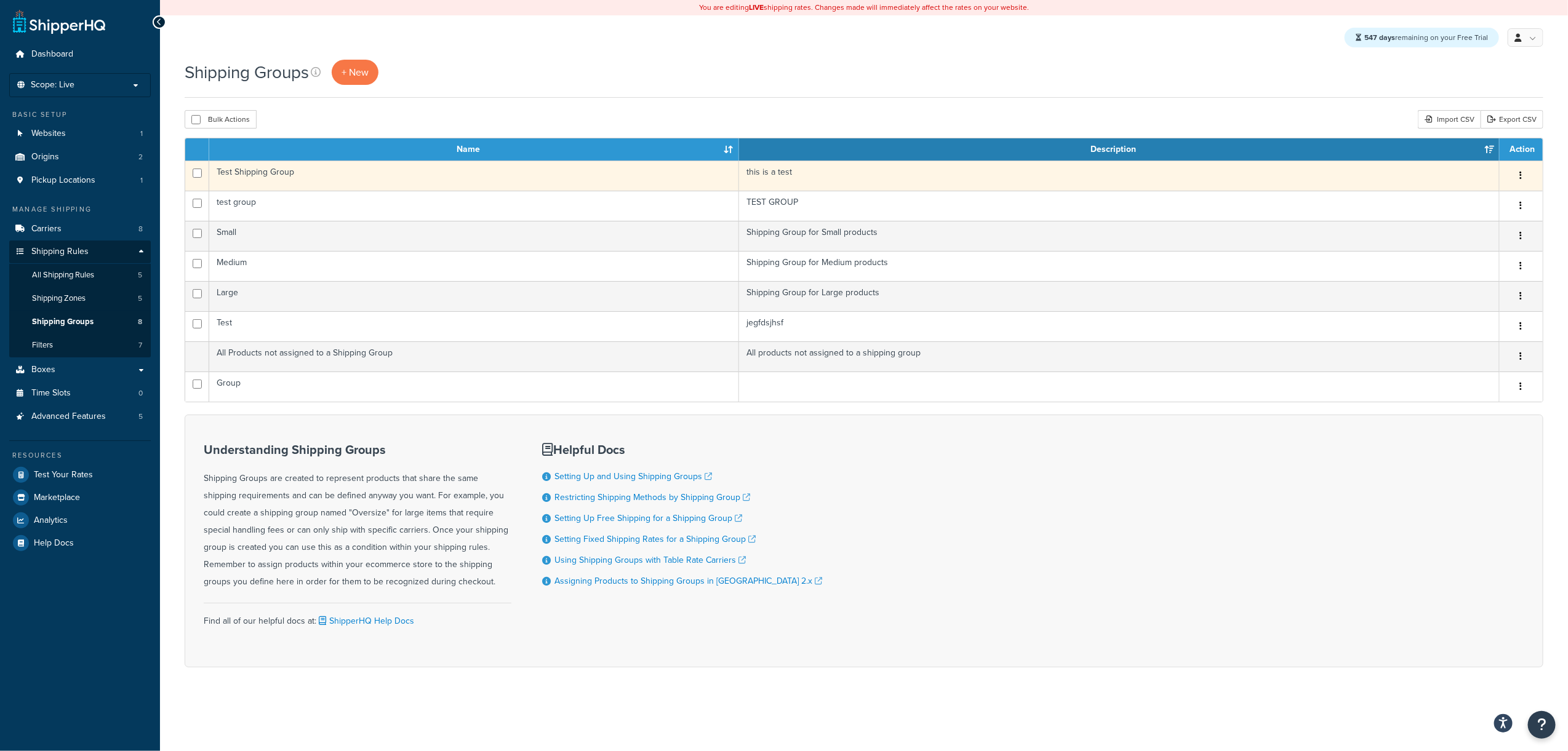 click at bounding box center [1521, 176] 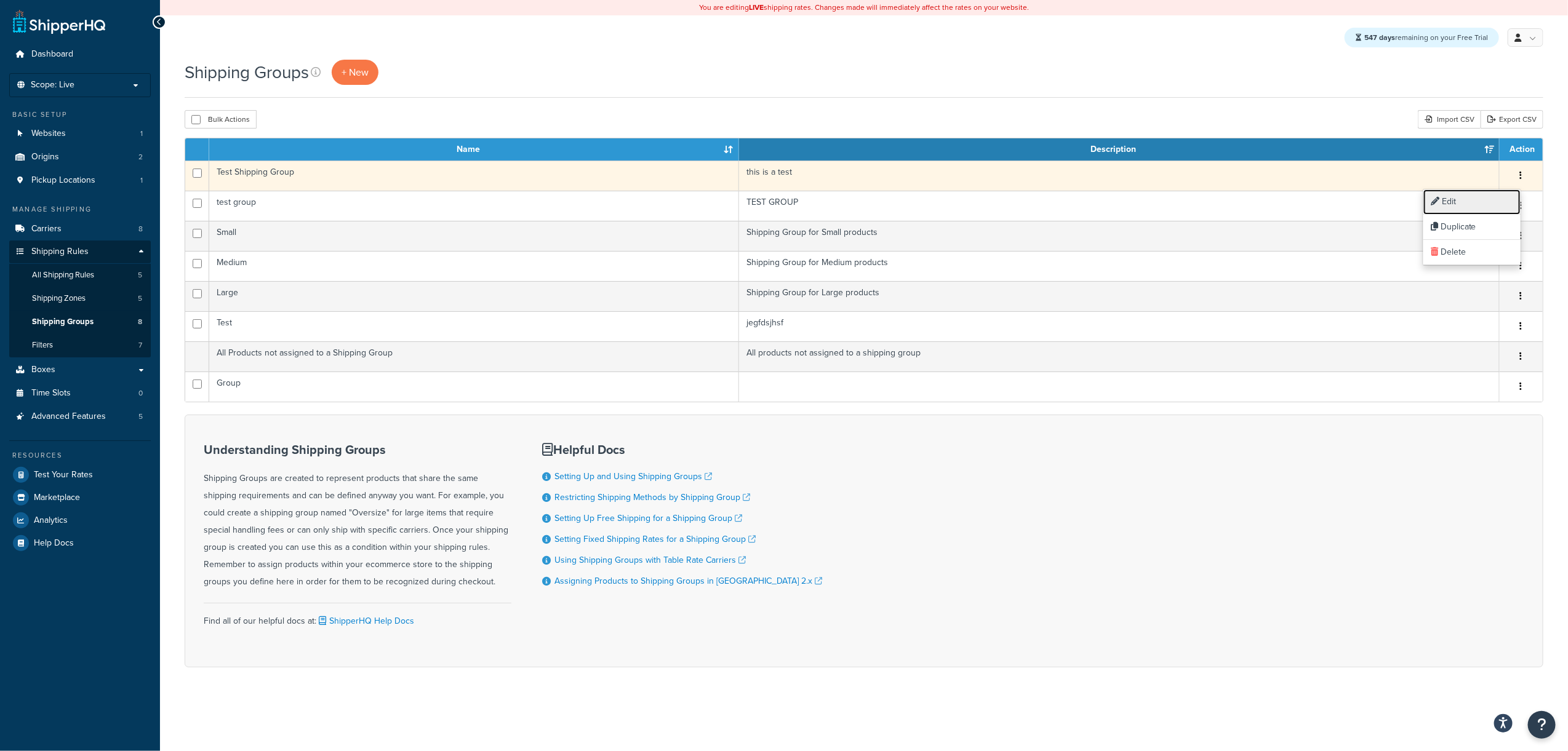 click on "Edit" at bounding box center [1472, 202] 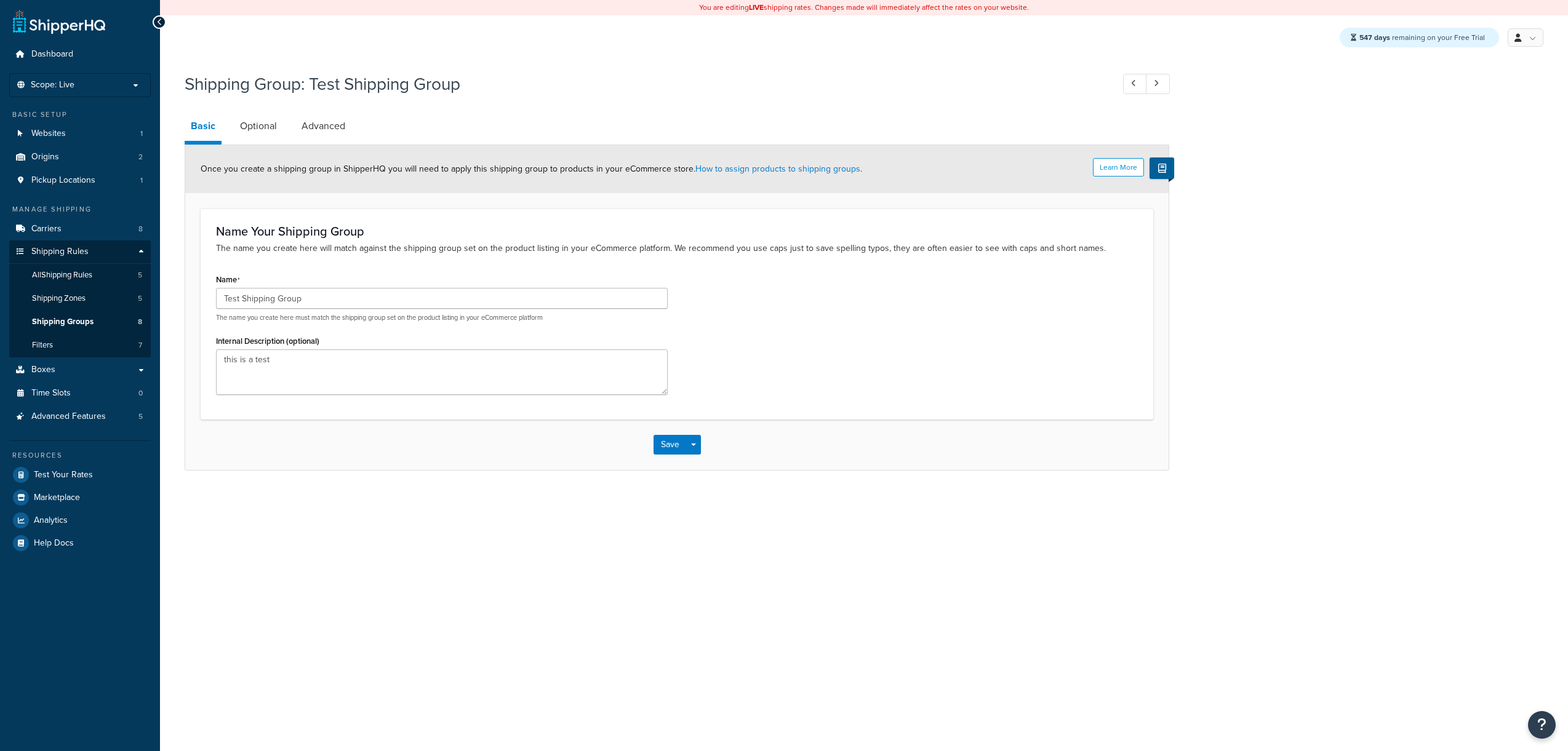 scroll, scrollTop: 0, scrollLeft: 0, axis: both 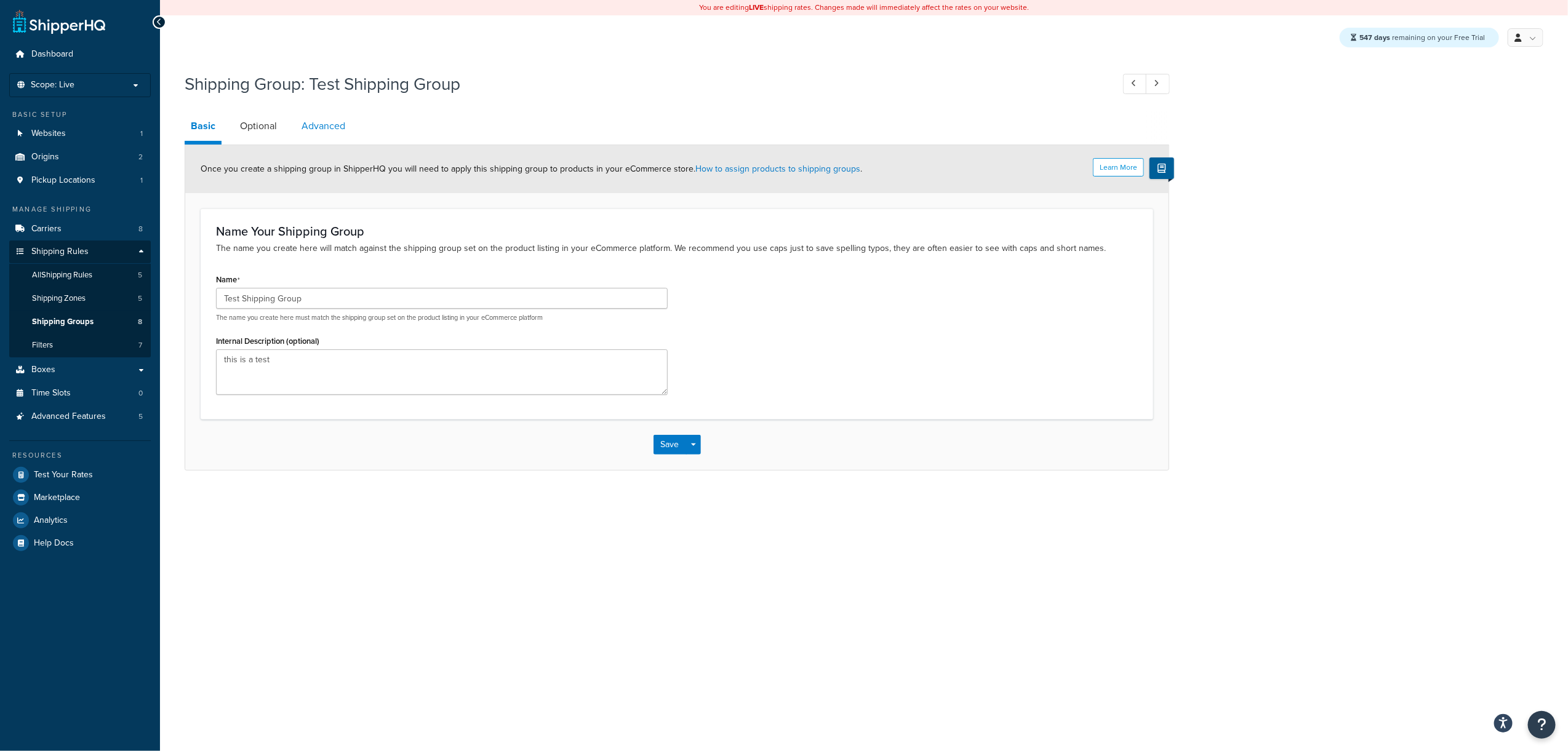 click on "Advanced" at bounding box center [323, 126] 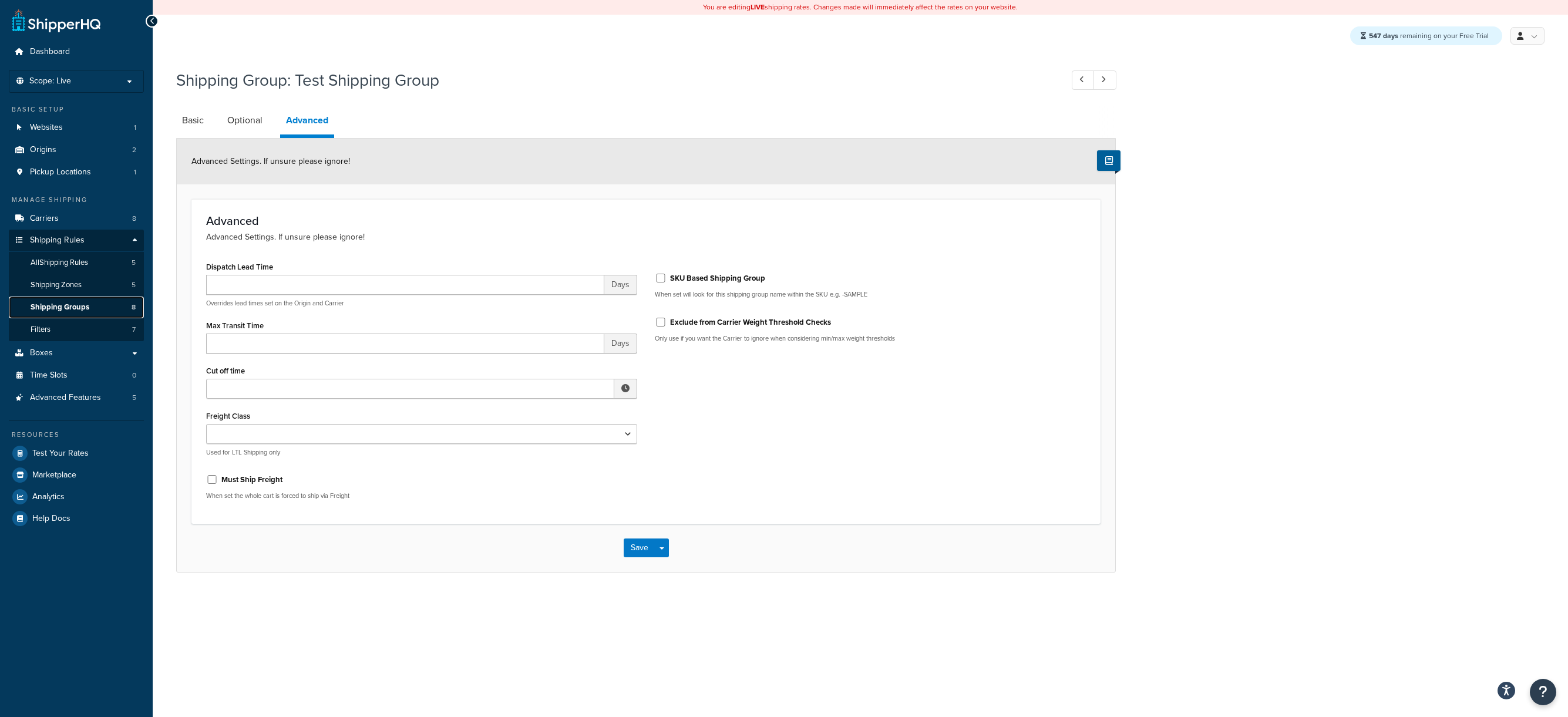 click on "Shipping Groups" at bounding box center [60, 307] 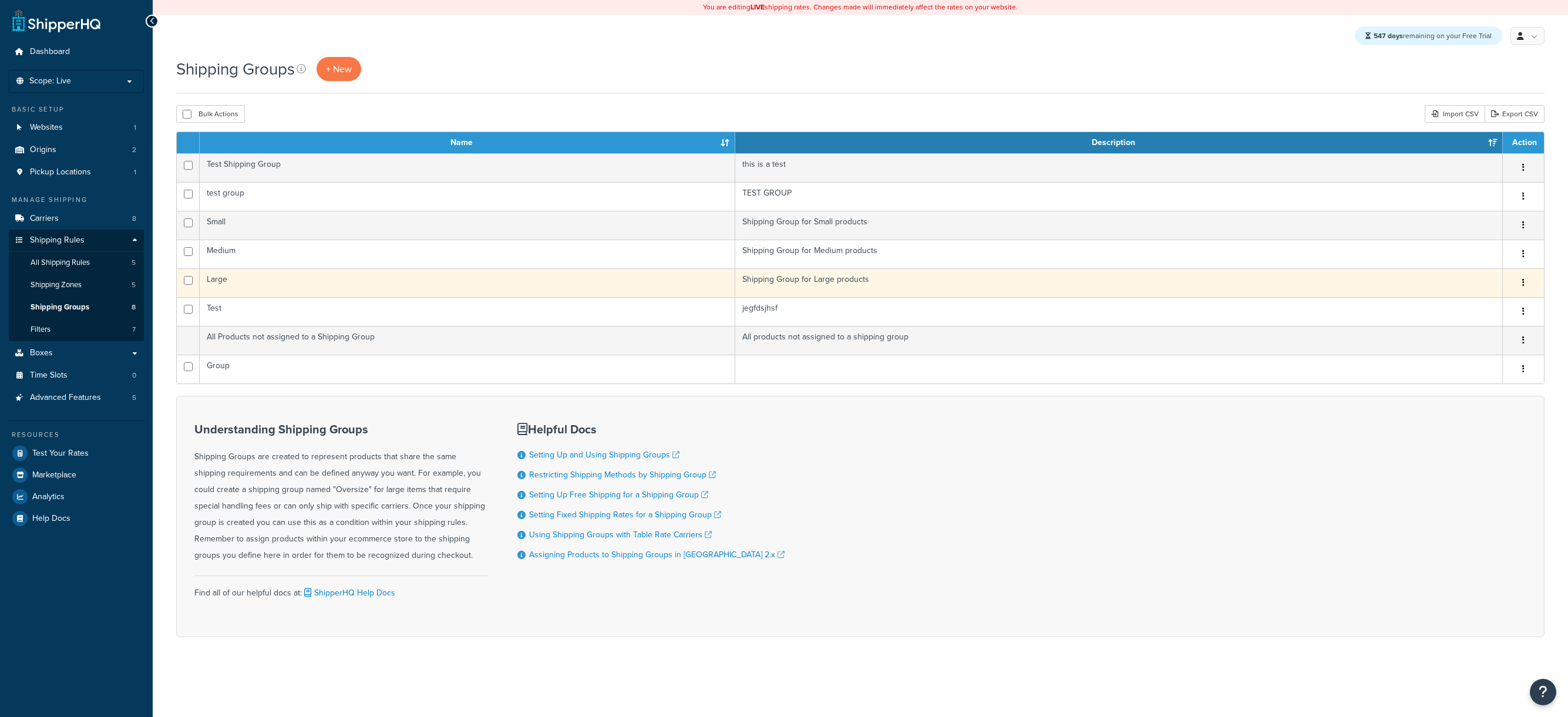scroll, scrollTop: 0, scrollLeft: 0, axis: both 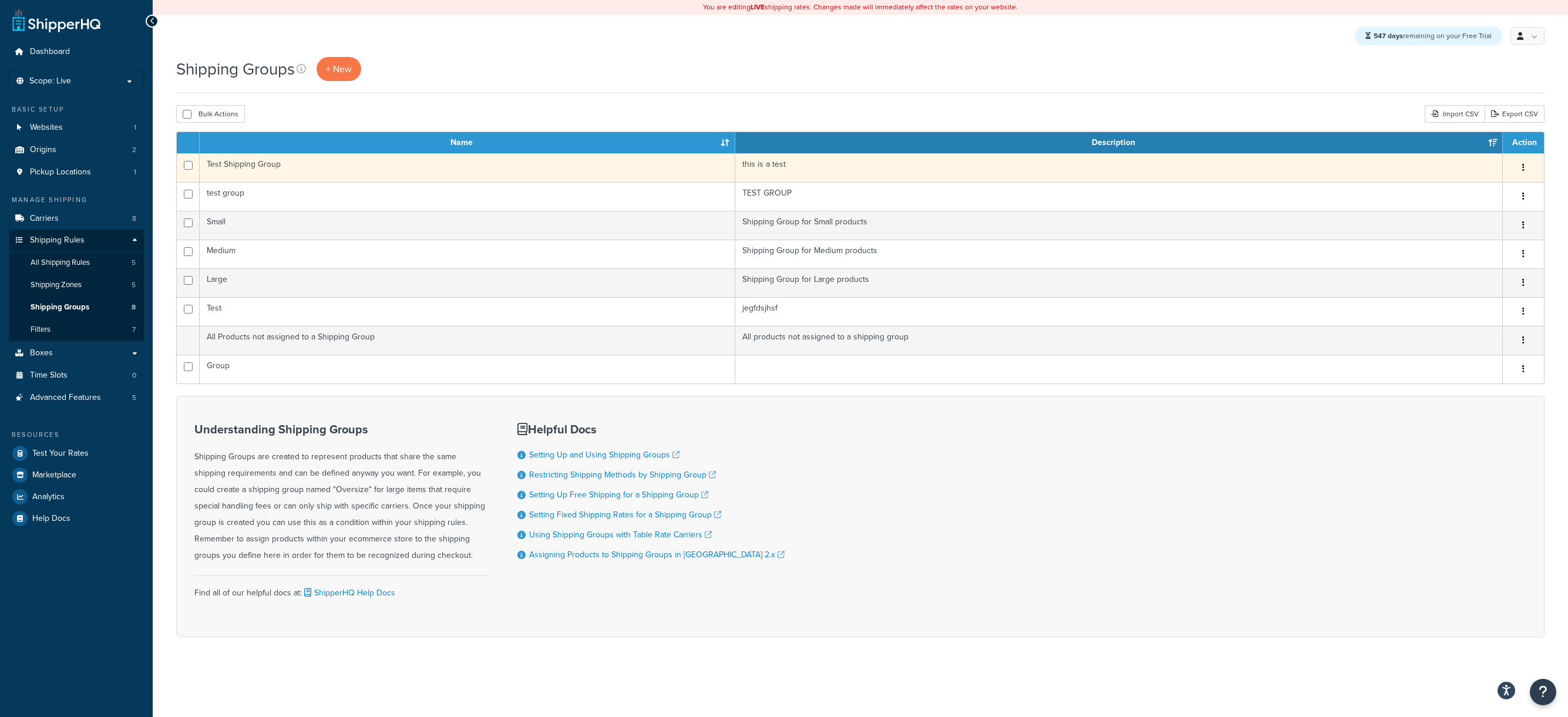 click at bounding box center [1523, 168] 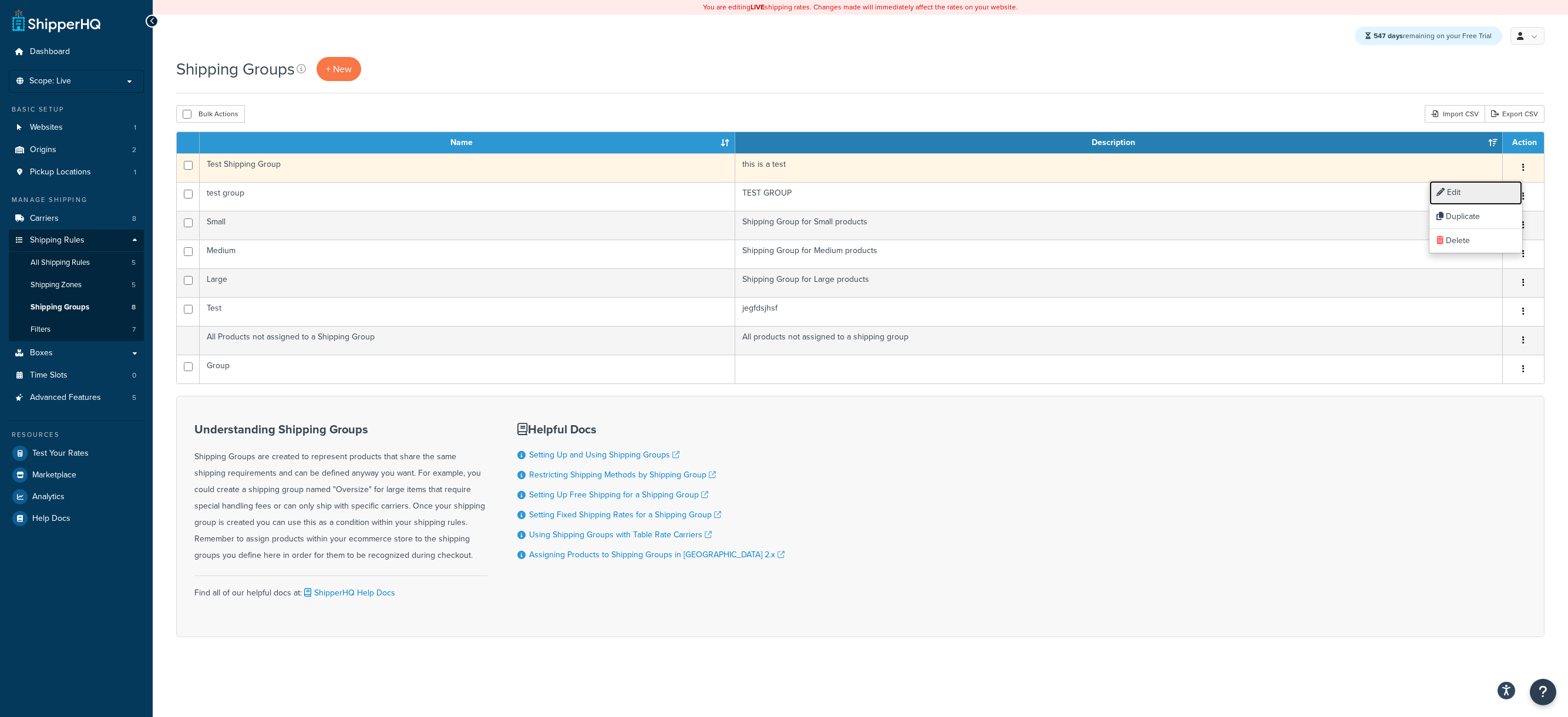 click on "Edit" at bounding box center (1476, 193) 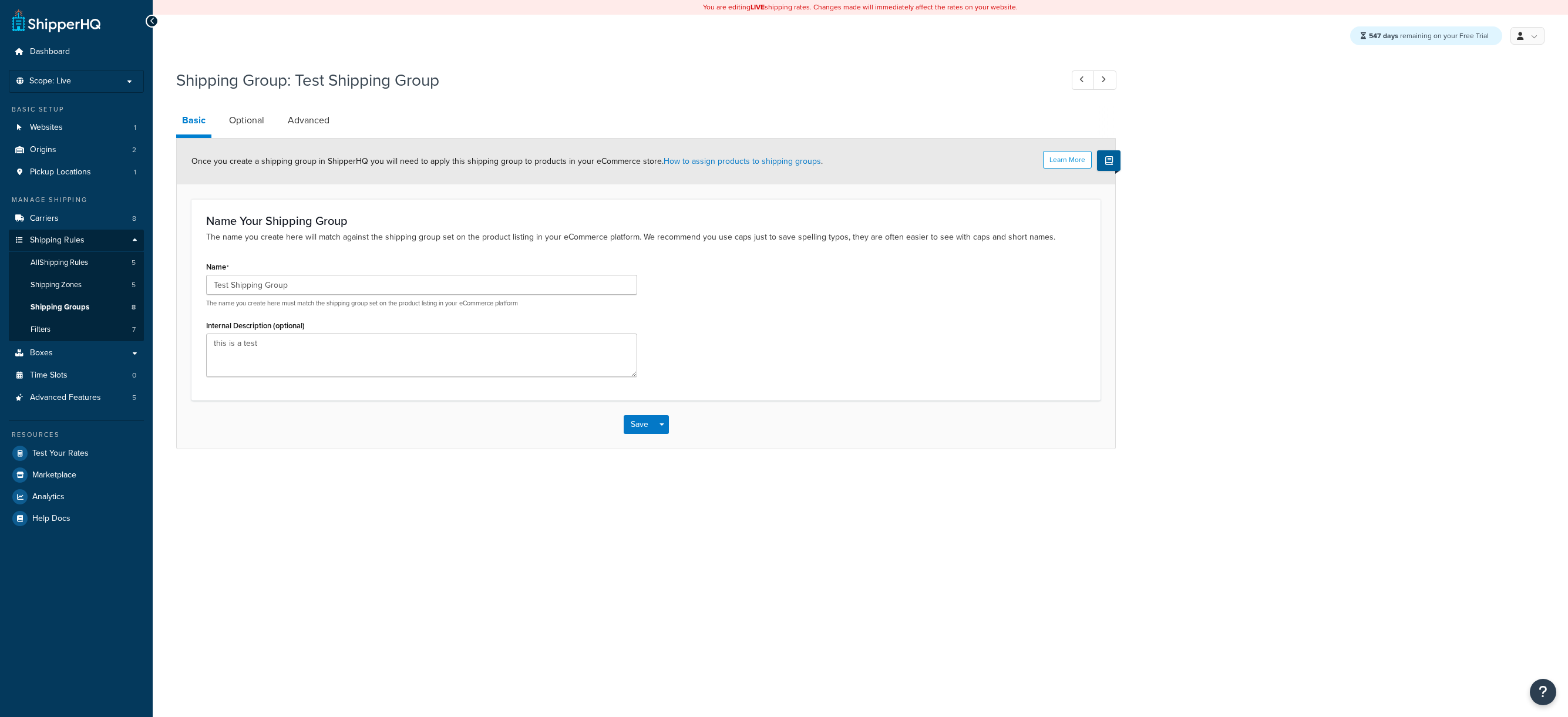 scroll, scrollTop: 0, scrollLeft: 0, axis: both 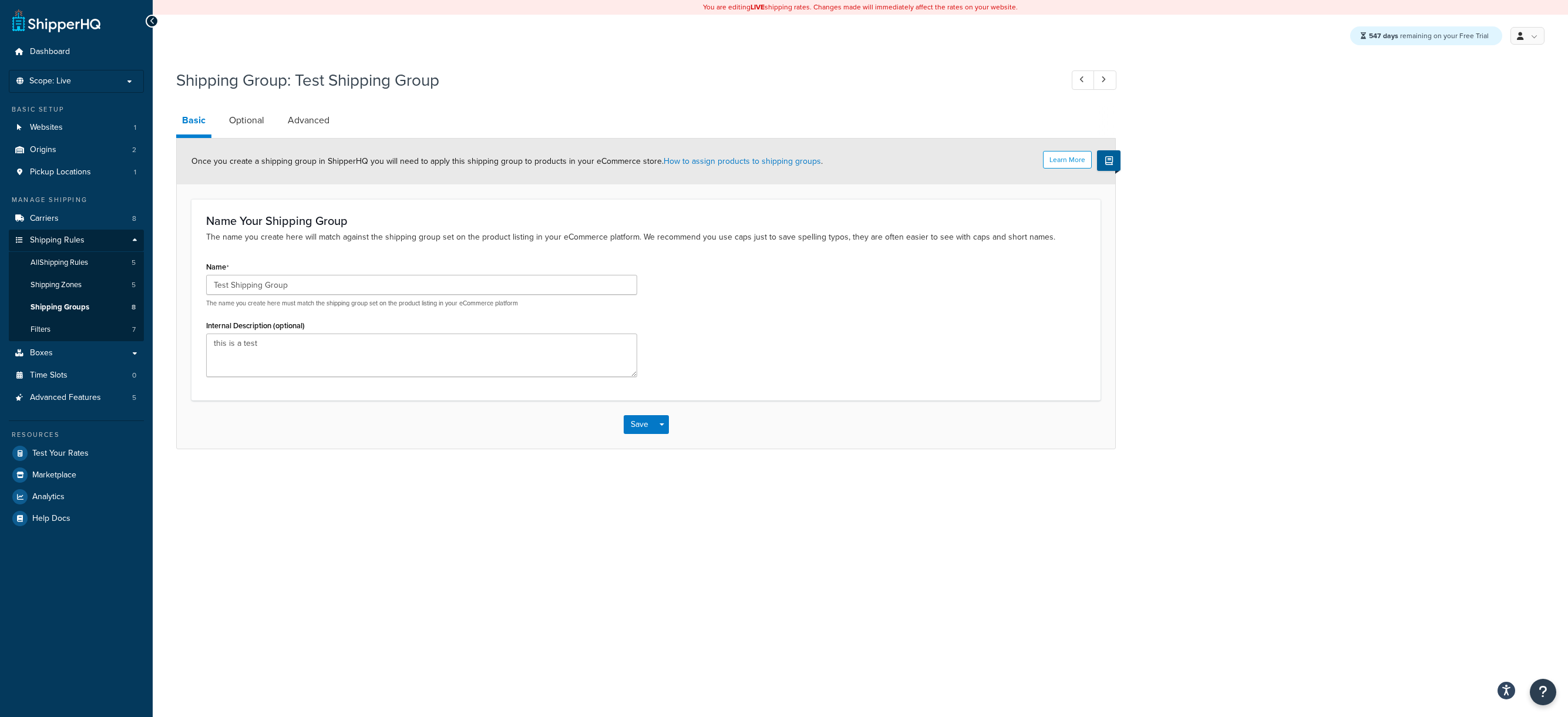 click on "Basic   Optional   Advanced" at bounding box center (3083, 122) 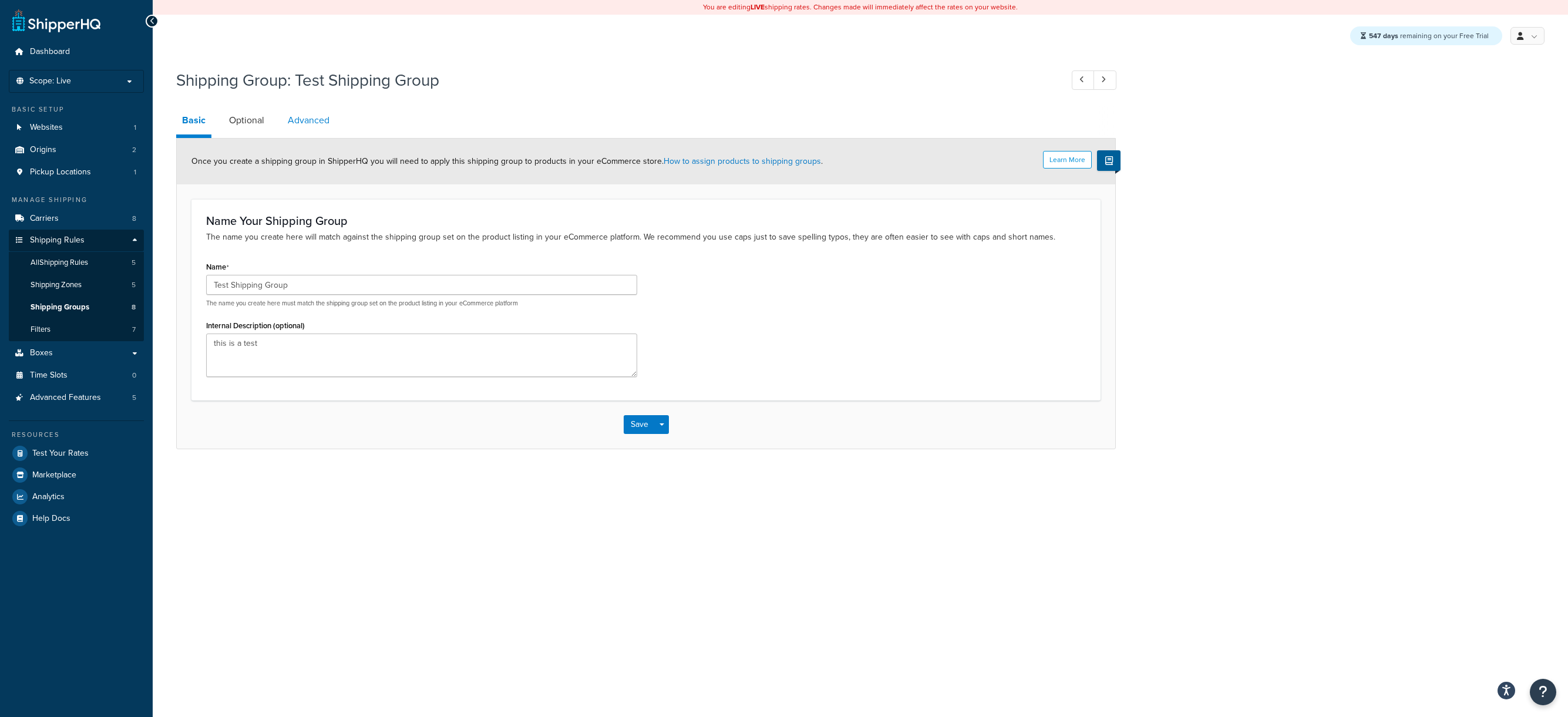 click on "Advanced" at bounding box center (308, 120) 